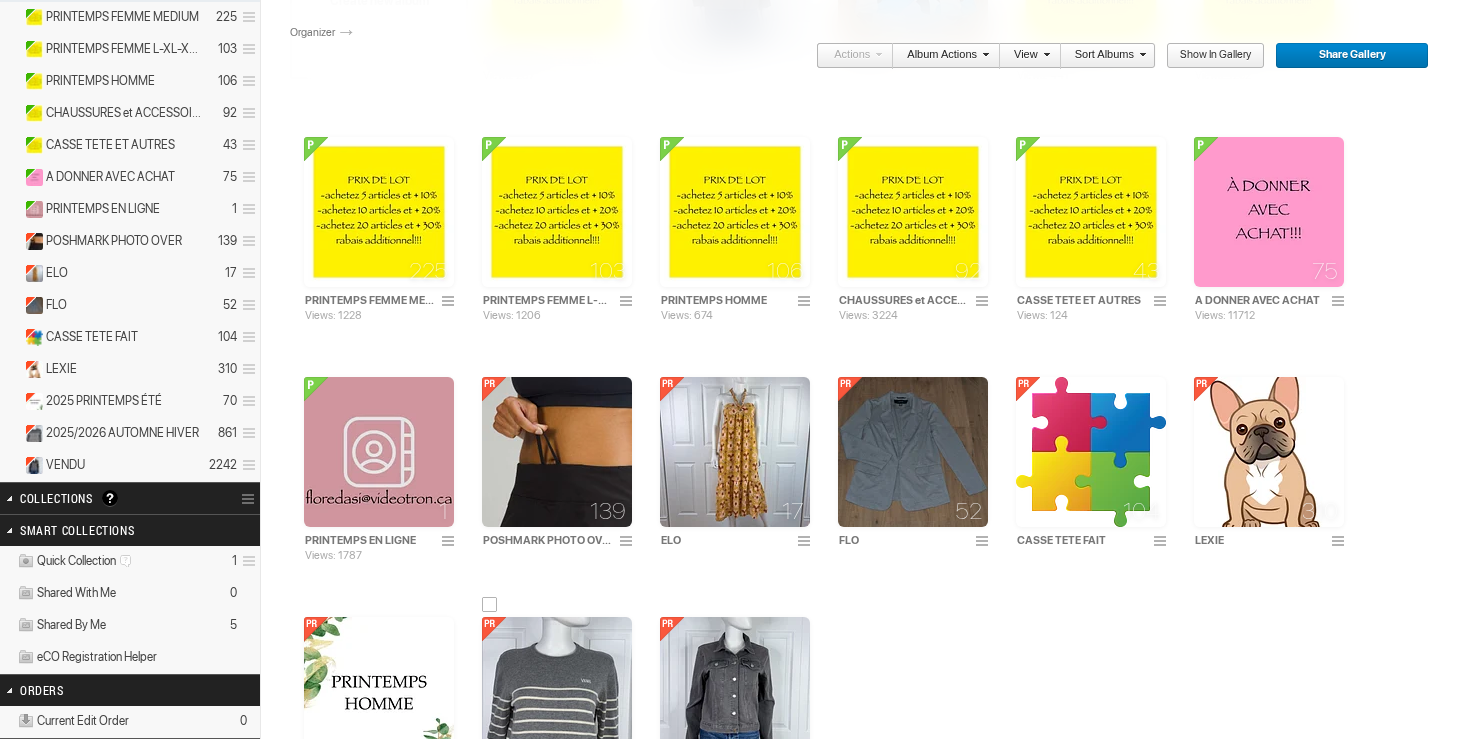 scroll, scrollTop: 0, scrollLeft: 0, axis: both 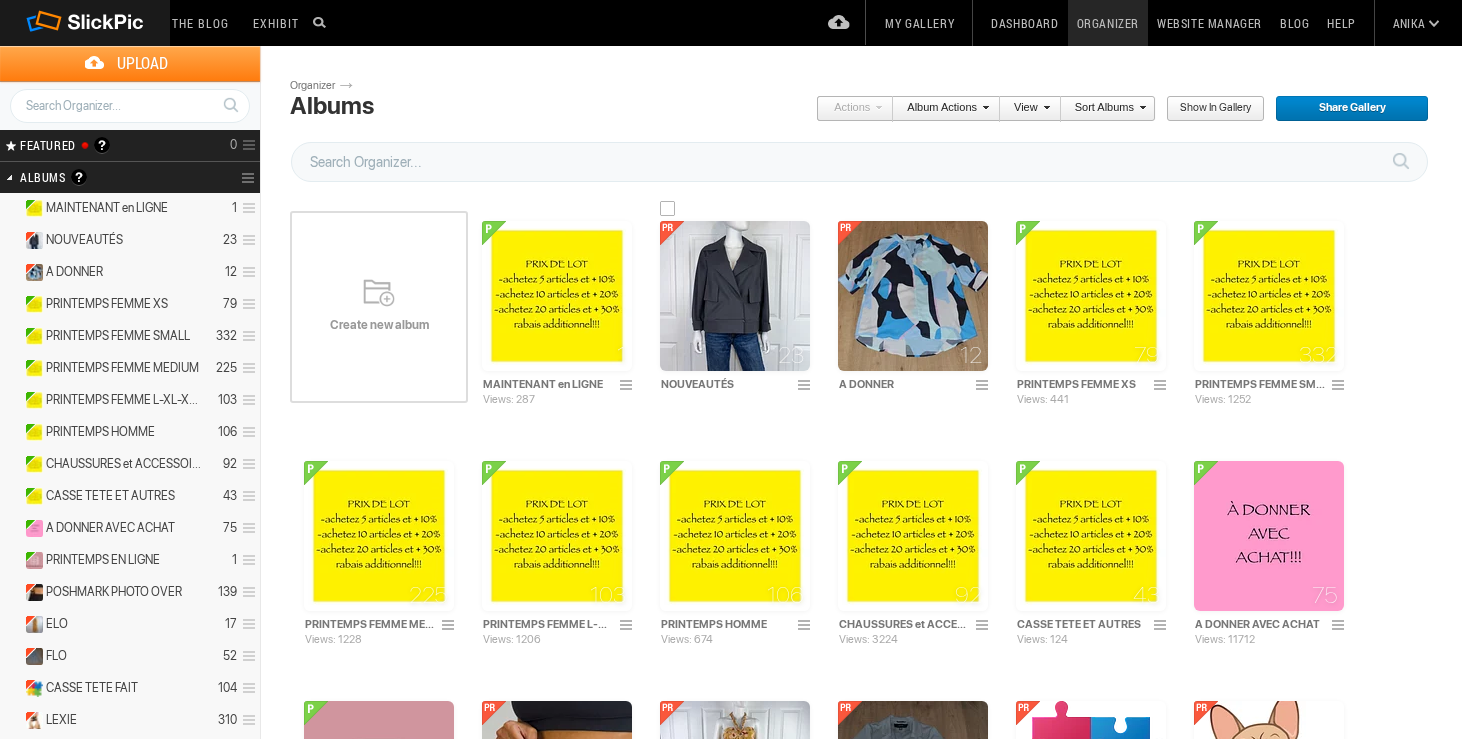 click at bounding box center [735, 296] 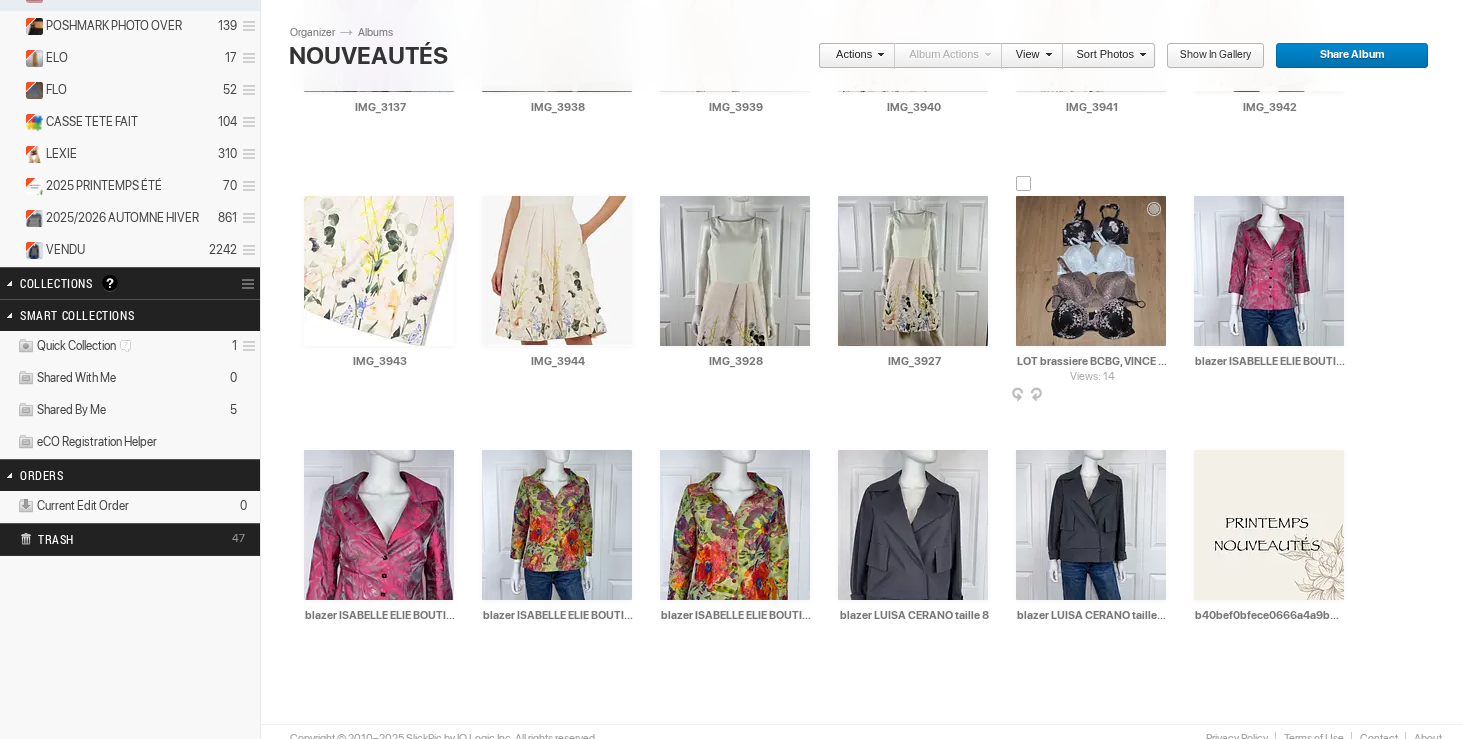 scroll, scrollTop: 581, scrollLeft: 0, axis: vertical 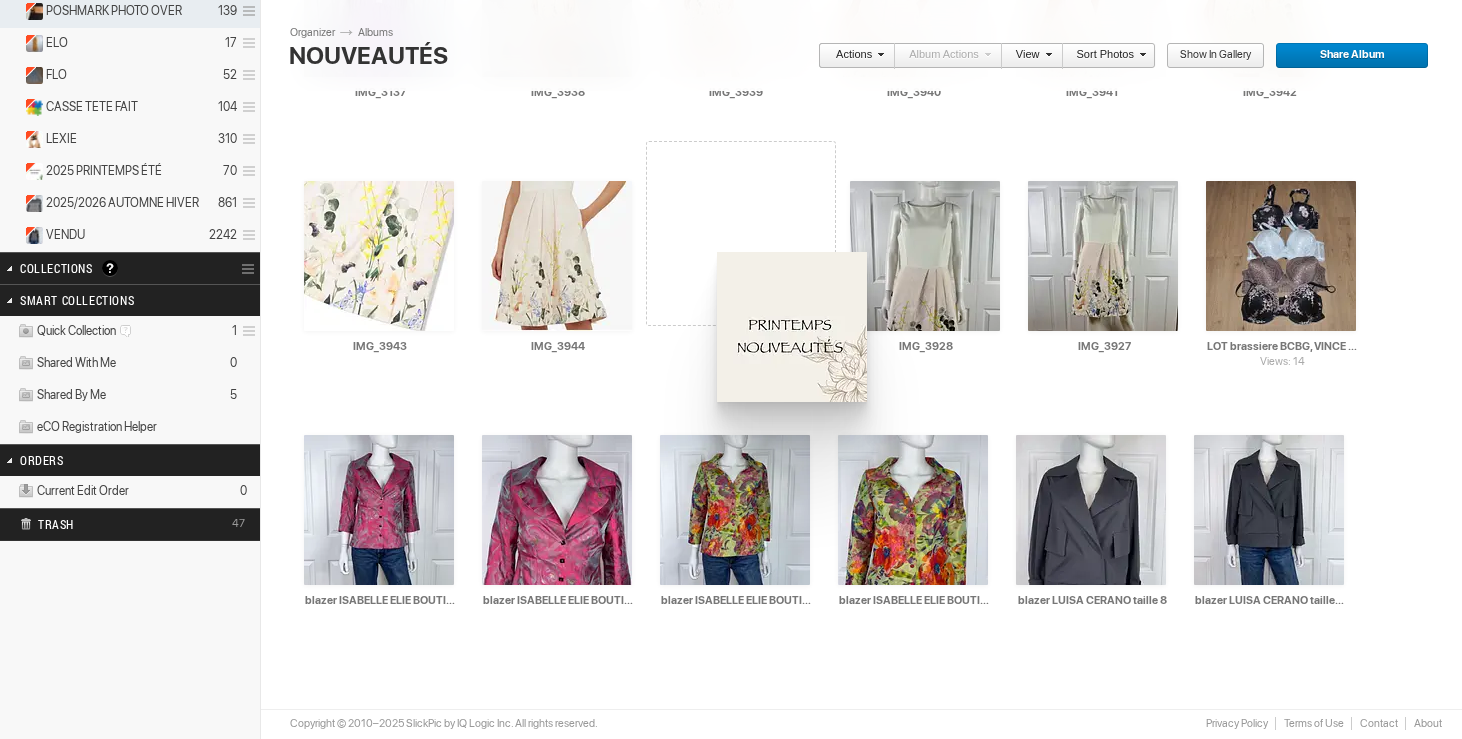 drag, startPoint x: 1265, startPoint y: 518, endPoint x: 715, endPoint y: 252, distance: 610.9468 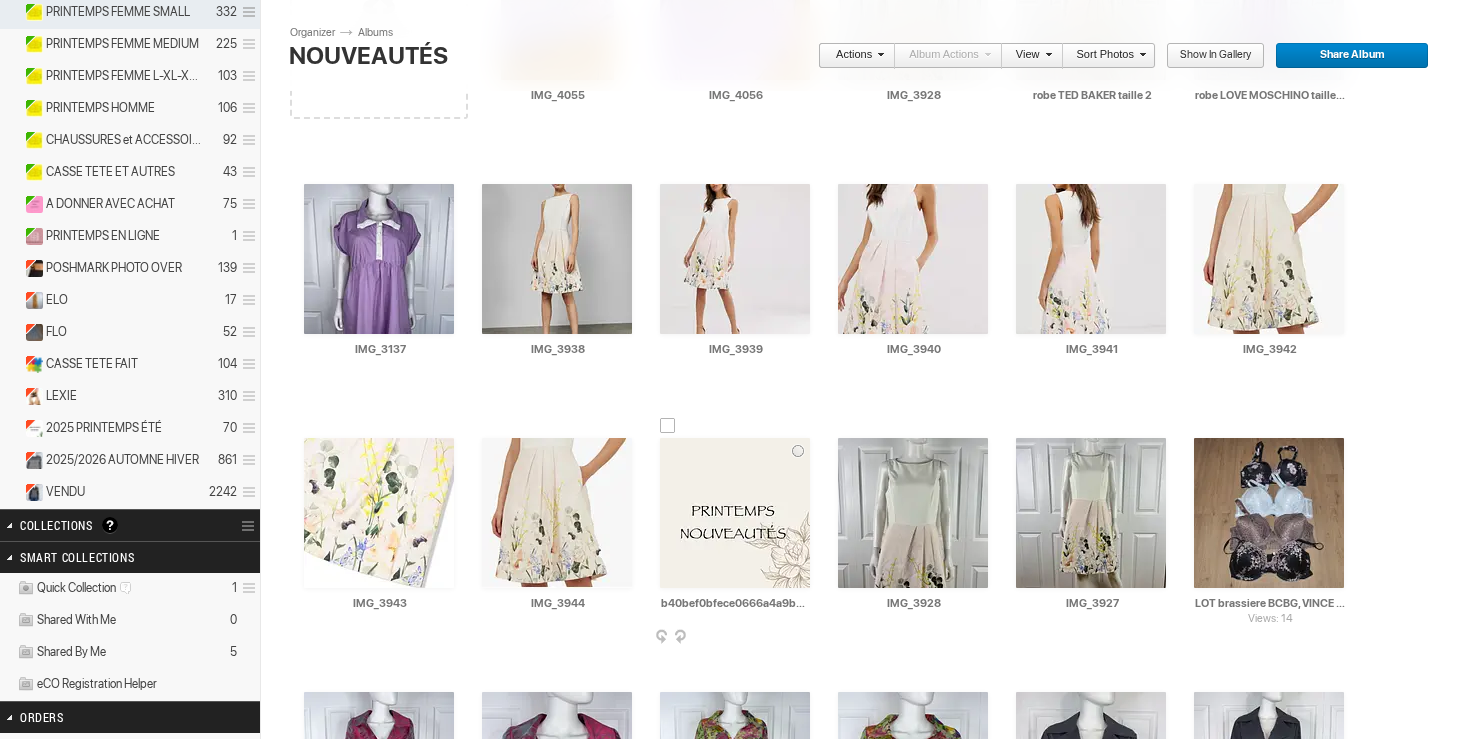 scroll, scrollTop: 292, scrollLeft: 0, axis: vertical 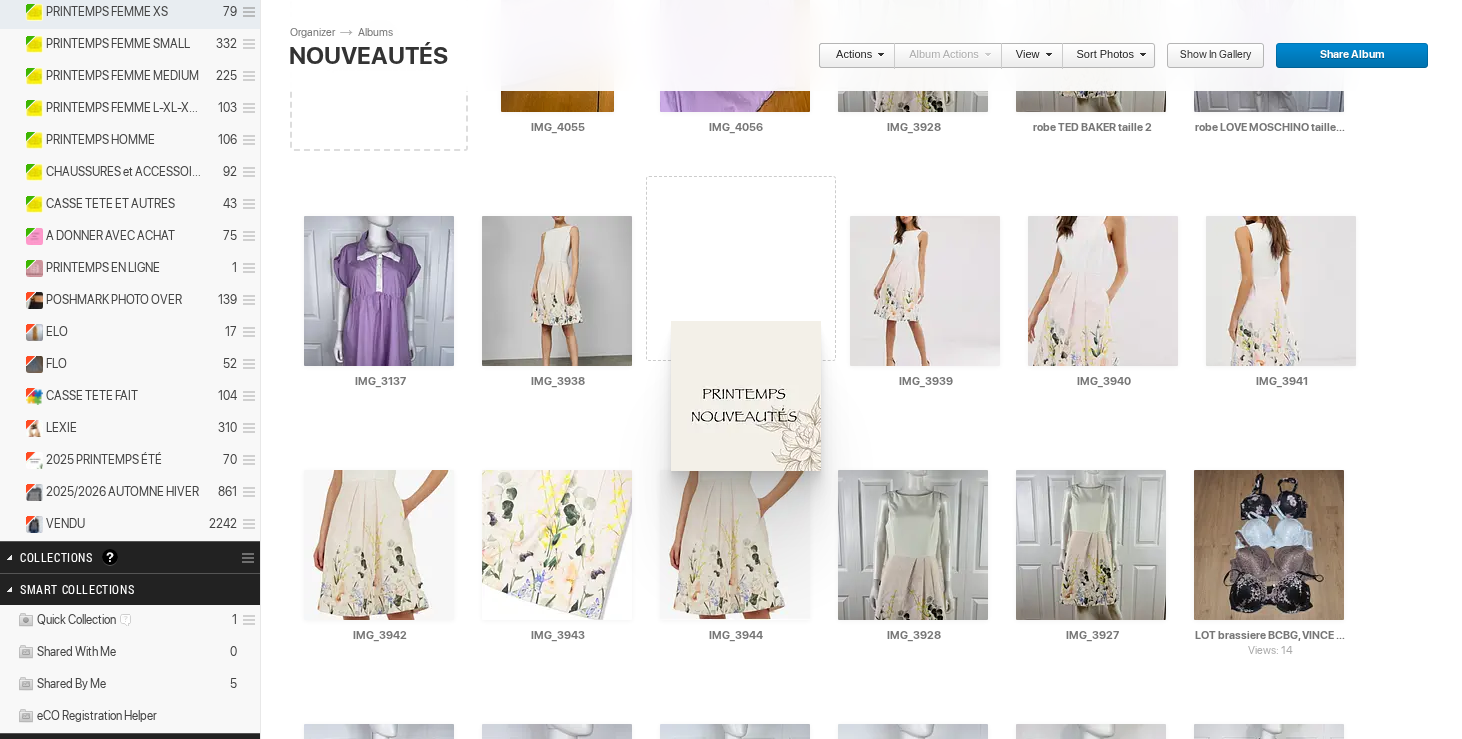 drag, startPoint x: 738, startPoint y: 563, endPoint x: 669, endPoint y: 315, distance: 257.4199 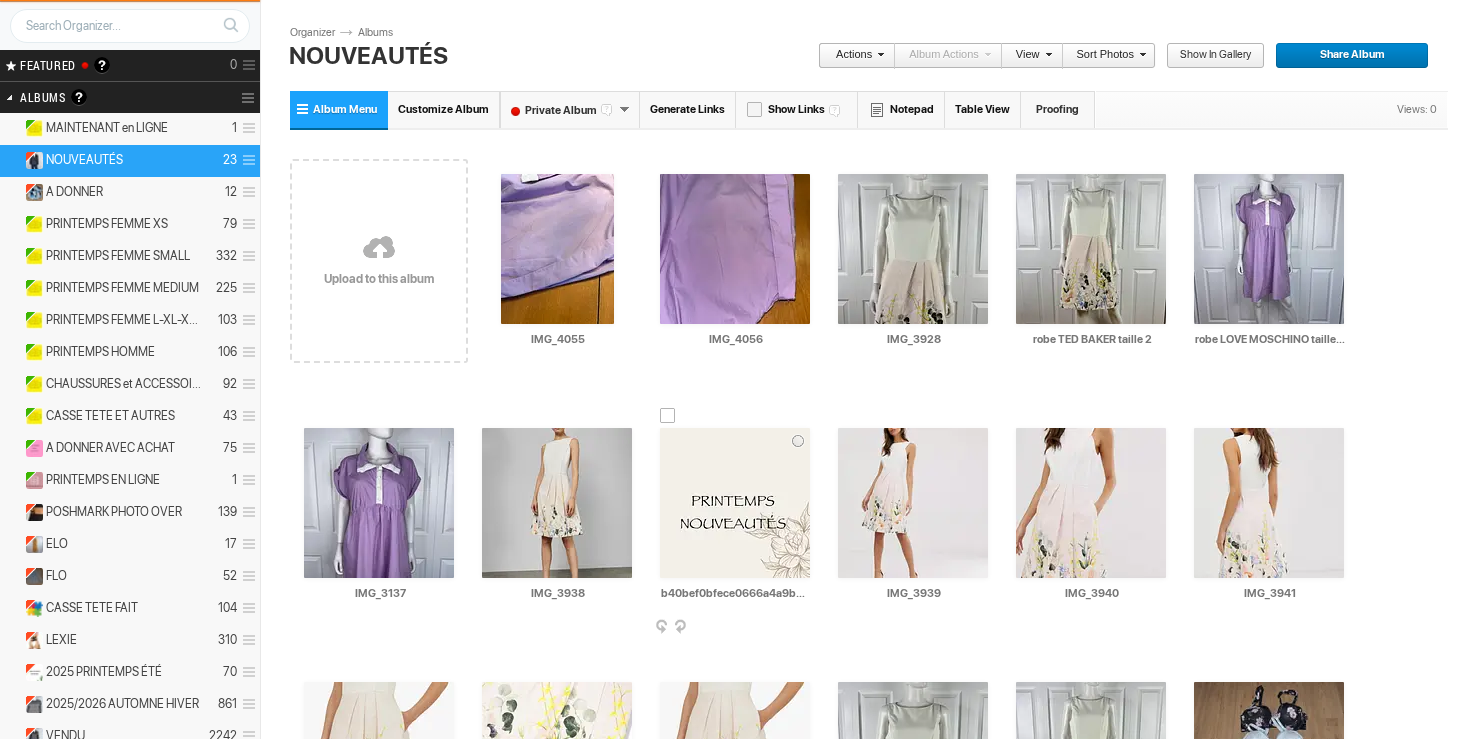scroll, scrollTop: 26, scrollLeft: 0, axis: vertical 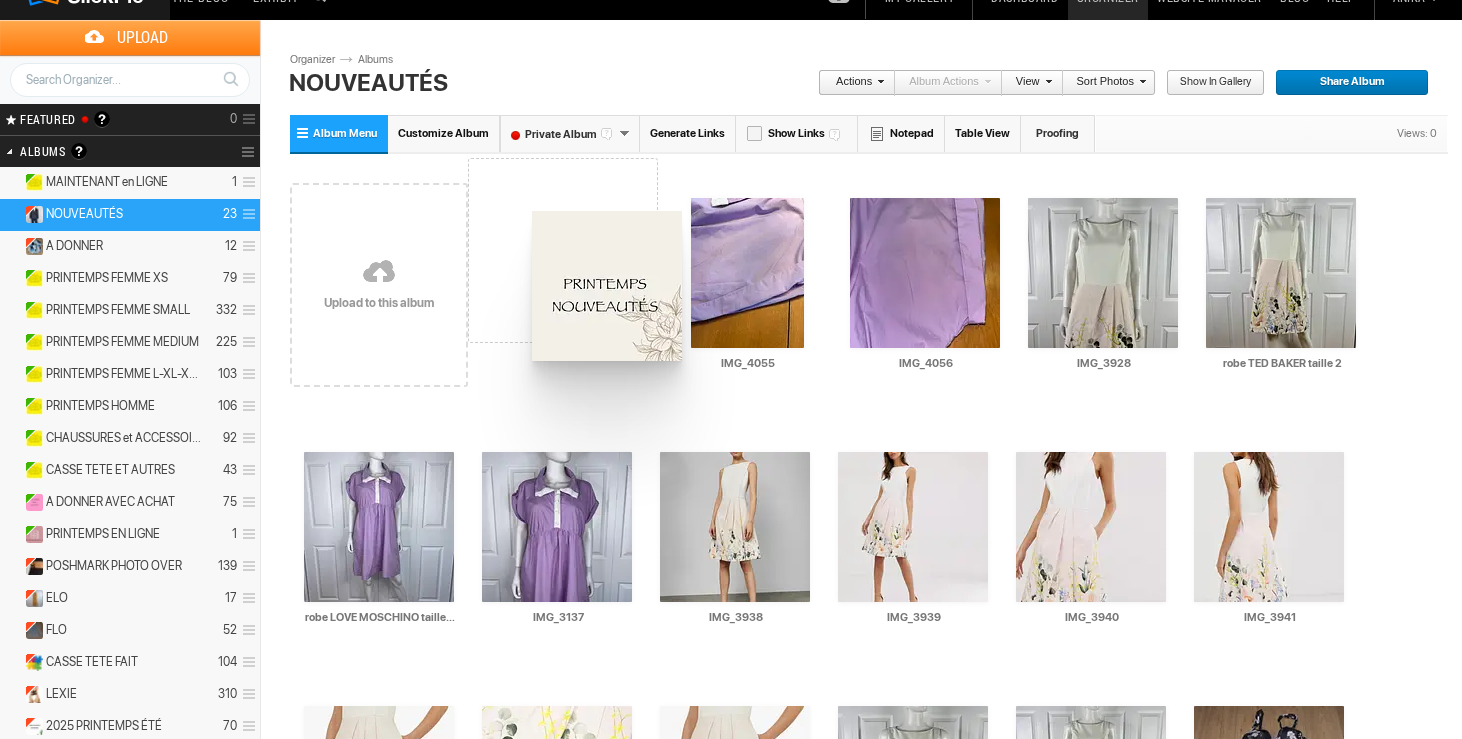 drag, startPoint x: 741, startPoint y: 533, endPoint x: 530, endPoint y: 211, distance: 384.97403 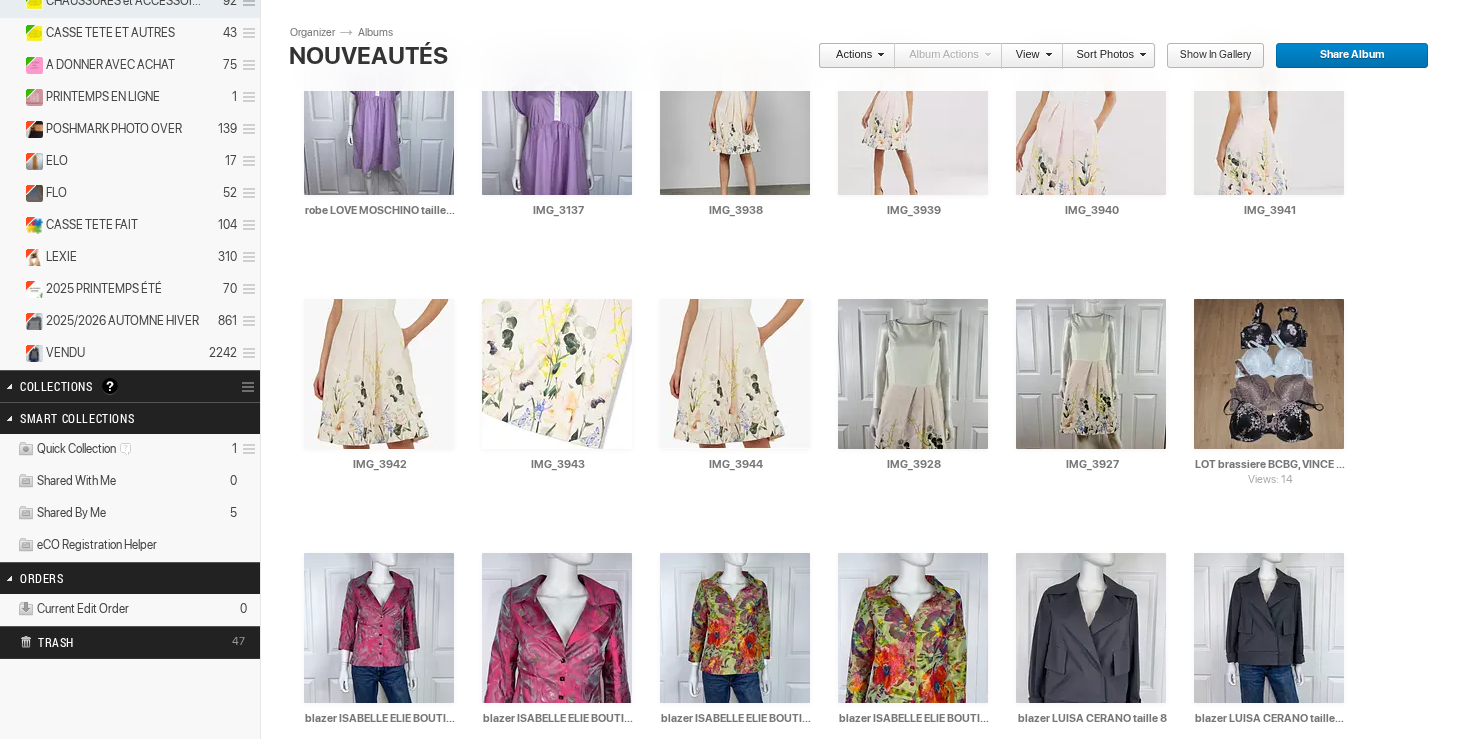 scroll, scrollTop: 518, scrollLeft: 0, axis: vertical 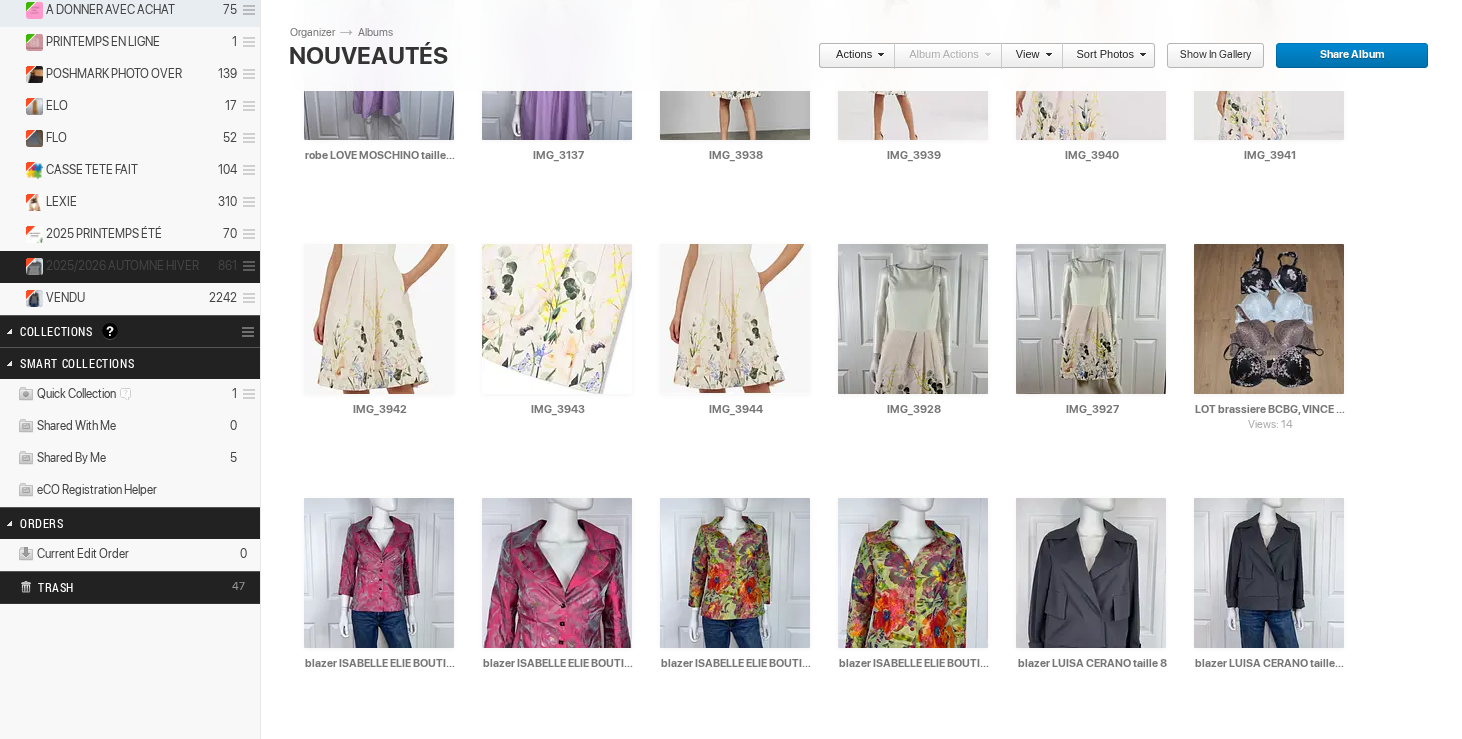 click on "2025/2026 AUTOMNE HIVER" at bounding box center [122, 266] 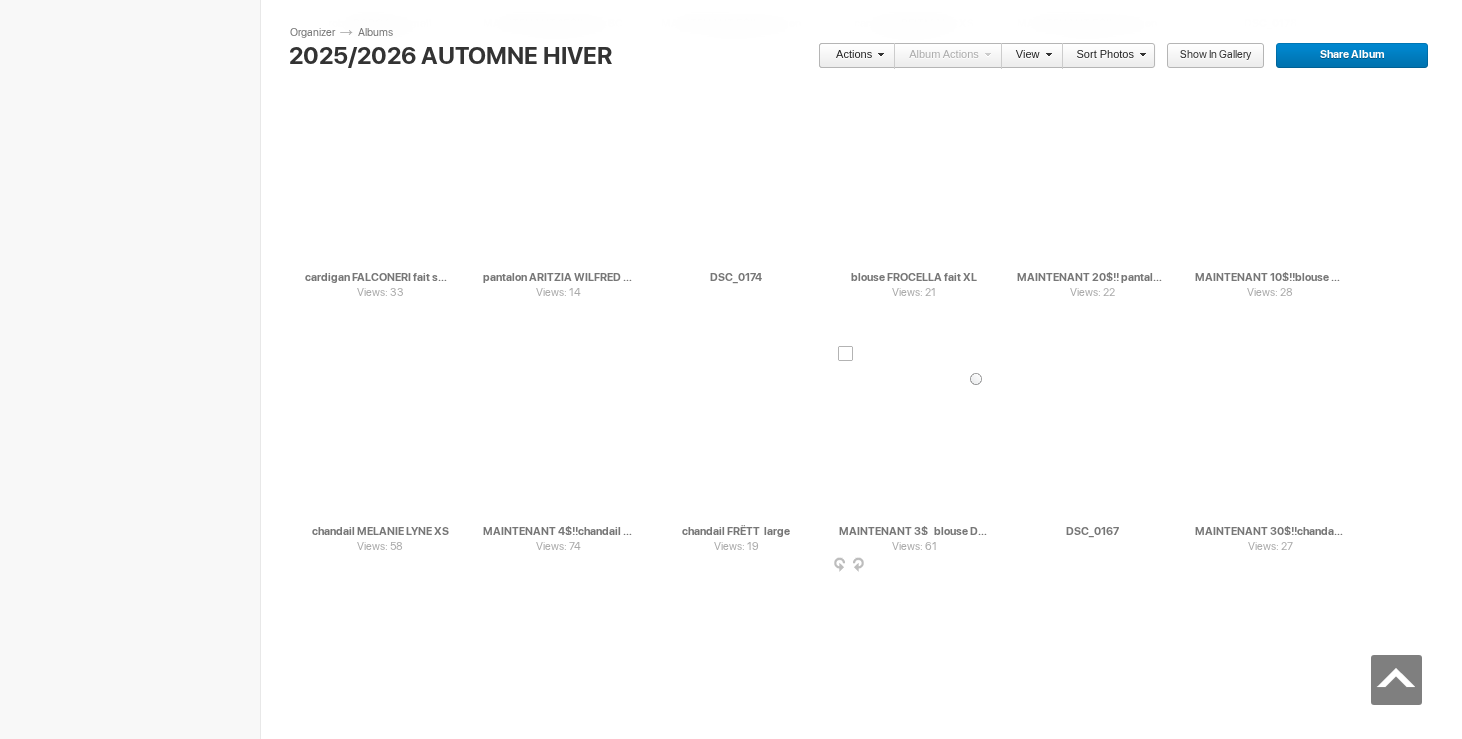 scroll, scrollTop: 34700, scrollLeft: 0, axis: vertical 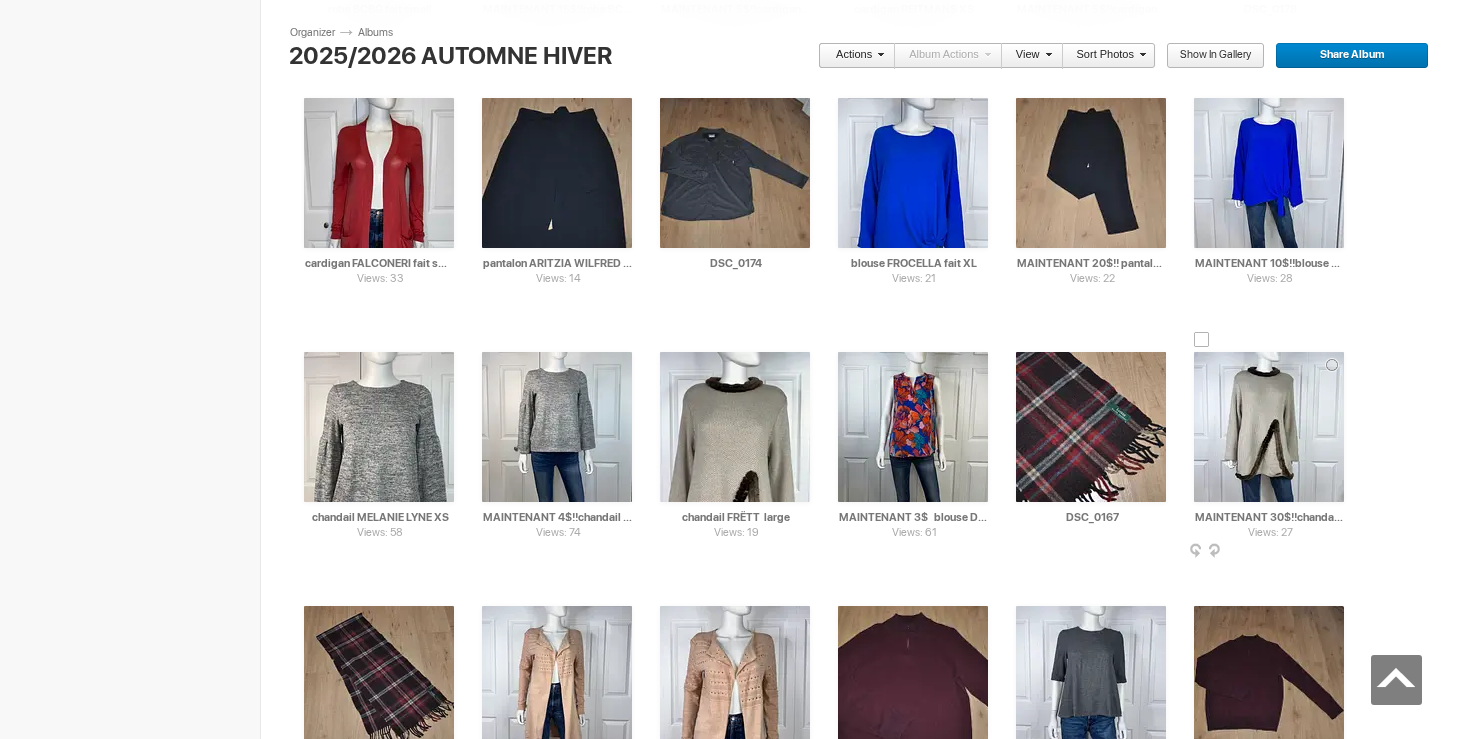 drag, startPoint x: 1295, startPoint y: 516, endPoint x: 1189, endPoint y: 515, distance: 106.004715 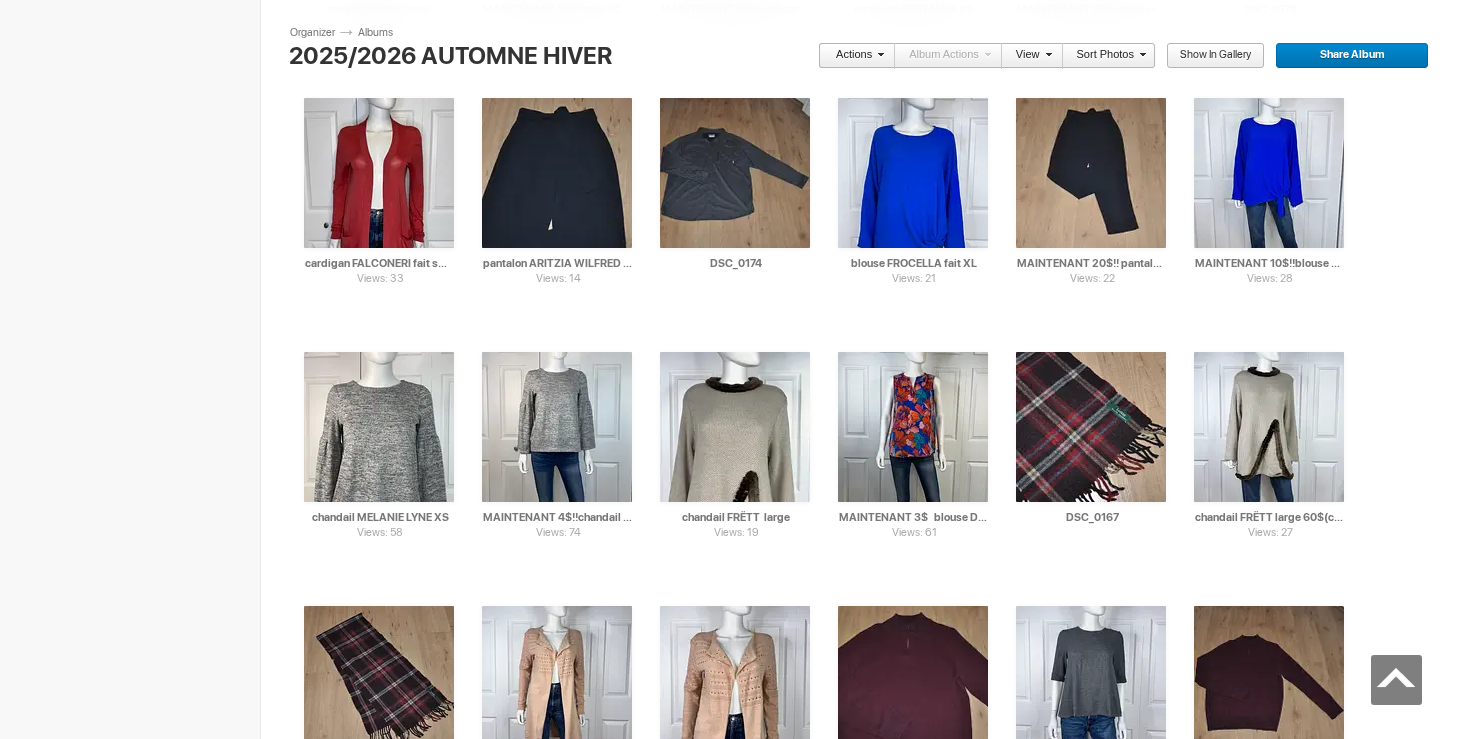 type on "chandail FRËTT  large 60$(comme neuf, superbe!! payé 400$, laine merino fine, vrai fourrure)" 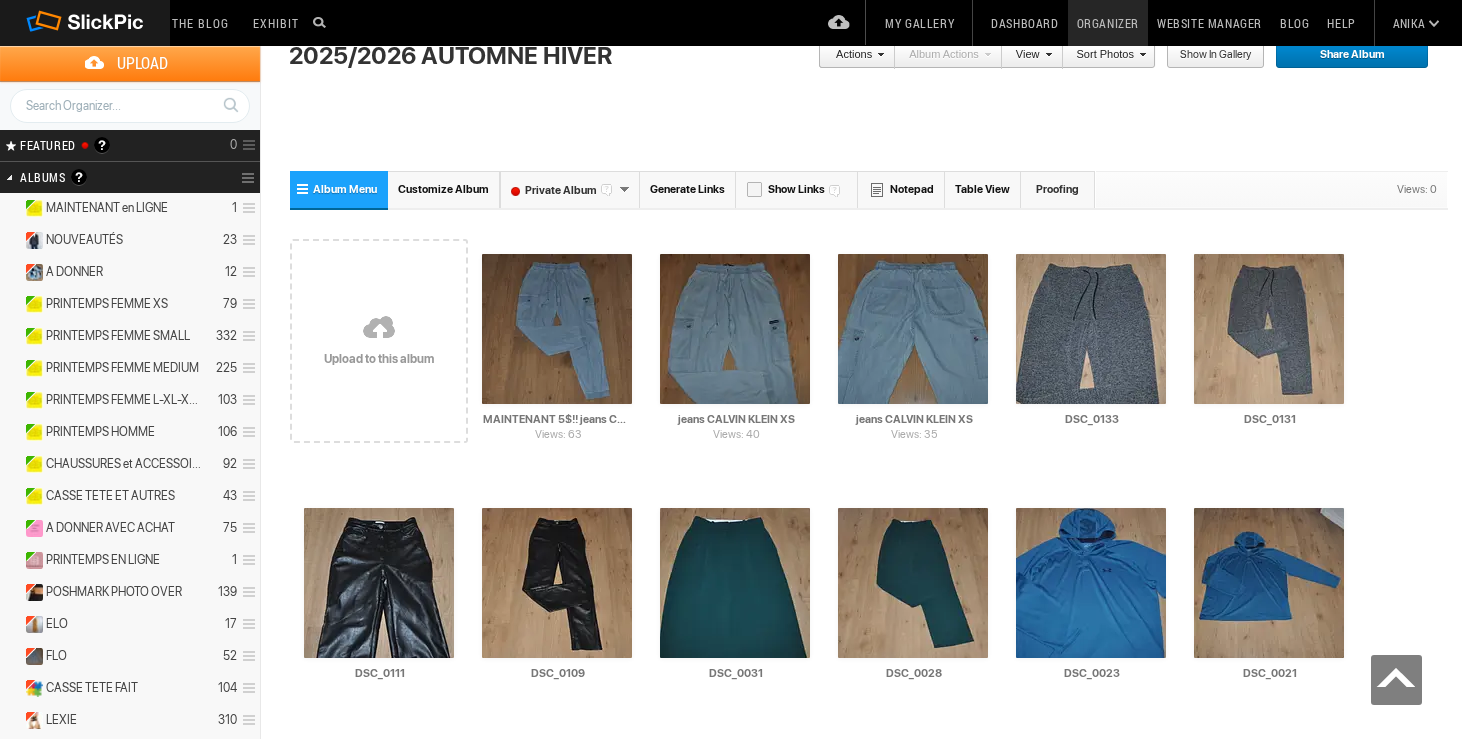 scroll, scrollTop: 34700, scrollLeft: 0, axis: vertical 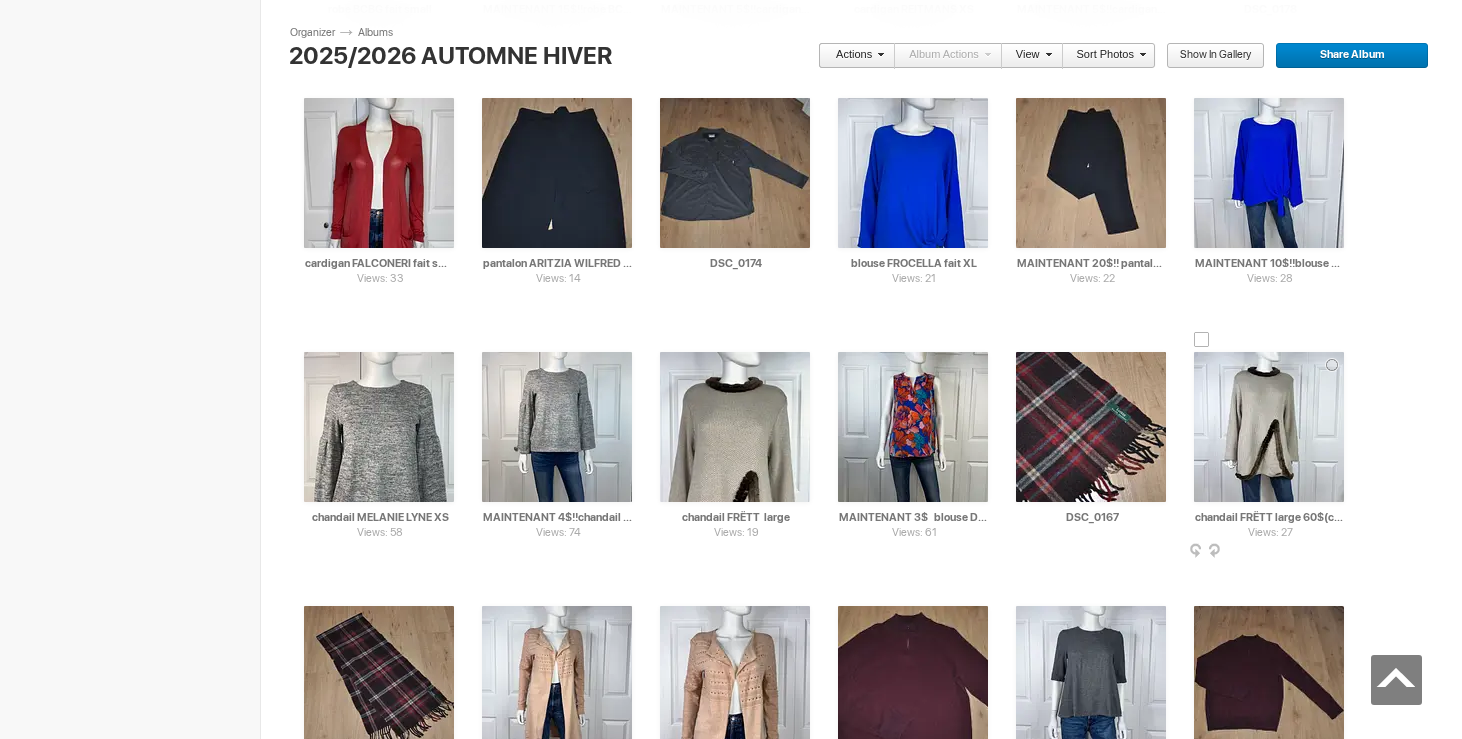 click on "chandail FRËTT  large 60$(comme neuf, superbe!! payé 400$, laine merino fine, vrai fourrure)" at bounding box center [1270, 517] 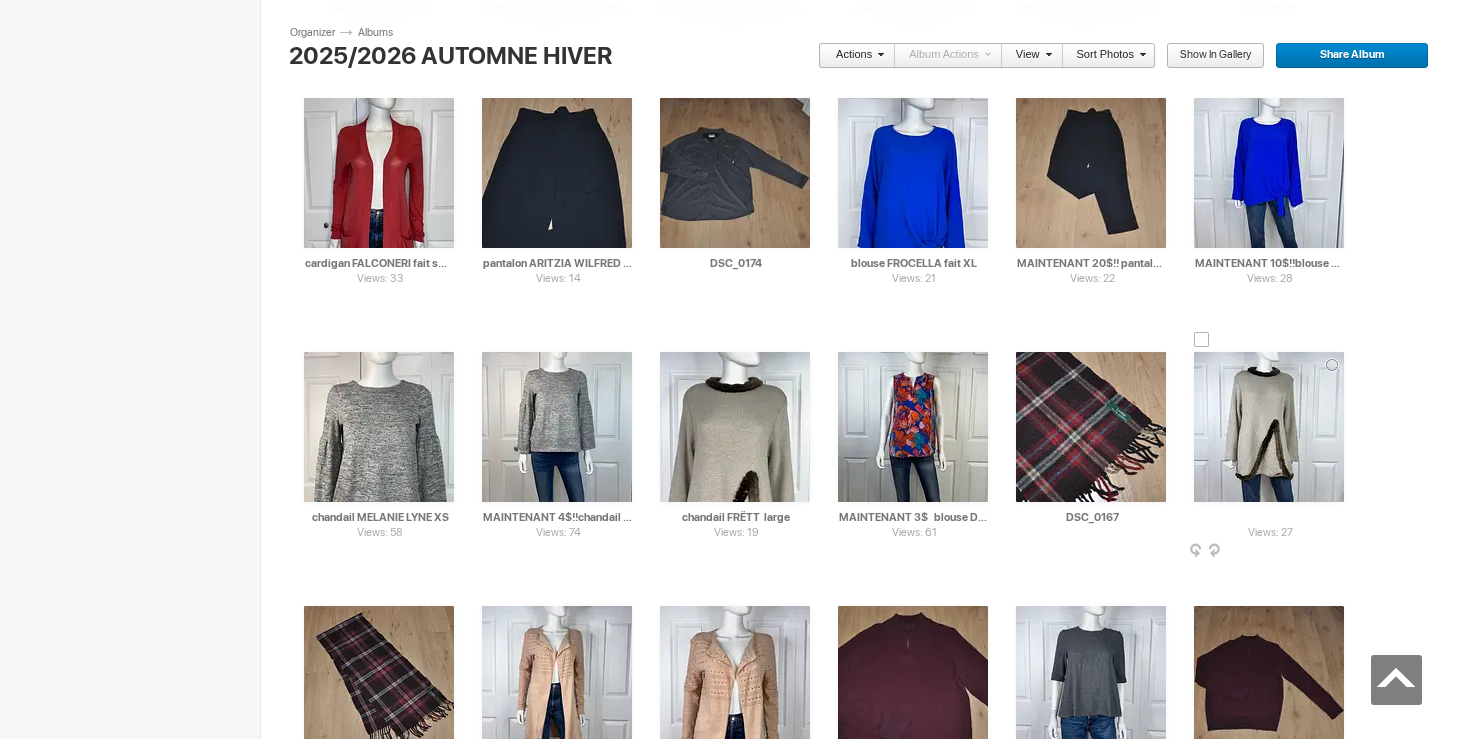 drag, startPoint x: 1320, startPoint y: 513, endPoint x: 1356, endPoint y: 513, distance: 36 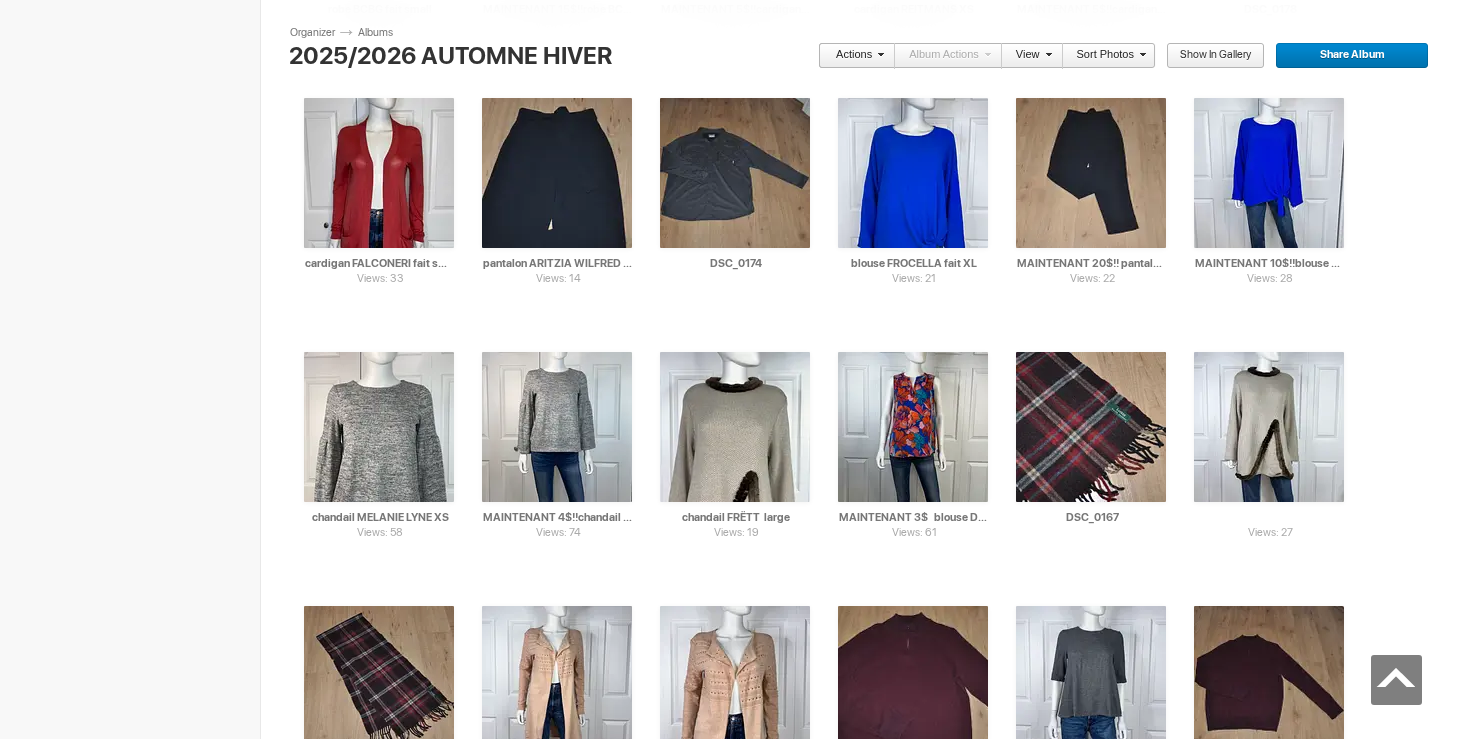 scroll, scrollTop: 0, scrollLeft: 266, axis: horizontal 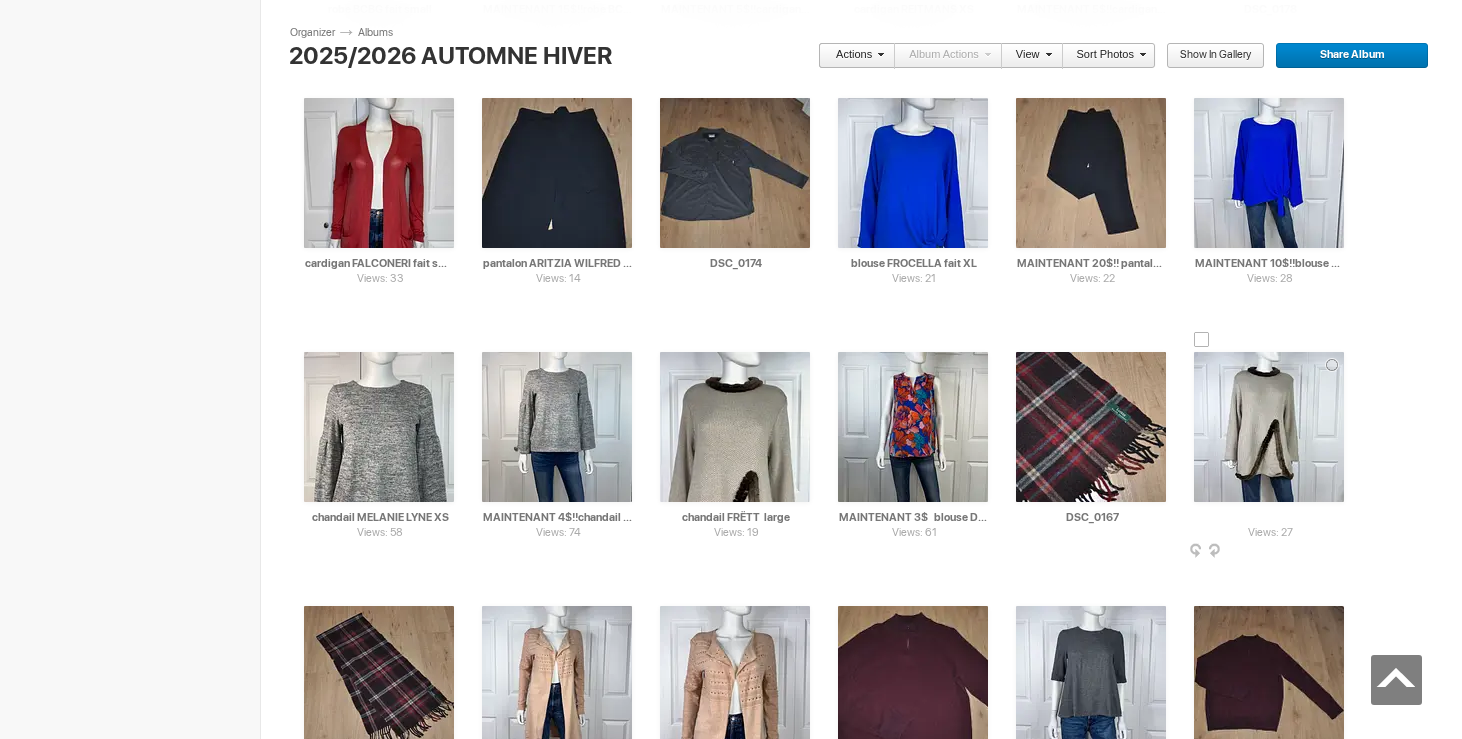 click on "chandail FRËTT  large 50$(comme neuf, superbe!! payé 400$, merino fine, fourrure)" at bounding box center [1270, 517] 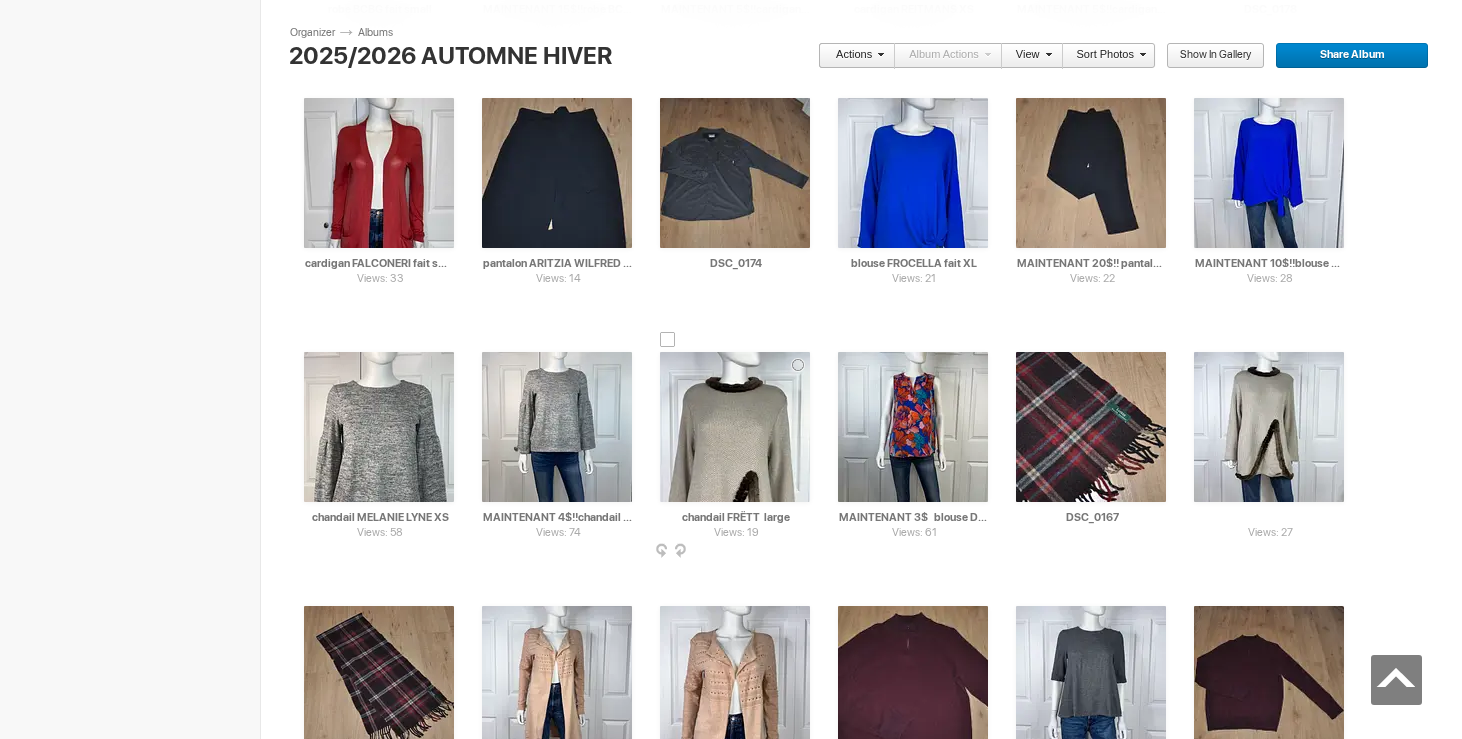 click at bounding box center [668, 340] 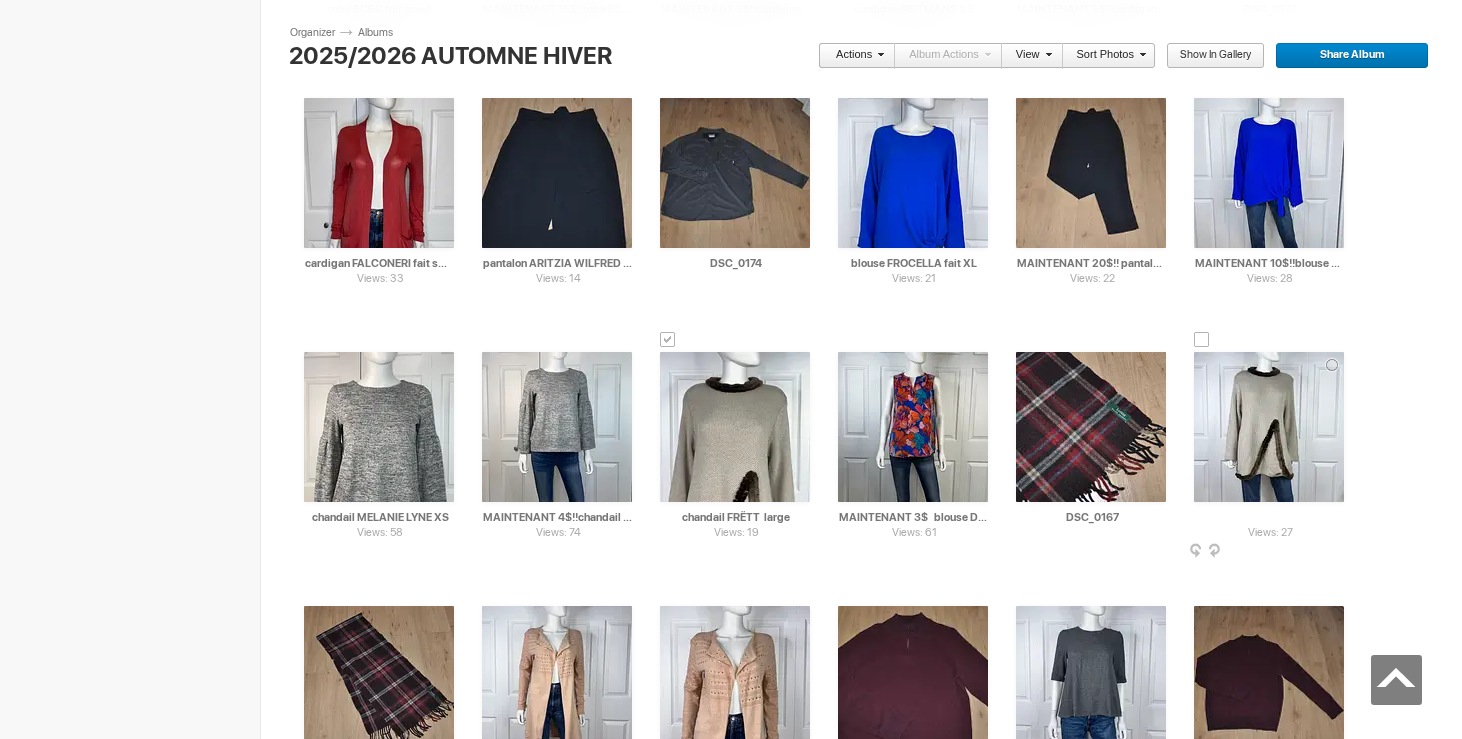 click at bounding box center [1202, 340] 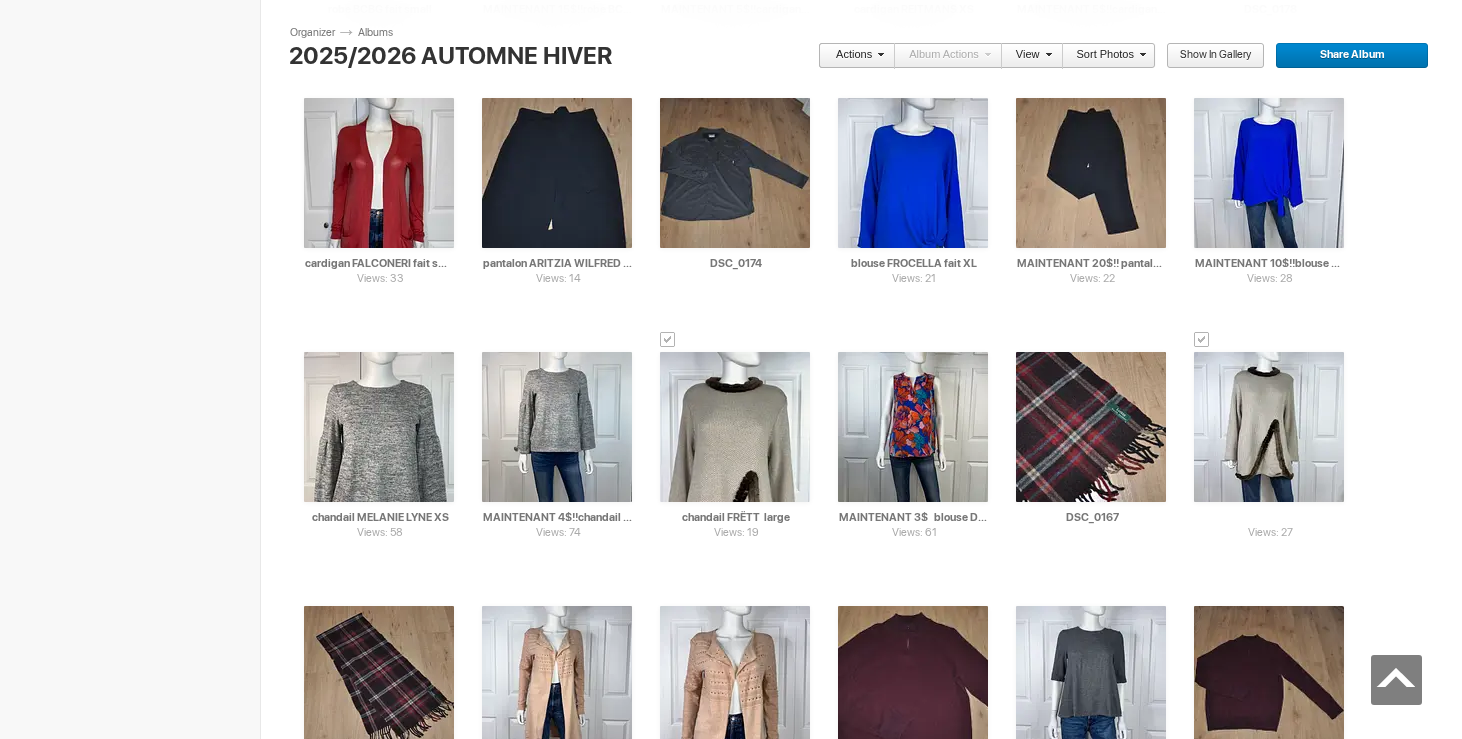 type on "chandail FRËTT  large 50$(comme neuf, superbe!! payé 400$, merino fine, fourrure, fabriqué au québec)" 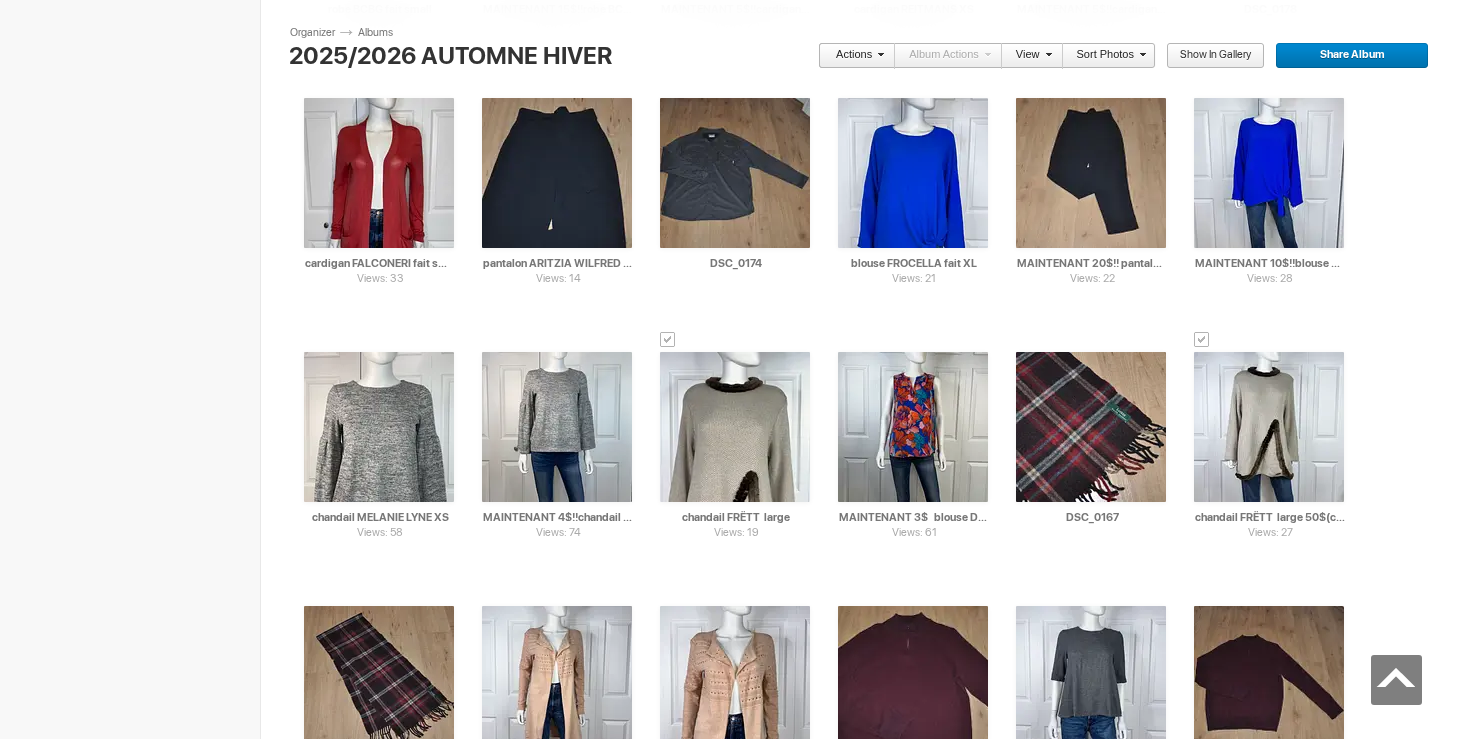 click on "Actions Album Actions Actions View Sort Albums Sort Photos
Show in Gallery
Share Album
Share Gallery" at bounding box center [867, 59] 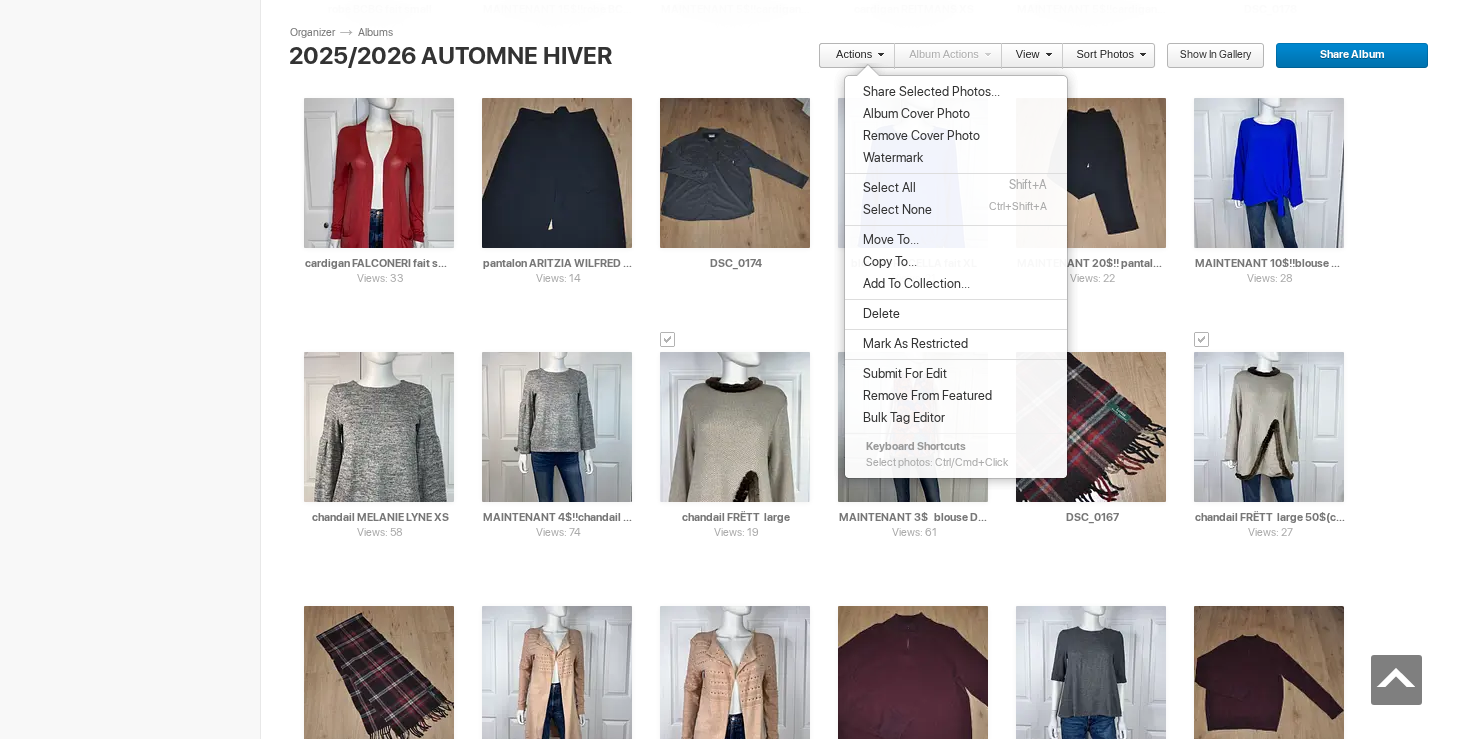 click on "Move To..." at bounding box center [888, 240] 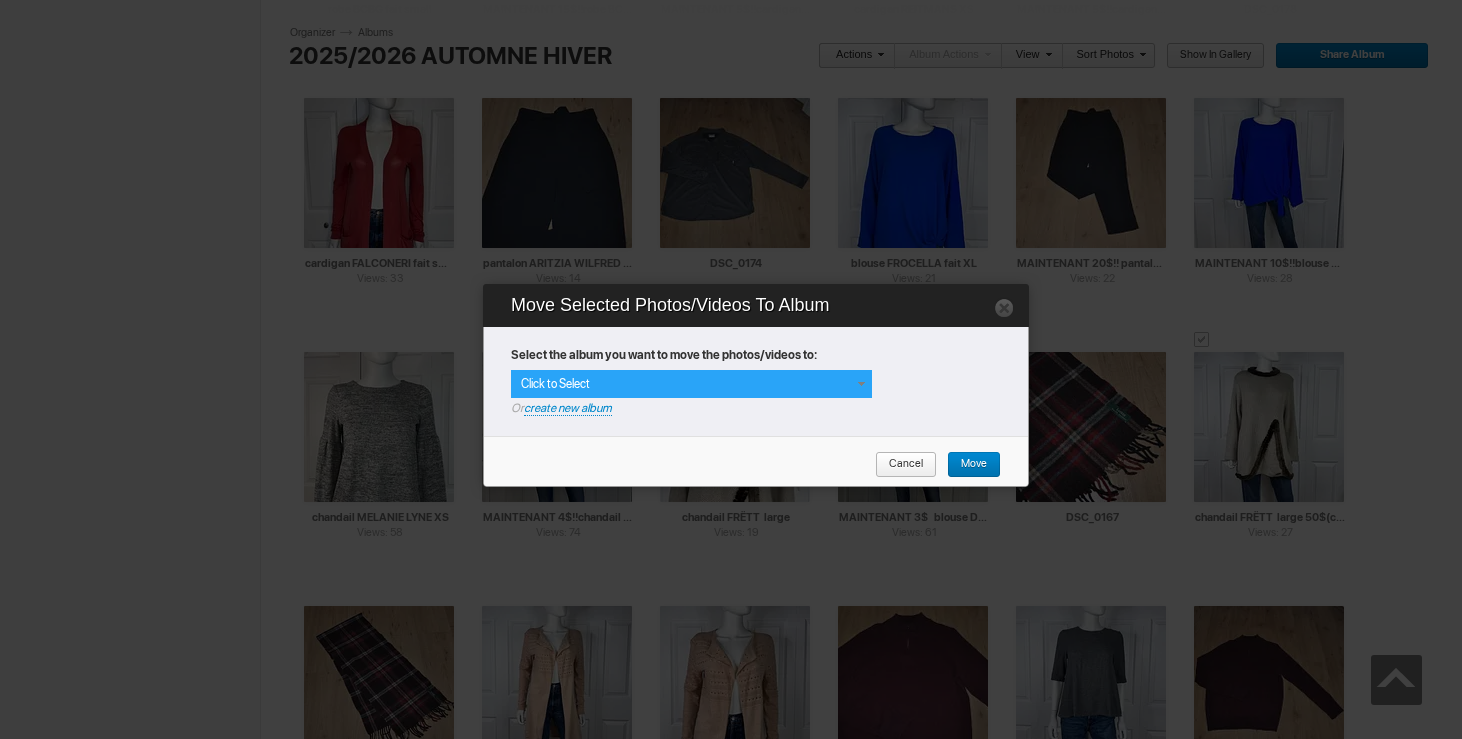 click at bounding box center [861, 384] 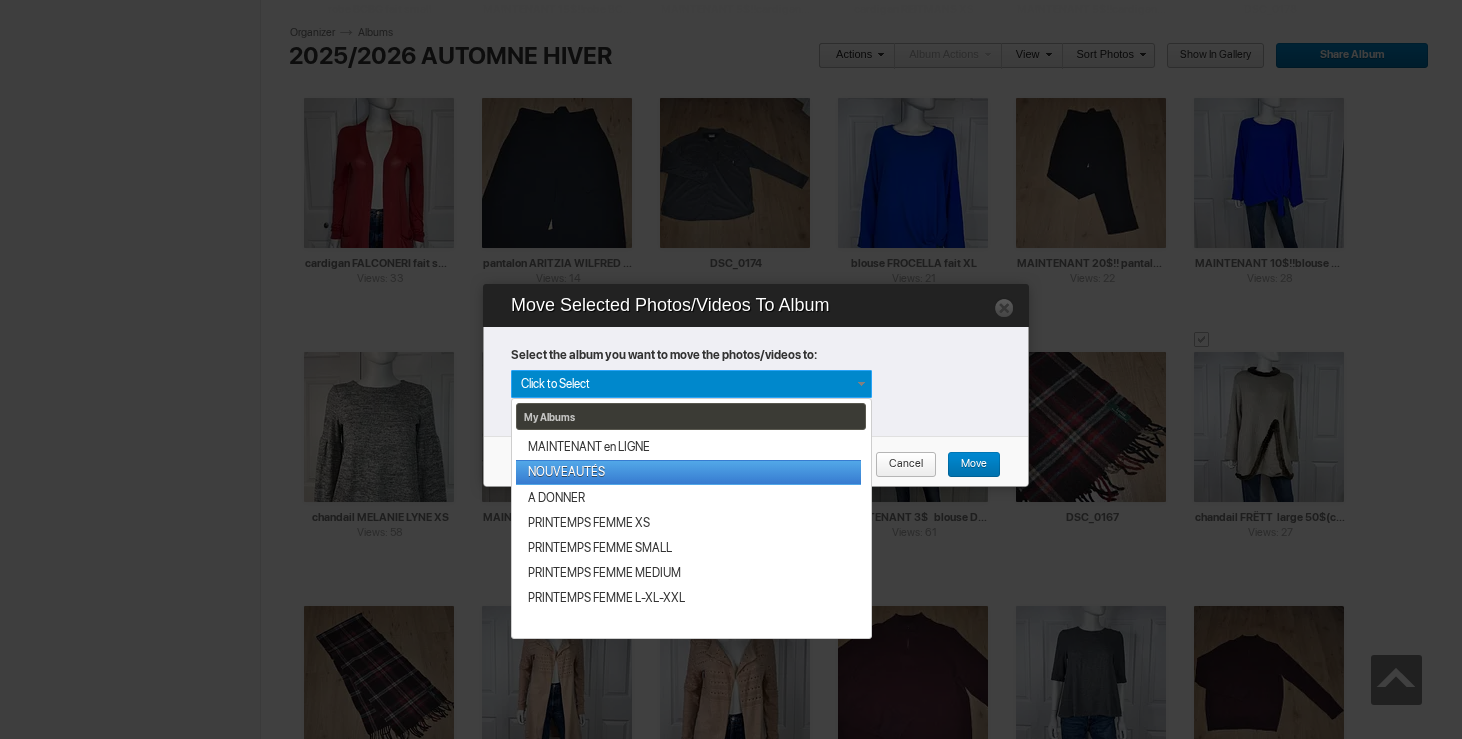 click on "NOUVEAUTÉS" at bounding box center (688, 472) 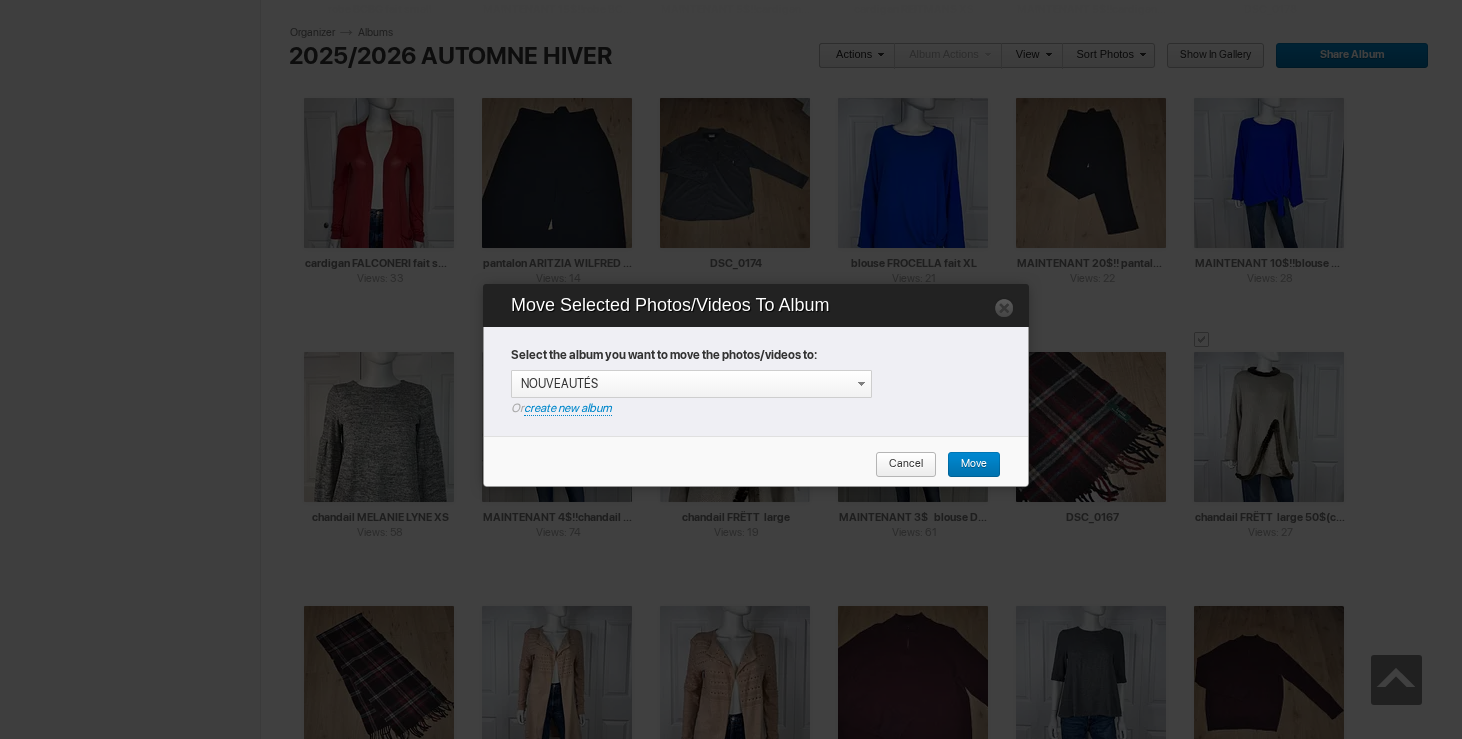 click on "Move" at bounding box center [967, 465] 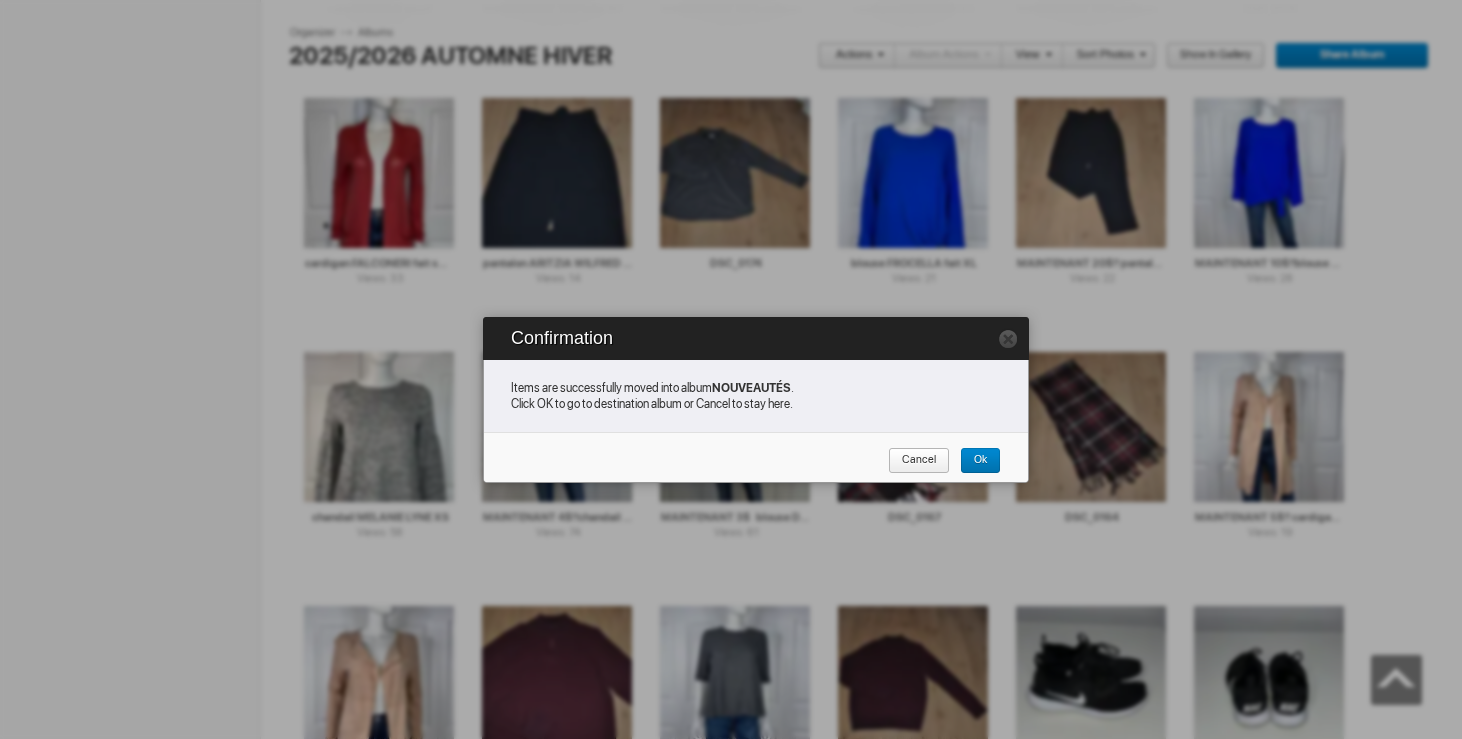click on "Cancel" at bounding box center [919, 461] 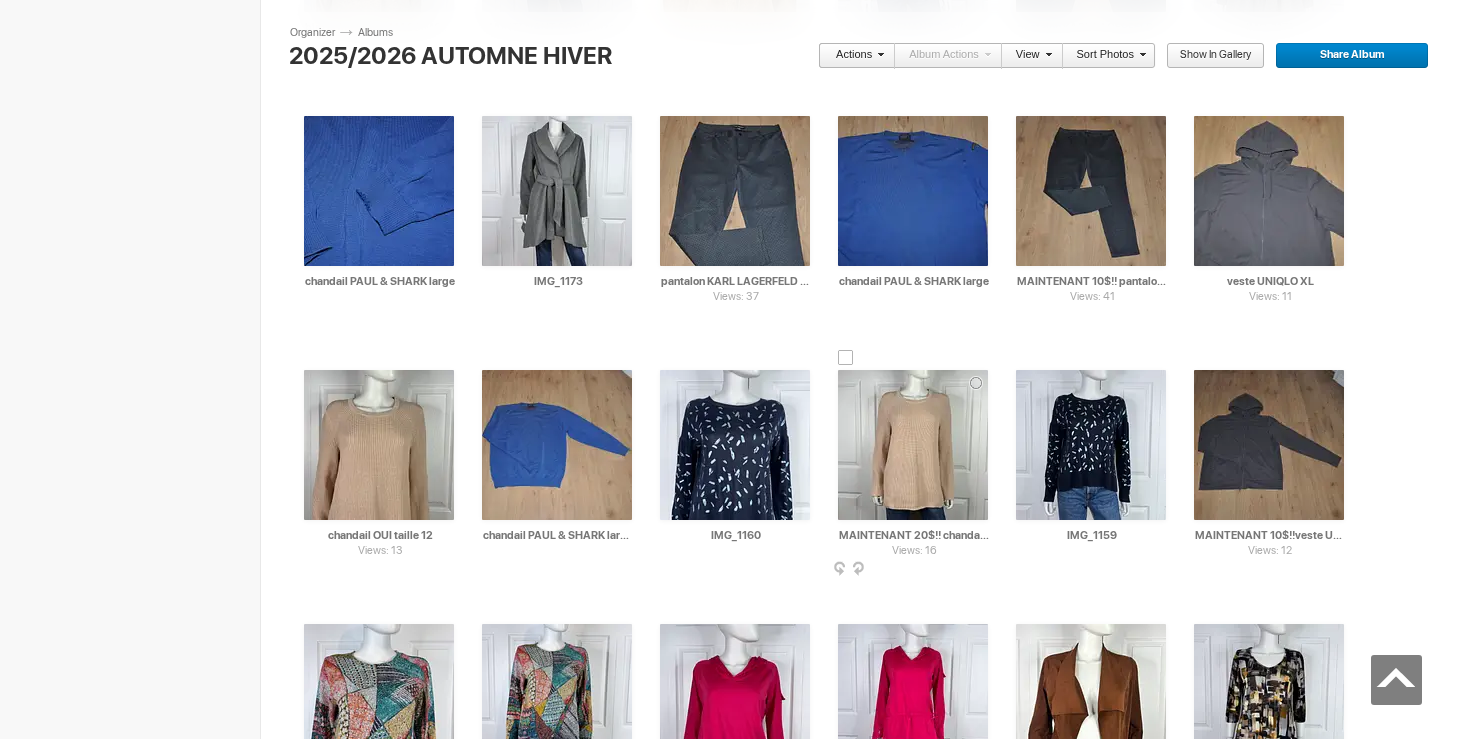 scroll, scrollTop: 3944, scrollLeft: 0, axis: vertical 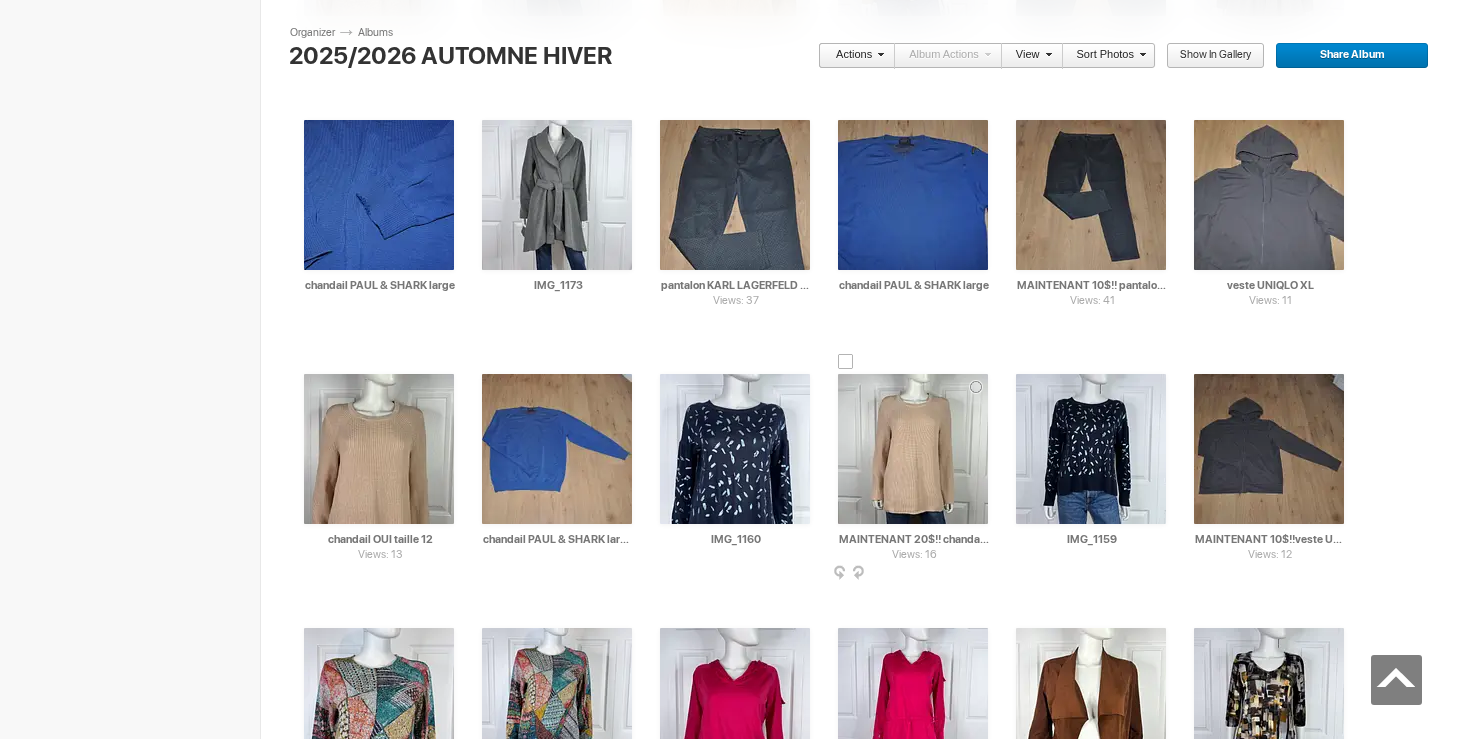 click at bounding box center (913, 449) 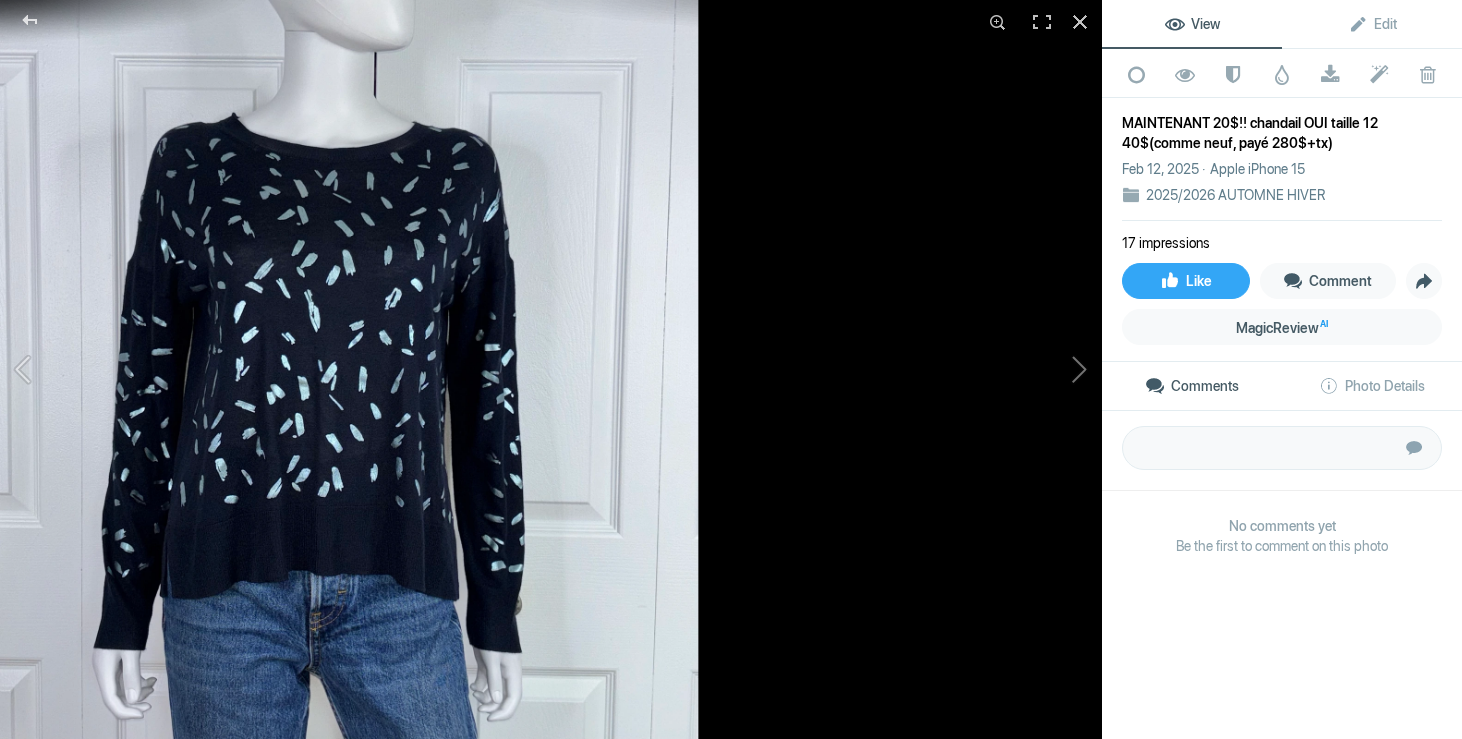 click 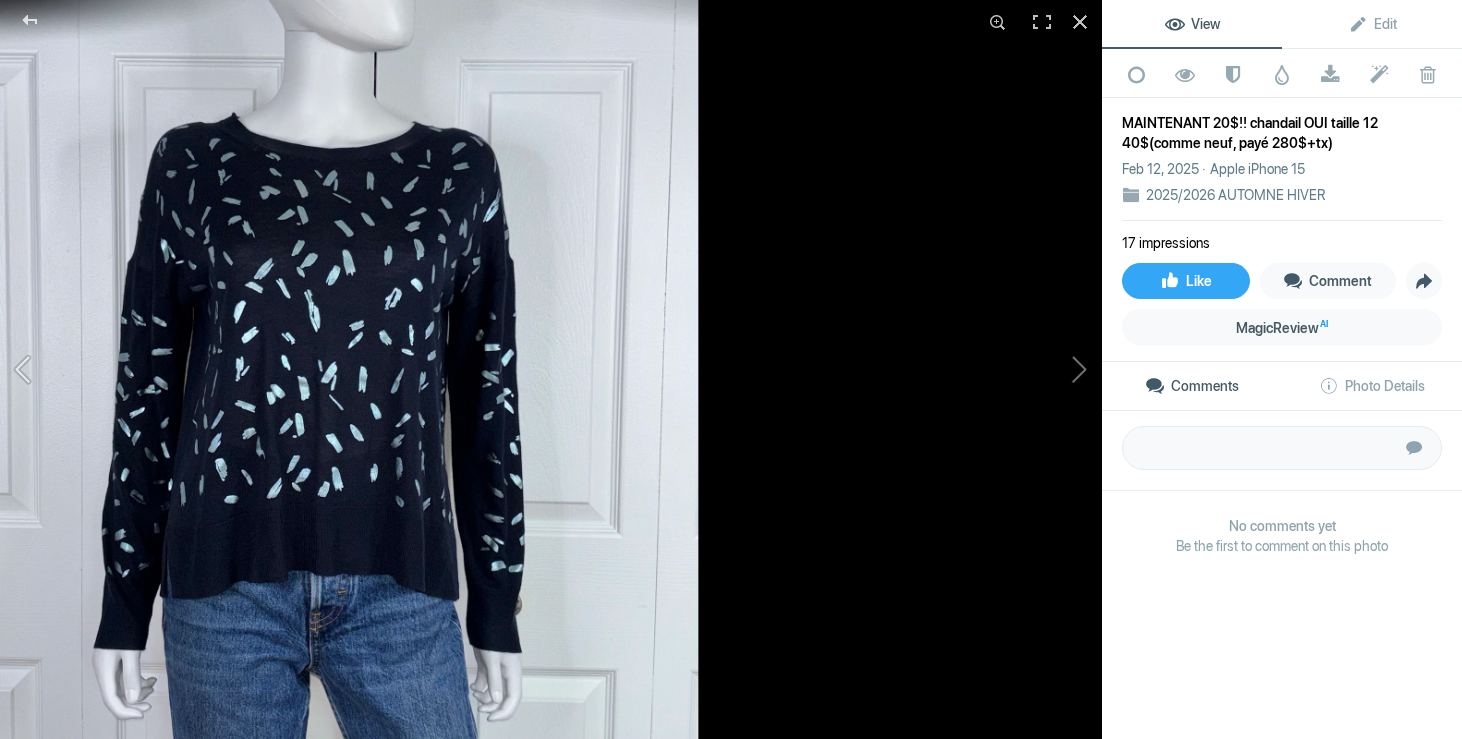 click 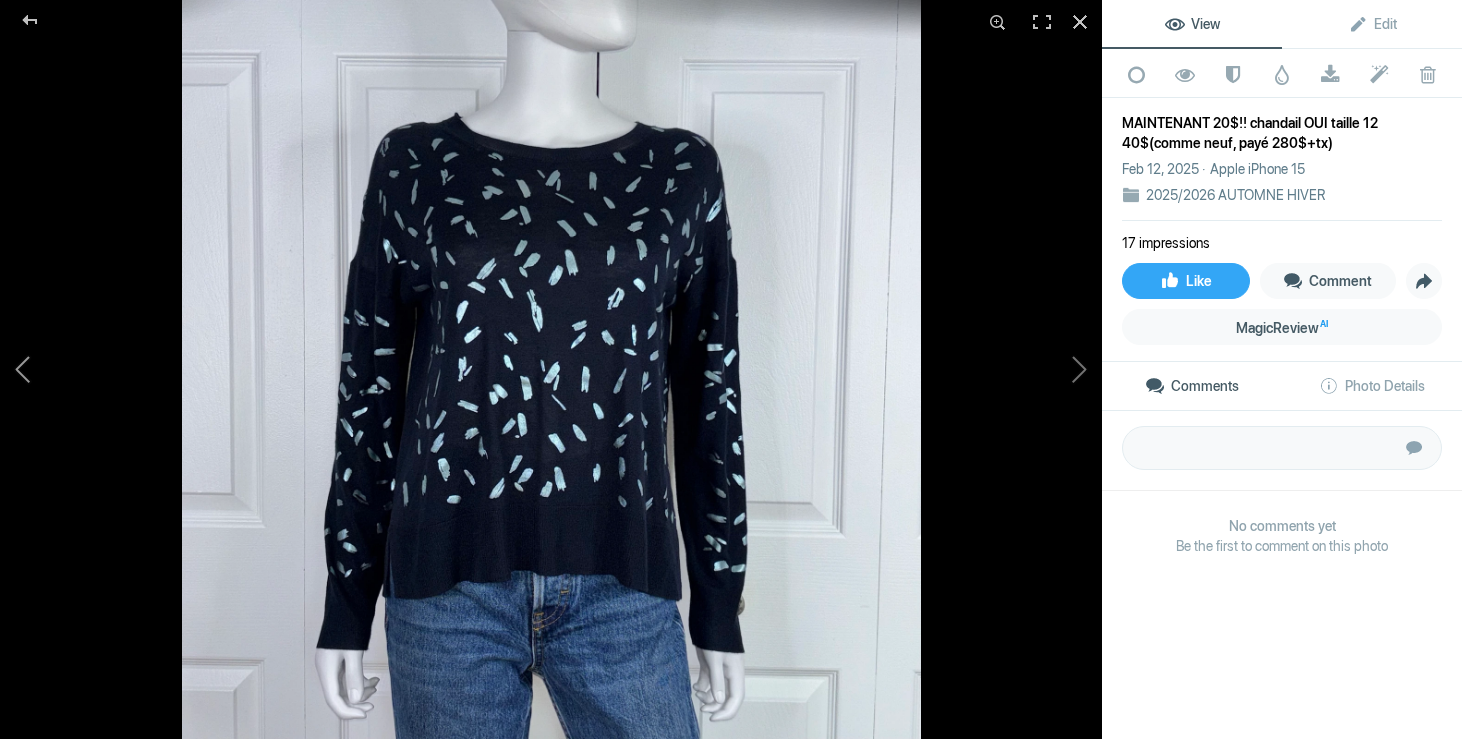 click 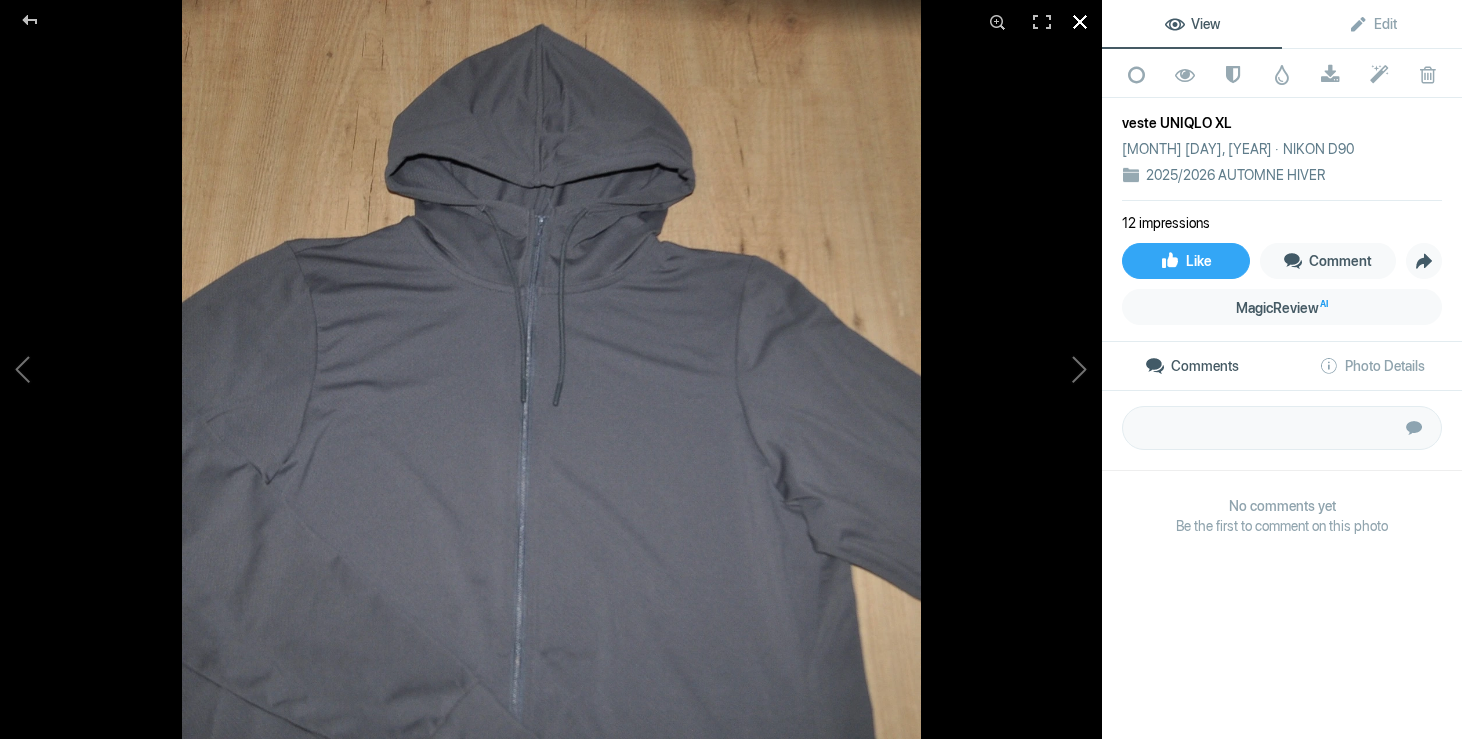 click 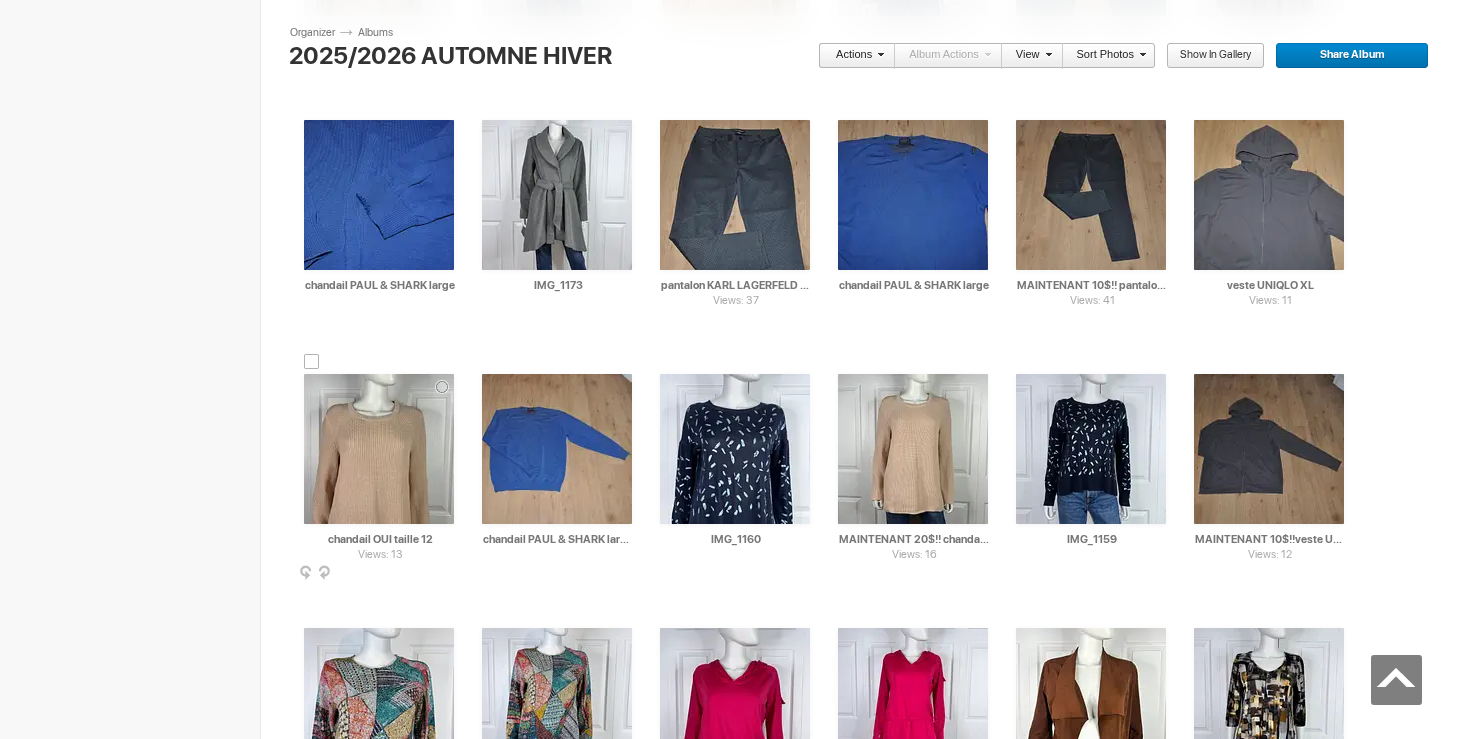 click at bounding box center (379, 449) 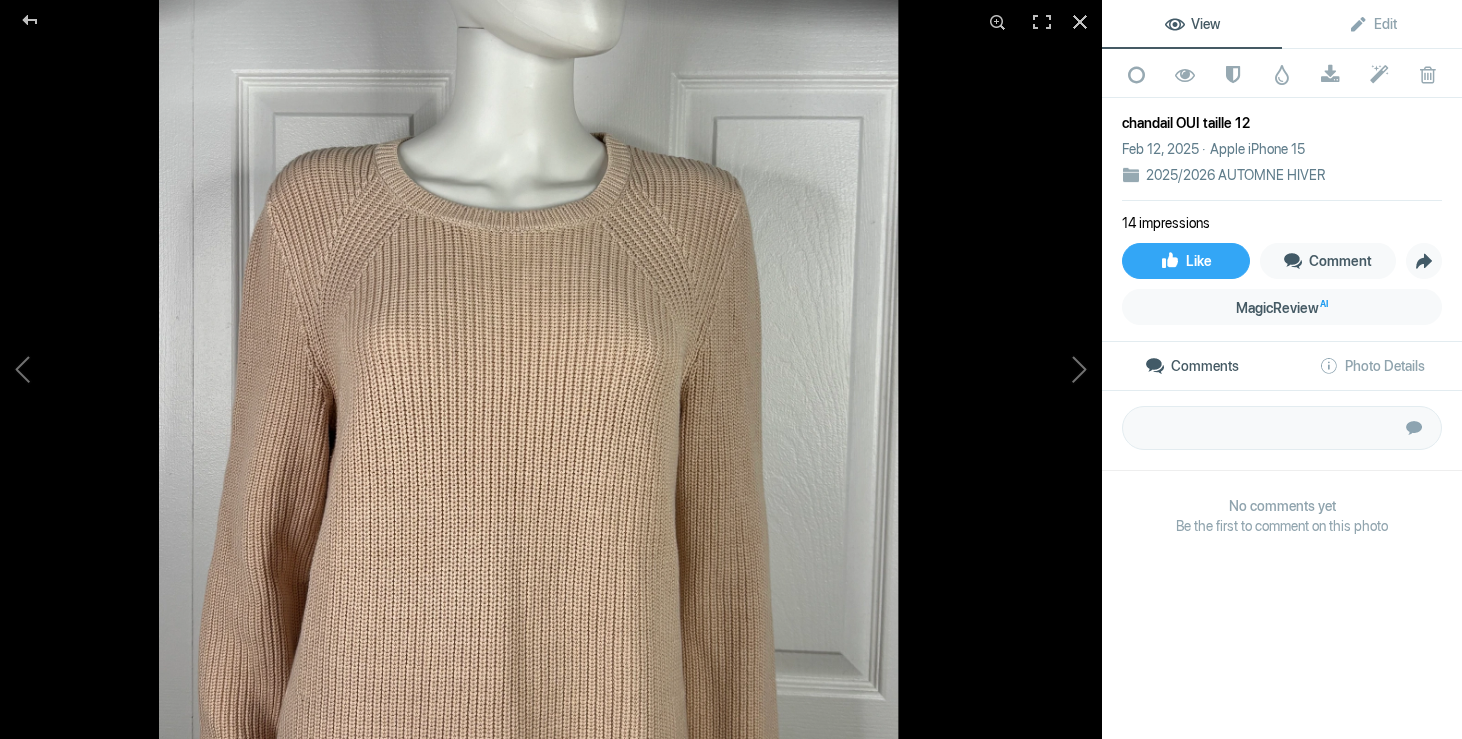 click on "View Edit Add to Quick Collection Remove from Quick Collection Hide from Public View Unhide from Public View Mark as Restricted Unmark as Restricted Watermark Download Submit to Photo Enhancement Order Remove from Photo Enhancement Order Delete  chandail OUI taille 12   Feb 12, 2025   Apple iPhone 15  2025/2026 AUTOMNE HIVER 14 impressions Like Comment Share MagicReview AI Comments Photo Details        Submit No comments yet Be the first to comment on this photo  Apple iPhone 15 ƒ/1.6 6mm Captured on Feb 12, 2025 Wednesday, 09:09 PM IMG_0544.jpeg  19MP, 4284×4284px, 4.41 MB  Show extended photo details" 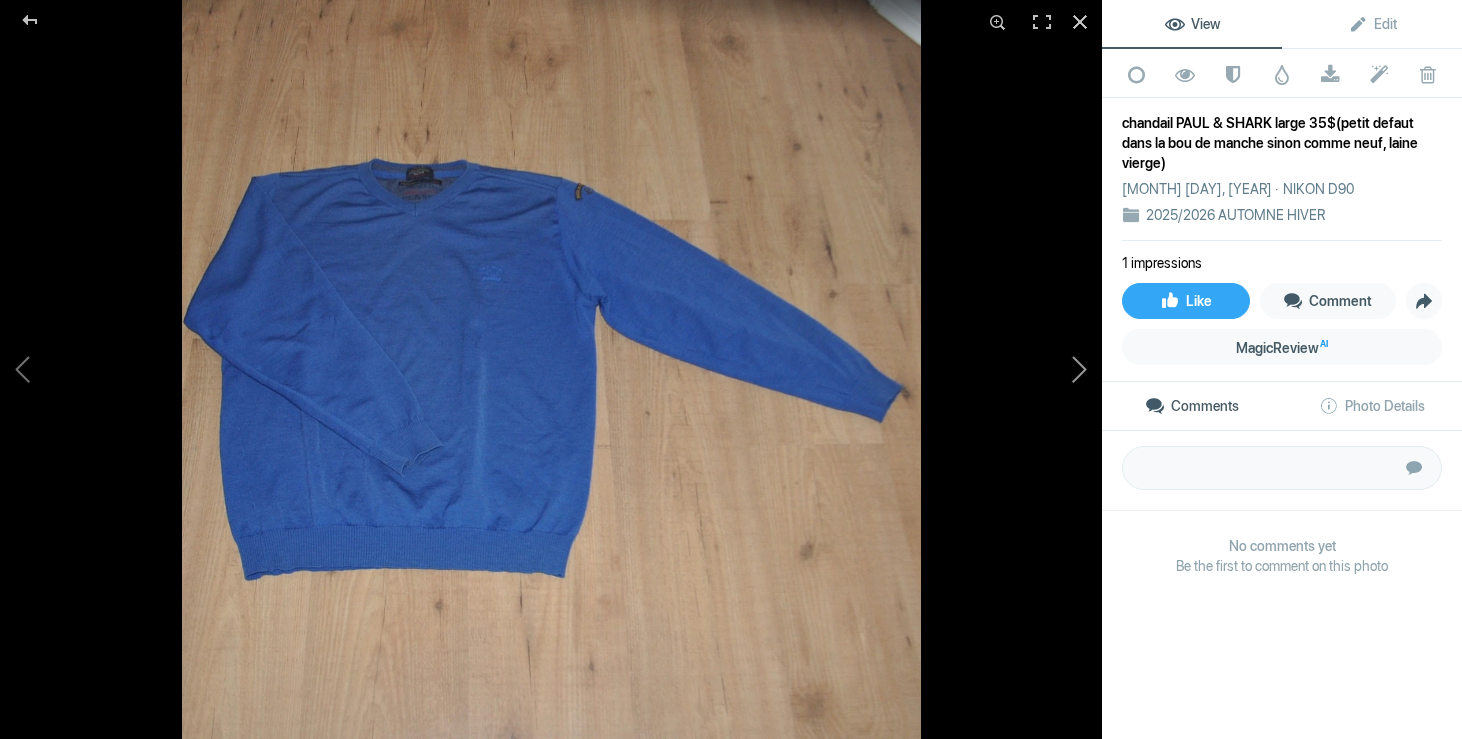 click 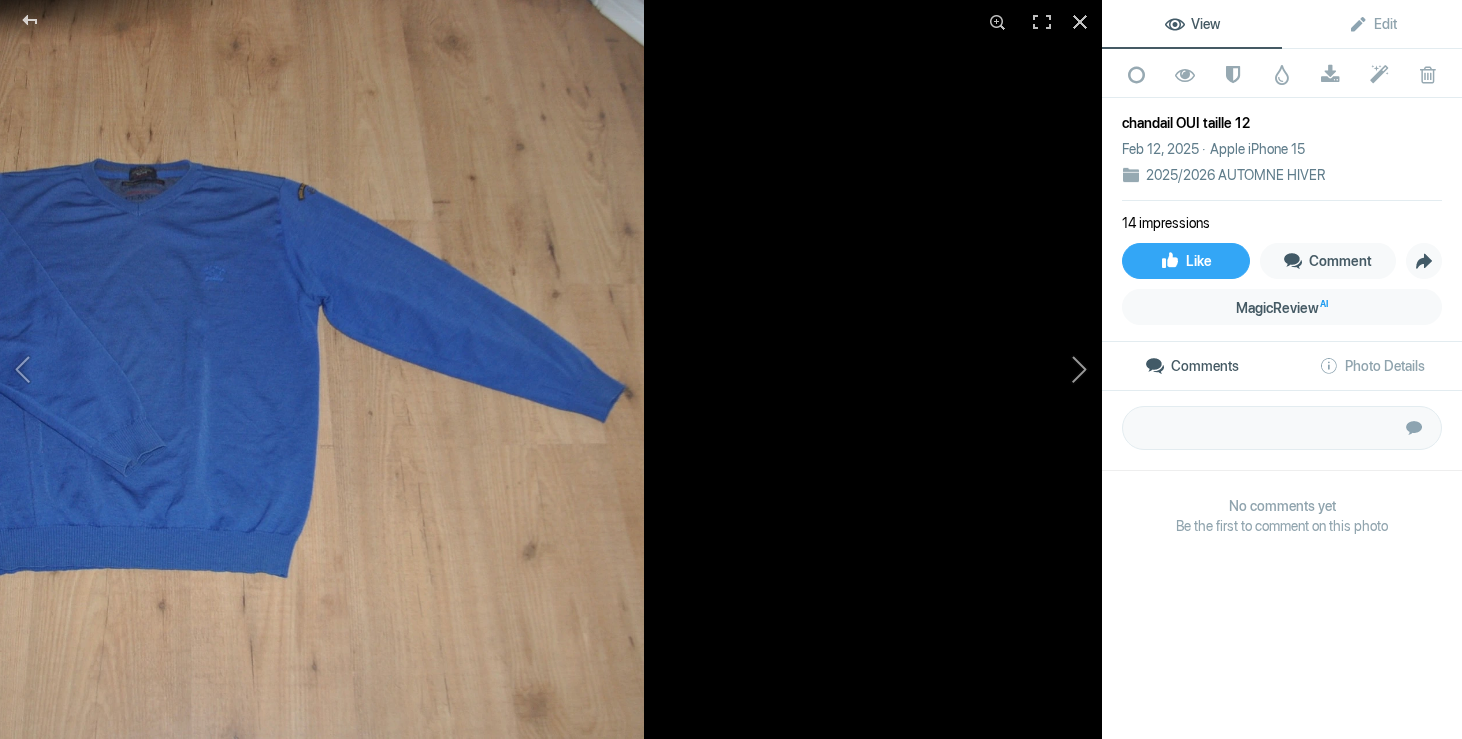 click 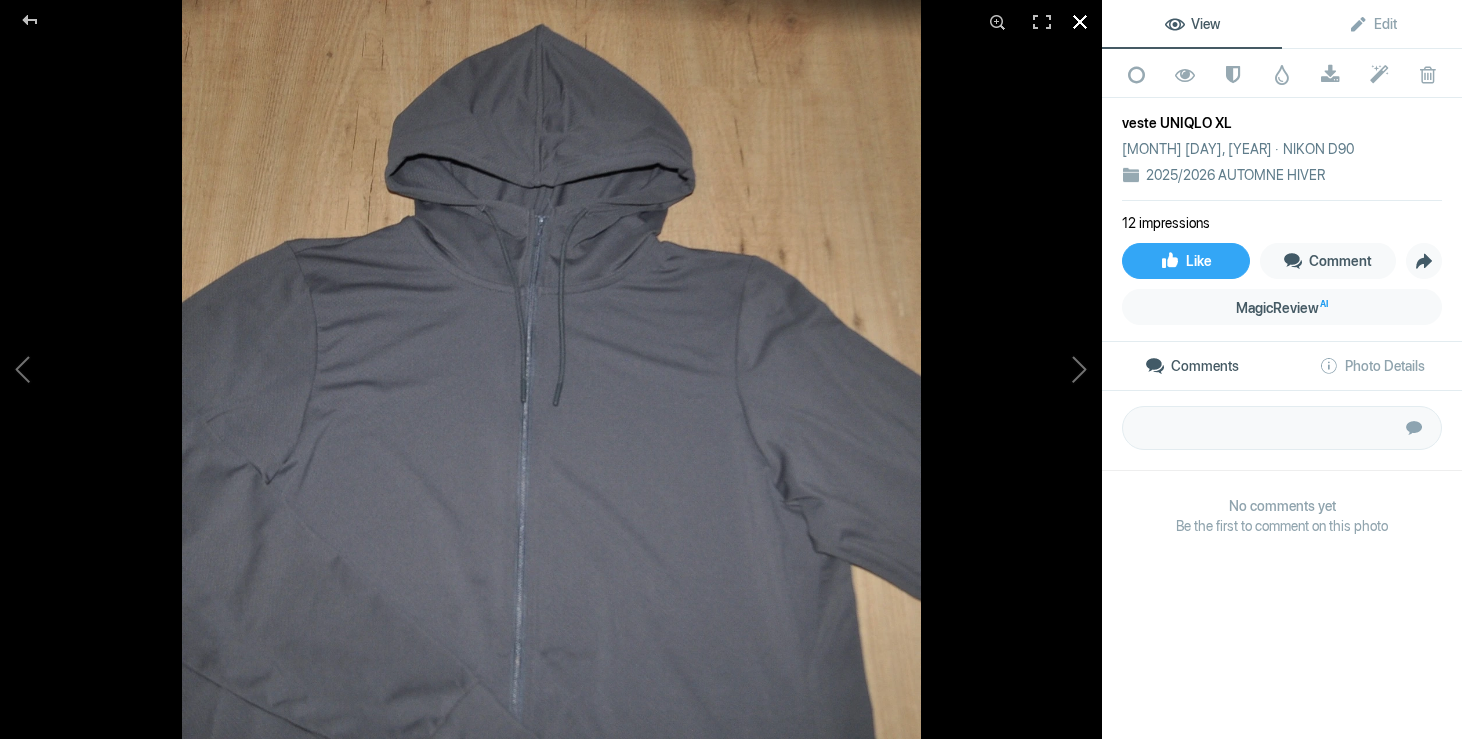 click 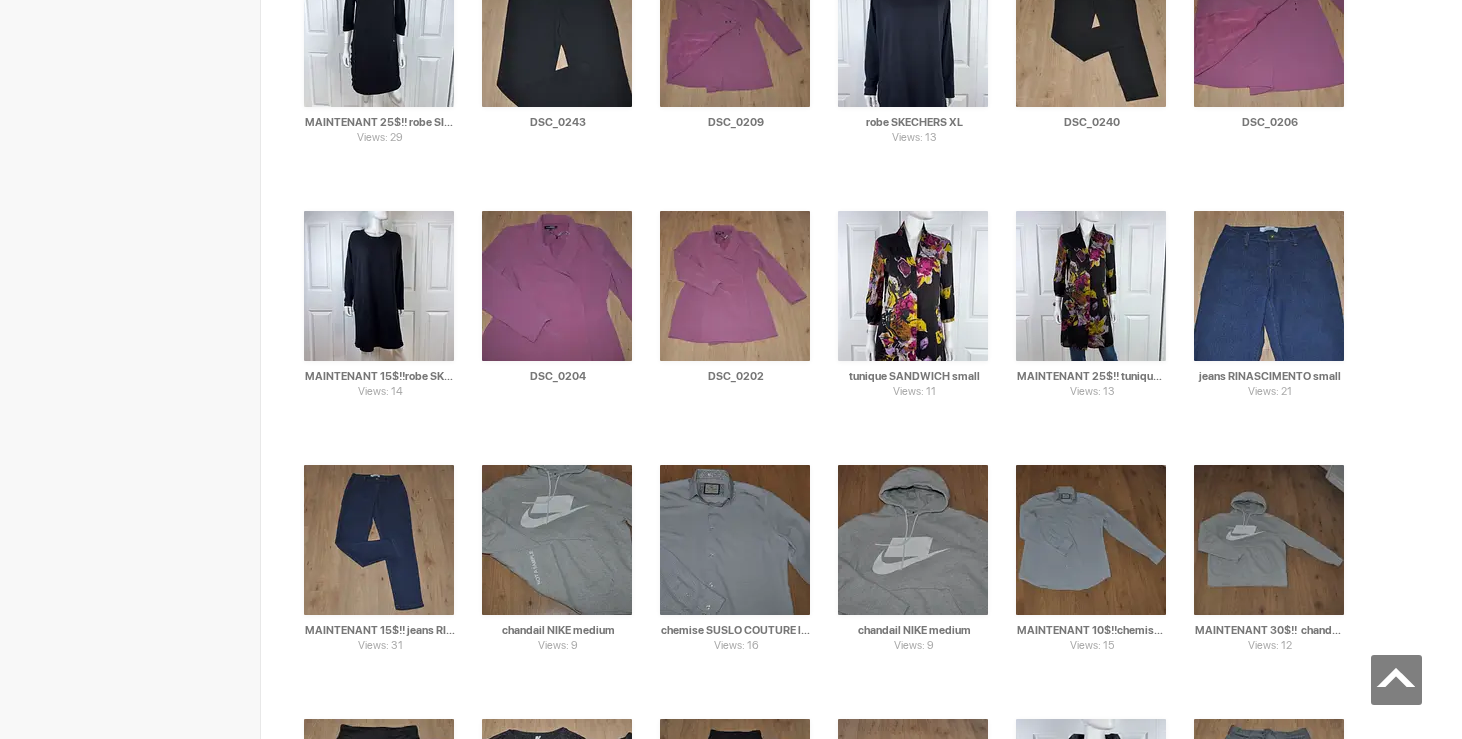 scroll, scrollTop: 0, scrollLeft: 0, axis: both 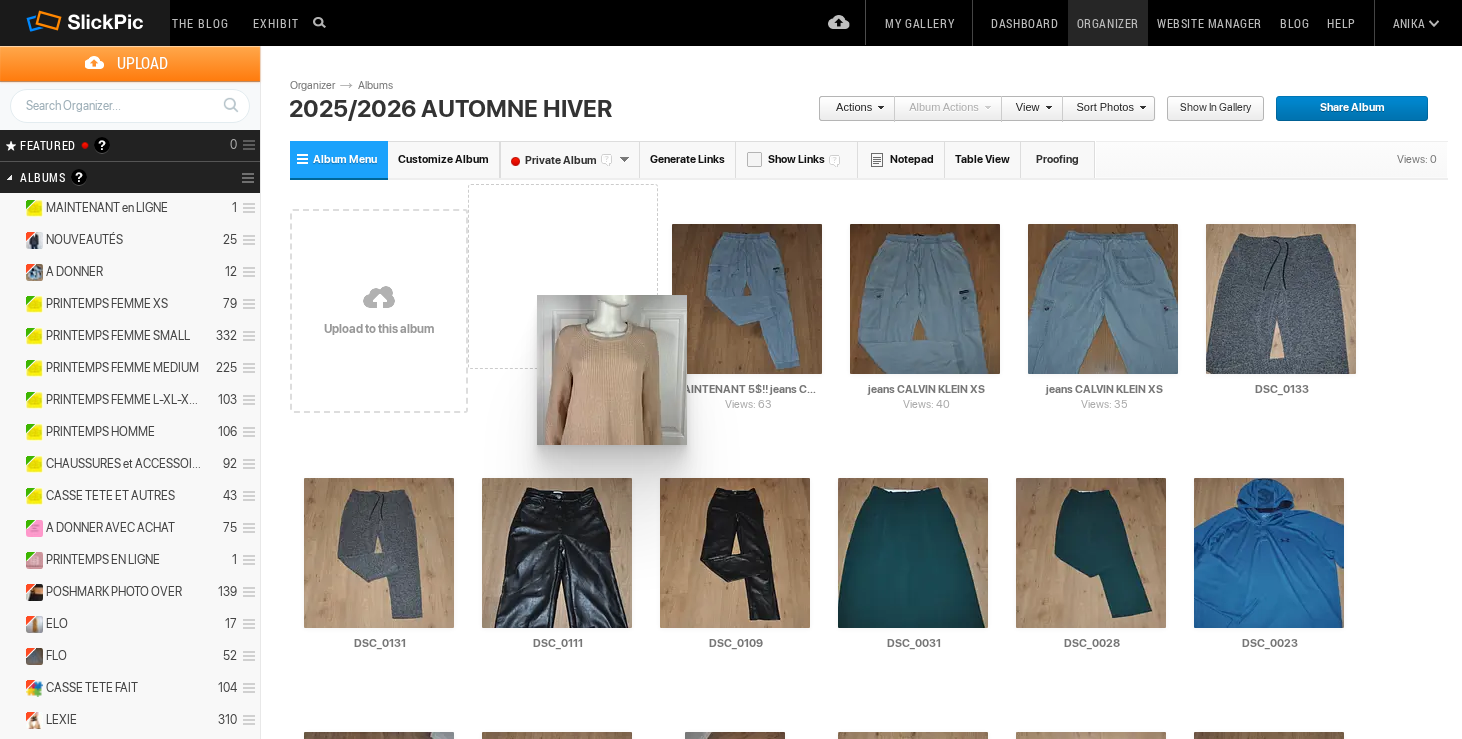 drag, startPoint x: 388, startPoint y: 481, endPoint x: 535, endPoint y: 295, distance: 237.07594 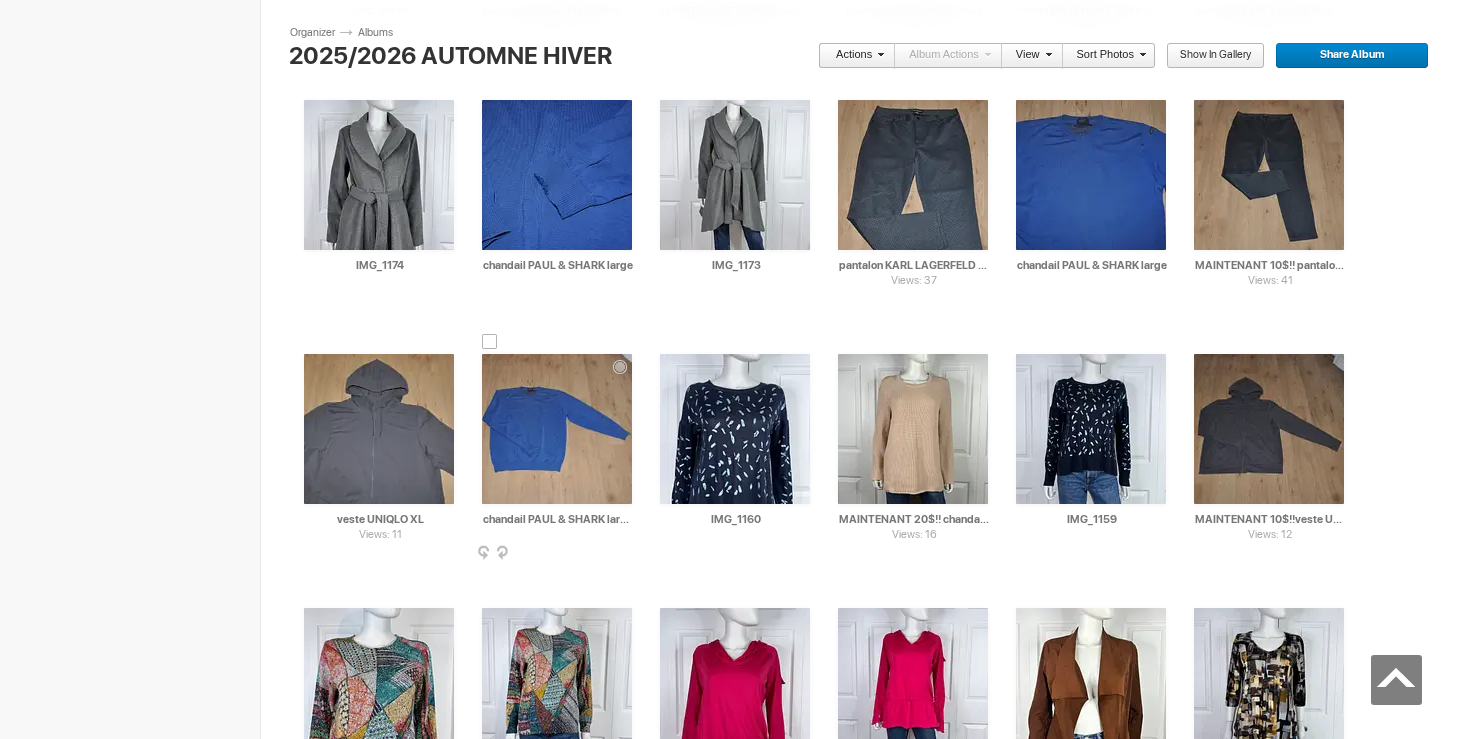 scroll, scrollTop: 4171, scrollLeft: 0, axis: vertical 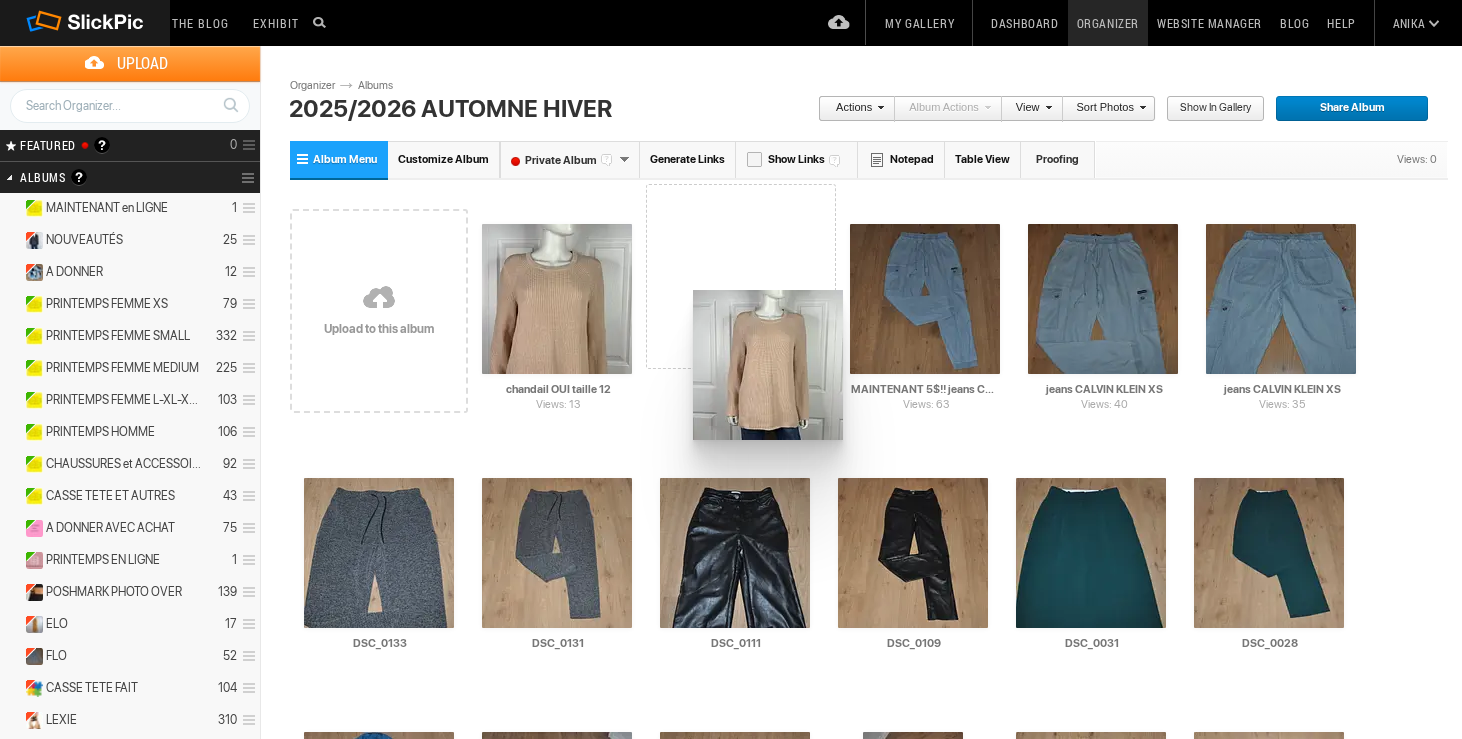 drag, startPoint x: 955, startPoint y: 249, endPoint x: 691, endPoint y: 289, distance: 267.01312 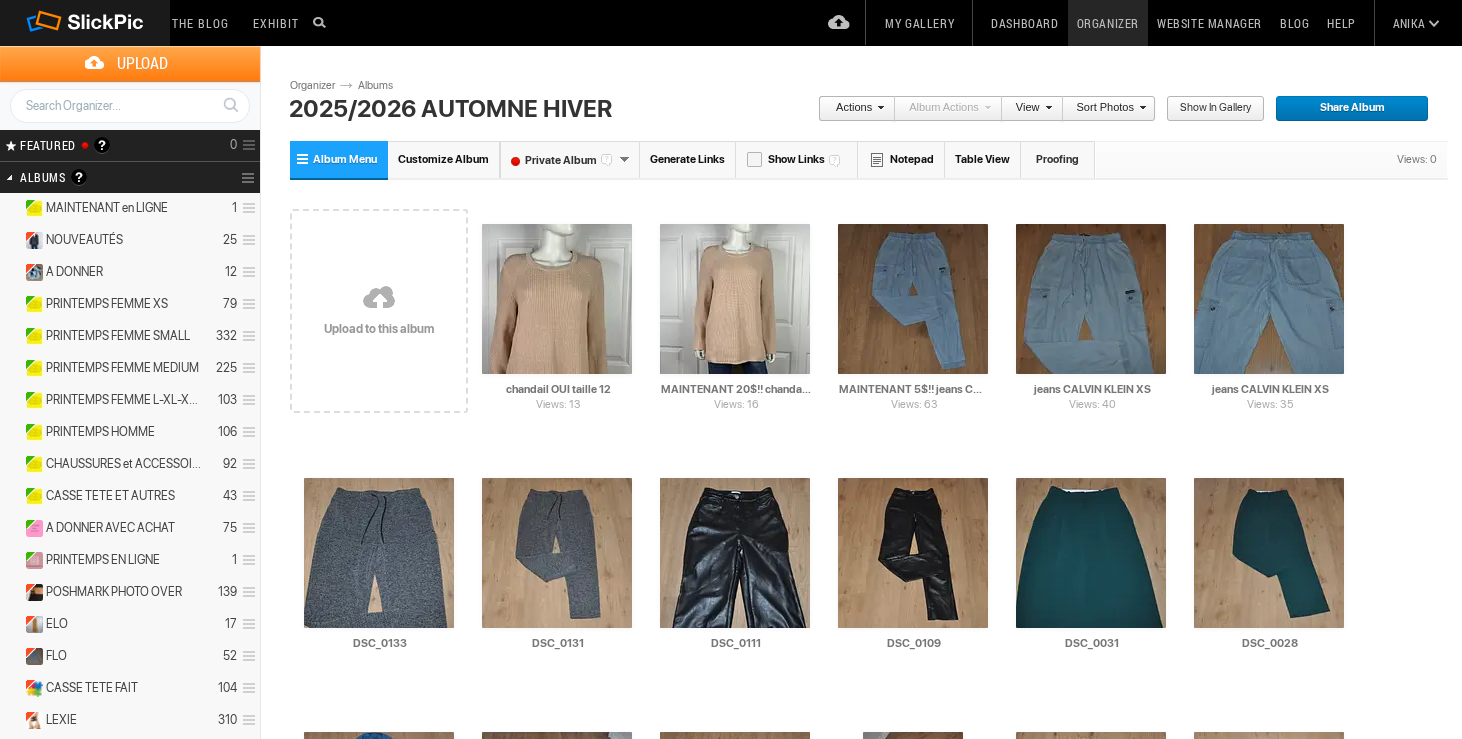 click at bounding box center (379, 299) 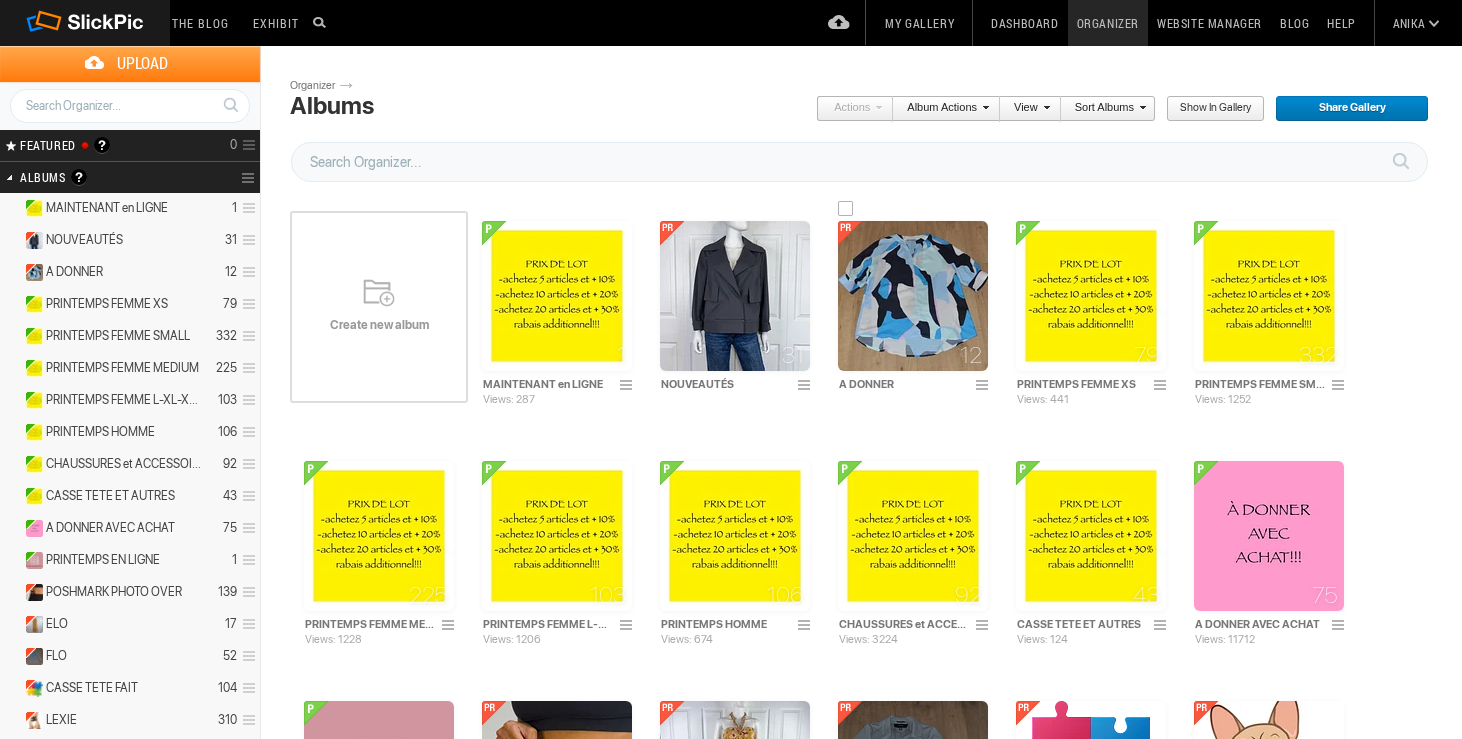 scroll, scrollTop: 0, scrollLeft: 0, axis: both 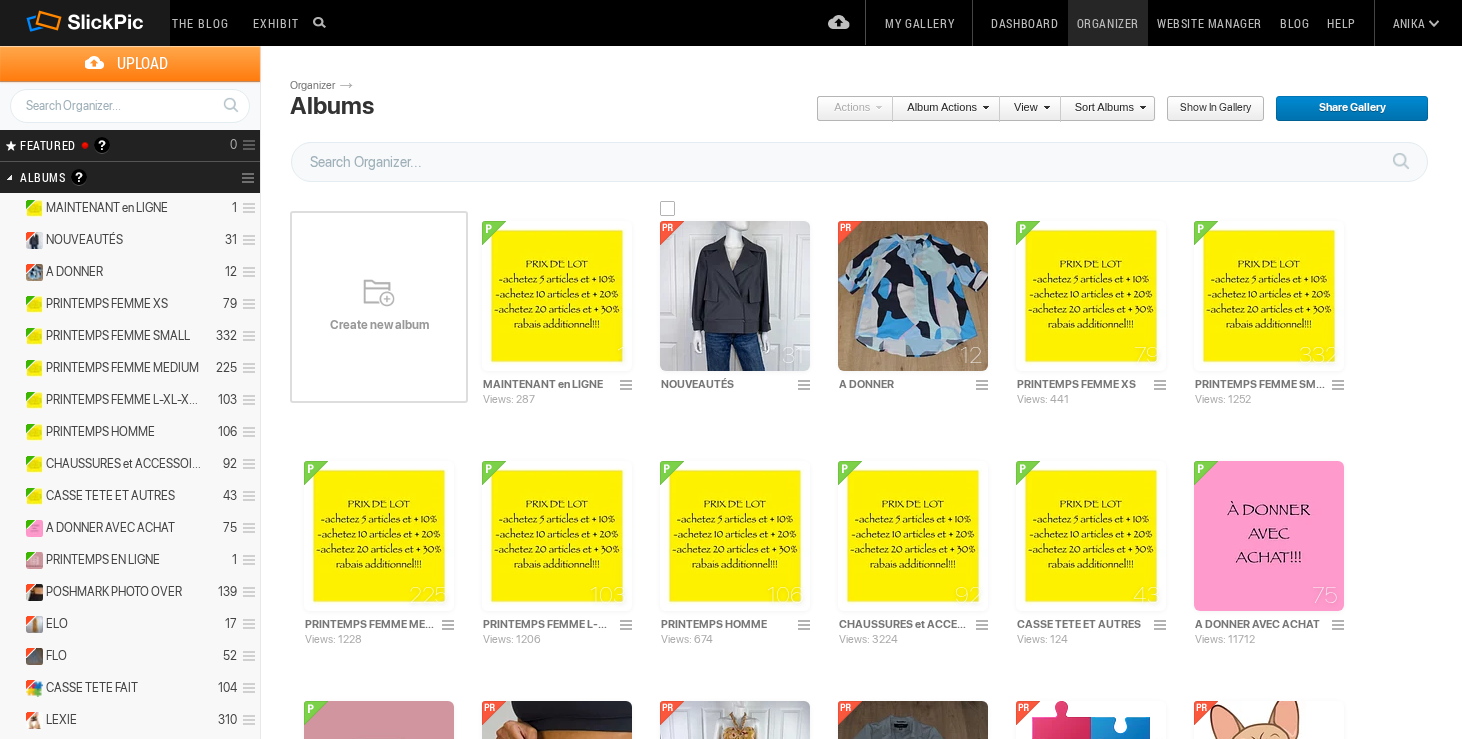 click at bounding box center [735, 296] 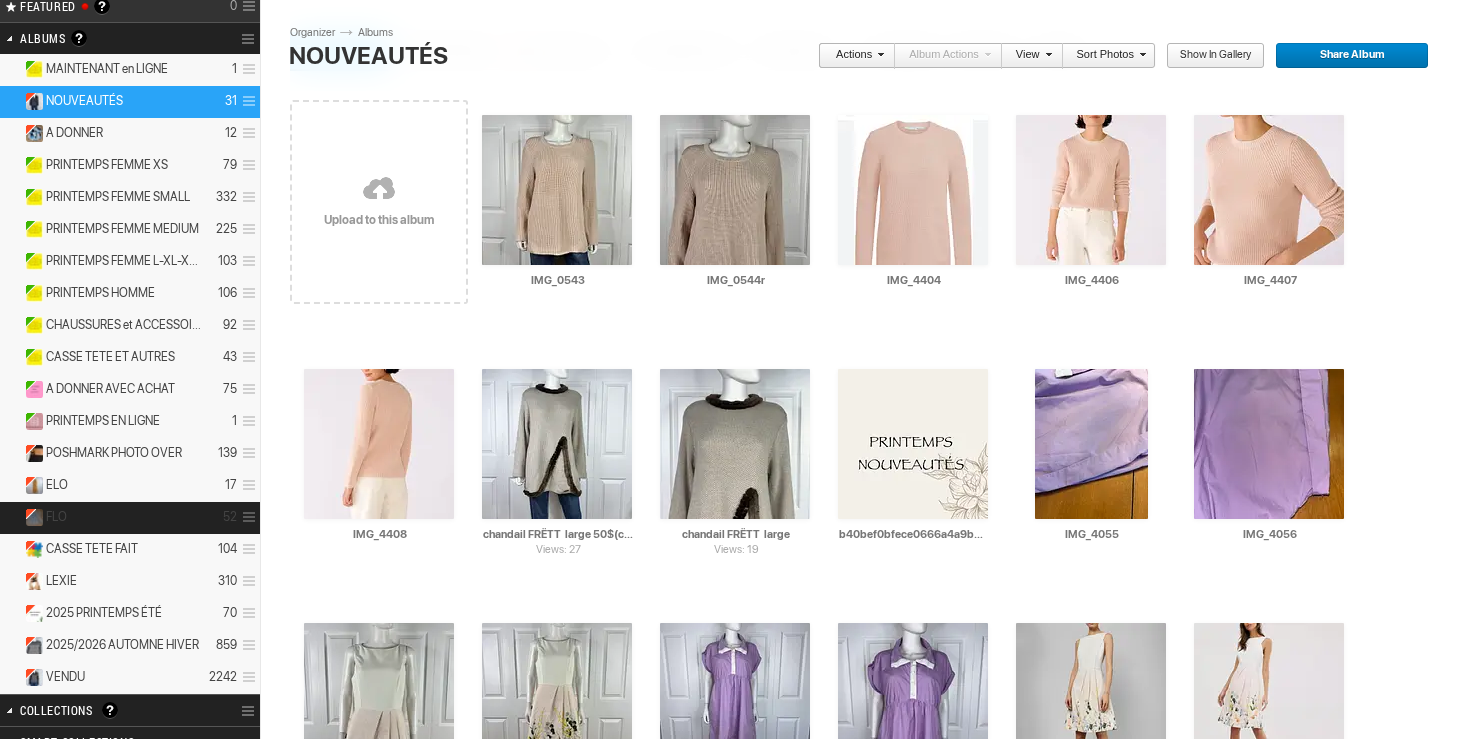 scroll, scrollTop: 317, scrollLeft: 0, axis: vertical 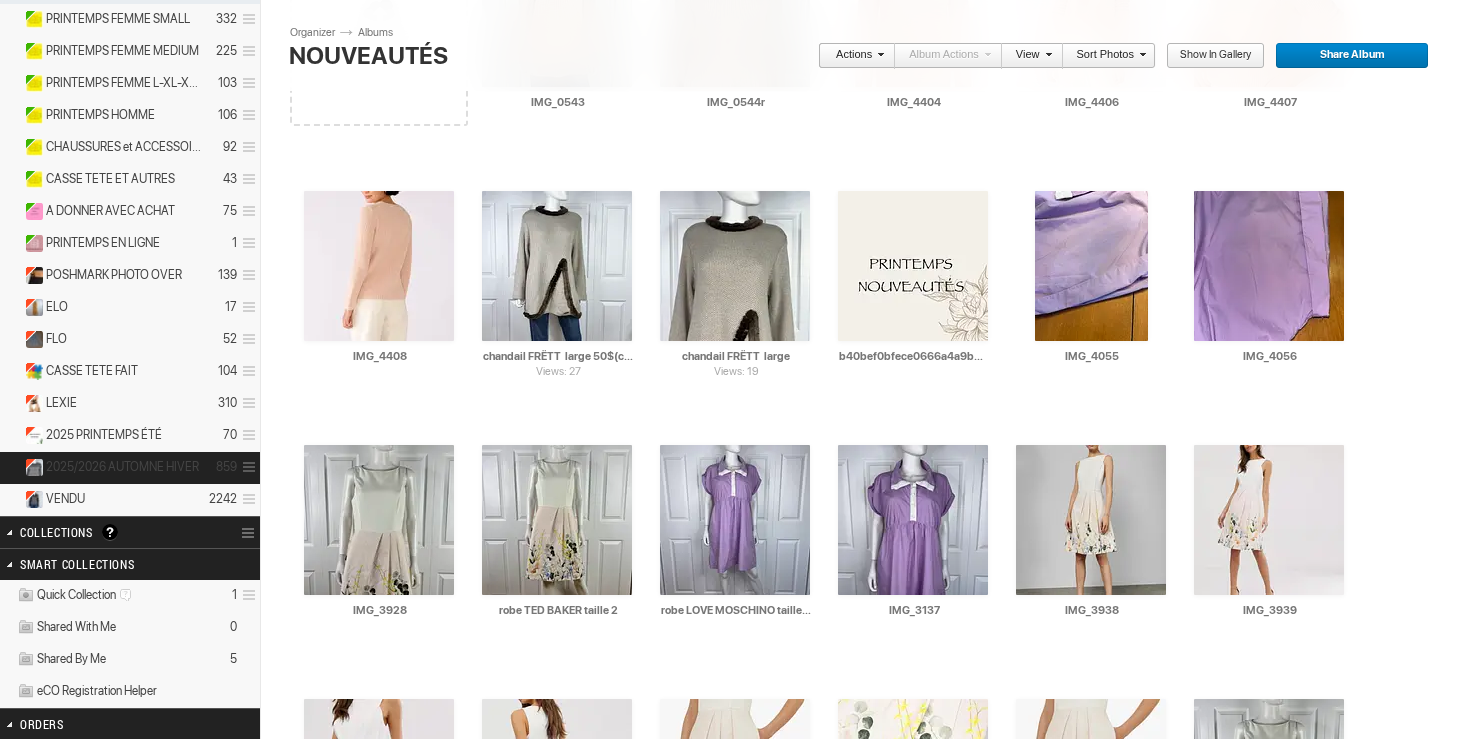 click on "2025/2026 AUTOMNE HIVER" at bounding box center [122, 467] 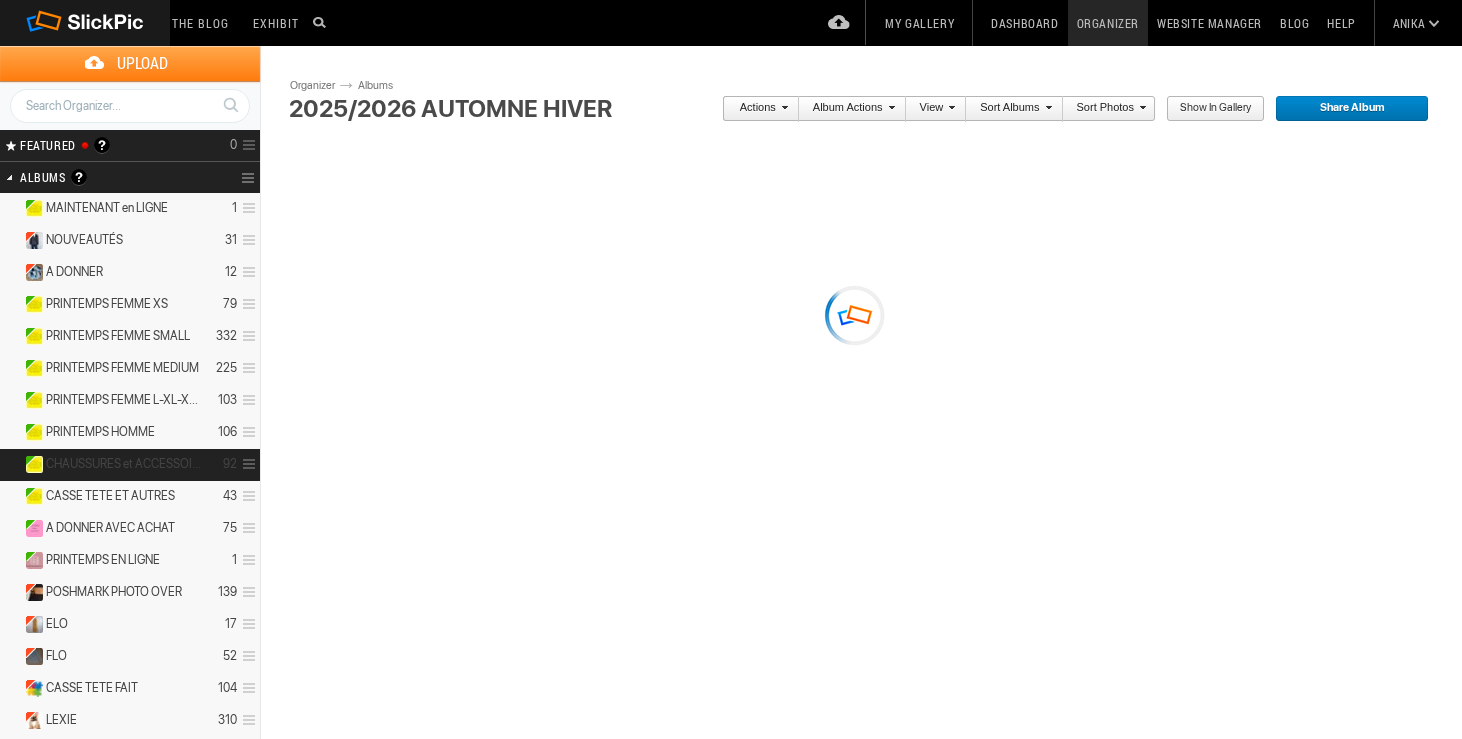 scroll, scrollTop: 0, scrollLeft: 0, axis: both 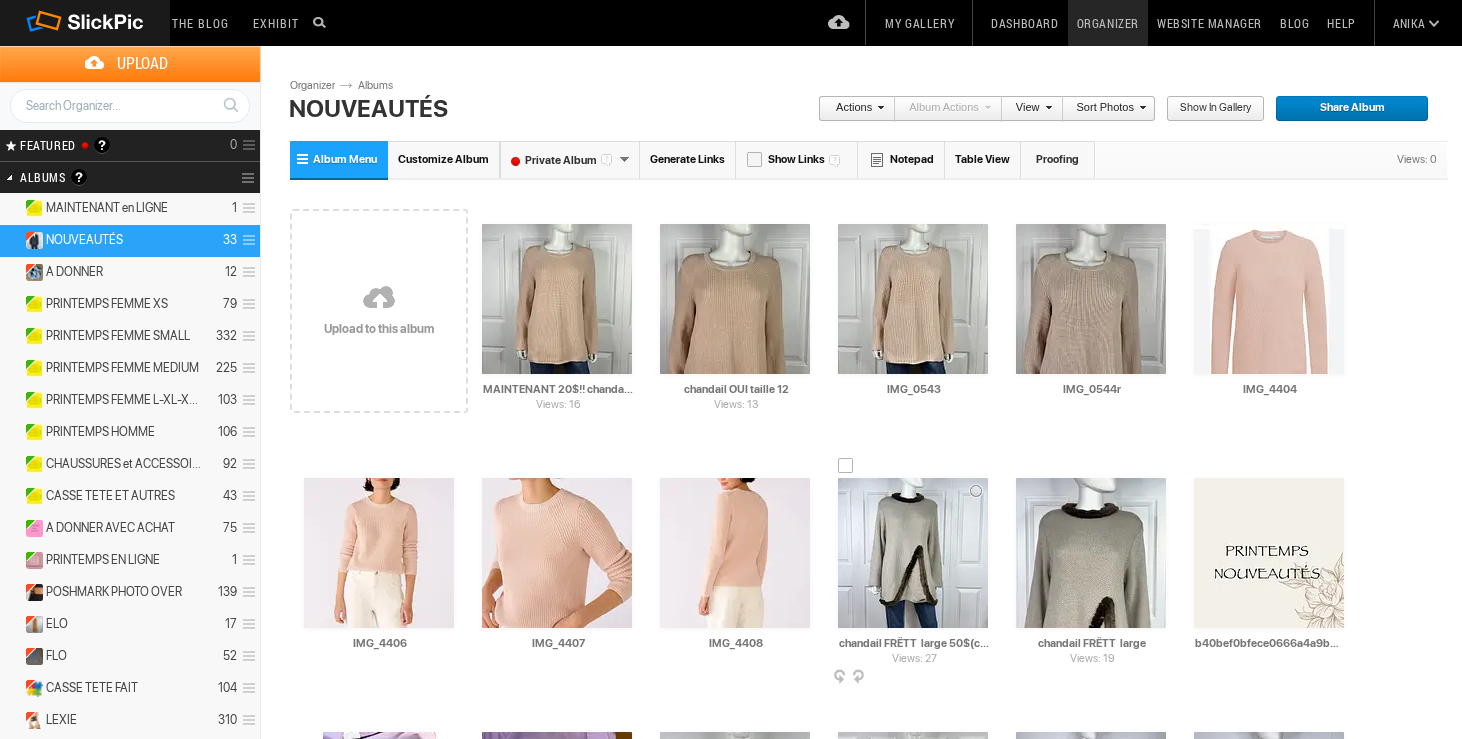 click at bounding box center (913, 553) 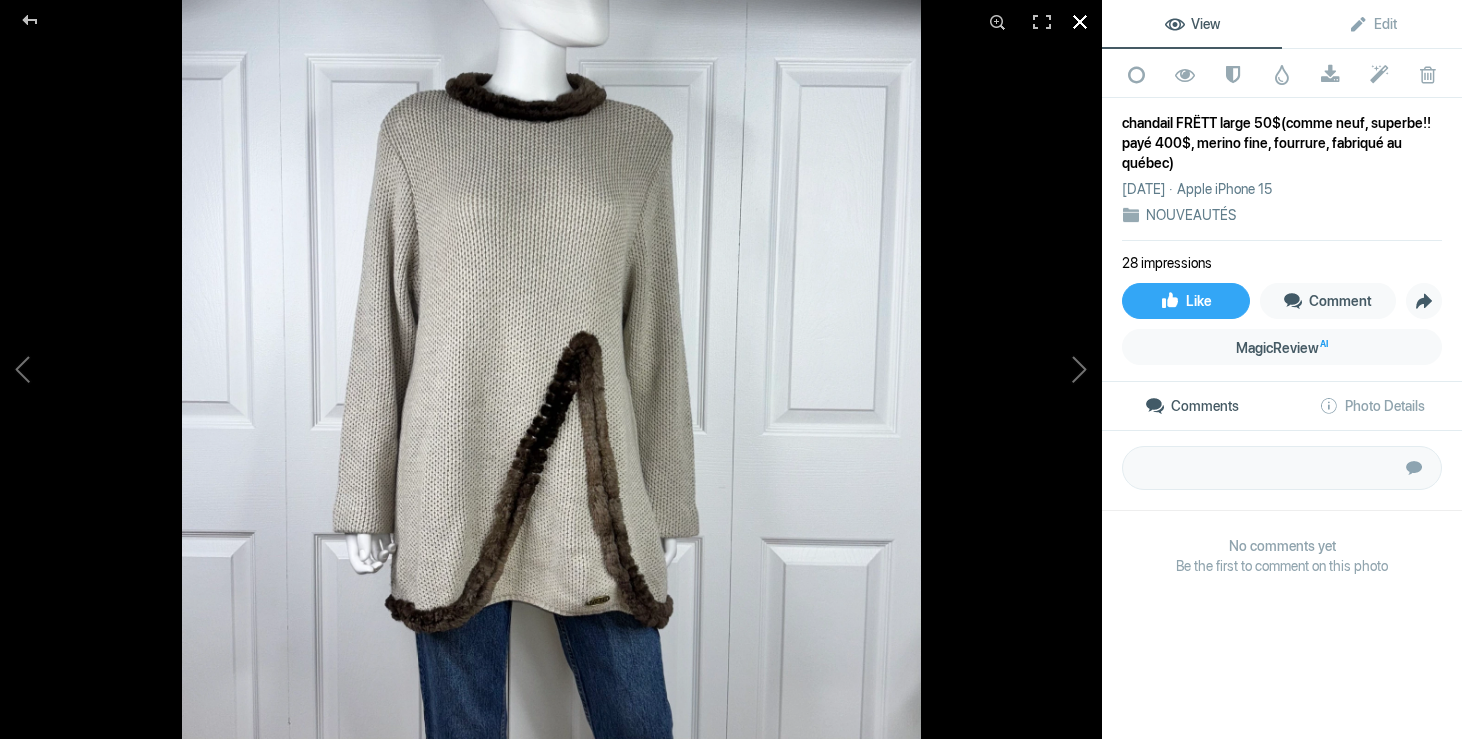 click 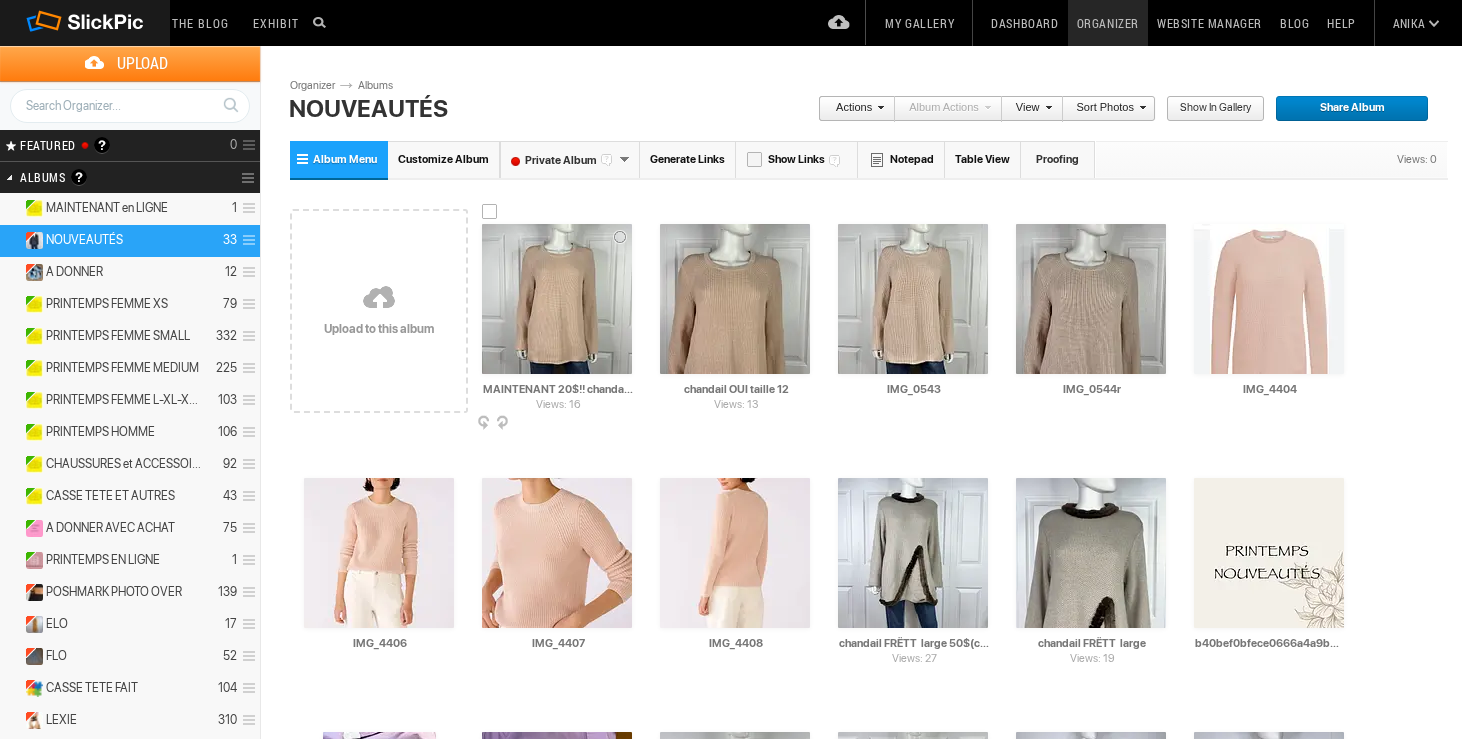 drag, startPoint x: 584, startPoint y: 390, endPoint x: 467, endPoint y: 378, distance: 117.61378 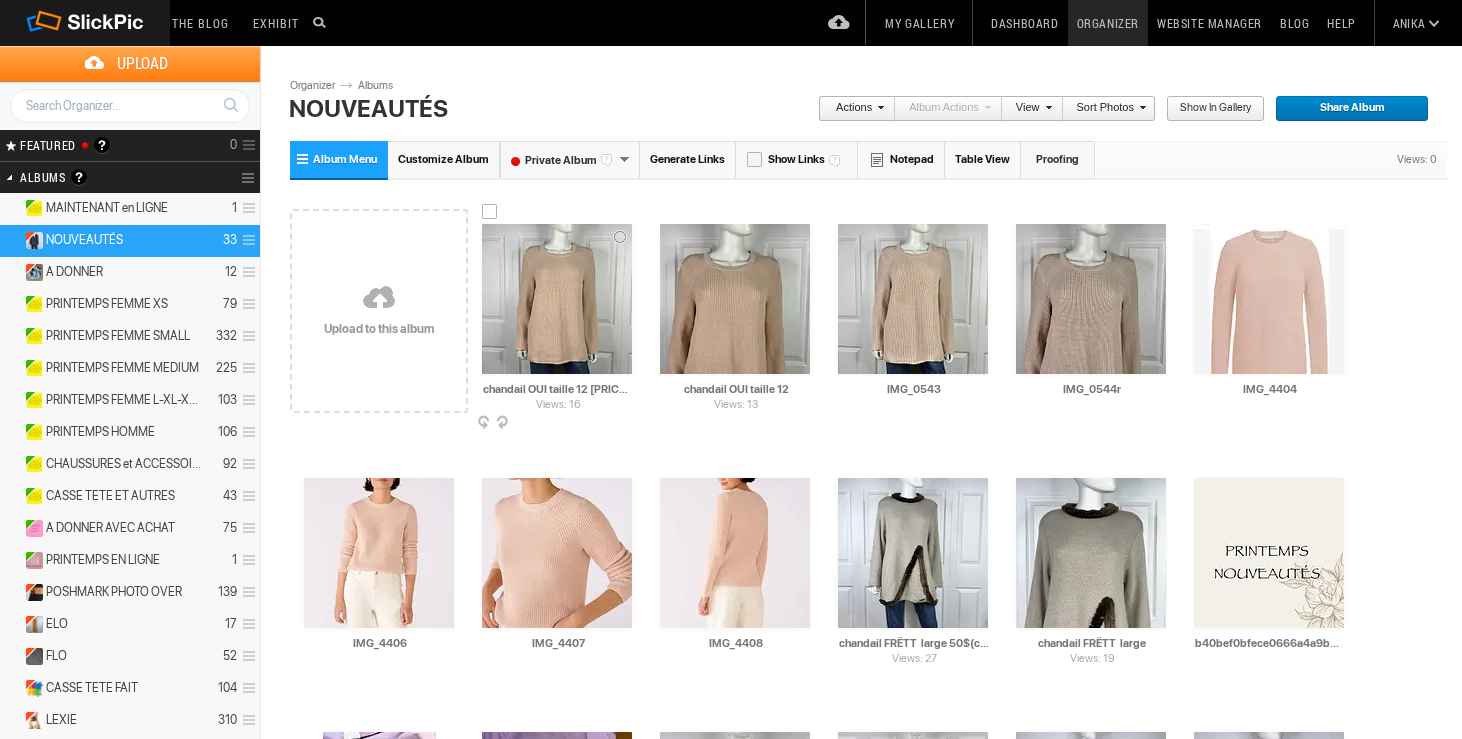 click on "chandail OUI taille 12 40$(comme neuf, payé 280$+tx)" at bounding box center [558, 389] 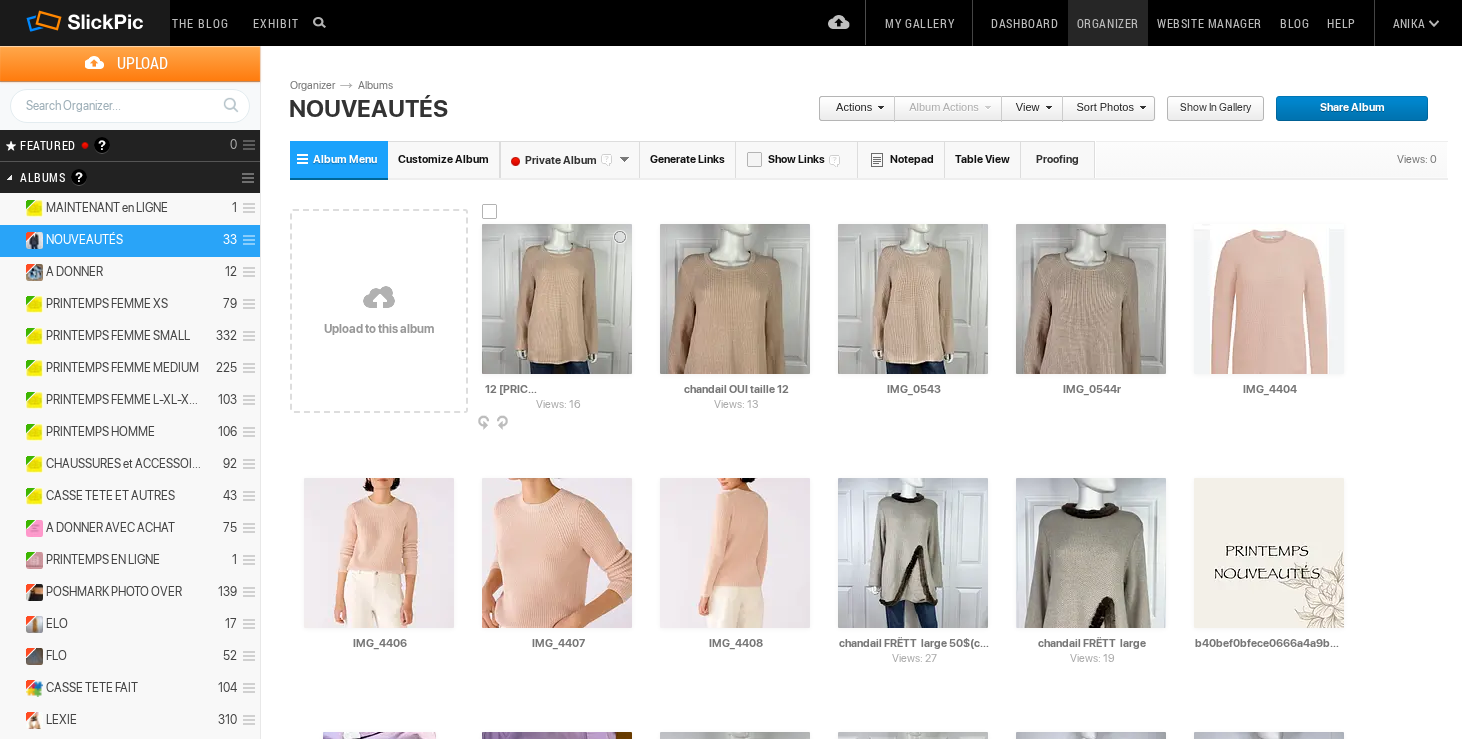 scroll, scrollTop: 0, scrollLeft: 124, axis: horizontal 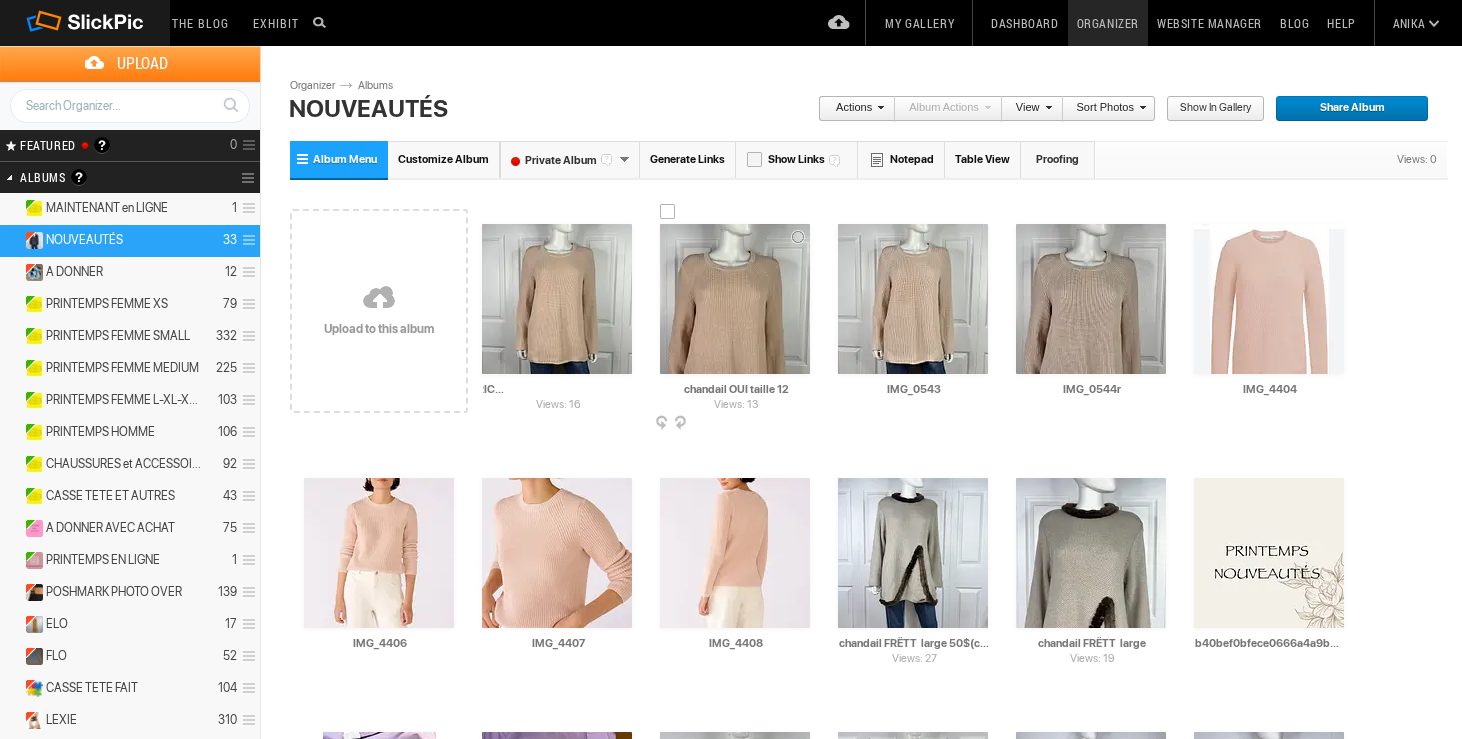 drag, startPoint x: 621, startPoint y: 388, endPoint x: 645, endPoint y: 388, distance: 24 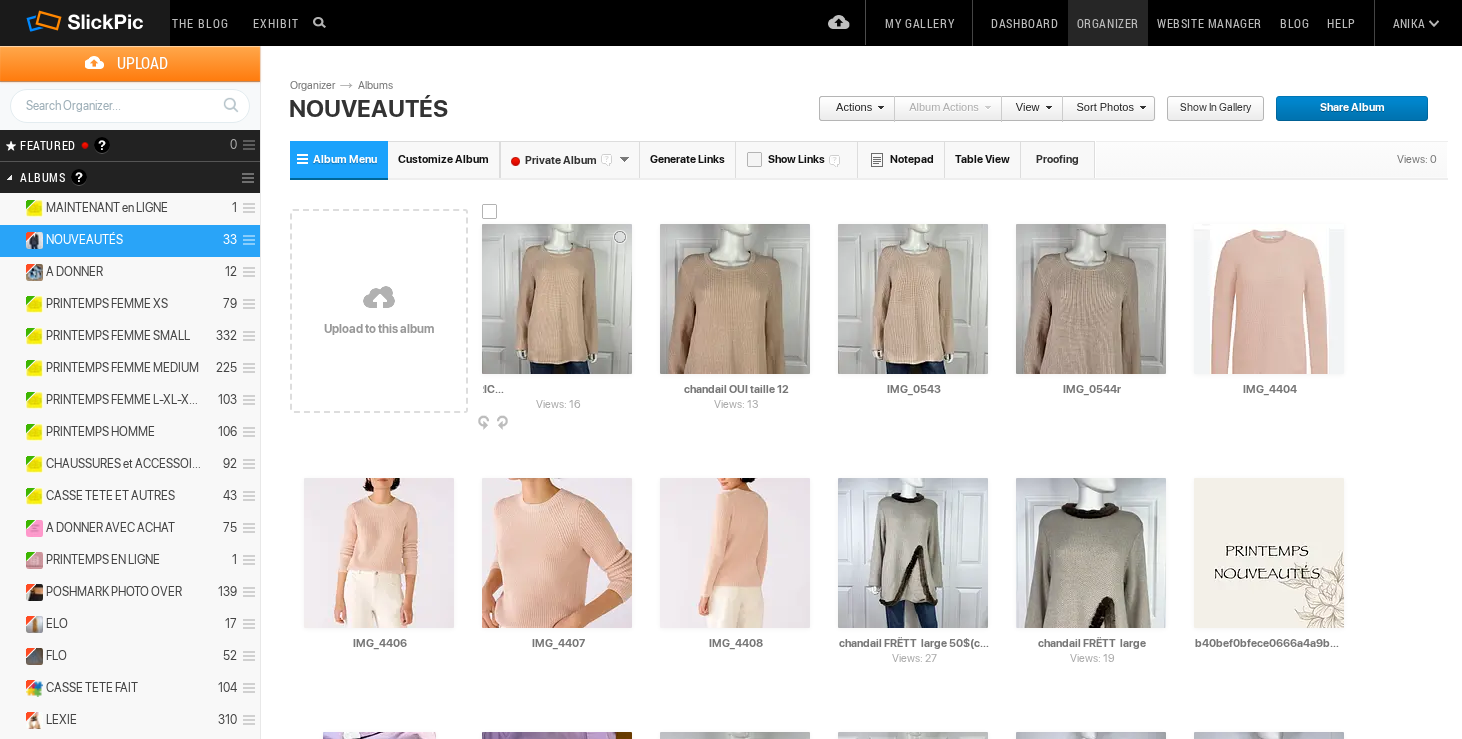 click on "chandail OUI taille 12 40$(comme neuf, payé 280$+tx)" at bounding box center [558, 389] 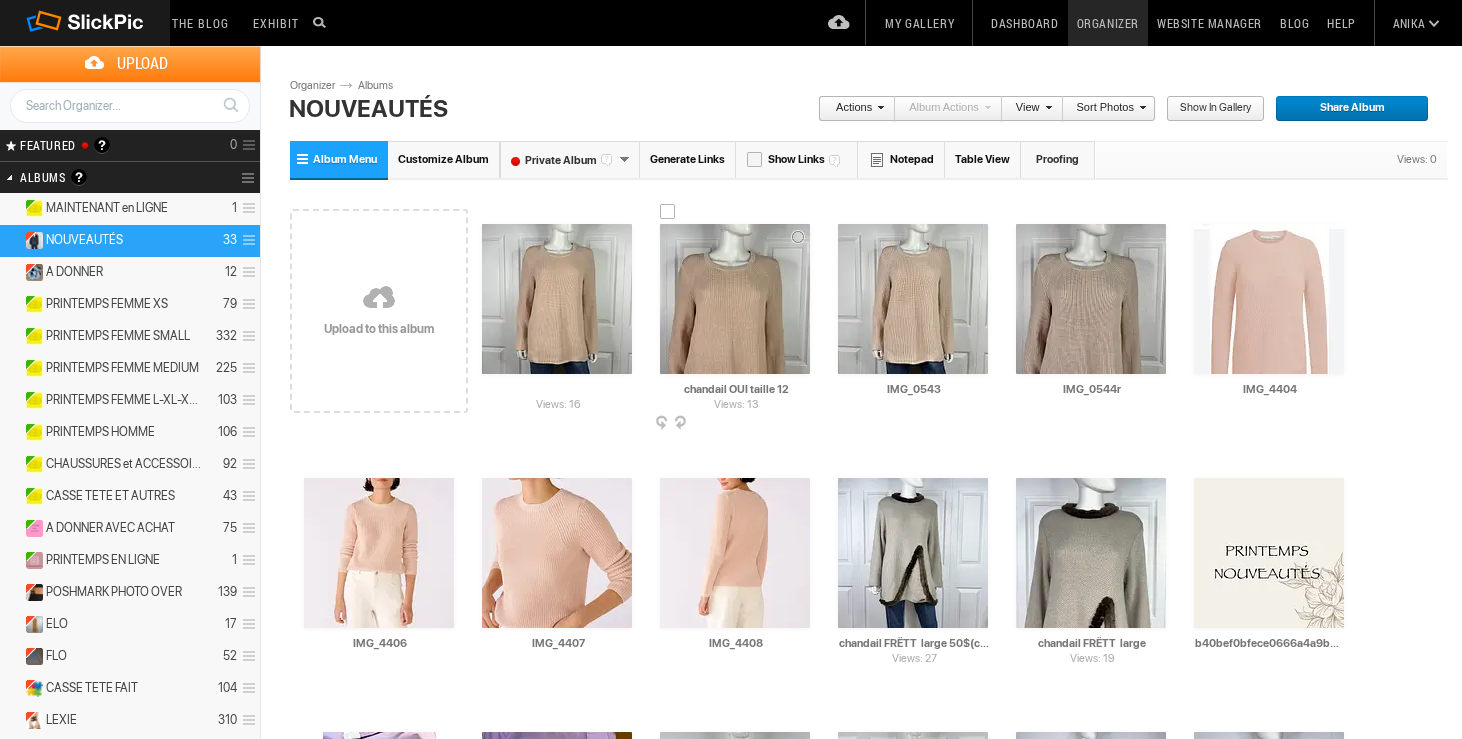 scroll, scrollTop: 0, scrollLeft: 192, axis: horizontal 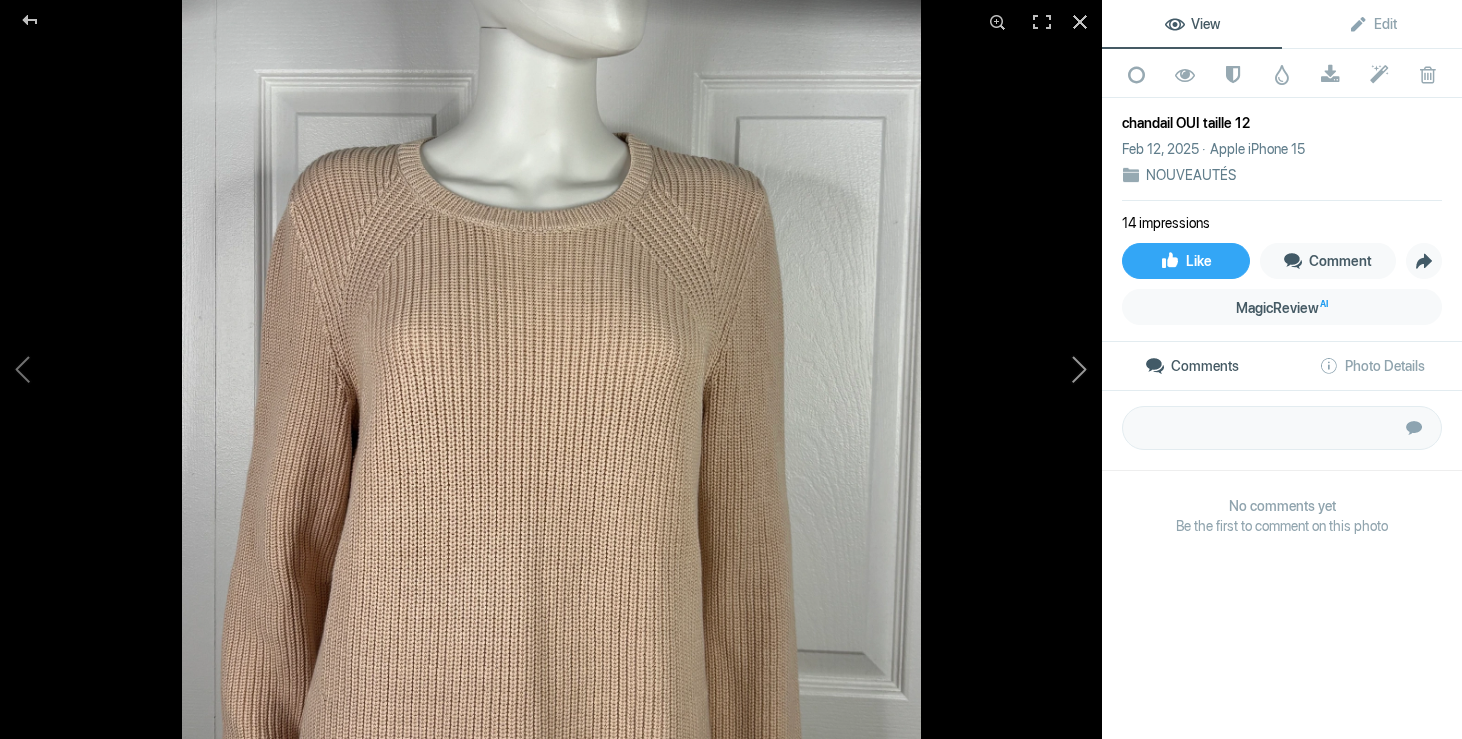 click 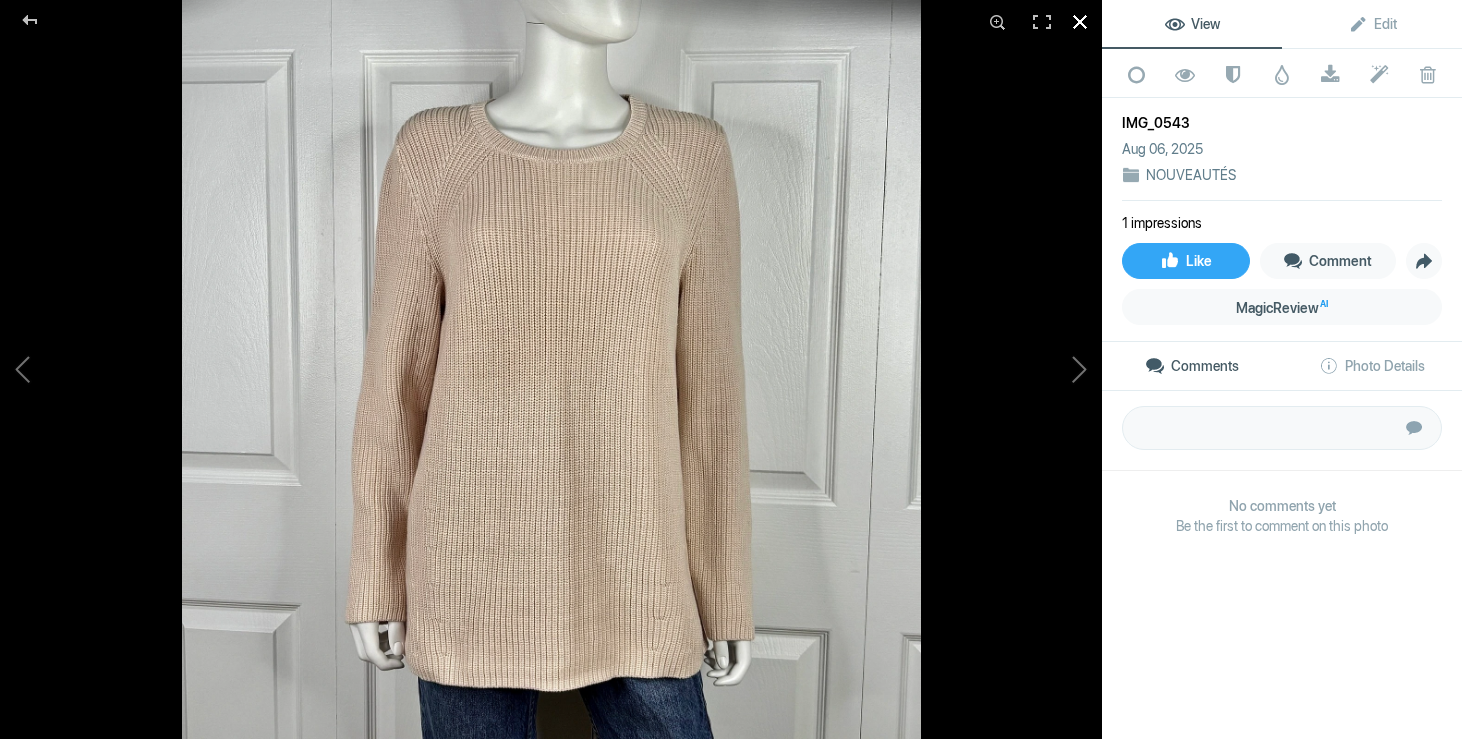 click 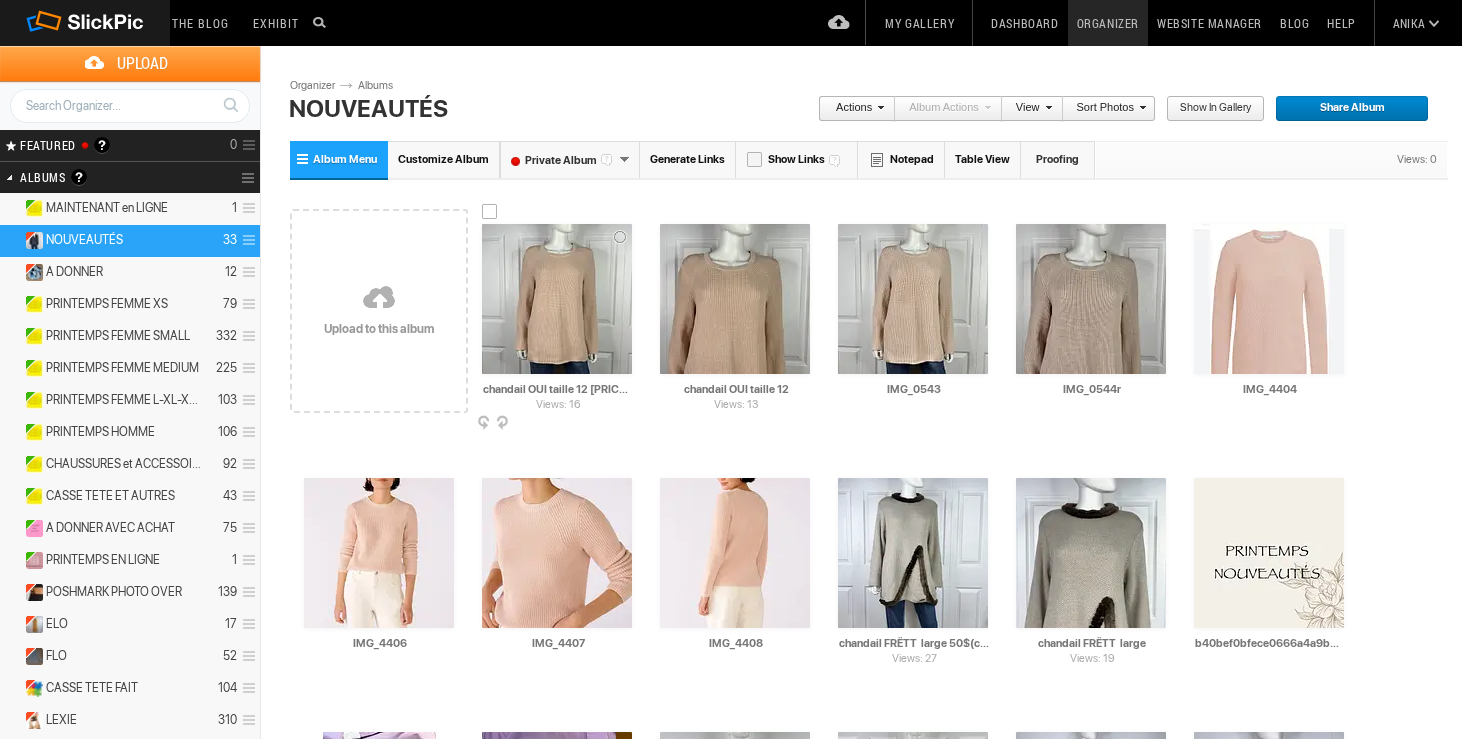click on "chandail OUI taille 12 40$(comme neuf, payé 280$+tx, 100% cotton)" at bounding box center [558, 389] 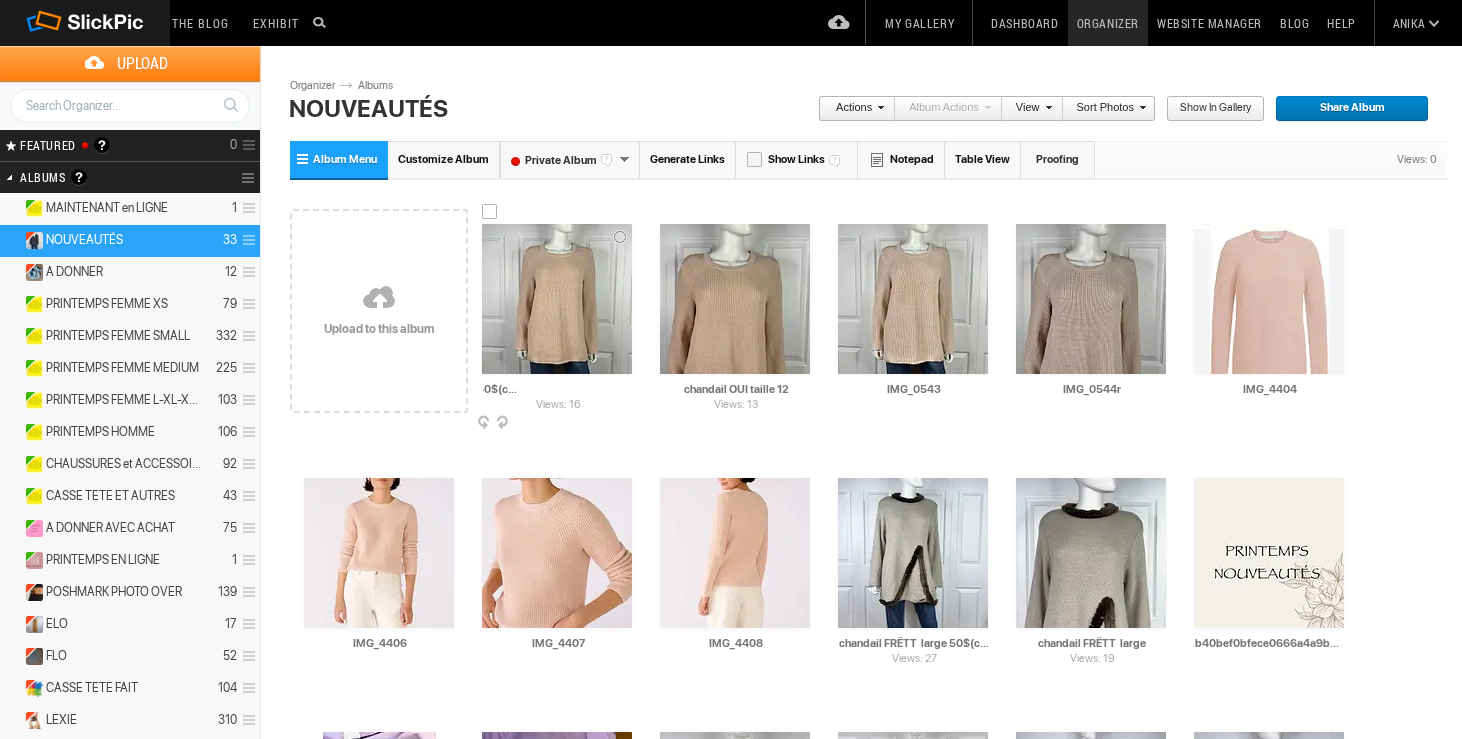 scroll, scrollTop: 0, scrollLeft: 115, axis: horizontal 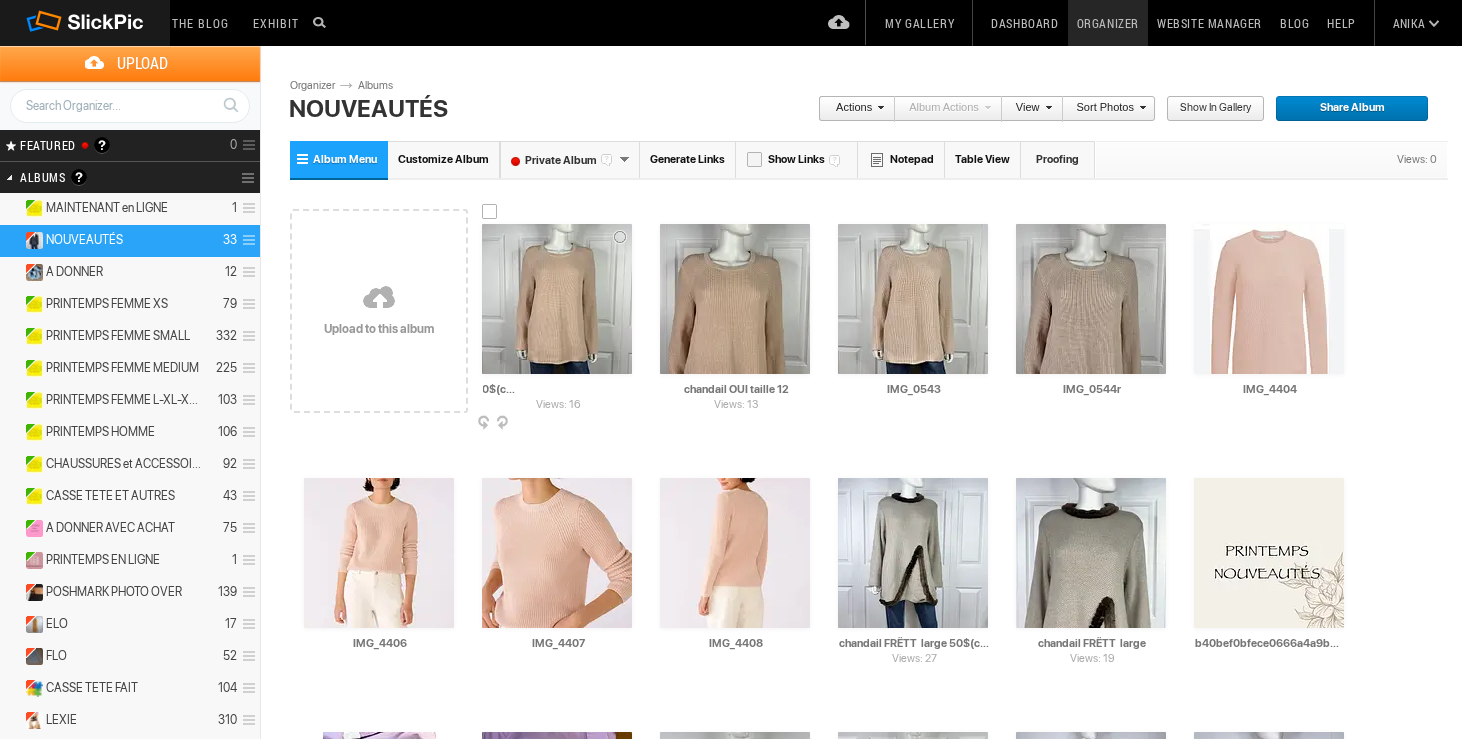 click on "chandail OUI taille 12 40$(comme neuf, couleur rose, payé 280$+tx, 100% cotton)" at bounding box center (558, 389) 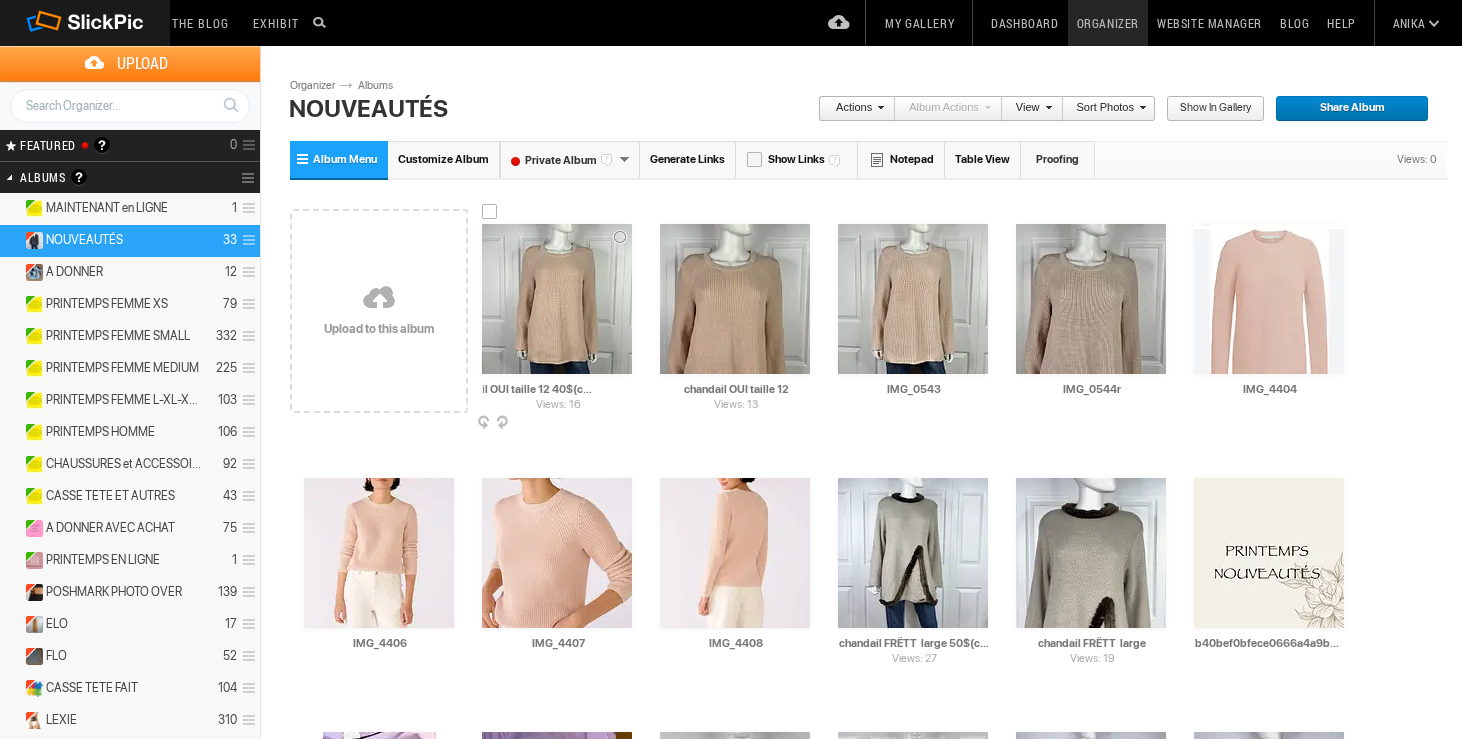 scroll, scrollTop: 0, scrollLeft: 0, axis: both 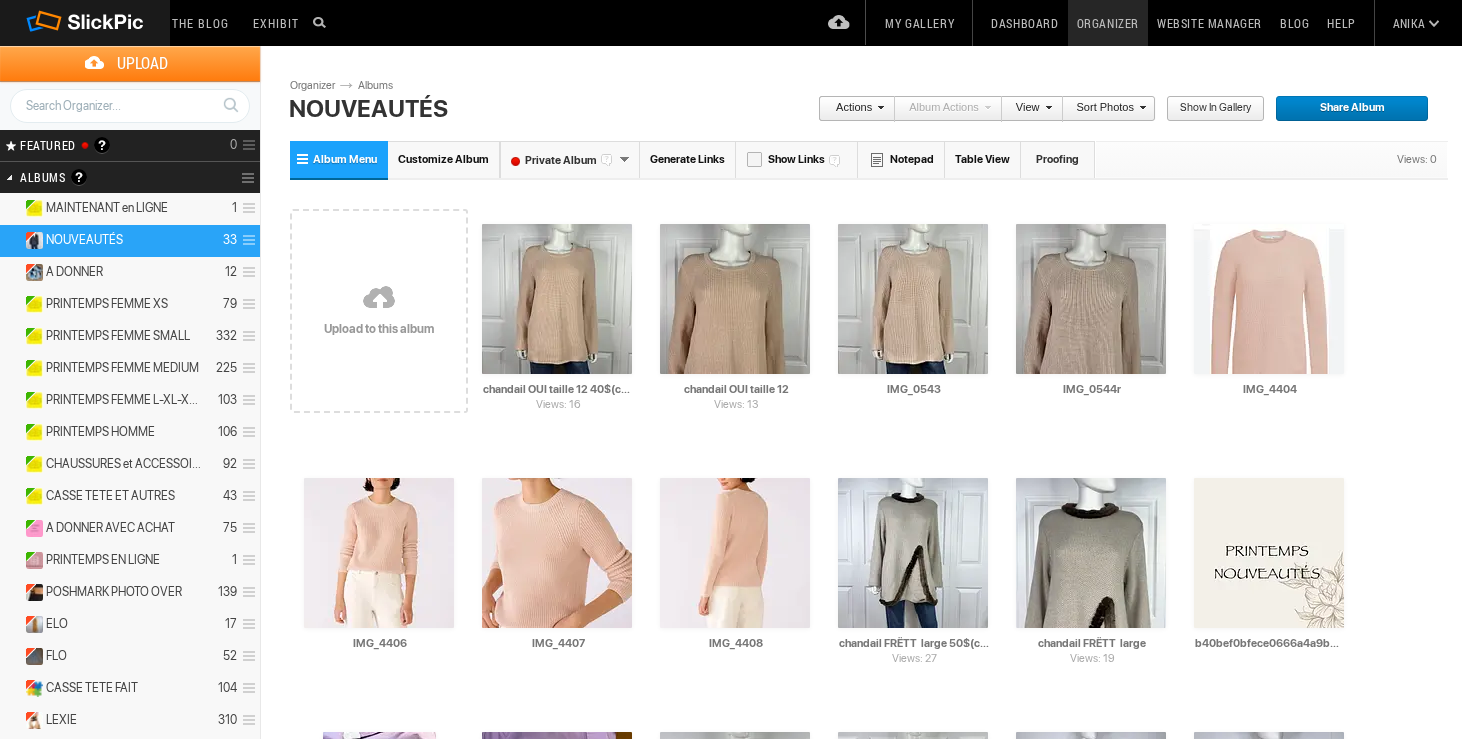 drag, startPoint x: 547, startPoint y: 391, endPoint x: 466, endPoint y: 389, distance: 81.02469 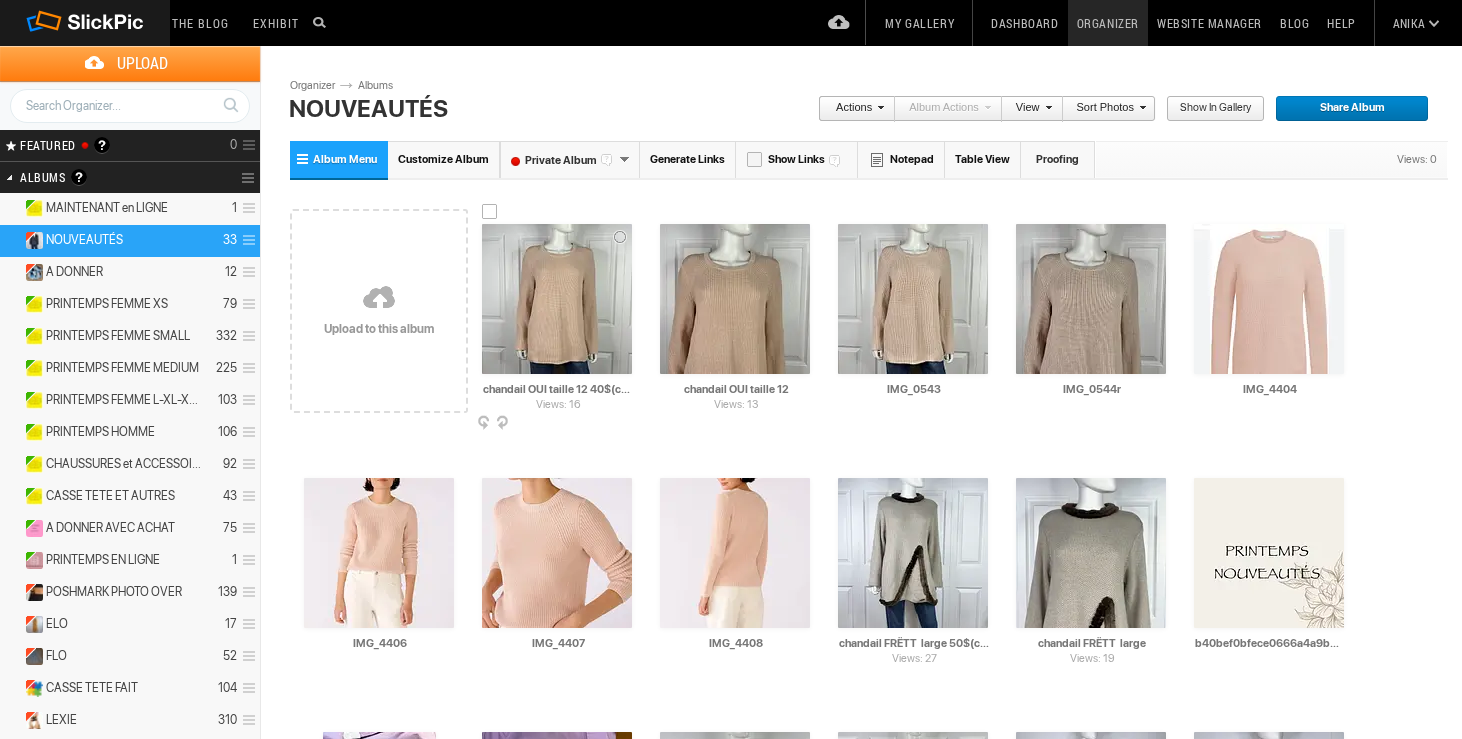 click on "chandail OUI taille 12 40$(comme neuf, couleur rose, payé 280$+tx, 100% cotton)" at bounding box center [558, 389] 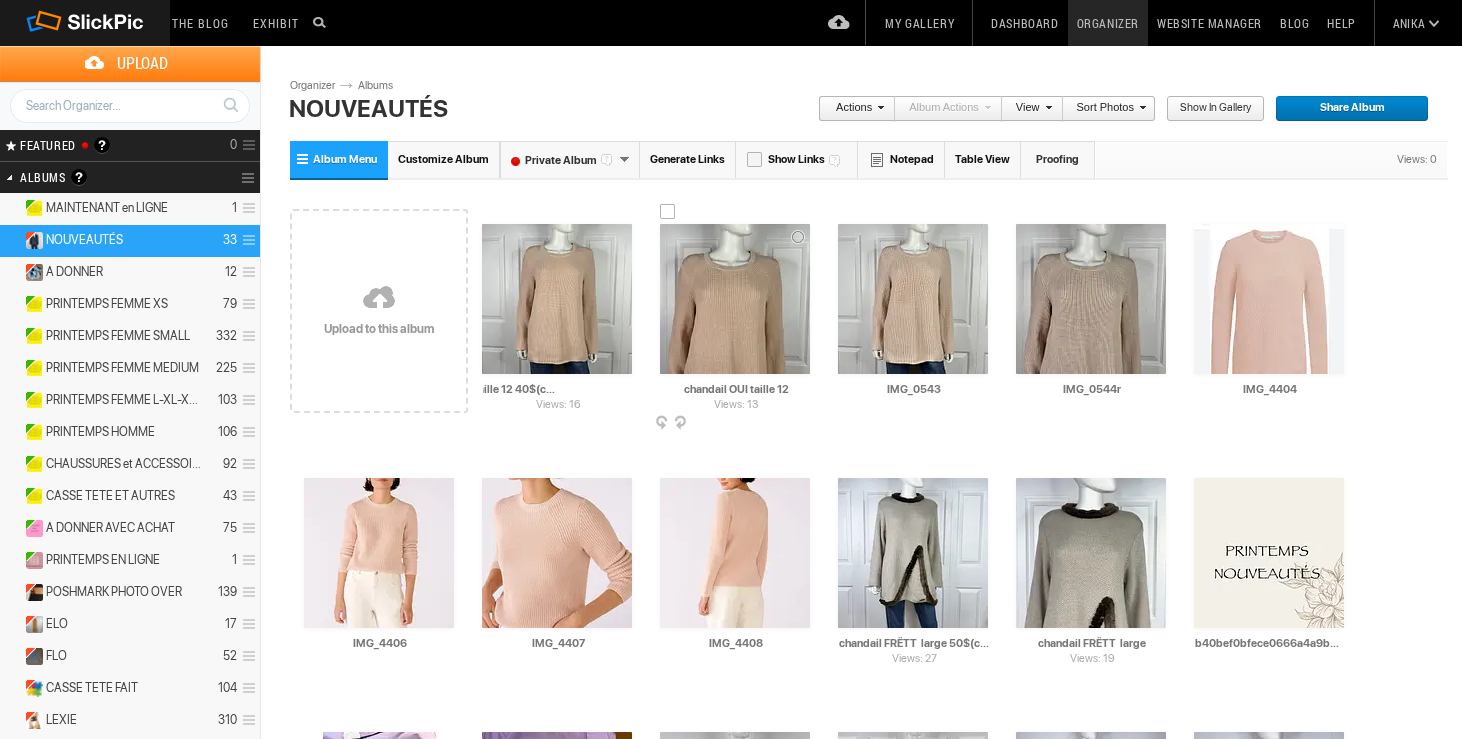 scroll, scrollTop: 0, scrollLeft: 258, axis: horizontal 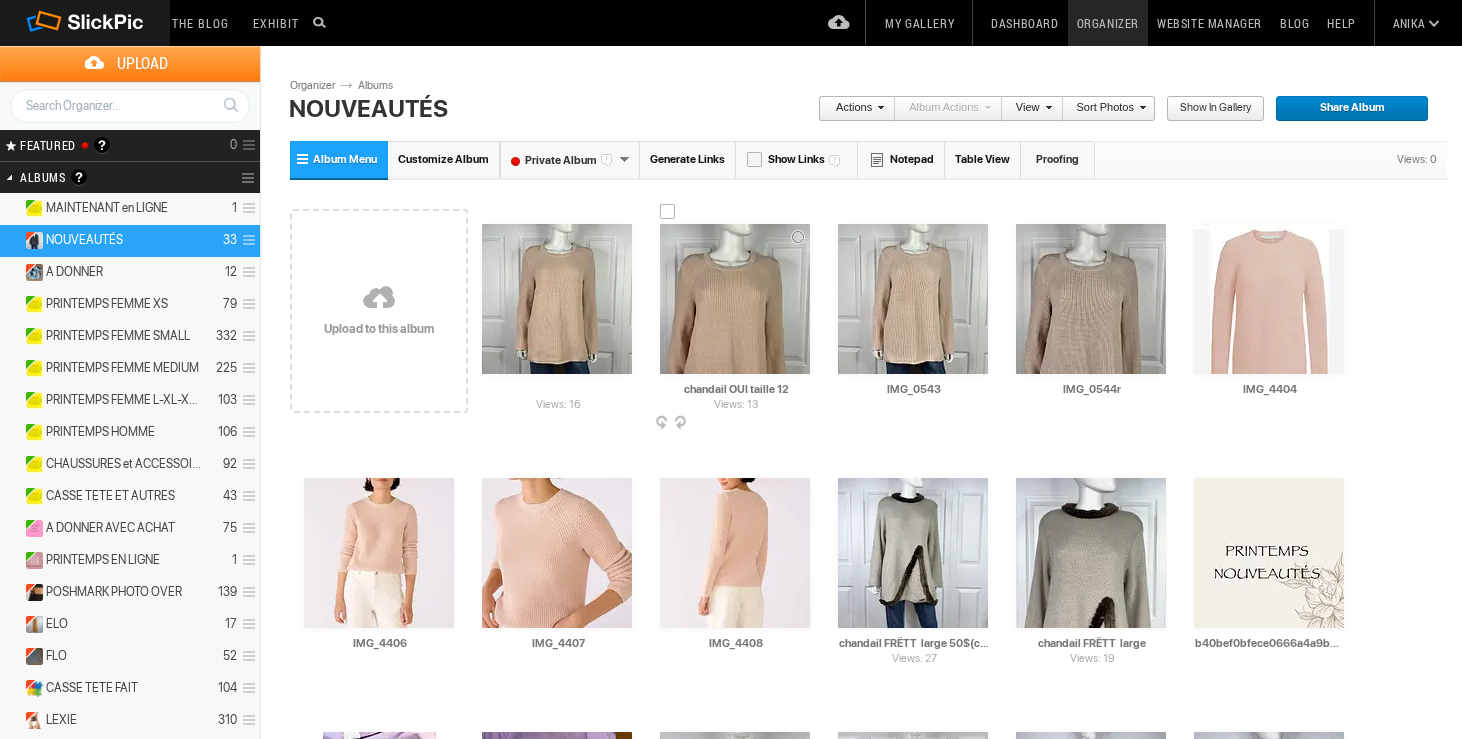 drag, startPoint x: 482, startPoint y: 388, endPoint x: 650, endPoint y: 386, distance: 168.0119 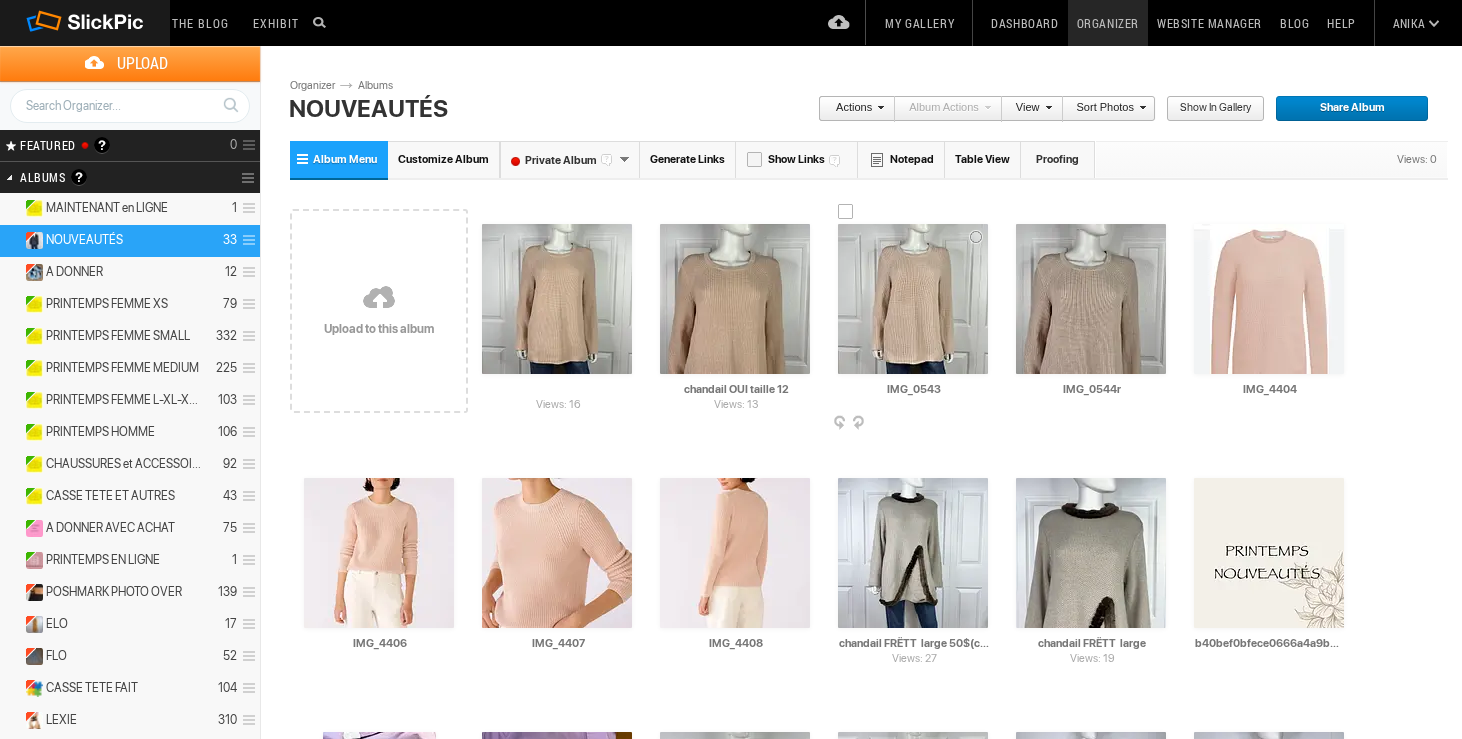 type on "chandail OUI taille 12 40$(comme neuf, couleur rose, payé 280$+tx, 100% cotton)" 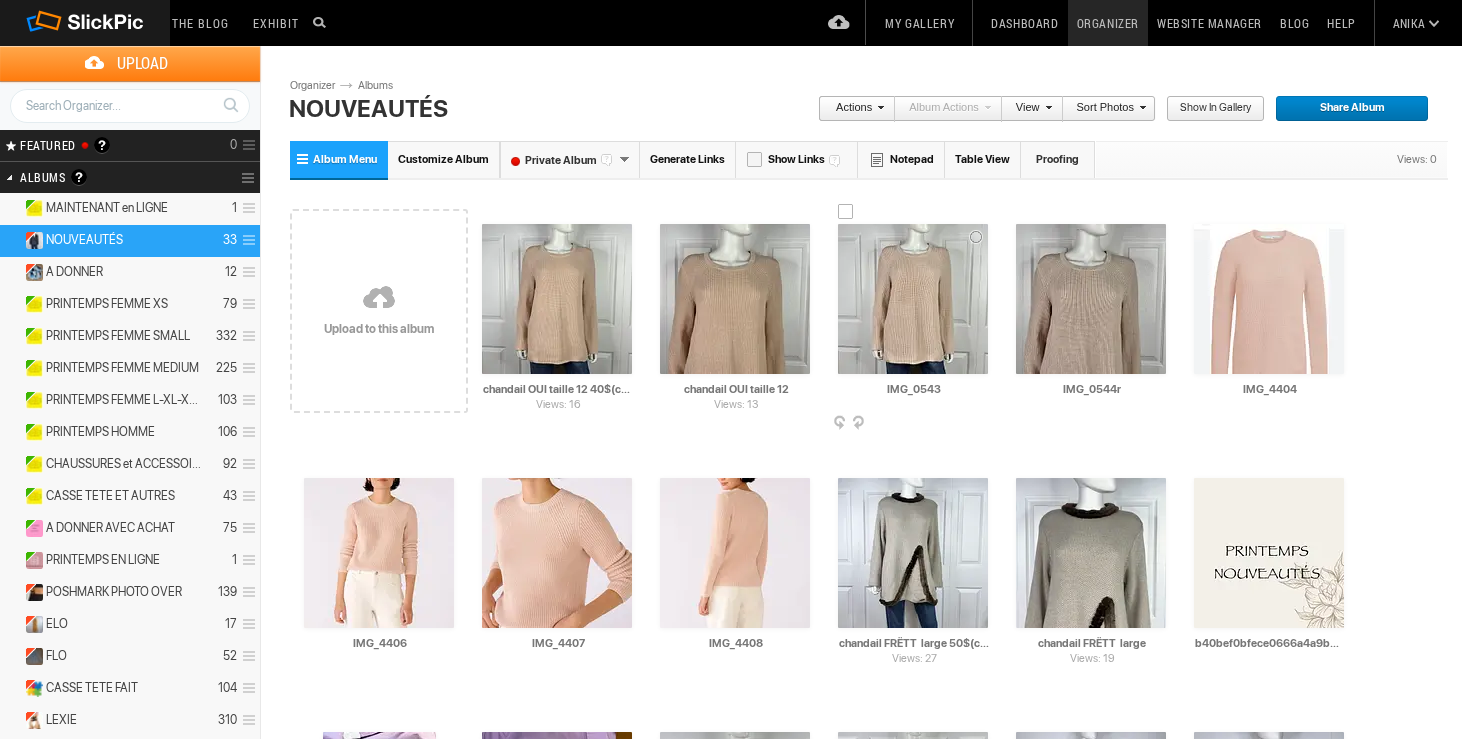 drag, startPoint x: 950, startPoint y: 388, endPoint x: 878, endPoint y: 386, distance: 72.02777 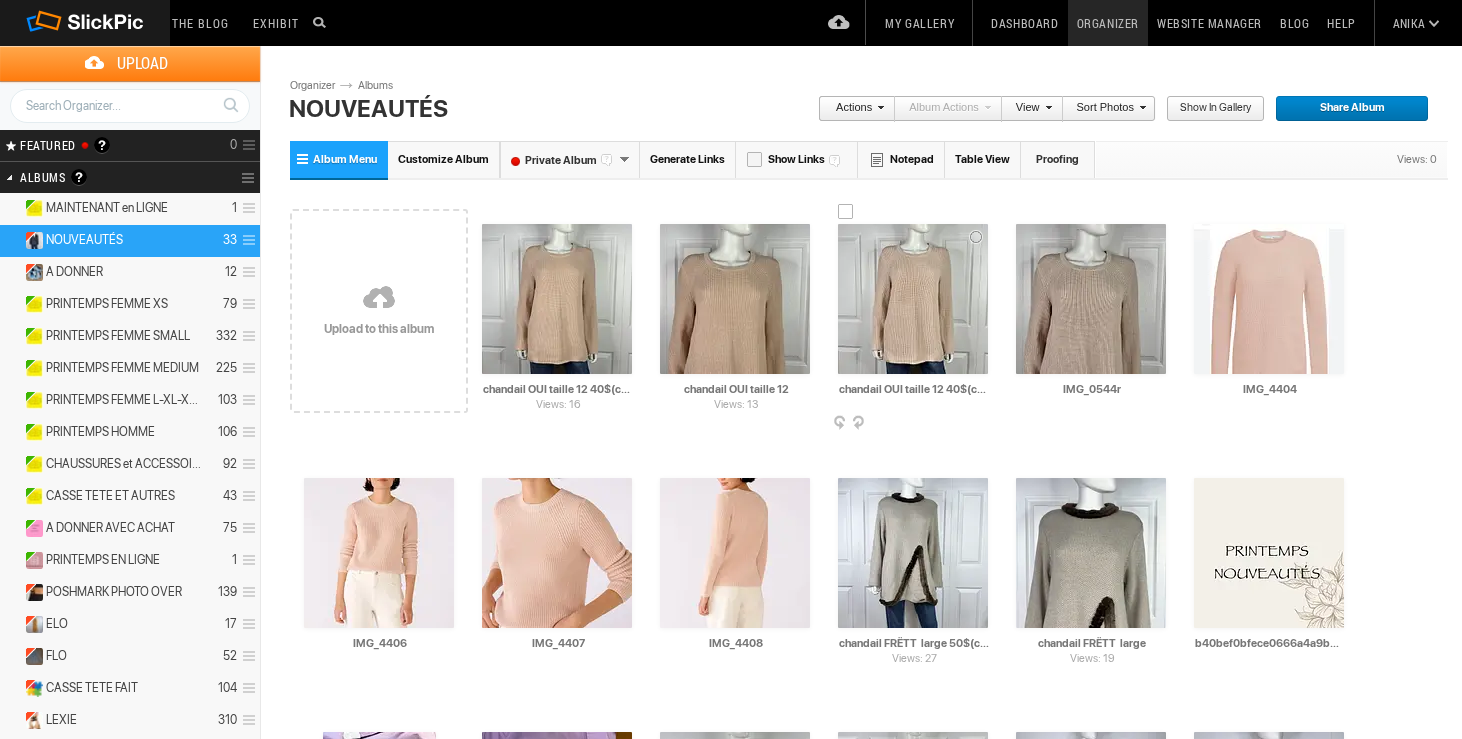 scroll, scrollTop: 0, scrollLeft: 258, axis: horizontal 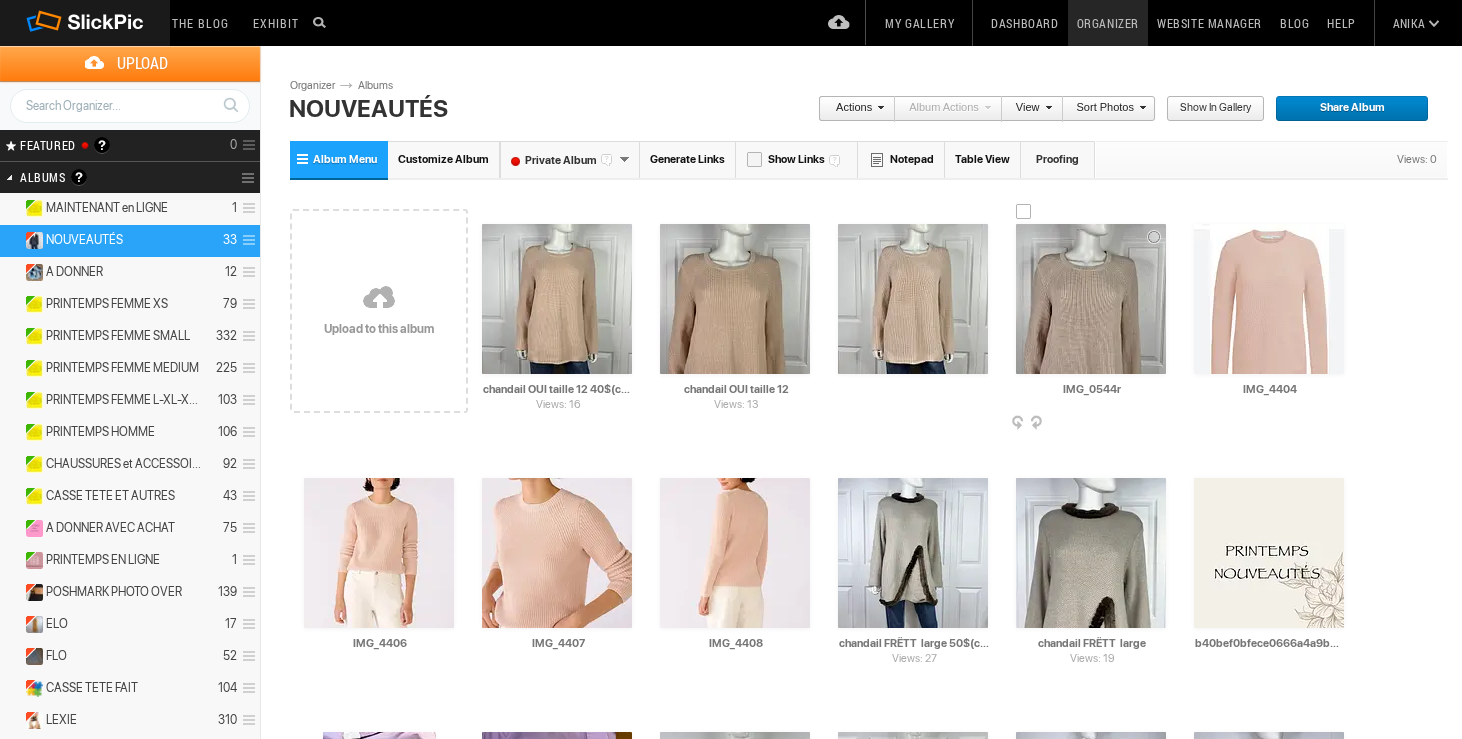 click at bounding box center [1091, 299] 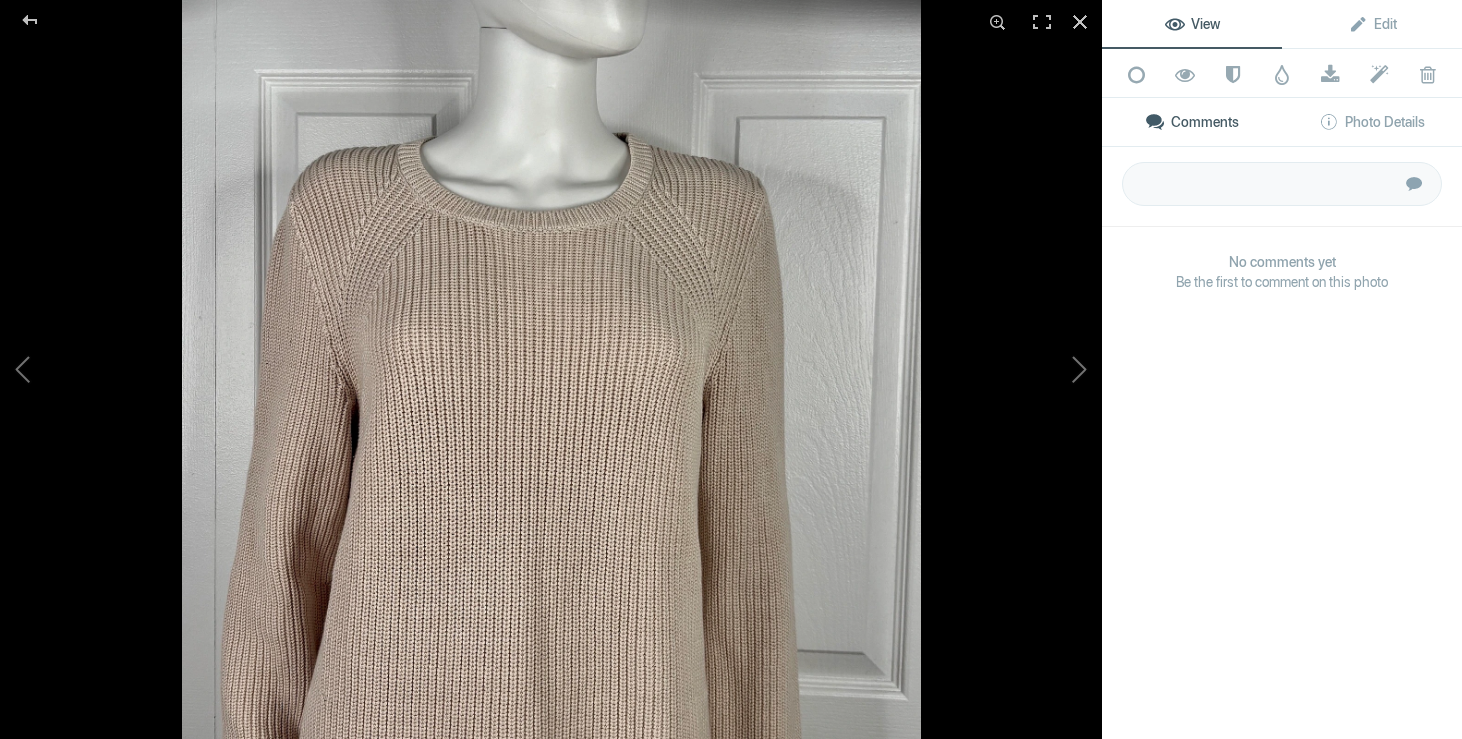 type on "chandail OUI taille 12 40$(comme neuf, couleur rose, payé 280$+tx, 100% cotton)" 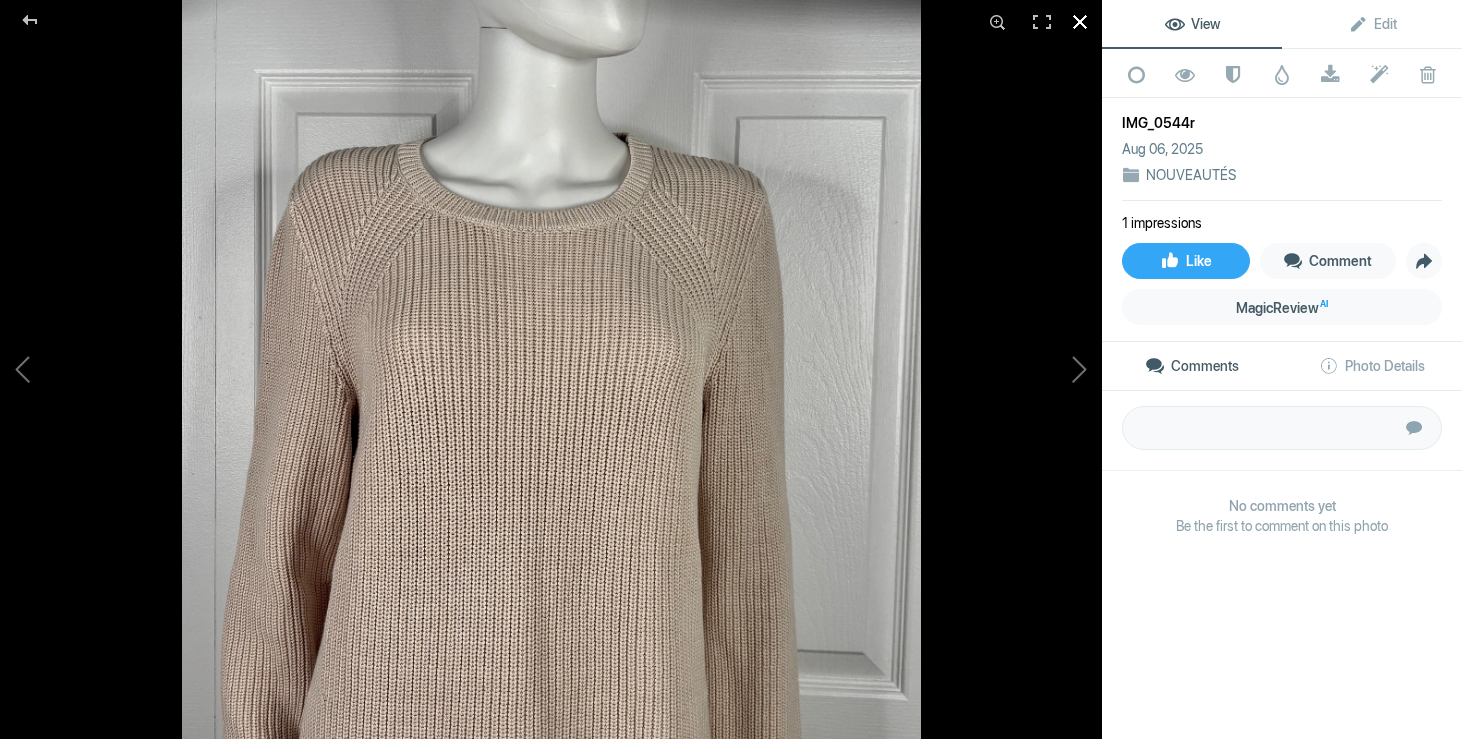 click 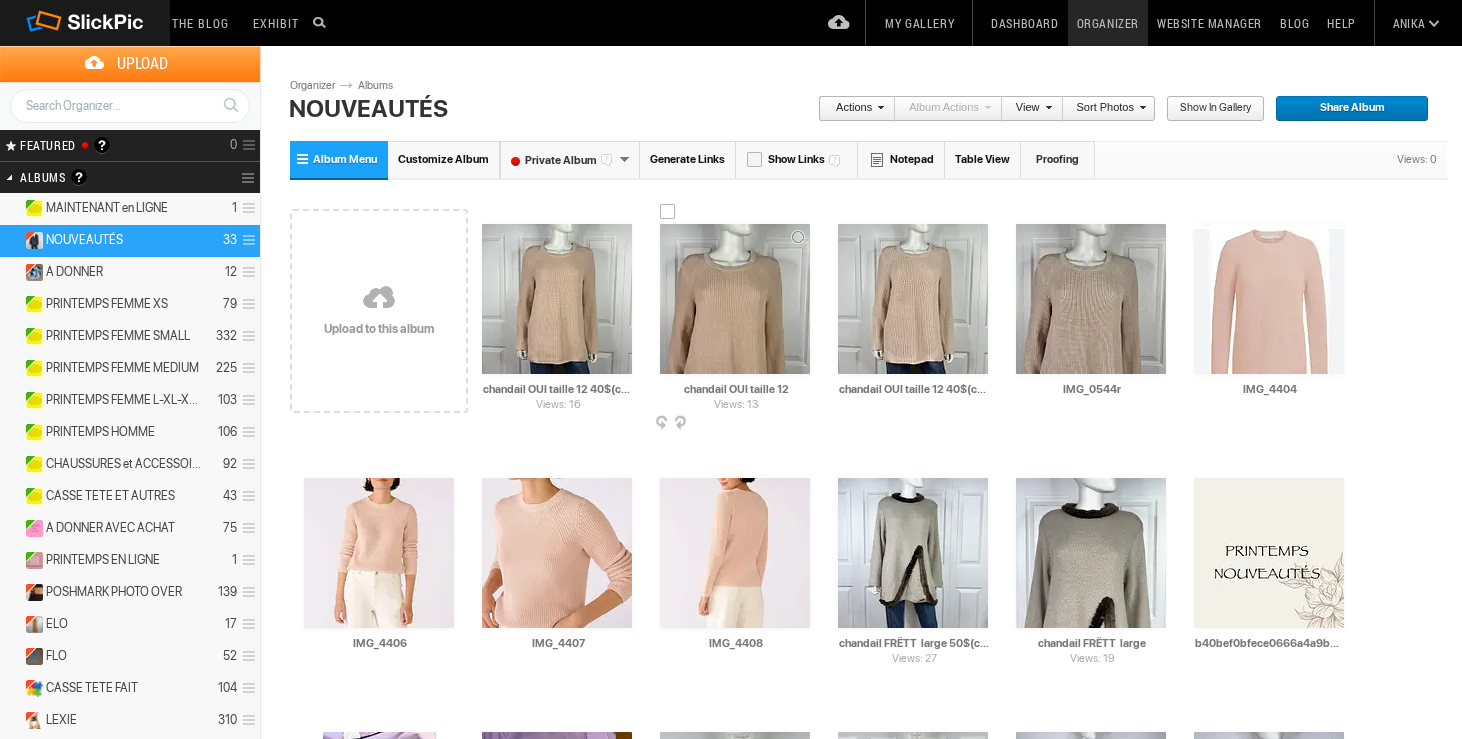 click at bounding box center [808, 424] 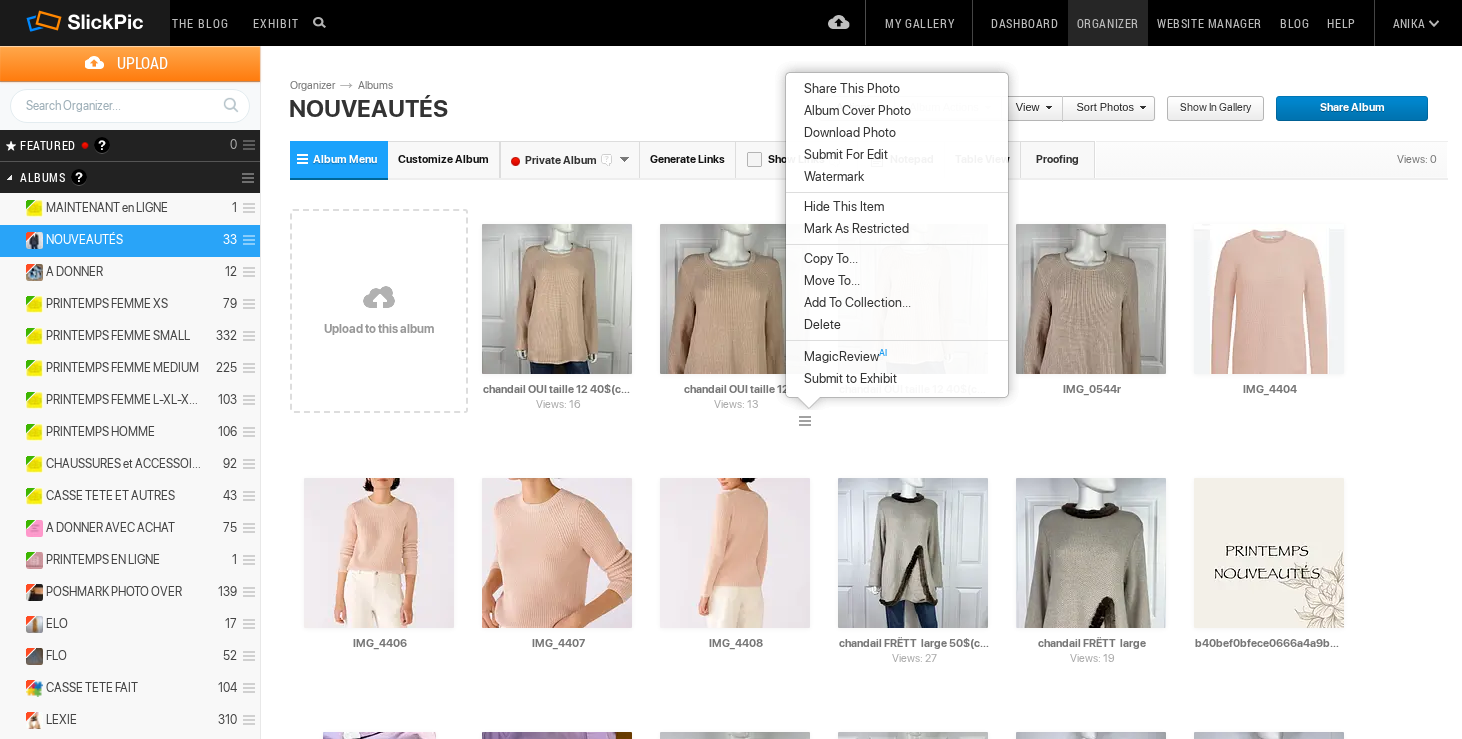 click on "Delete" at bounding box center [819, 325] 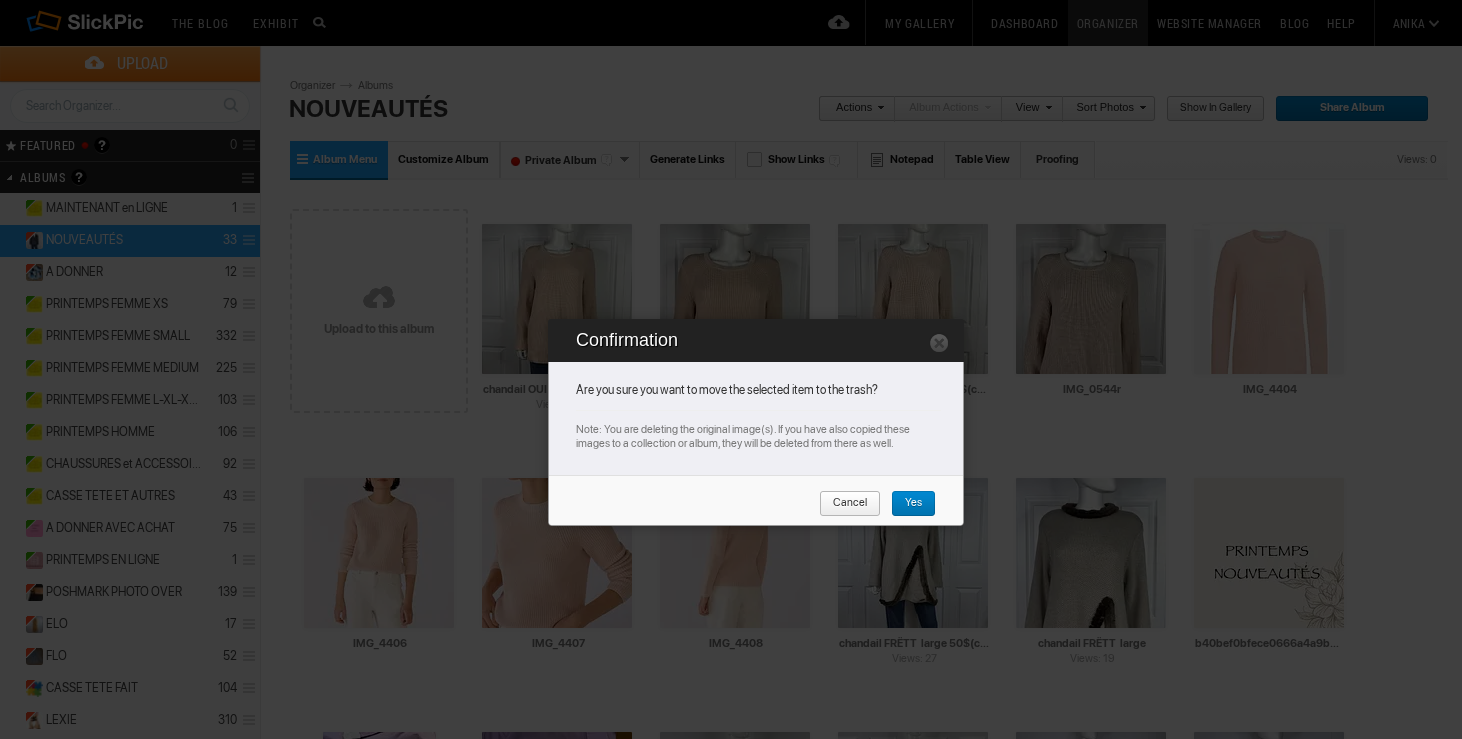 click on "Yes" at bounding box center [906, 504] 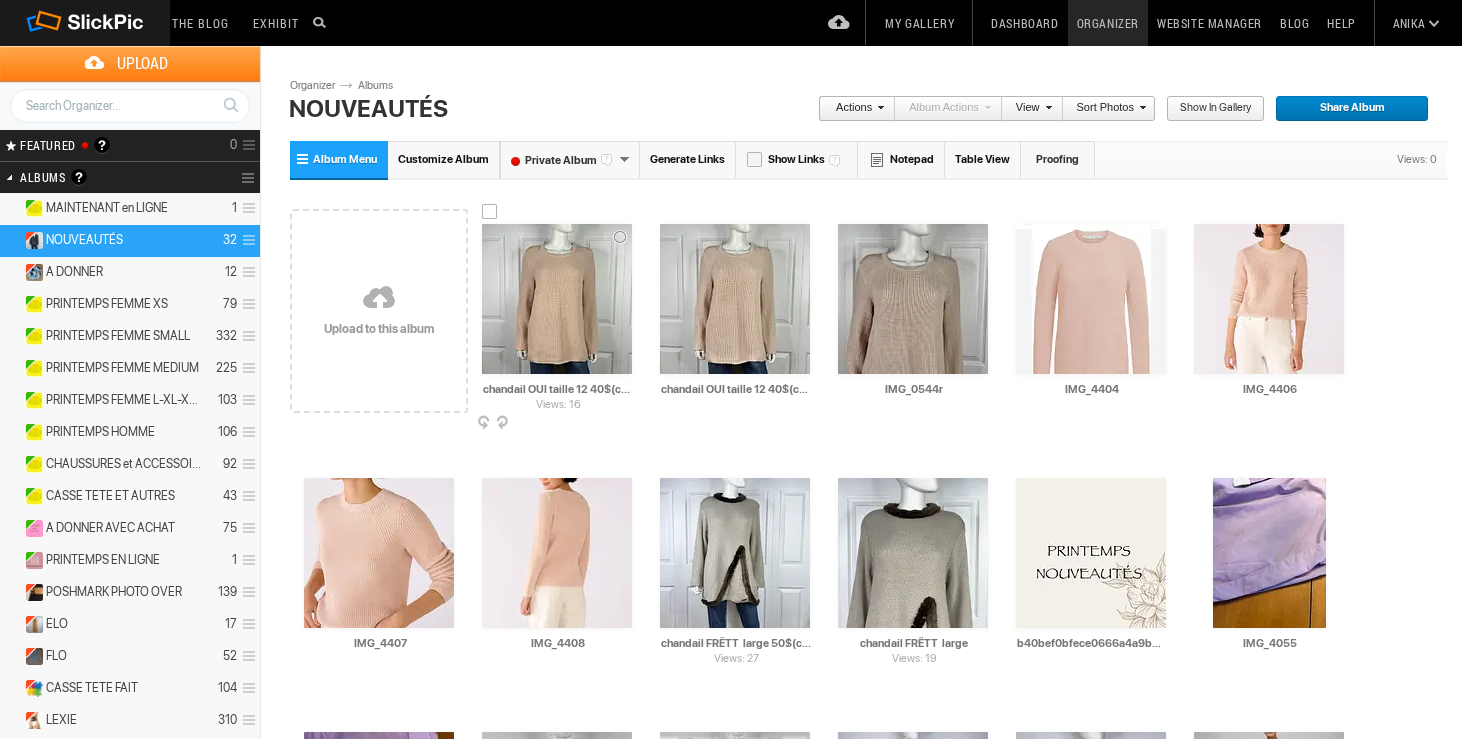 click at bounding box center (630, 424) 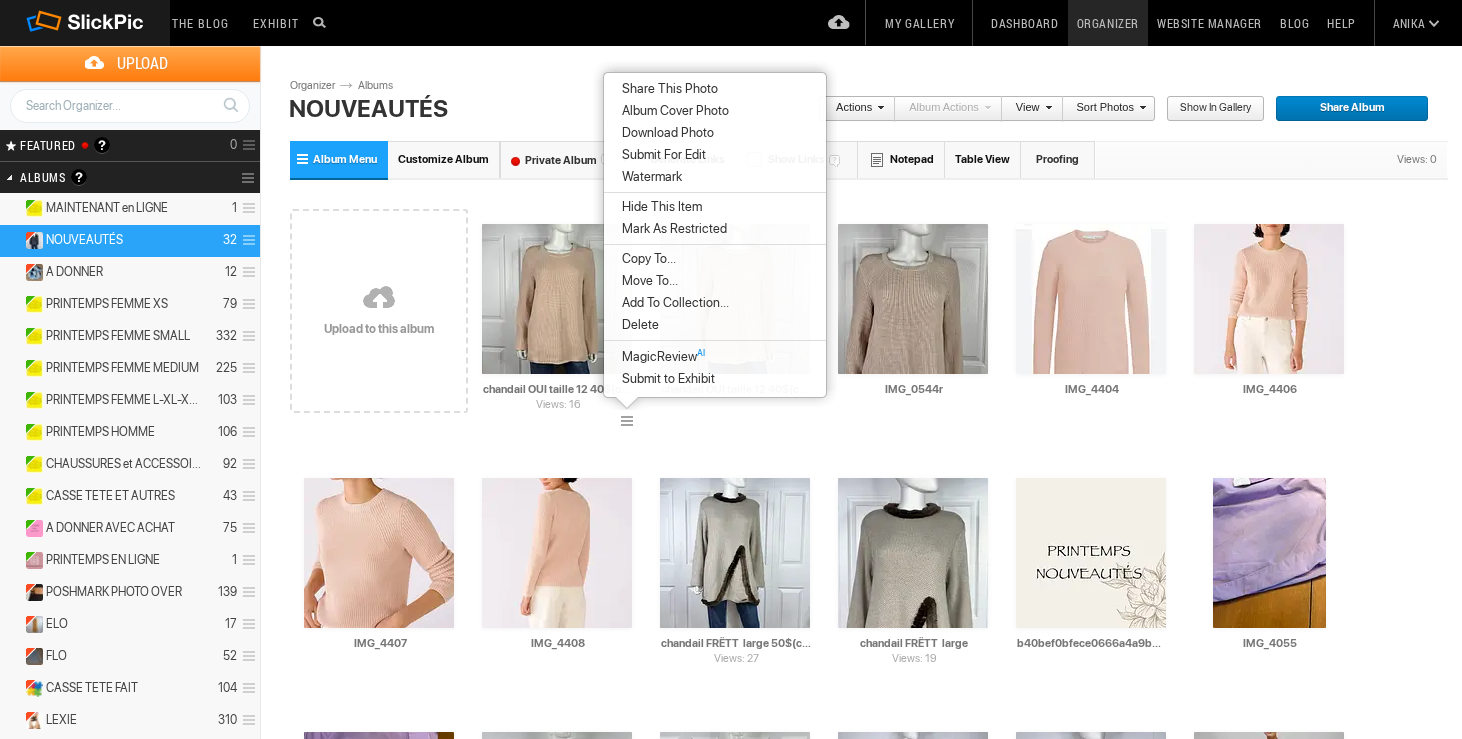 click on "Delete" at bounding box center [715, 325] 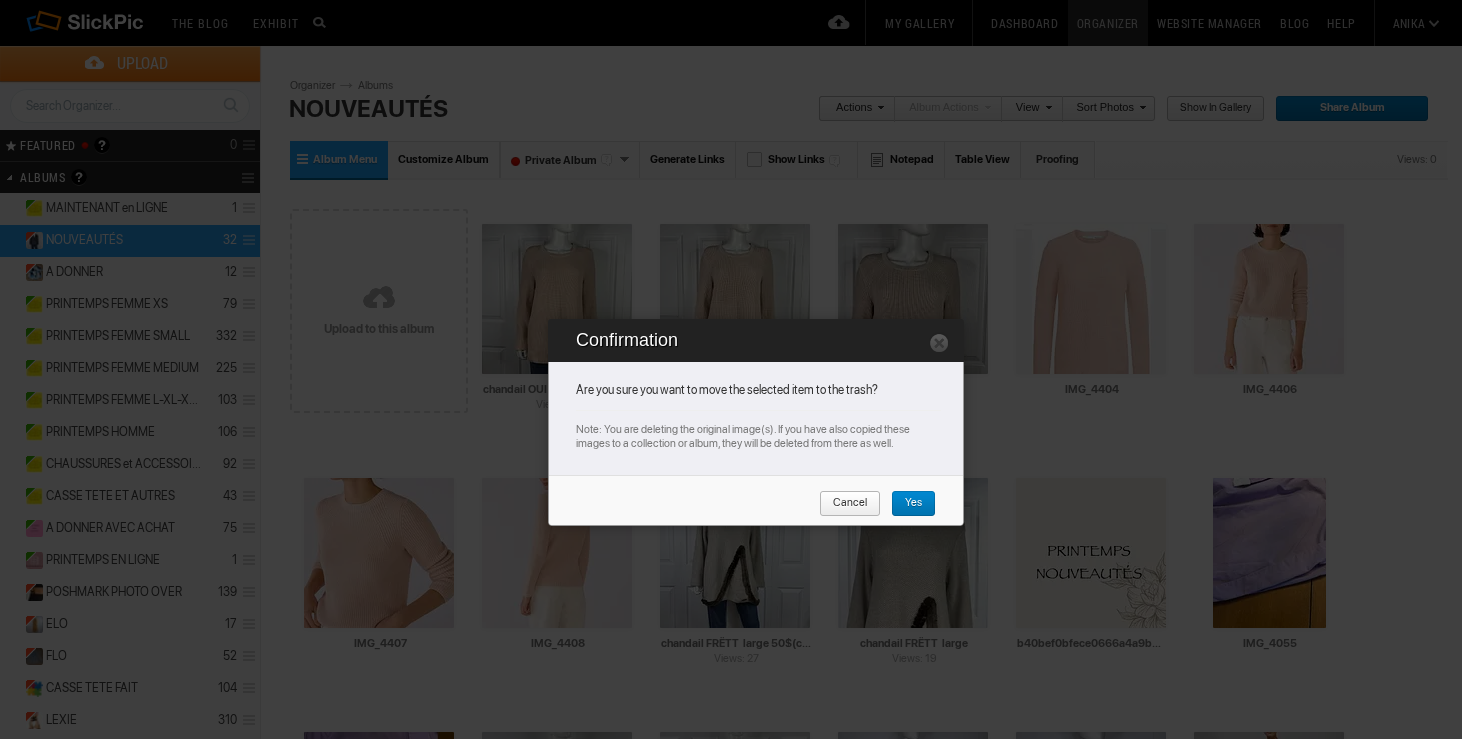 click on "Yes" at bounding box center [913, 504] 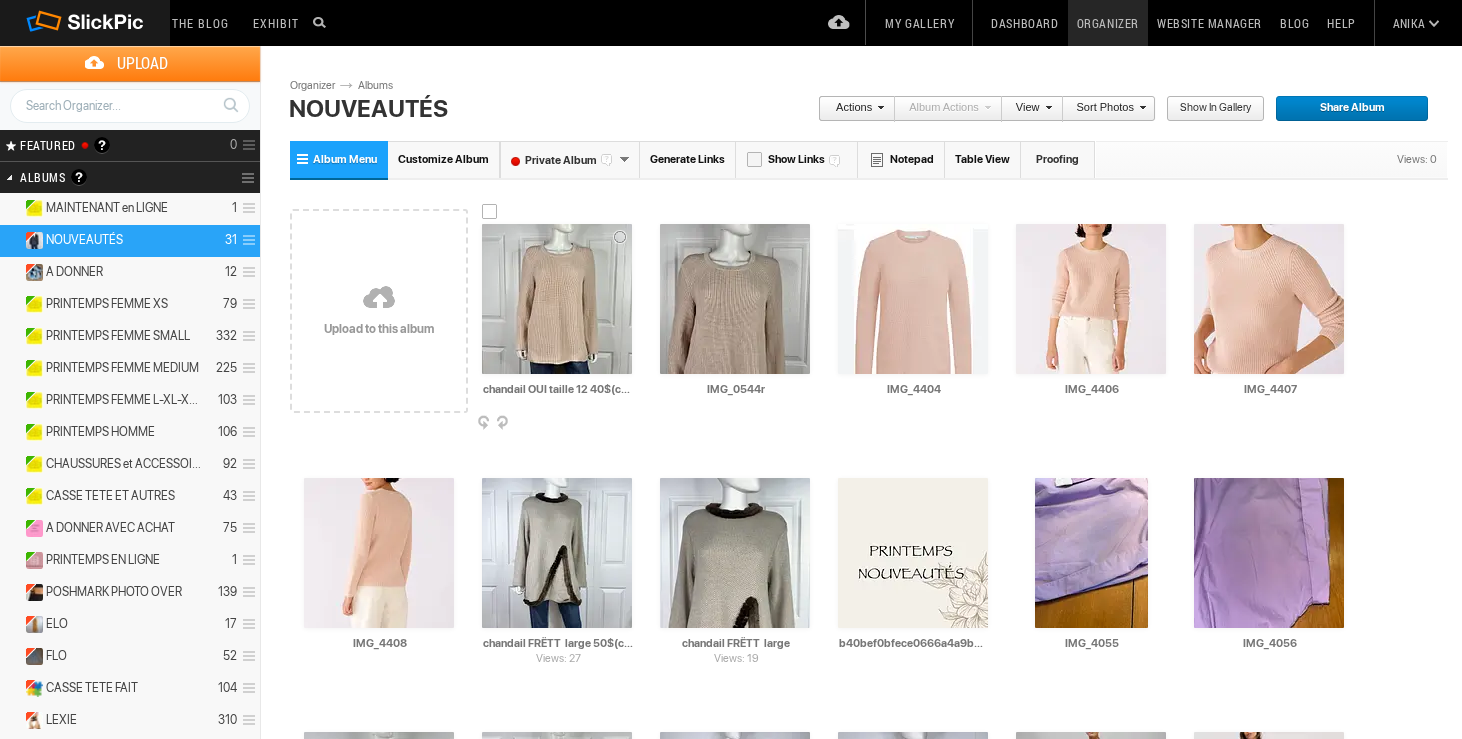 drag, startPoint x: 588, startPoint y: 390, endPoint x: 469, endPoint y: 387, distance: 119.03781 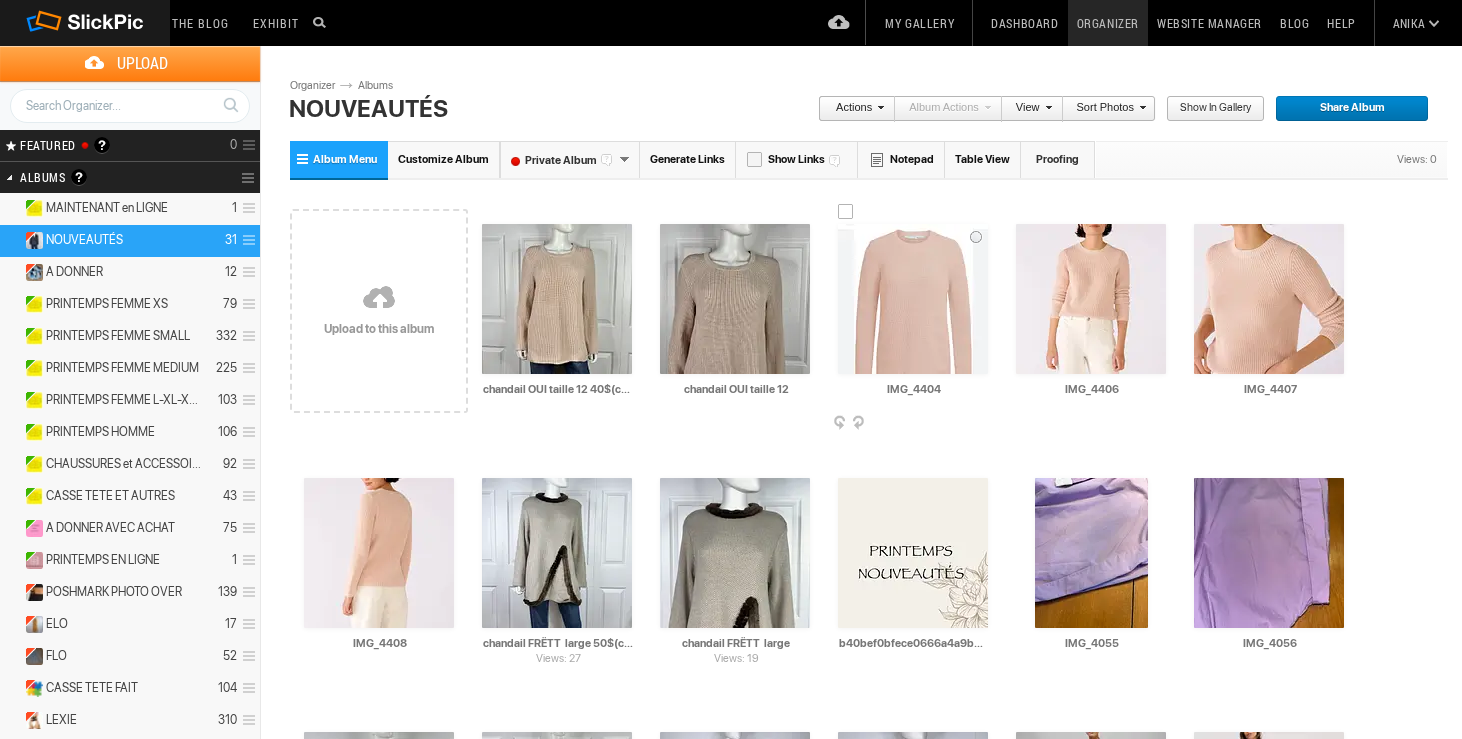 type on "chandail OUI taille 12" 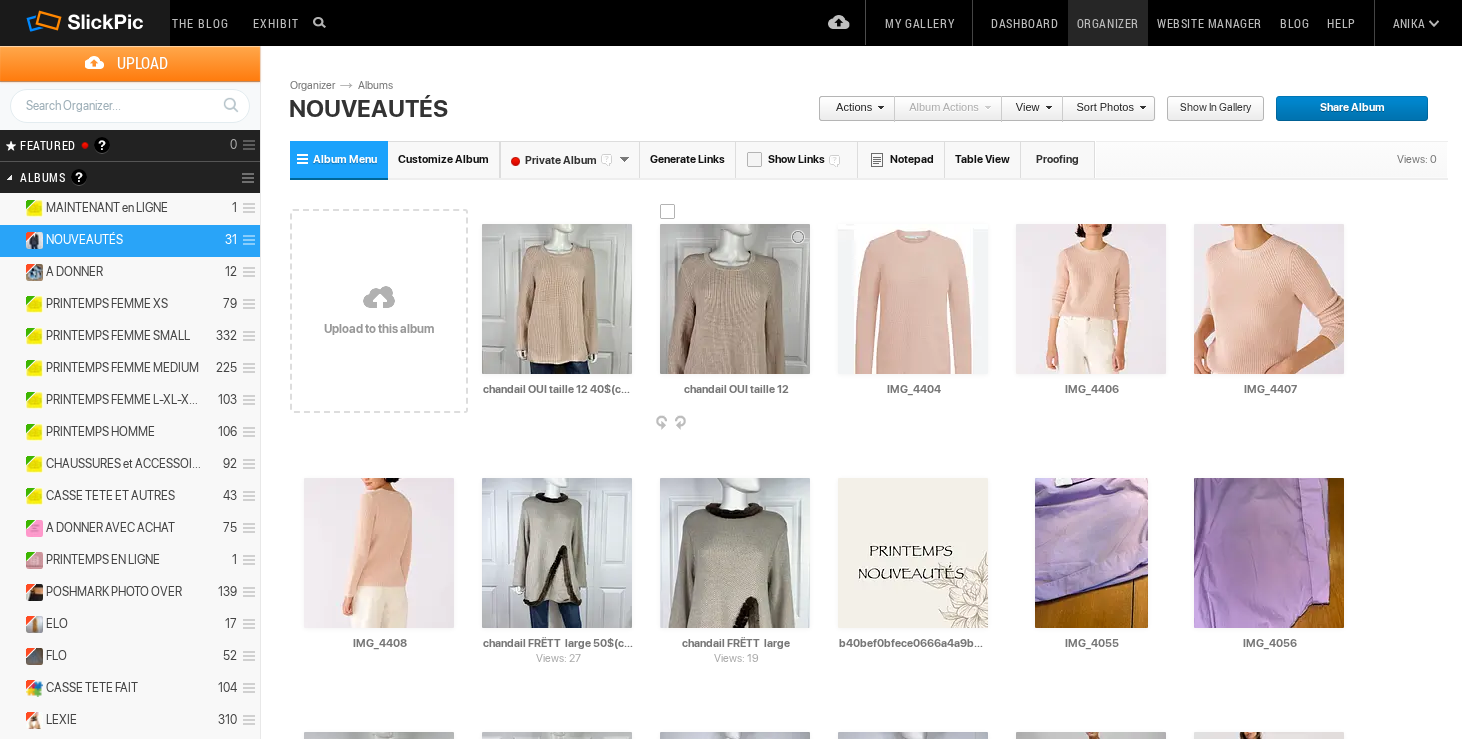 drag, startPoint x: 946, startPoint y: 388, endPoint x: 796, endPoint y: 384, distance: 150.05333 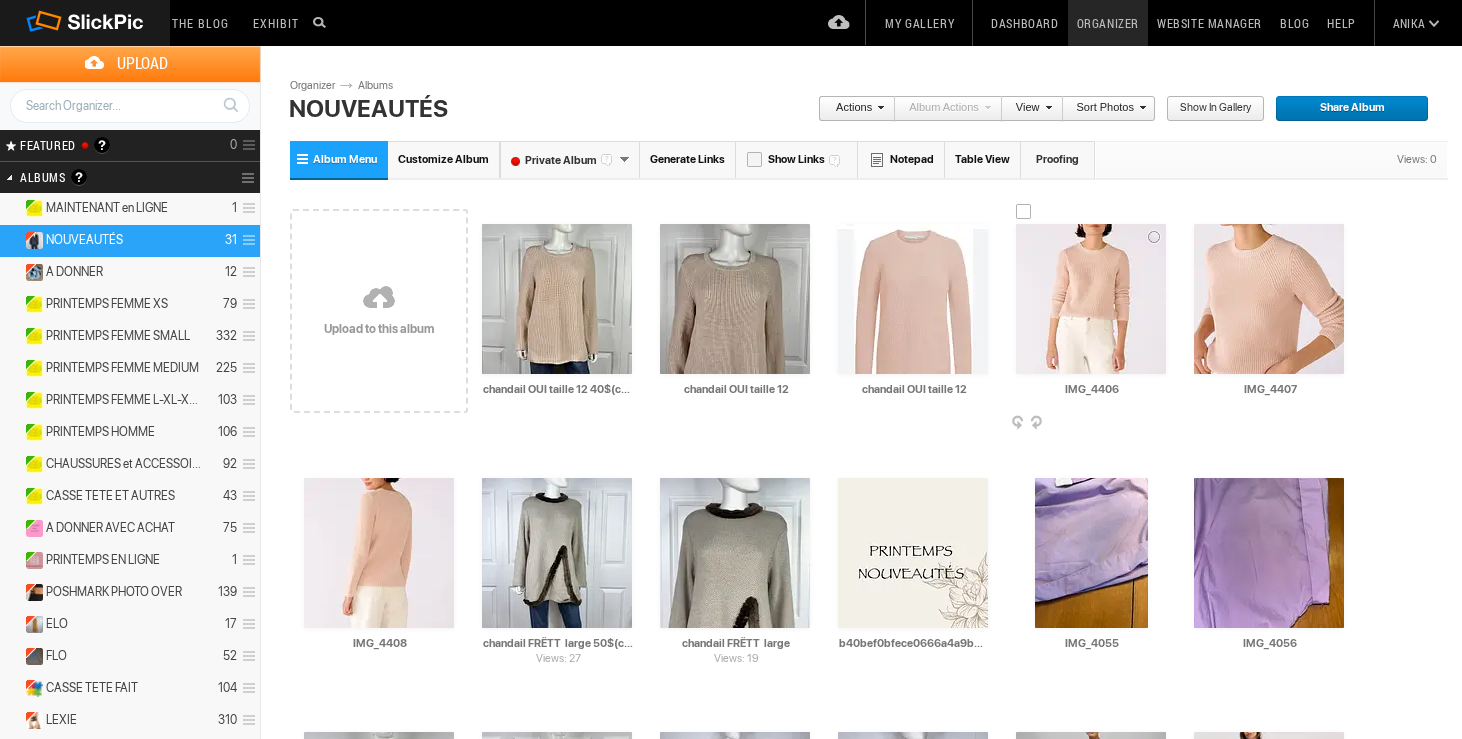 type on "chandail OUI taille 12" 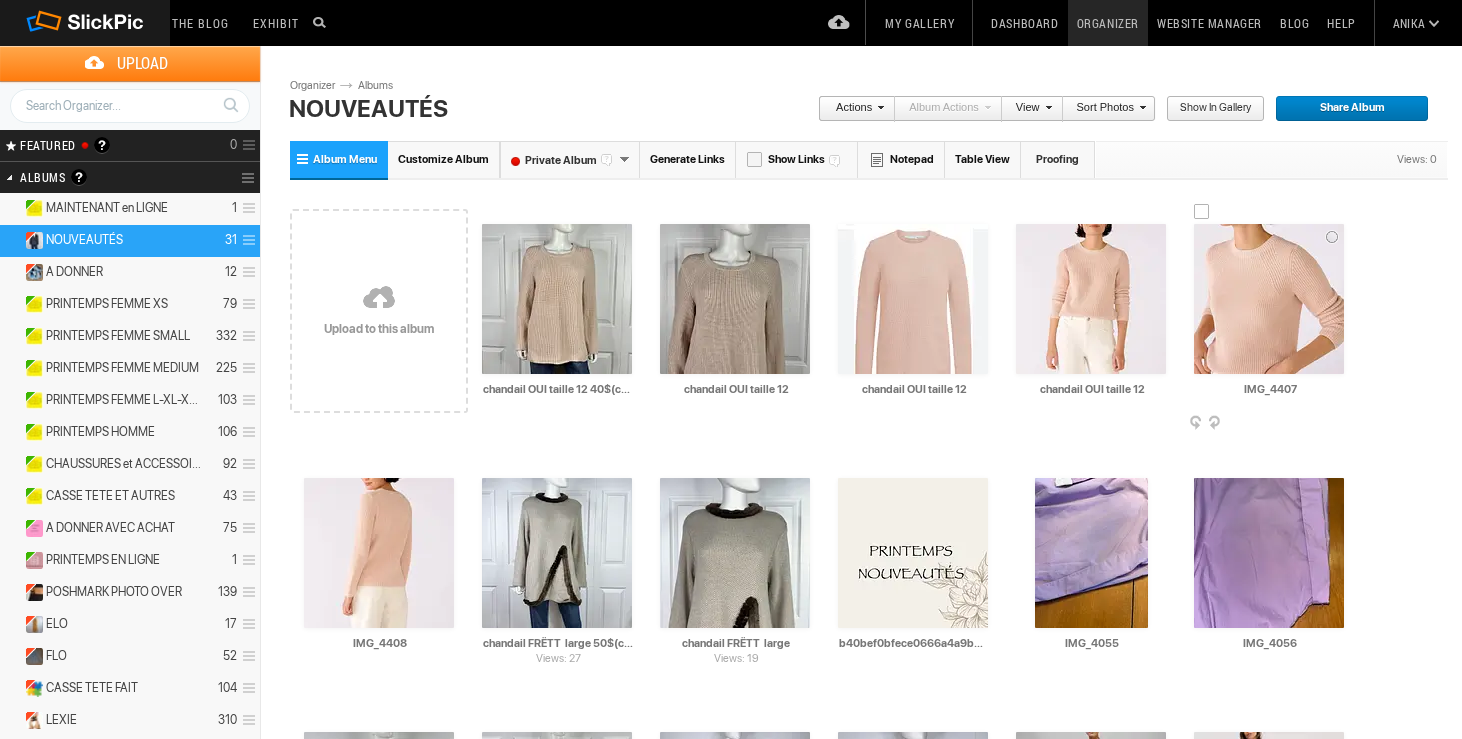 type on "chandail OUI taille 12" 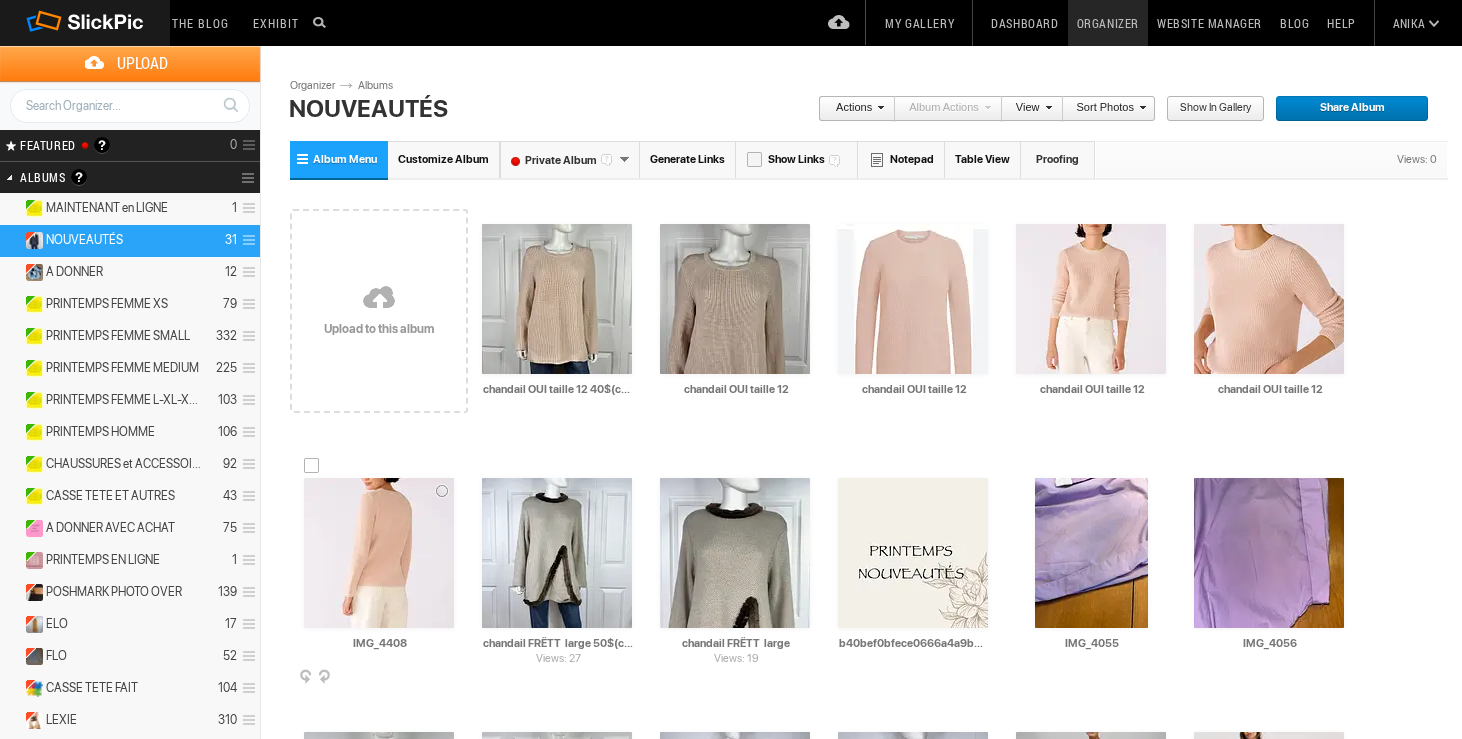 type on "chandail OUI taille 12" 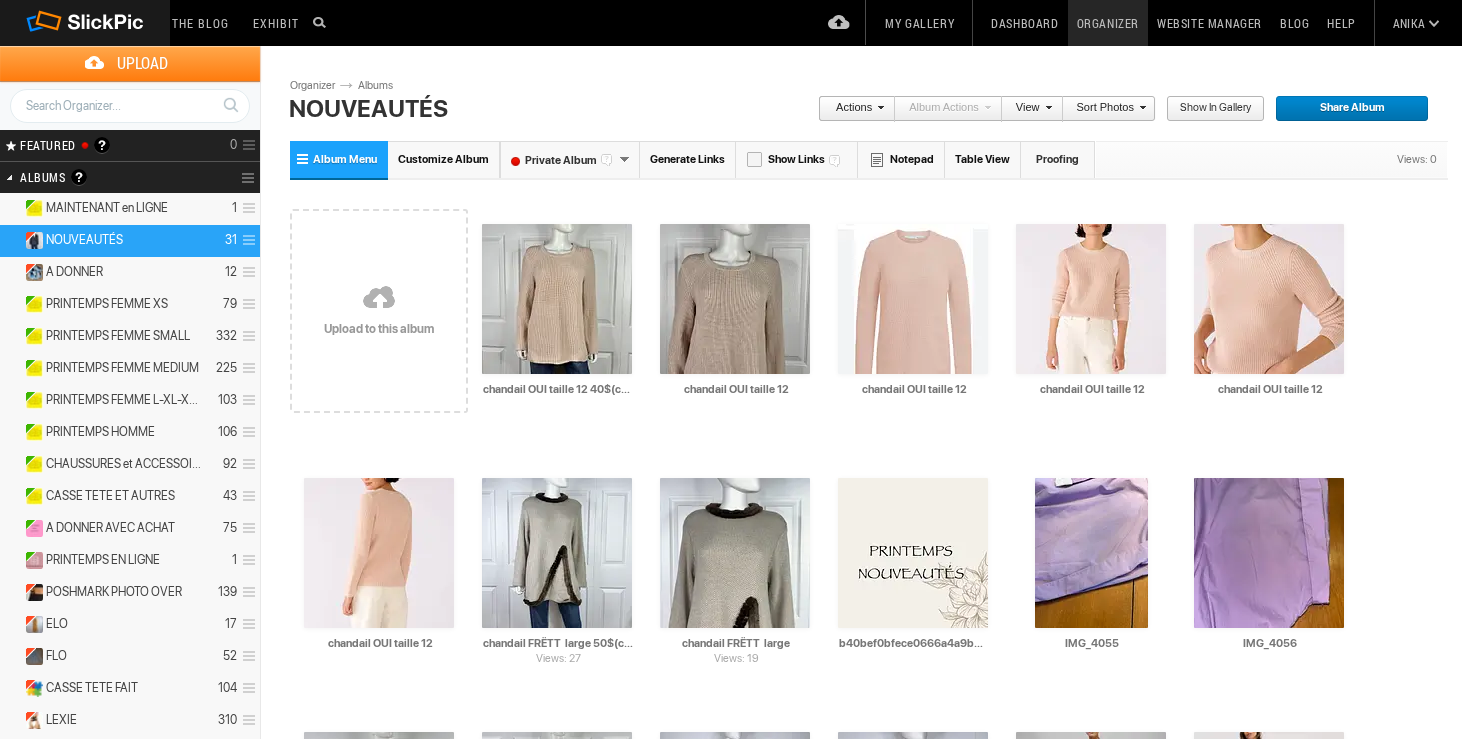 type on "chandail OUI taille 12" 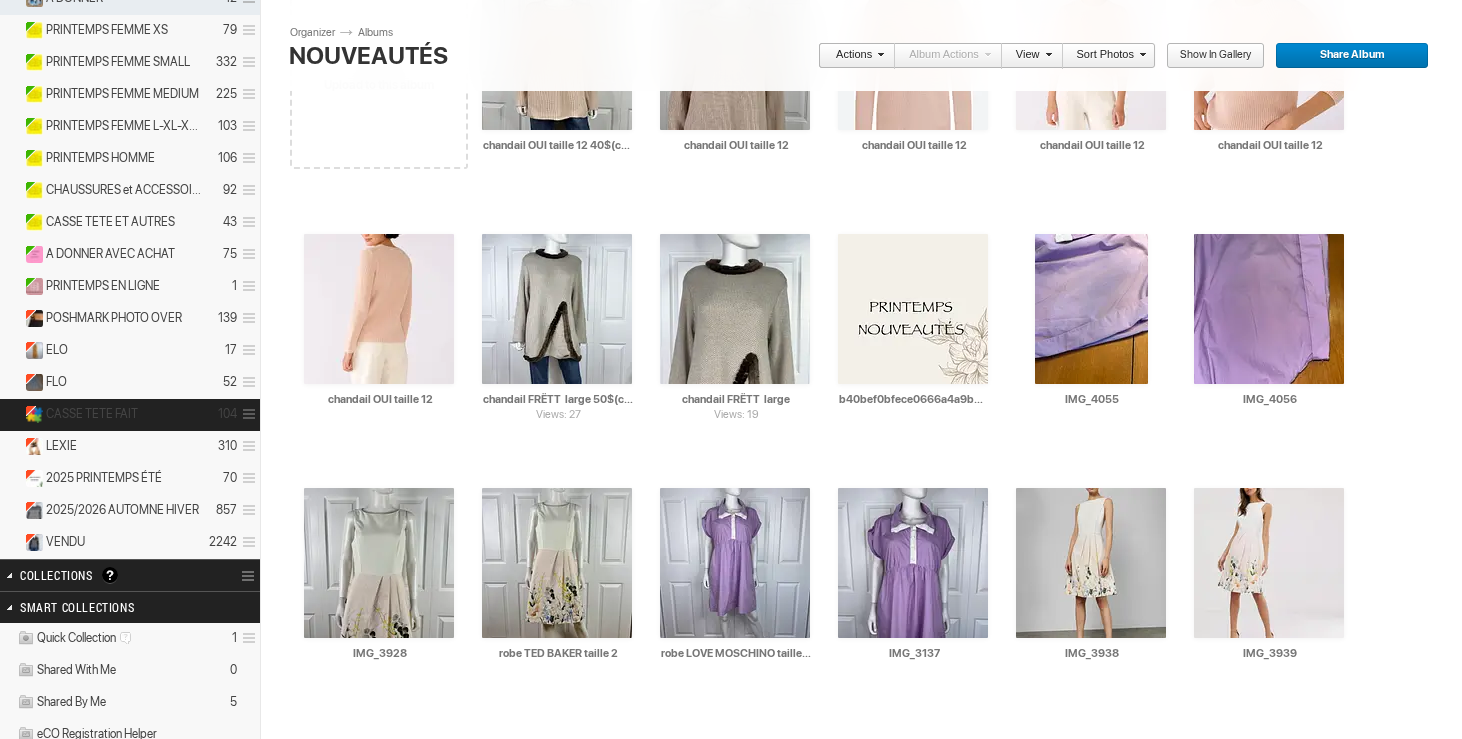 scroll, scrollTop: 289, scrollLeft: 0, axis: vertical 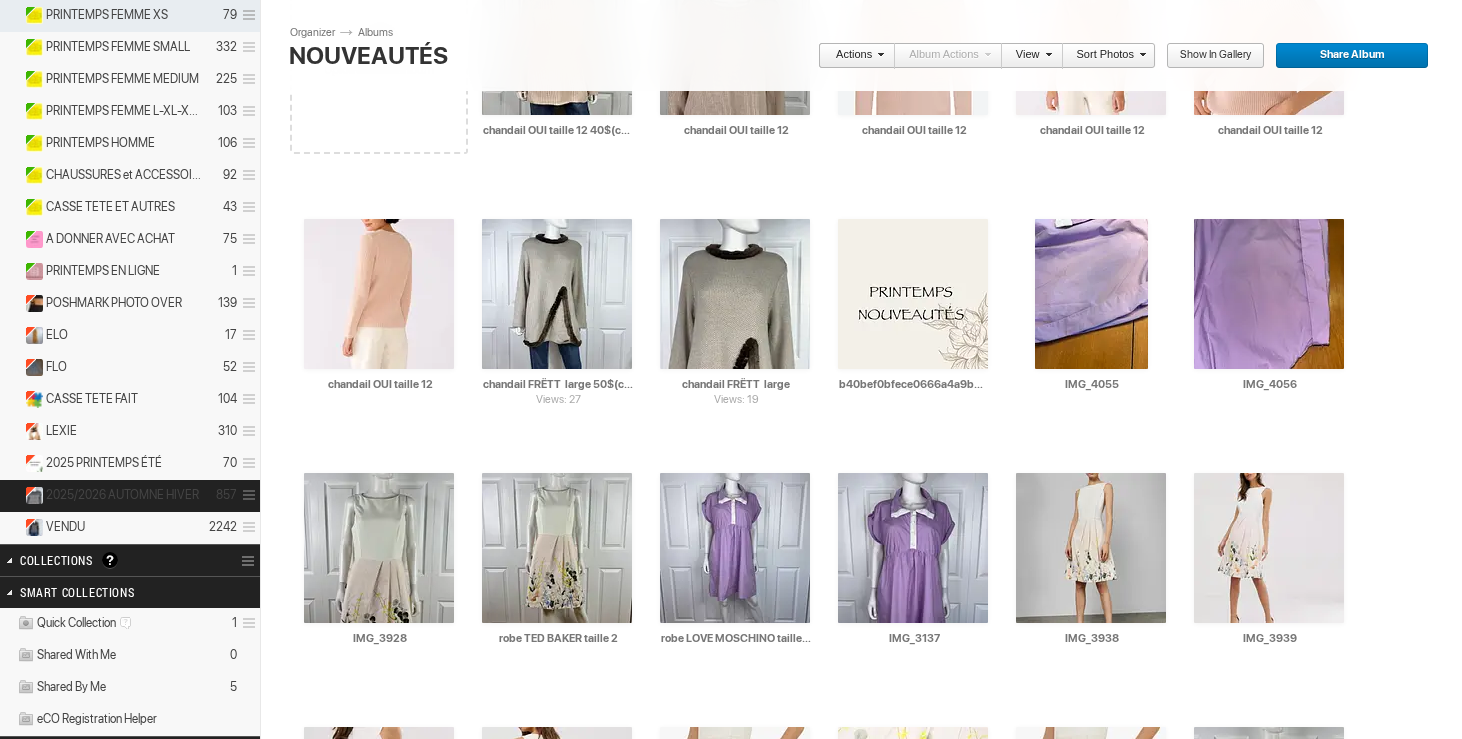click on "2025/2026 AUTOMNE HIVER" at bounding box center [122, 495] 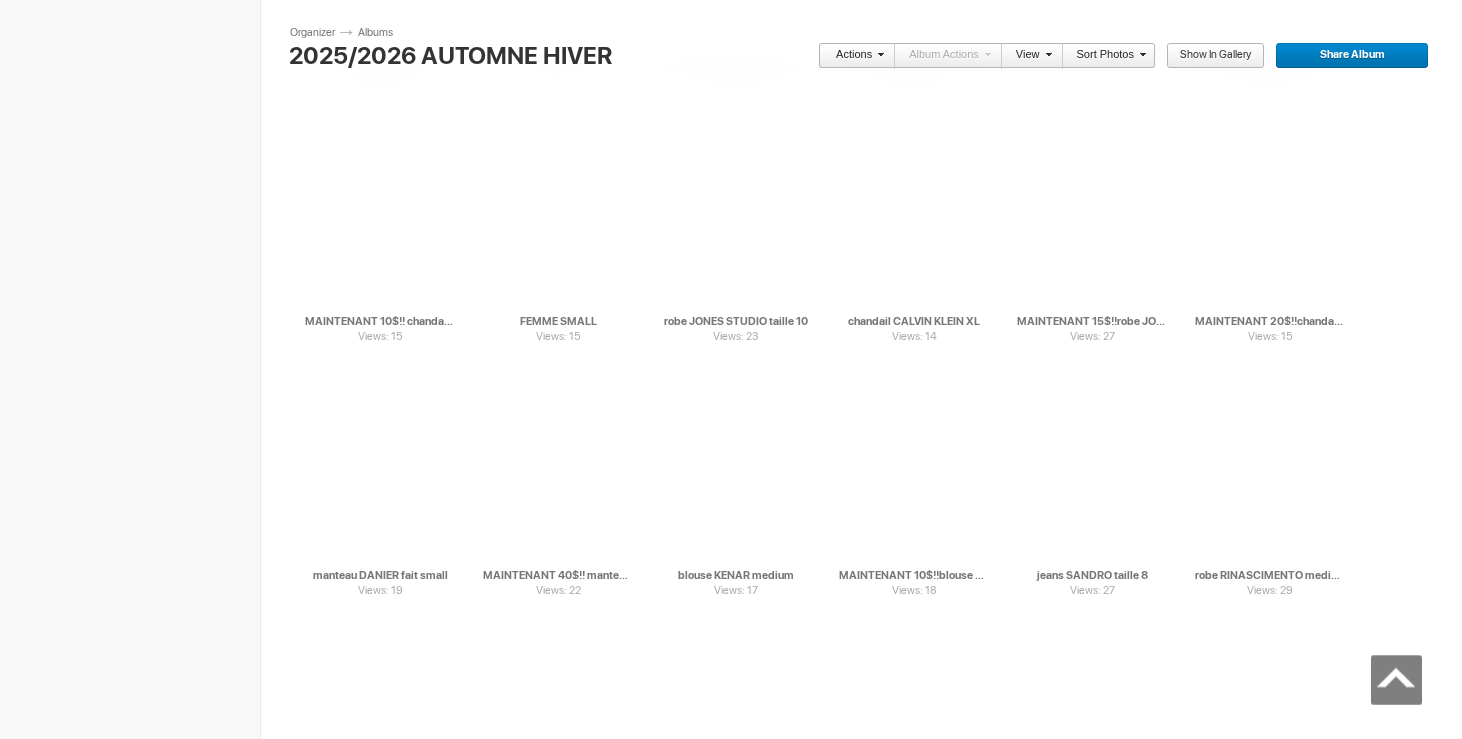 scroll, scrollTop: 28341, scrollLeft: 0, axis: vertical 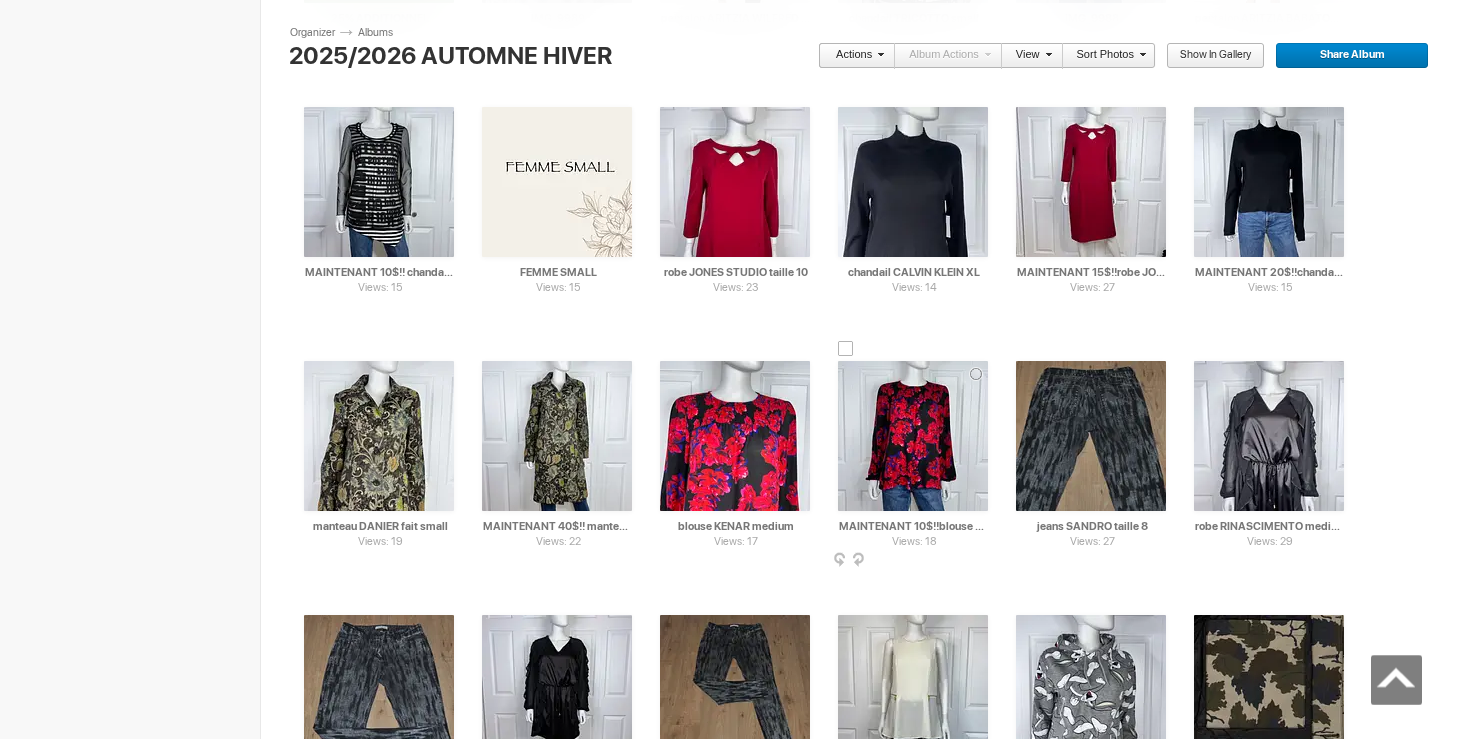 click at bounding box center (913, 436) 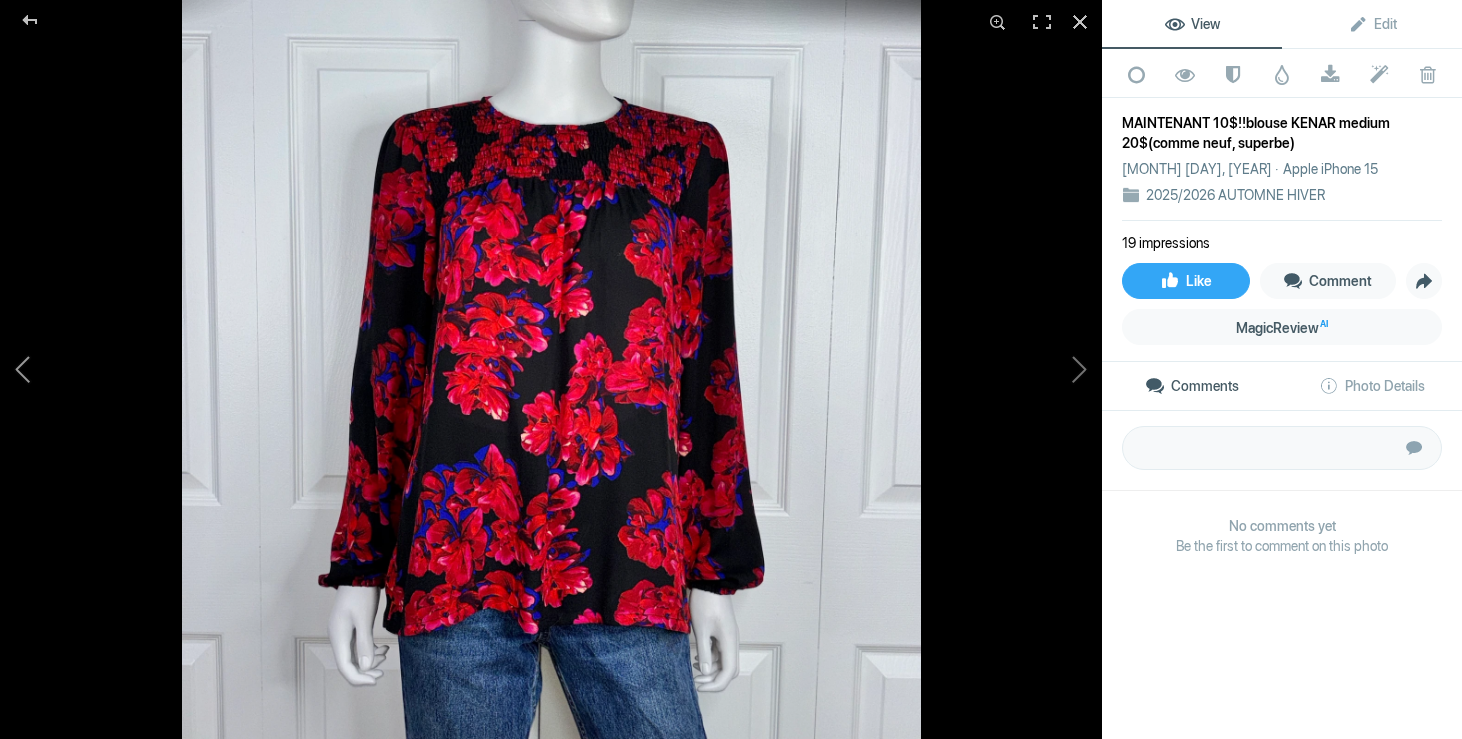click 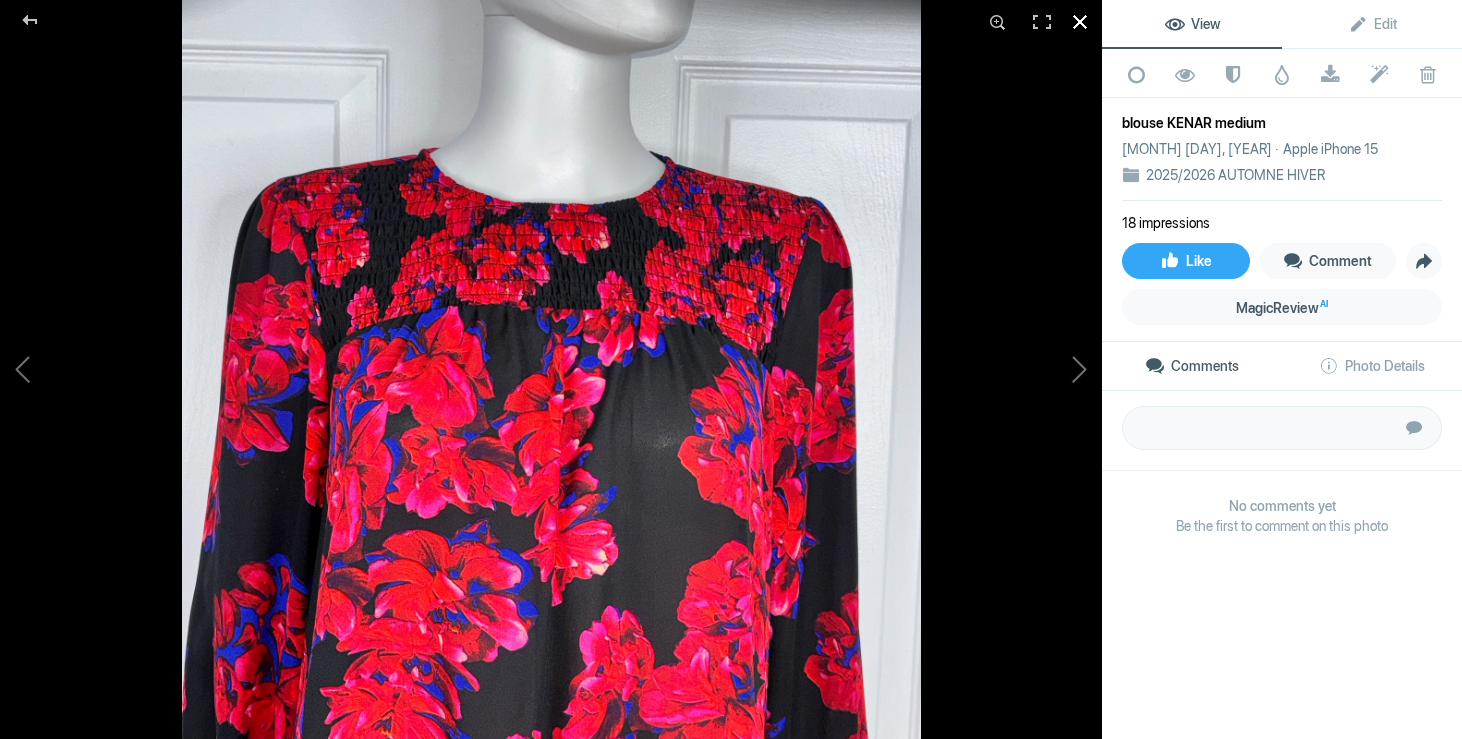 click 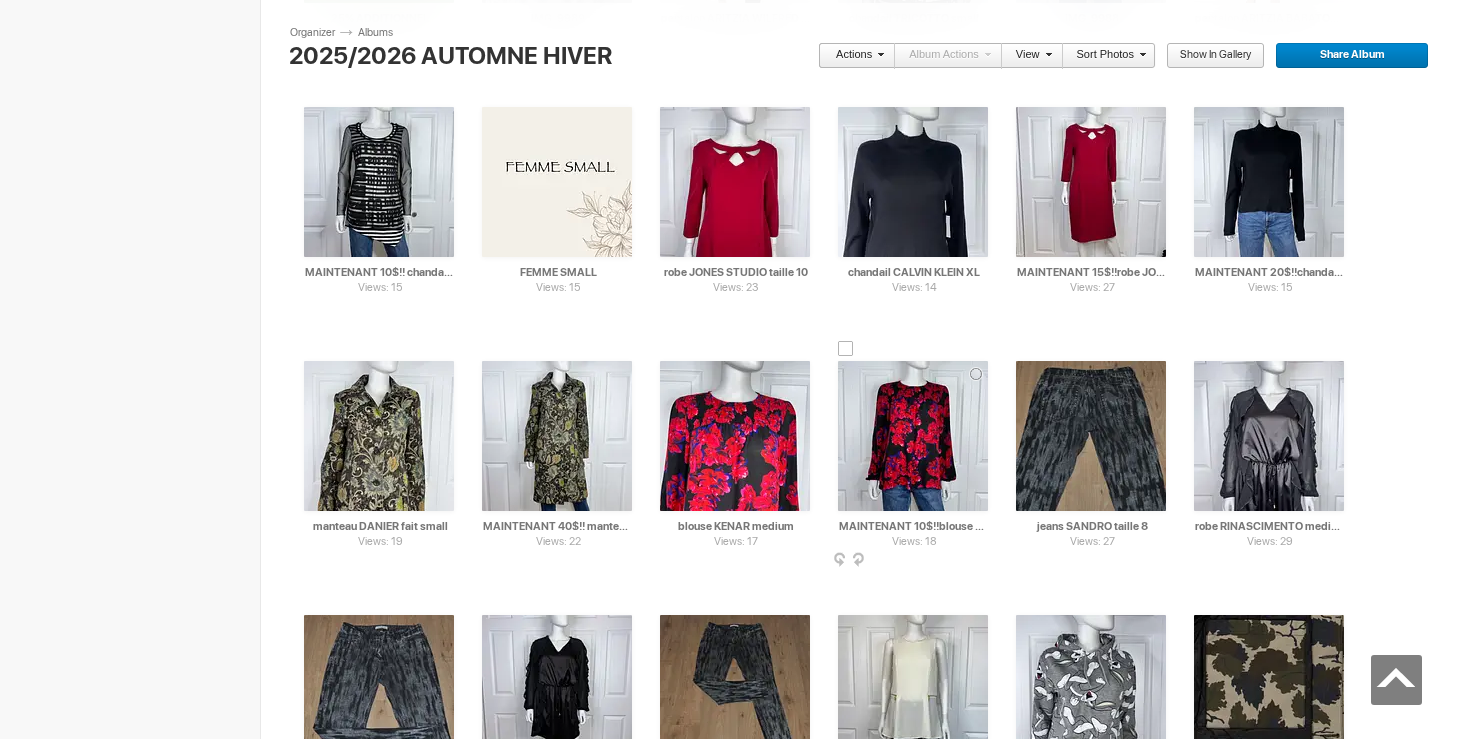 click at bounding box center (913, 436) 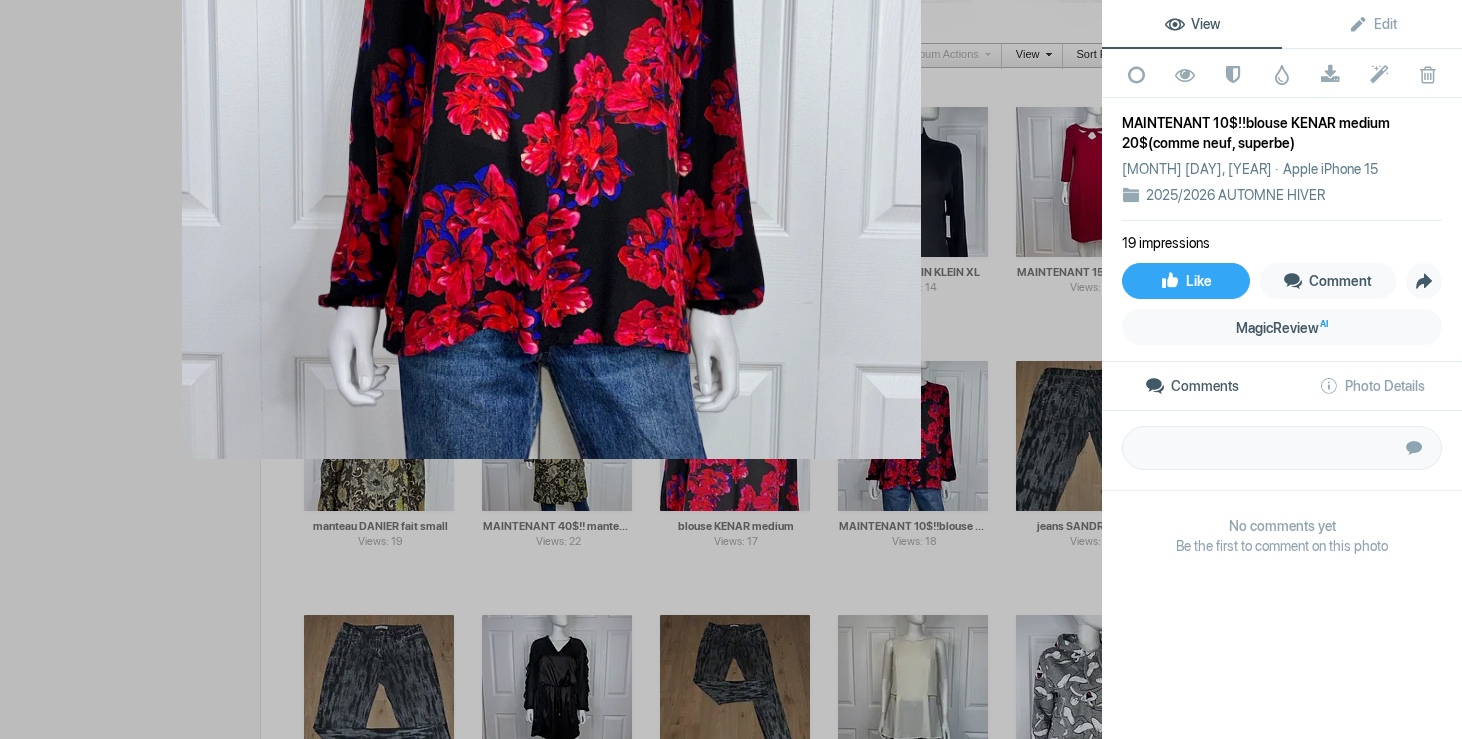 click 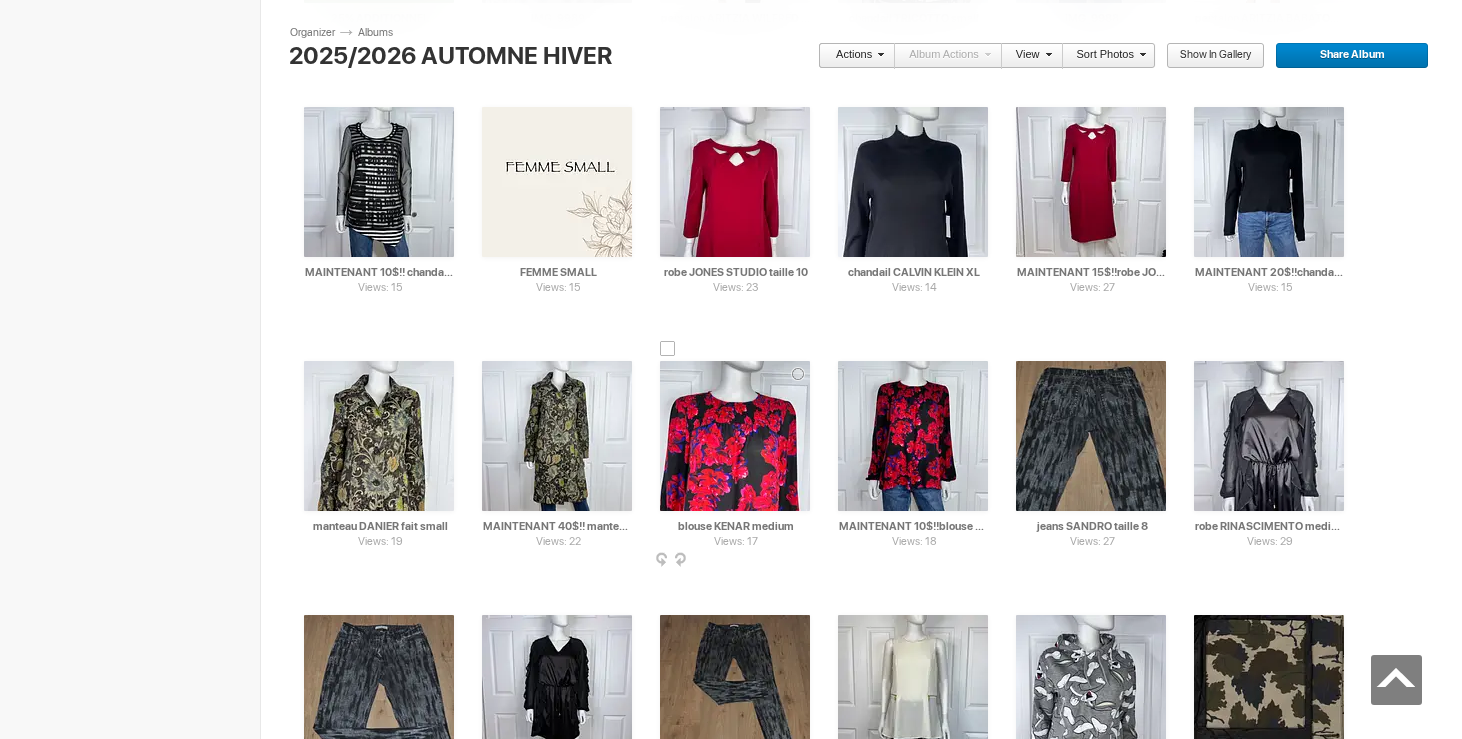 click at bounding box center [735, 436] 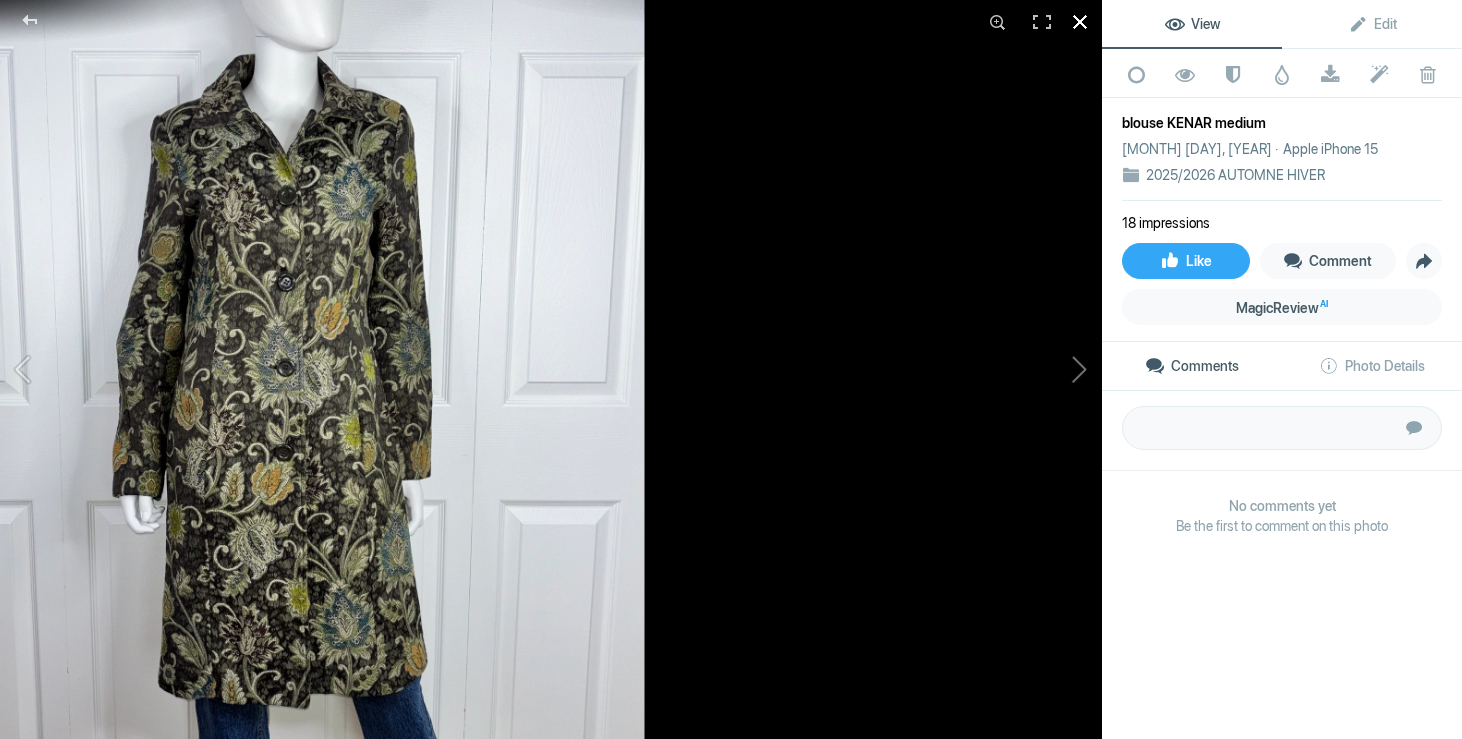 click 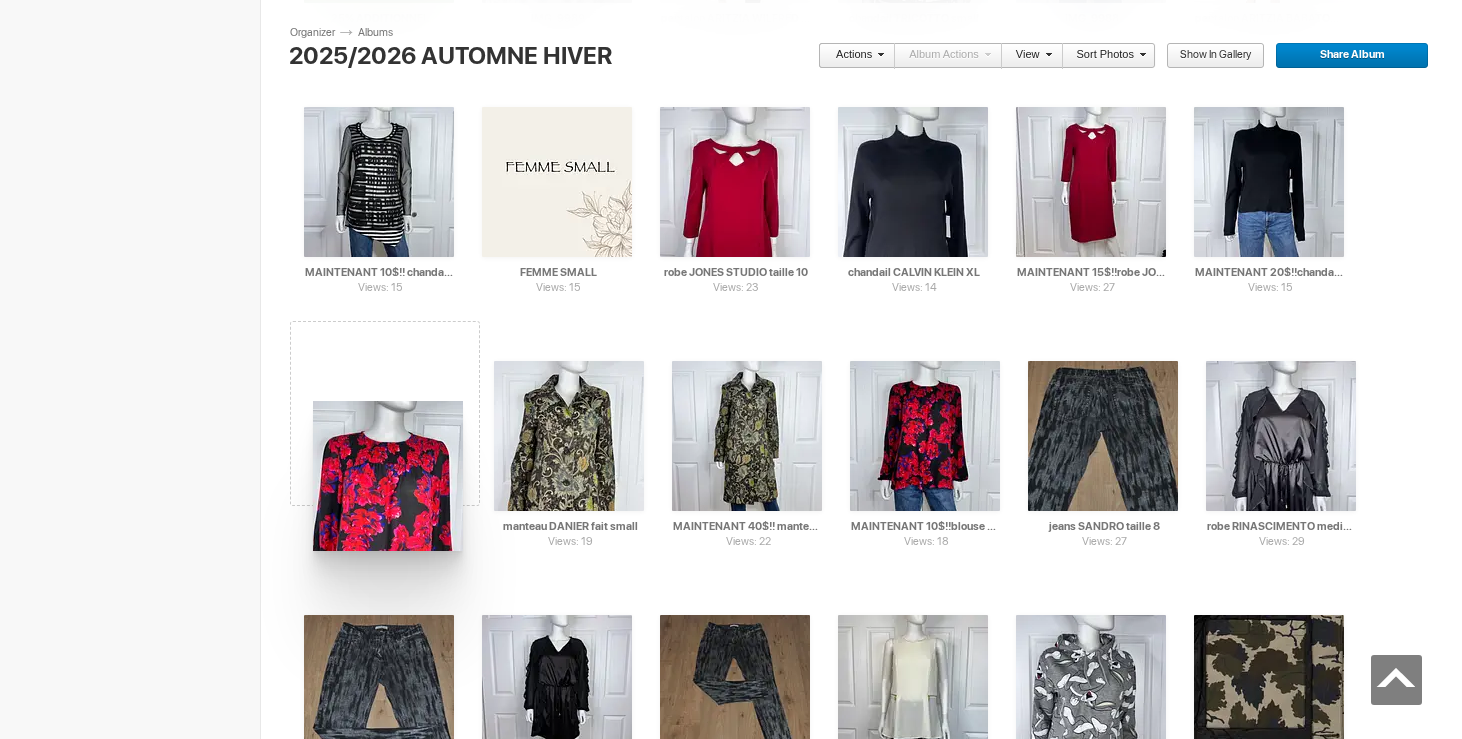 drag, startPoint x: 688, startPoint y: 436, endPoint x: 309, endPoint y: 396, distance: 381.10498 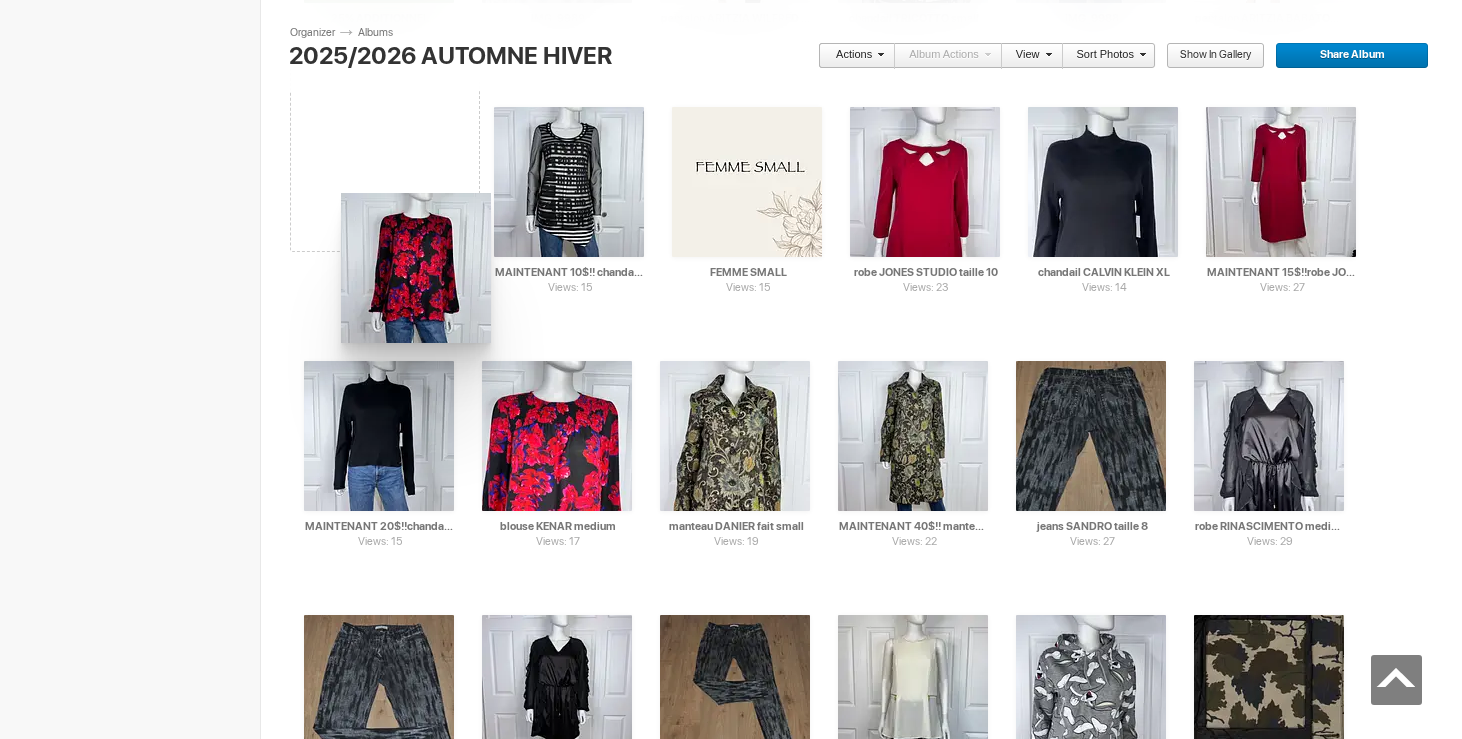 drag, startPoint x: 895, startPoint y: 407, endPoint x: 339, endPoint y: 193, distance: 595.7617 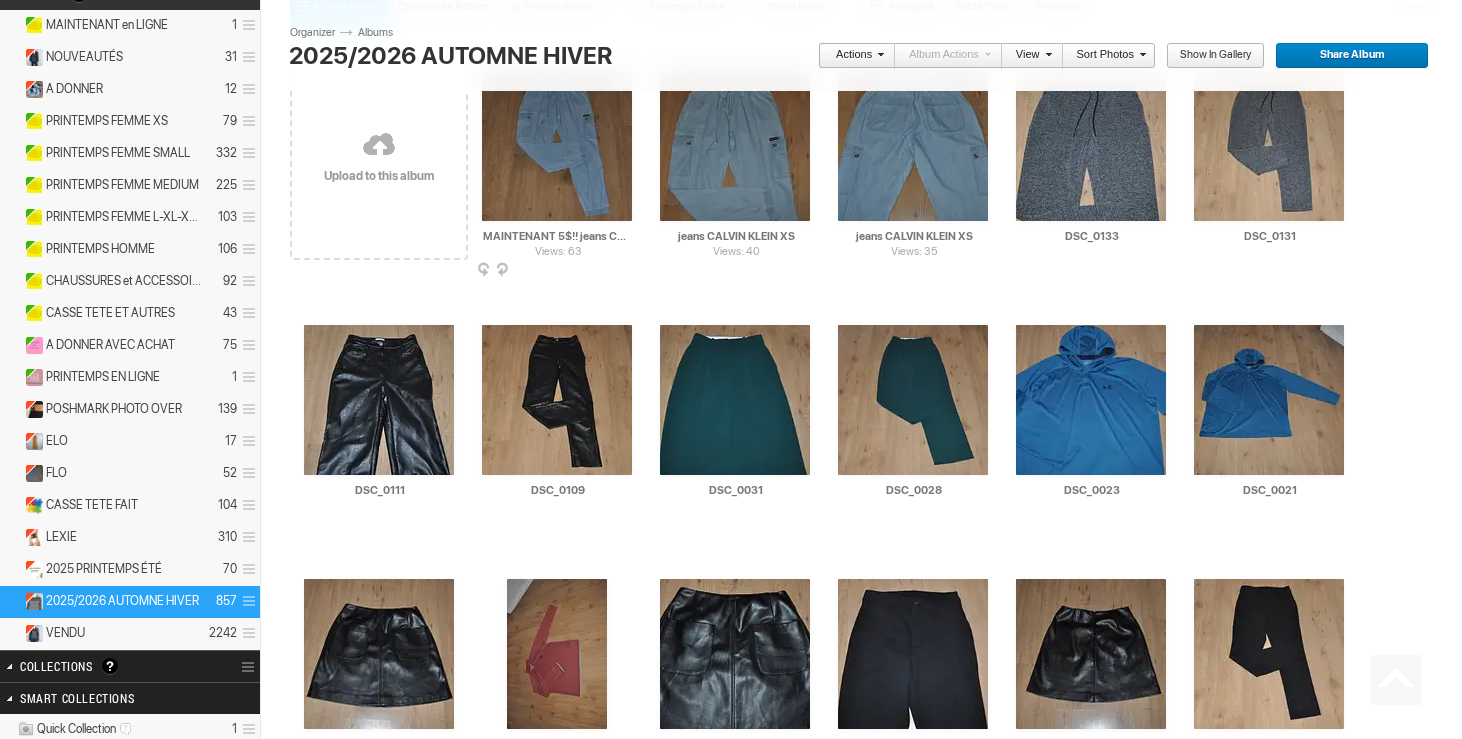 scroll, scrollTop: 0, scrollLeft: 0, axis: both 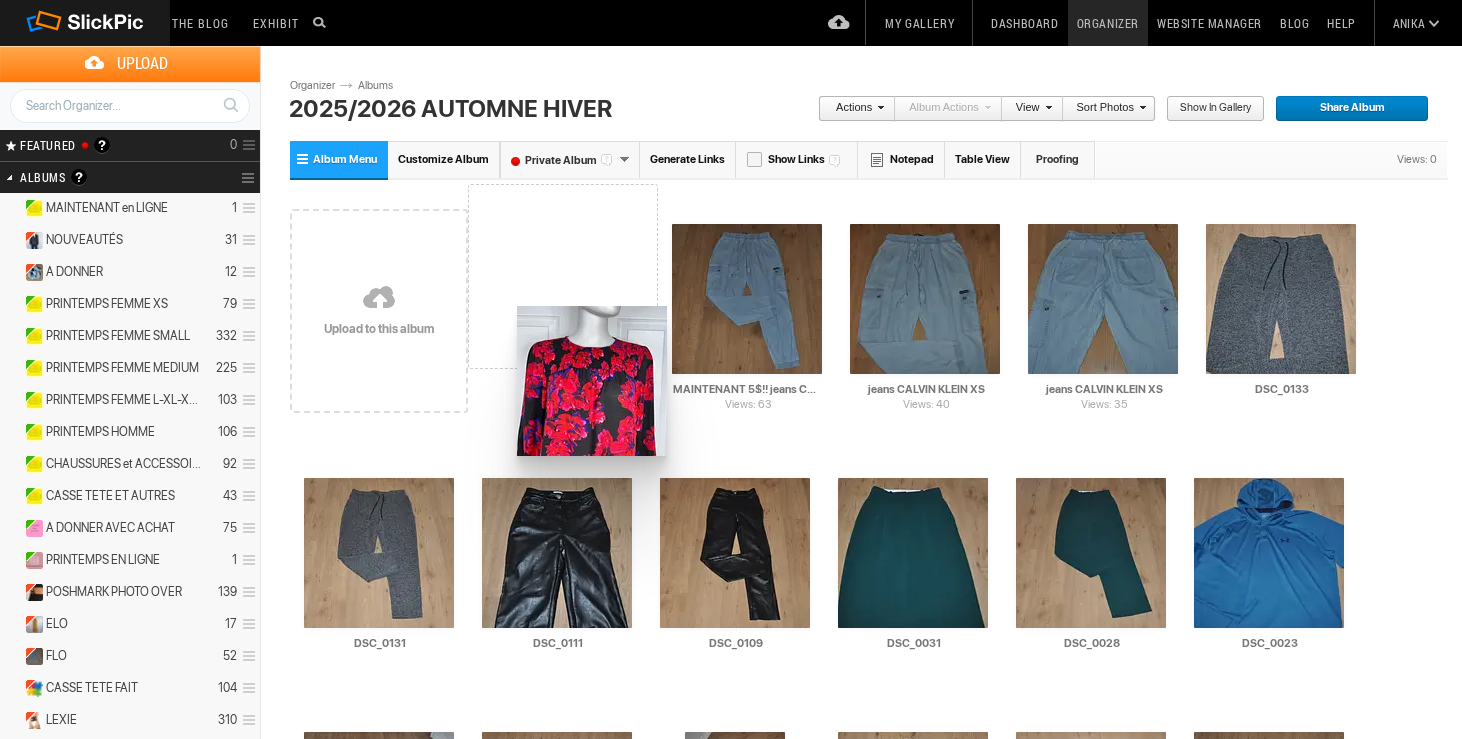 drag, startPoint x: 550, startPoint y: 441, endPoint x: 515, endPoint y: 304, distance: 141.40015 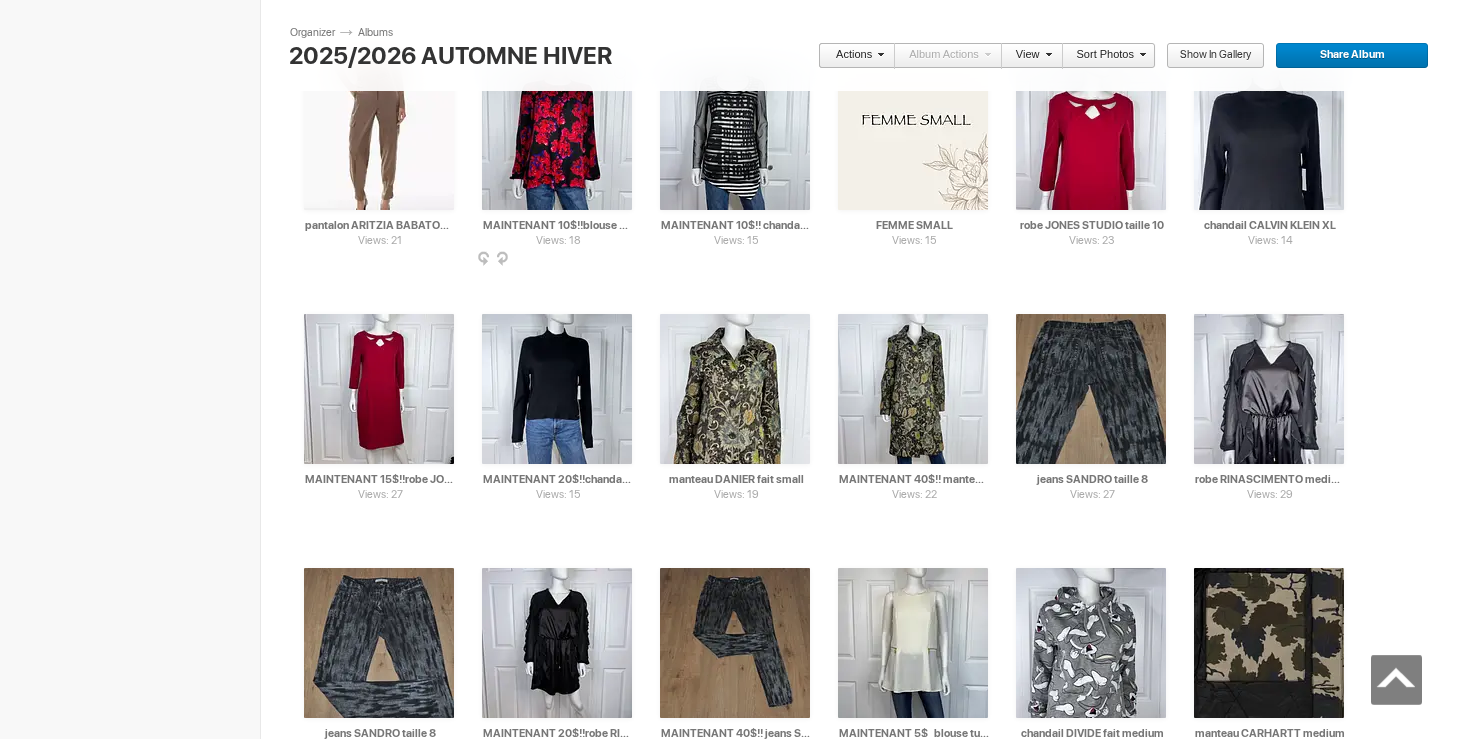 scroll, scrollTop: 28409, scrollLeft: 0, axis: vertical 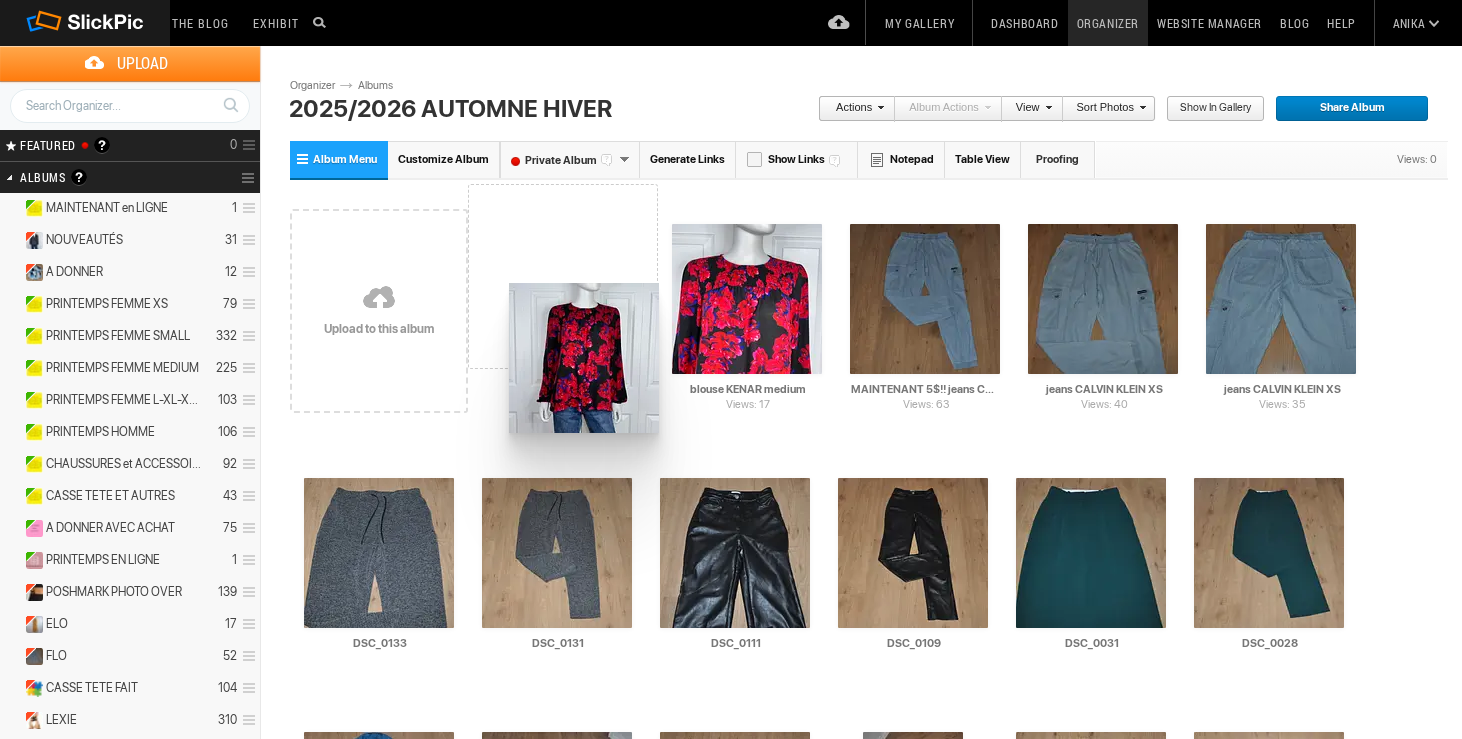 drag, startPoint x: 563, startPoint y: 159, endPoint x: 493, endPoint y: 273, distance: 133.77592 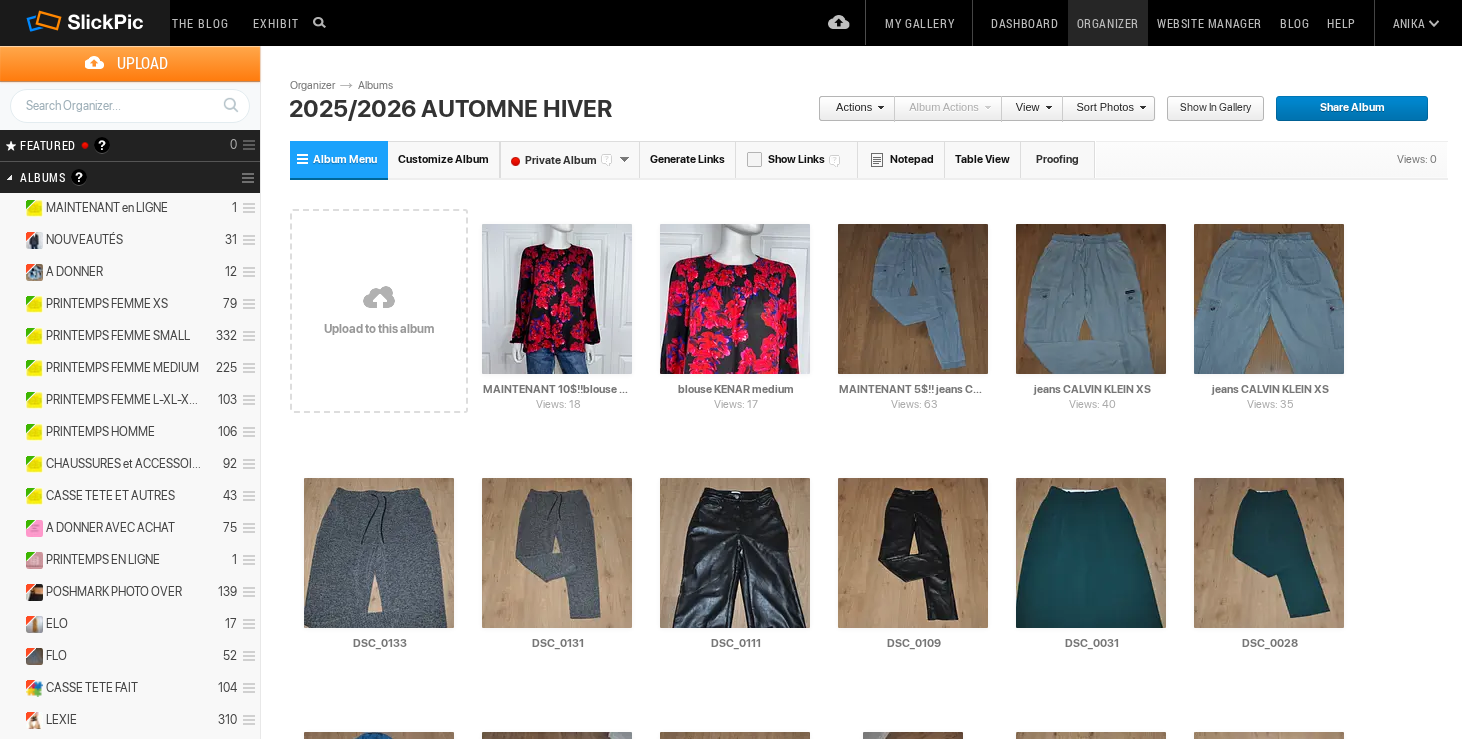 scroll, scrollTop: 0, scrollLeft: 0, axis: both 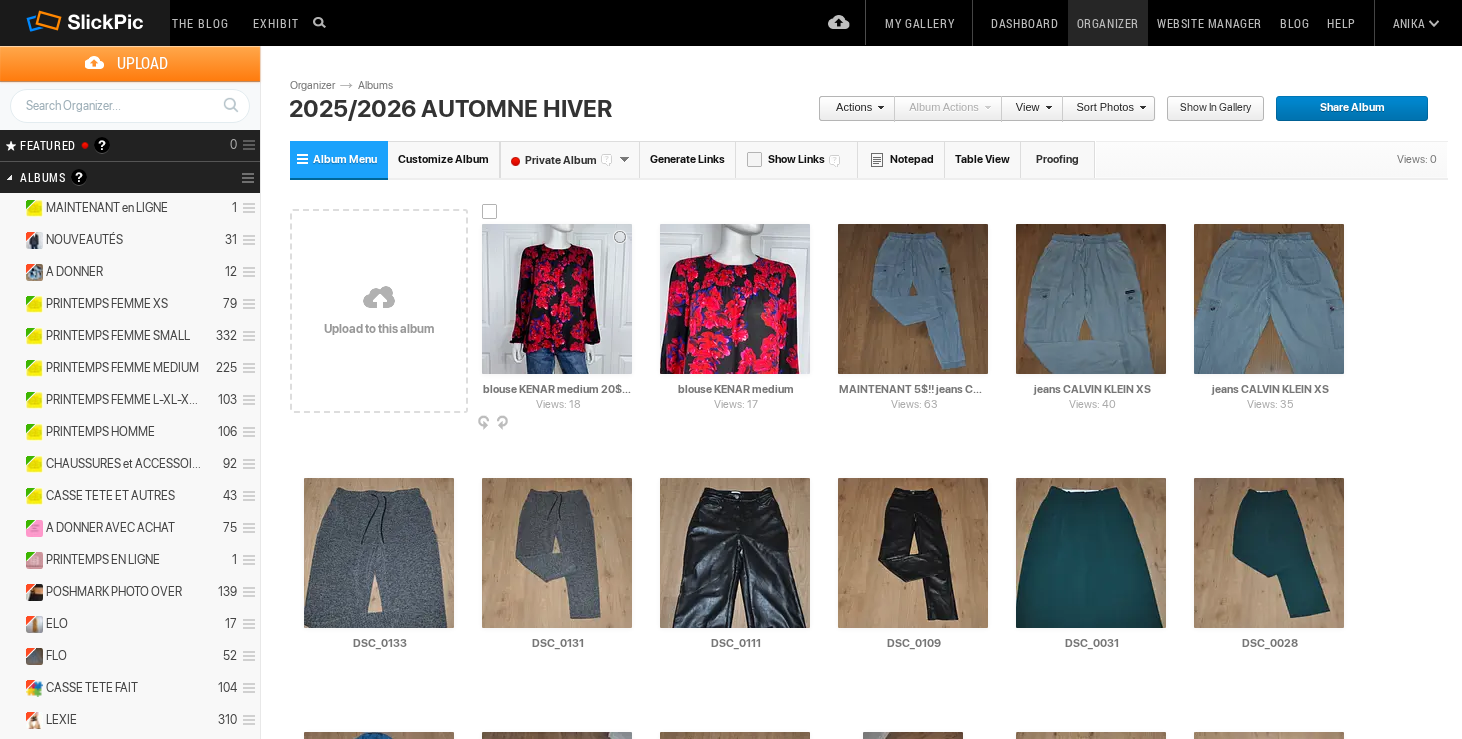 click on "blouse KENAR medium 20$(comme neuf, superbe)" at bounding box center (558, 389) 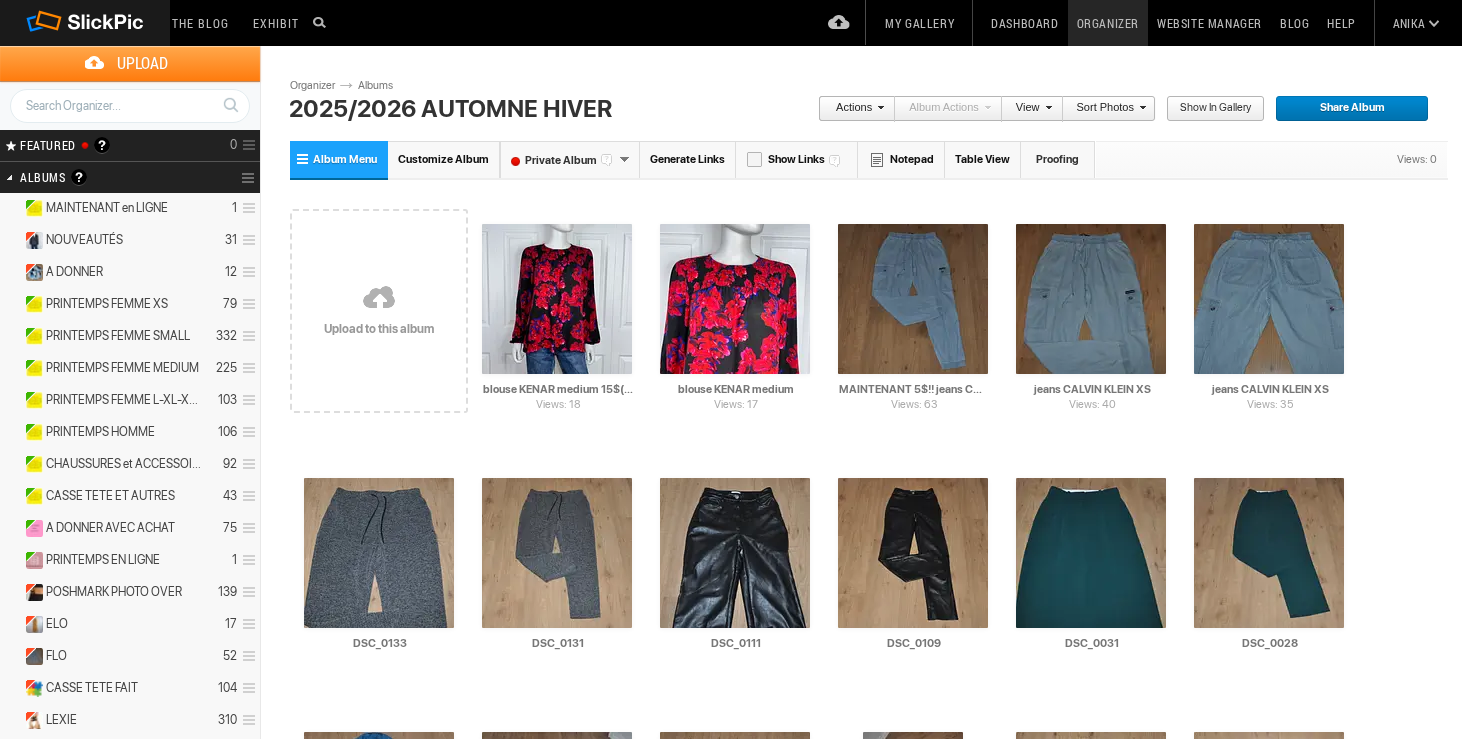 type on "blouse KENAR medium 15$(comme neuf, superbe)" 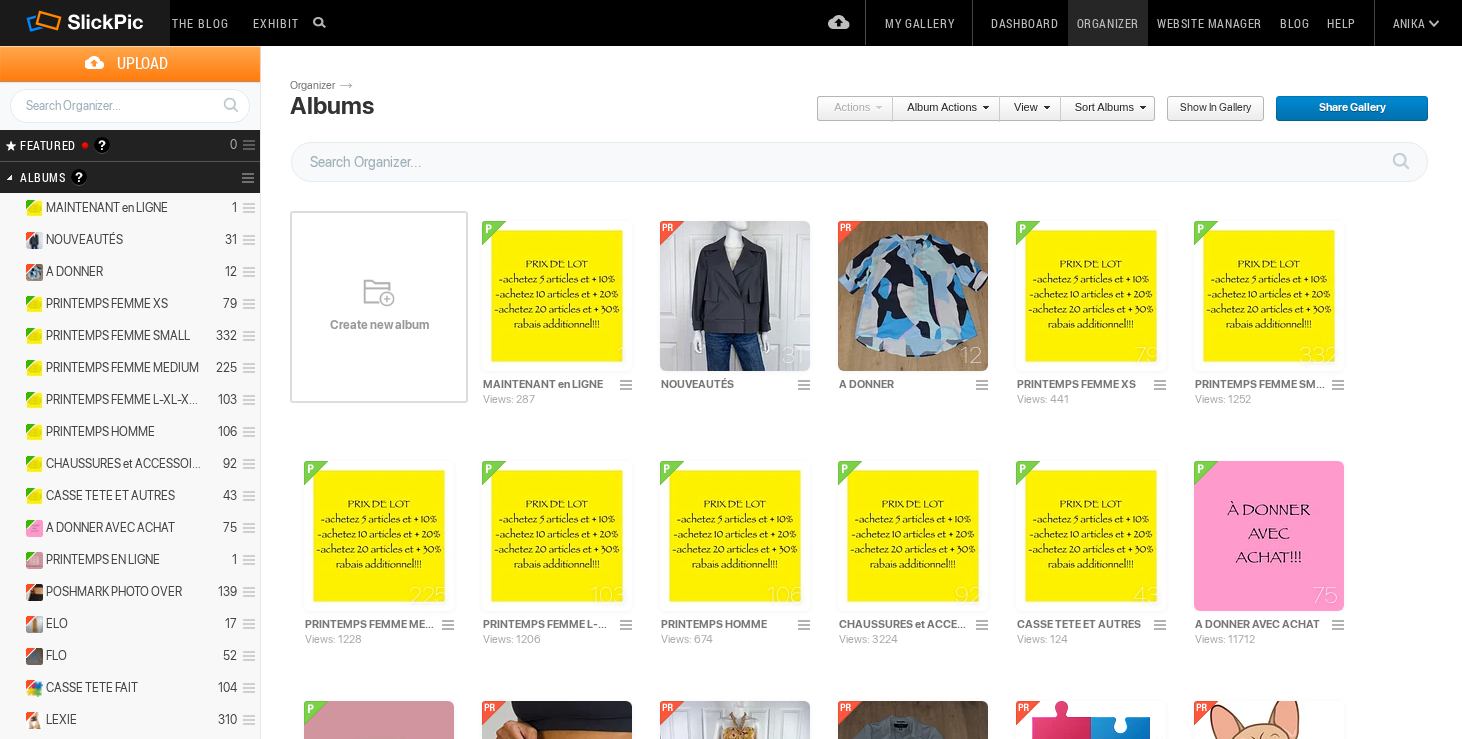scroll, scrollTop: 0, scrollLeft: 0, axis: both 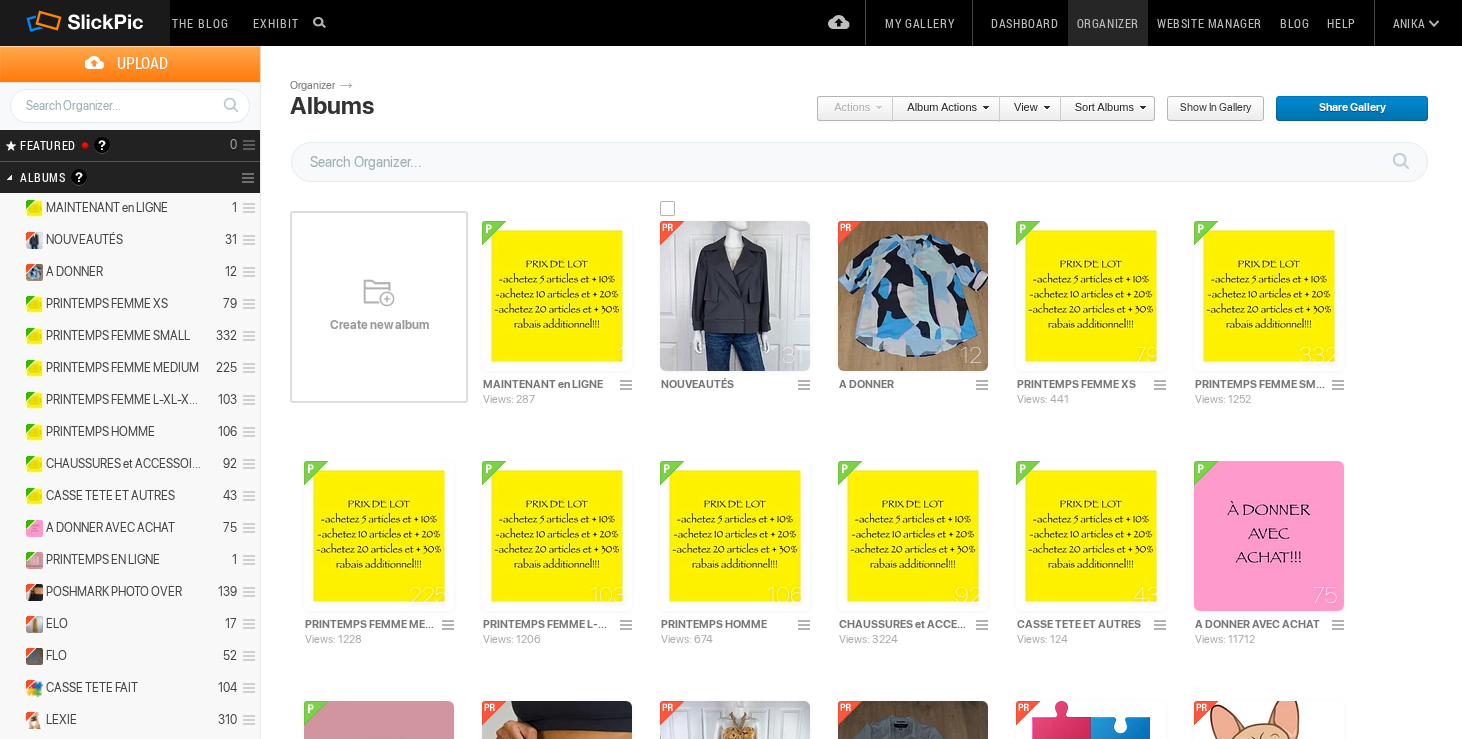 click at bounding box center (735, 296) 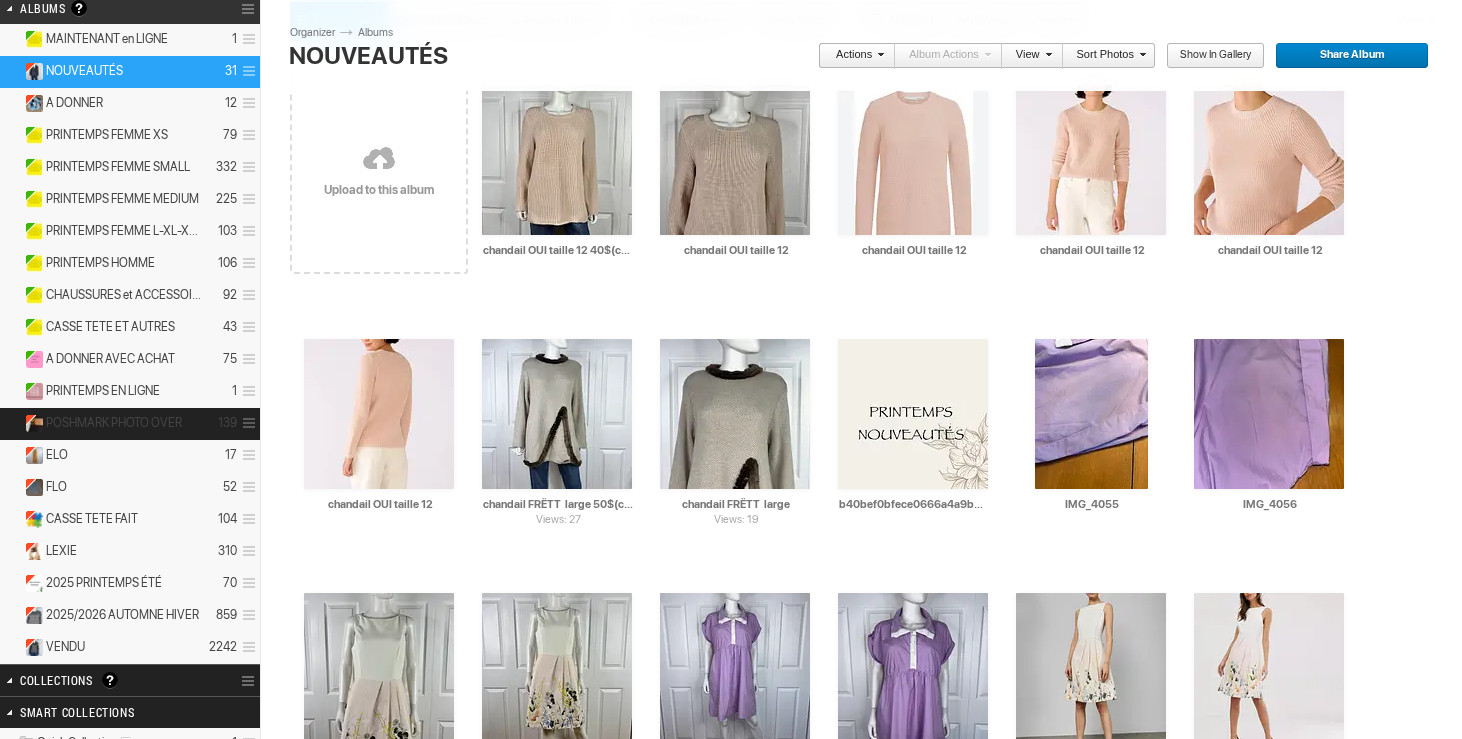 scroll, scrollTop: 195, scrollLeft: 0, axis: vertical 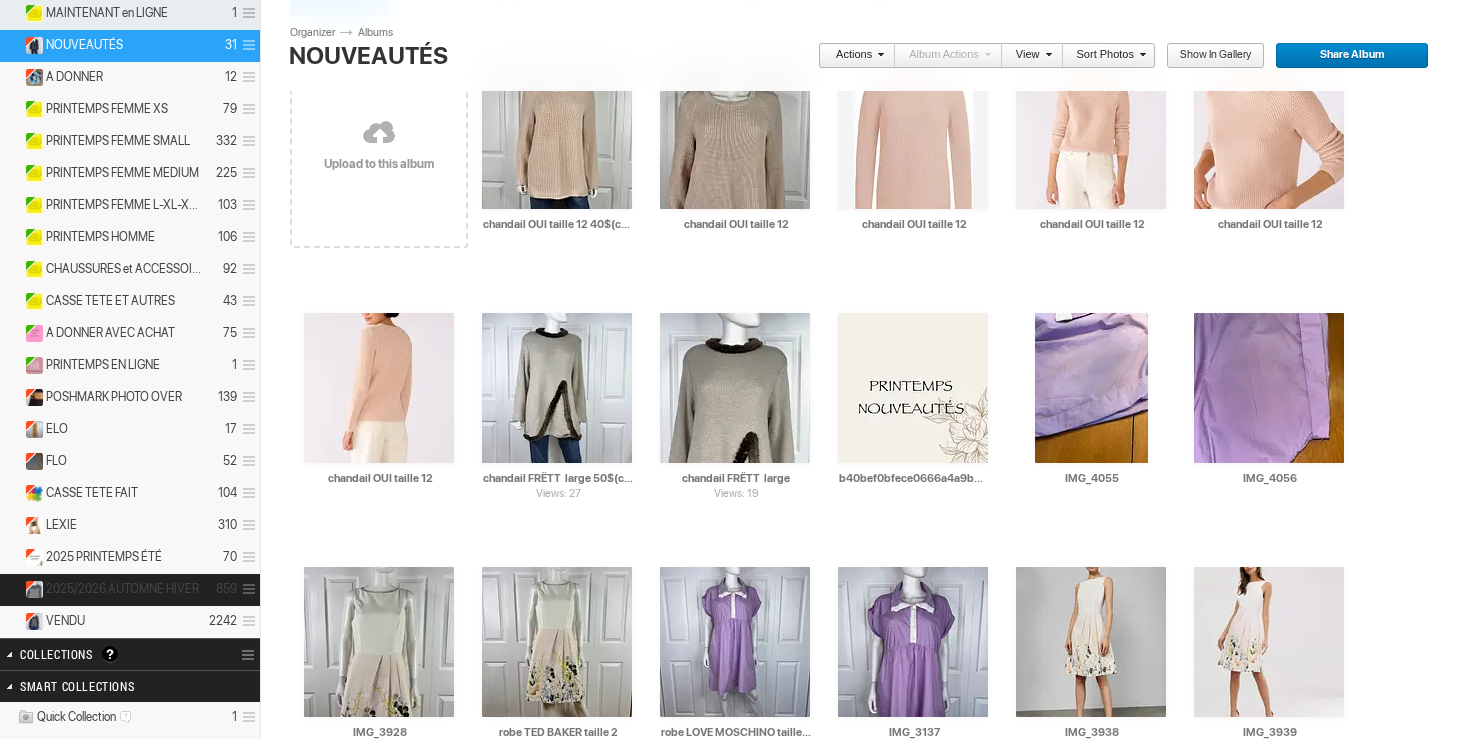 click on "2025/2026 AUTOMNE HIVER" at bounding box center (122, 589) 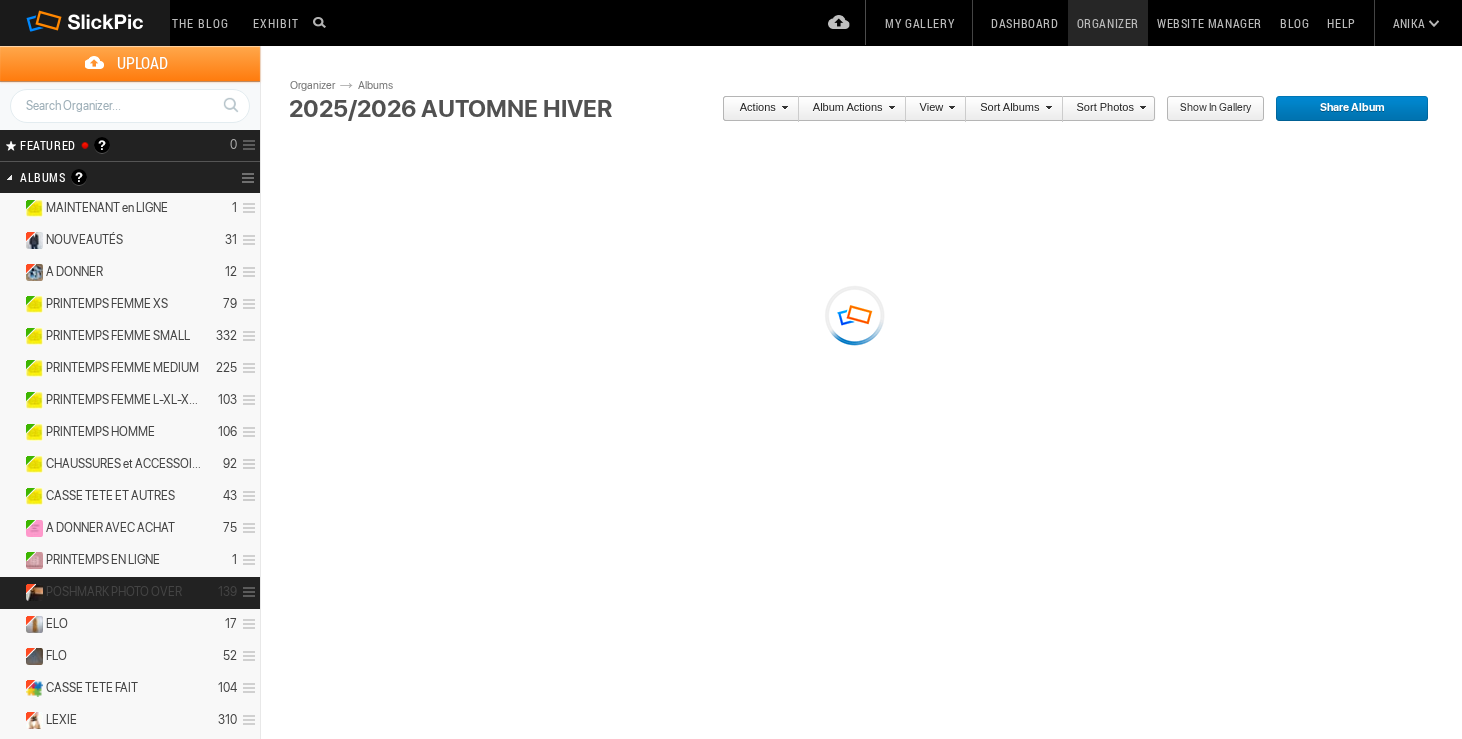 scroll, scrollTop: 0, scrollLeft: 0, axis: both 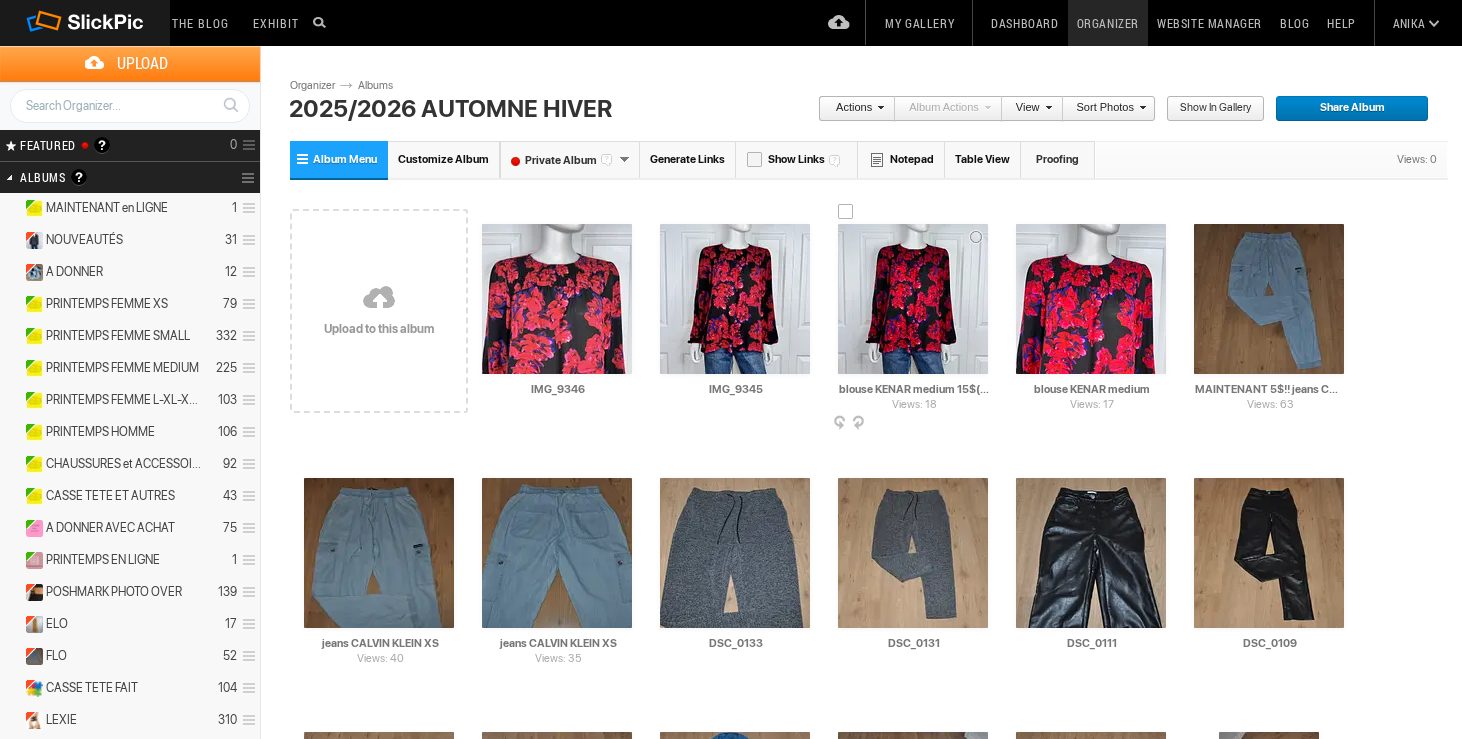click at bounding box center (913, 299) 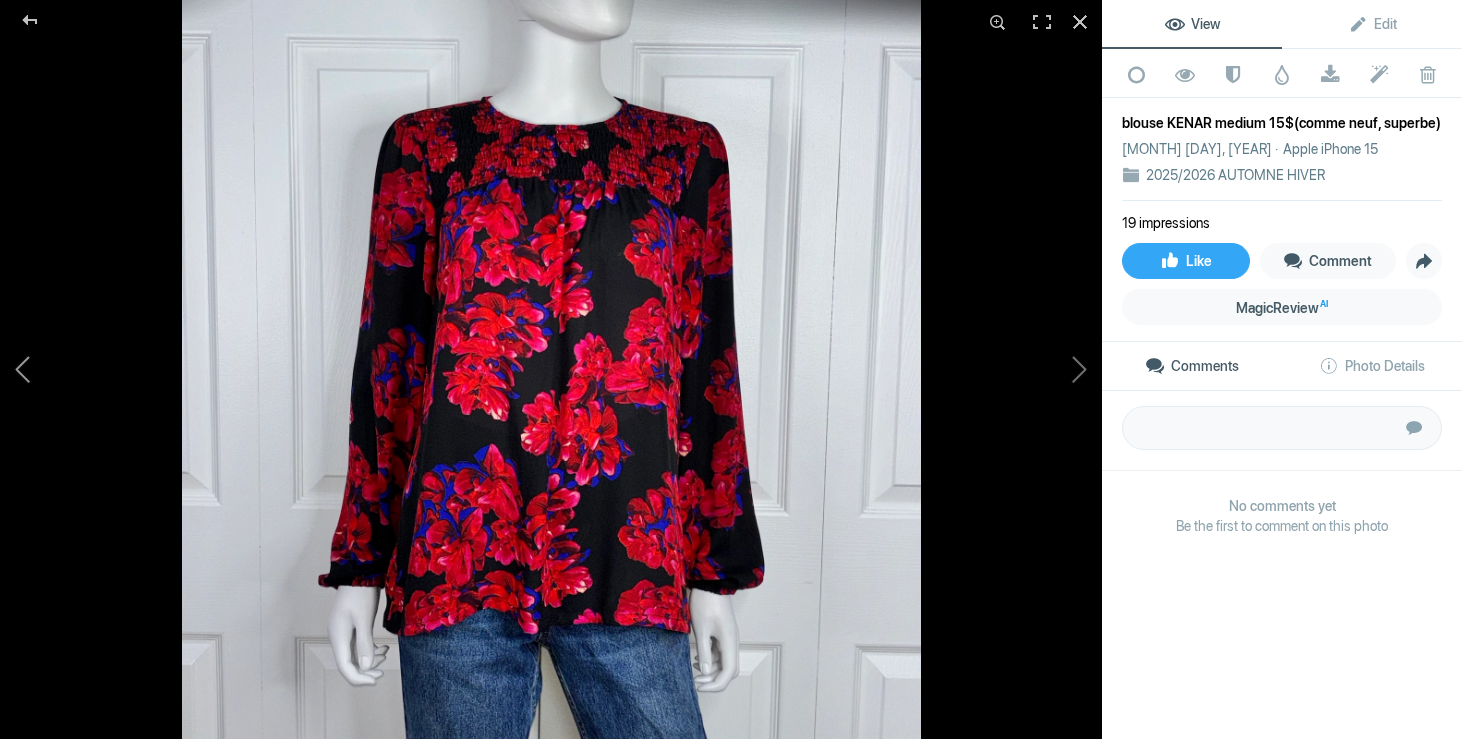 click 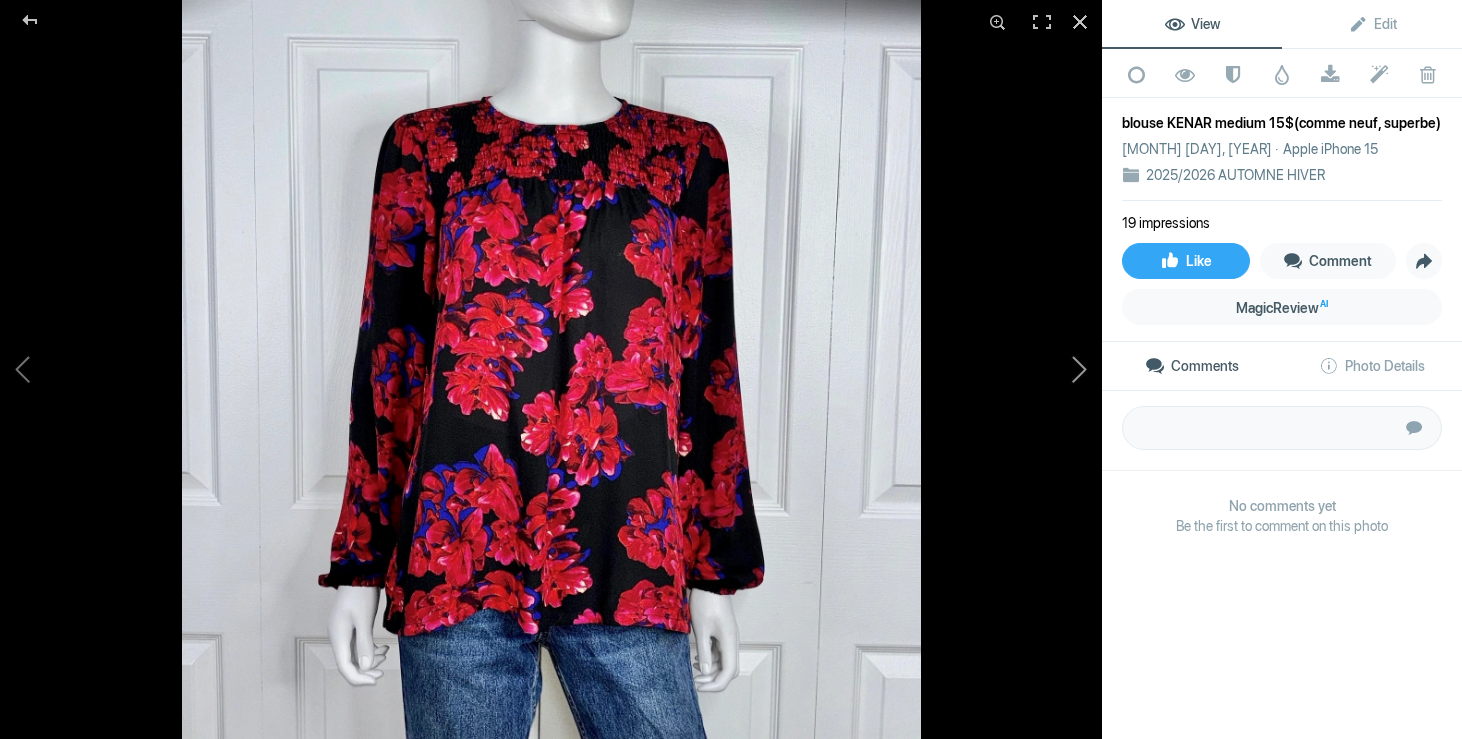 click 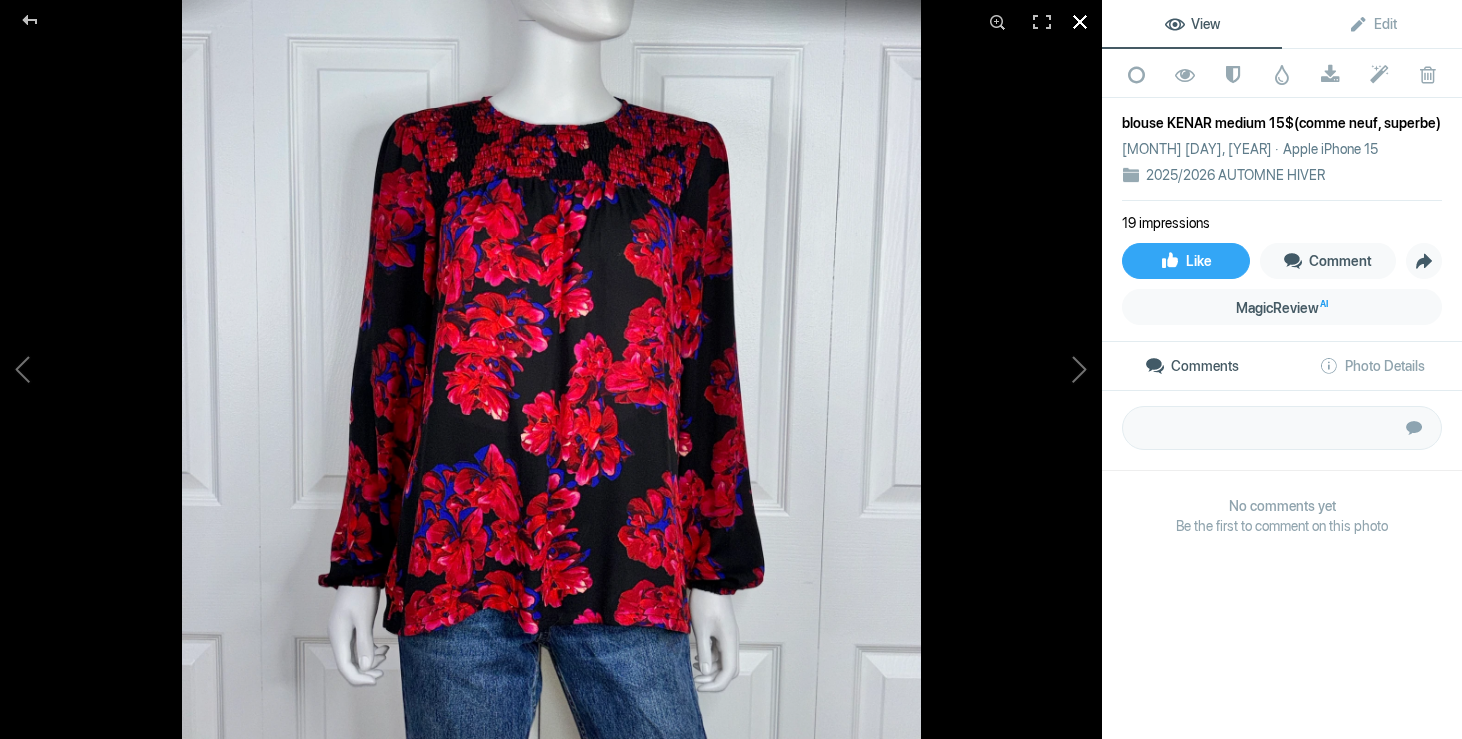 click 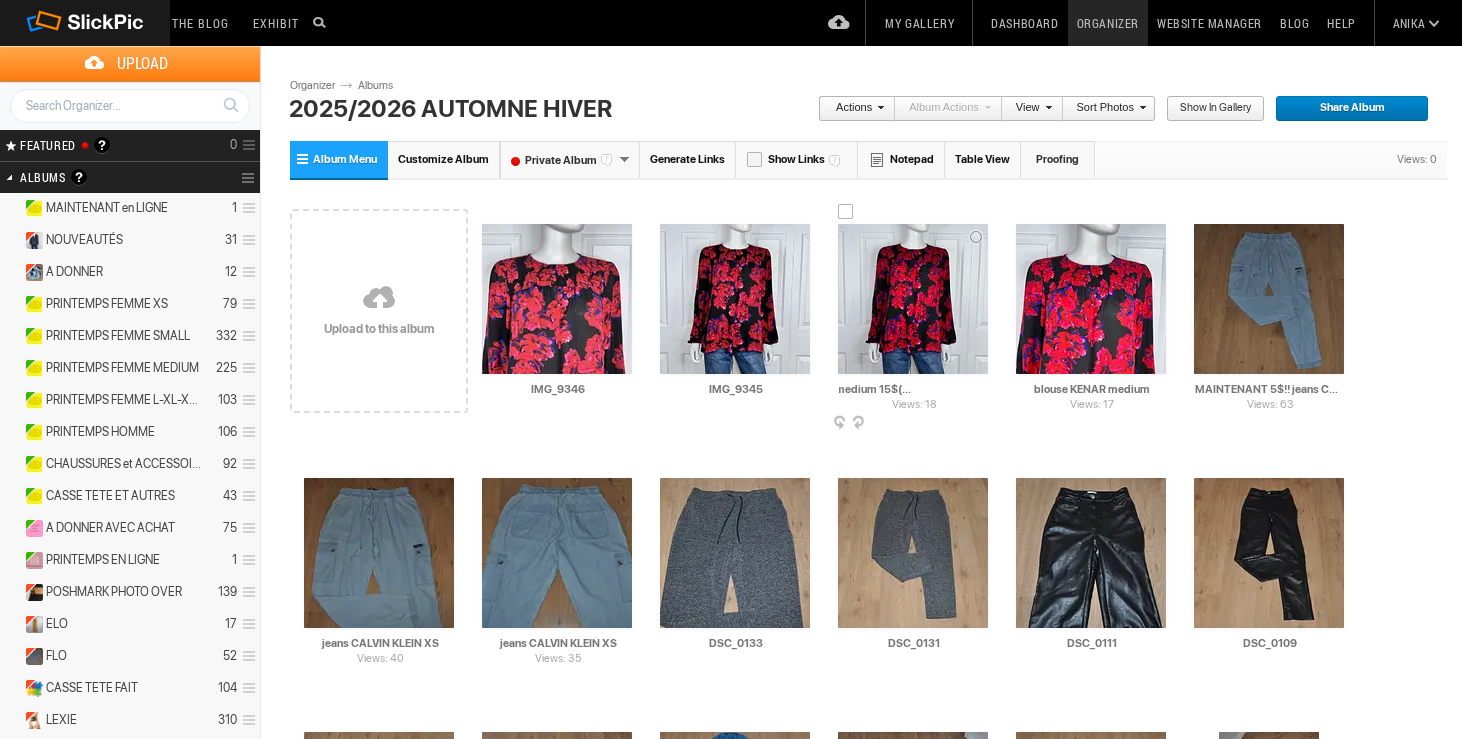 scroll, scrollTop: 0, scrollLeft: 102, axis: horizontal 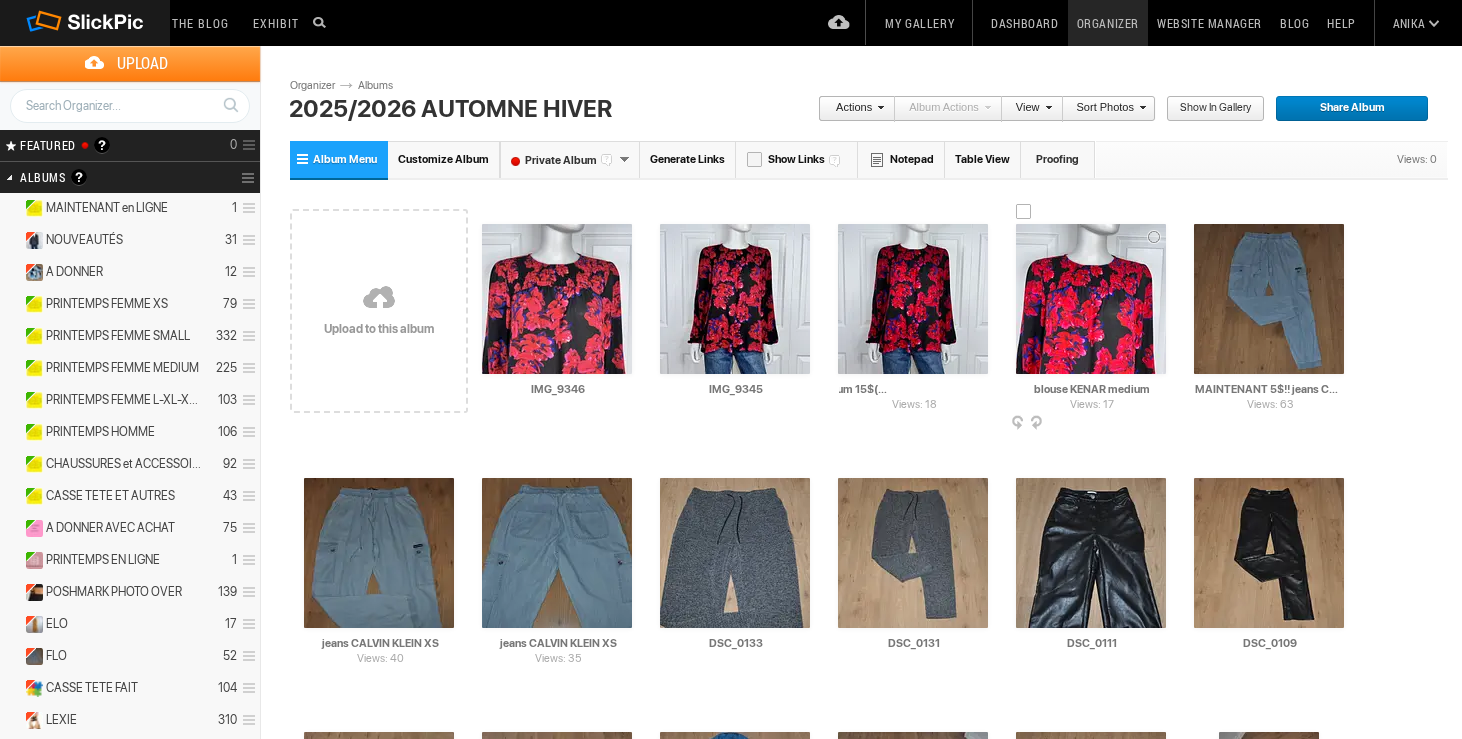drag, startPoint x: 840, startPoint y: 387, endPoint x: 998, endPoint y: 386, distance: 158.00316 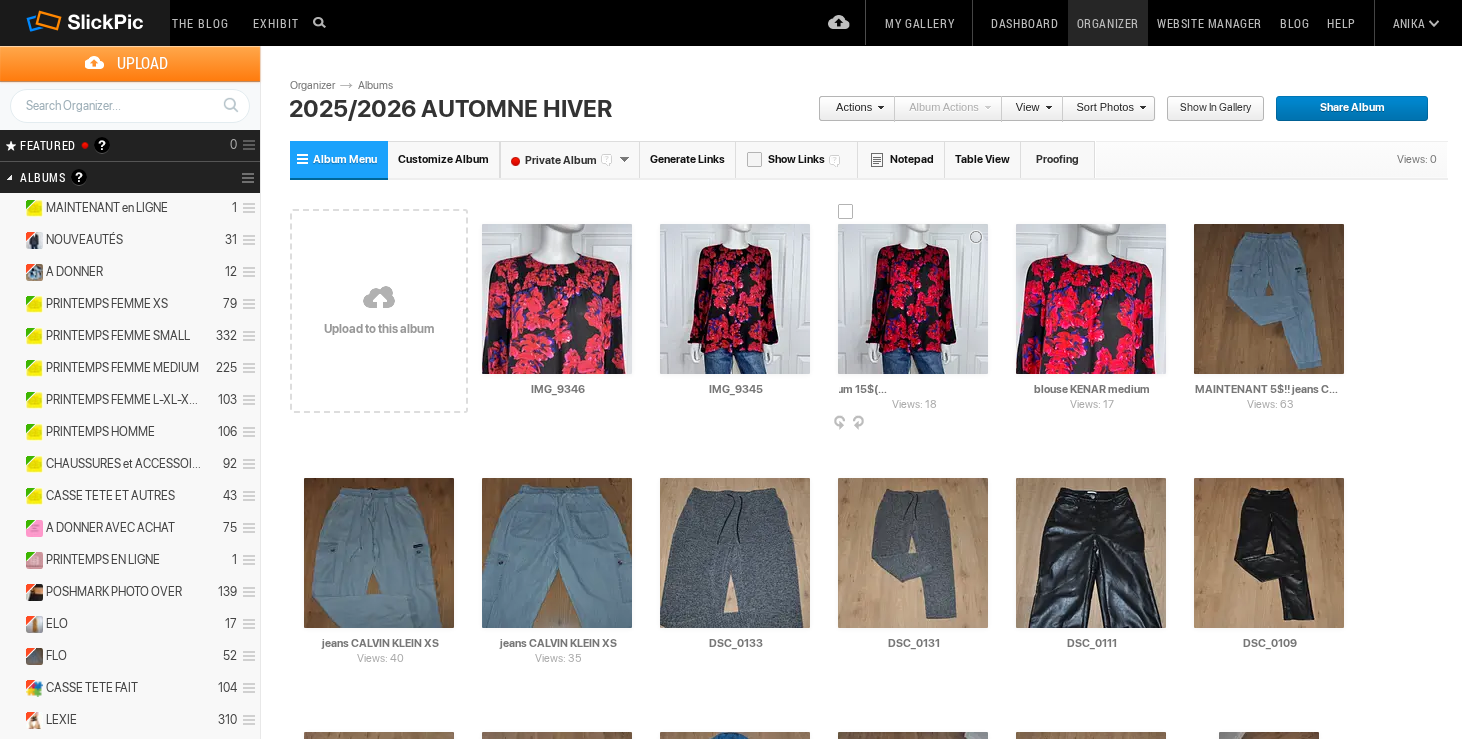 click on "blouse KENAR medium 15$(comme neuf, superbe)" at bounding box center (914, 389) 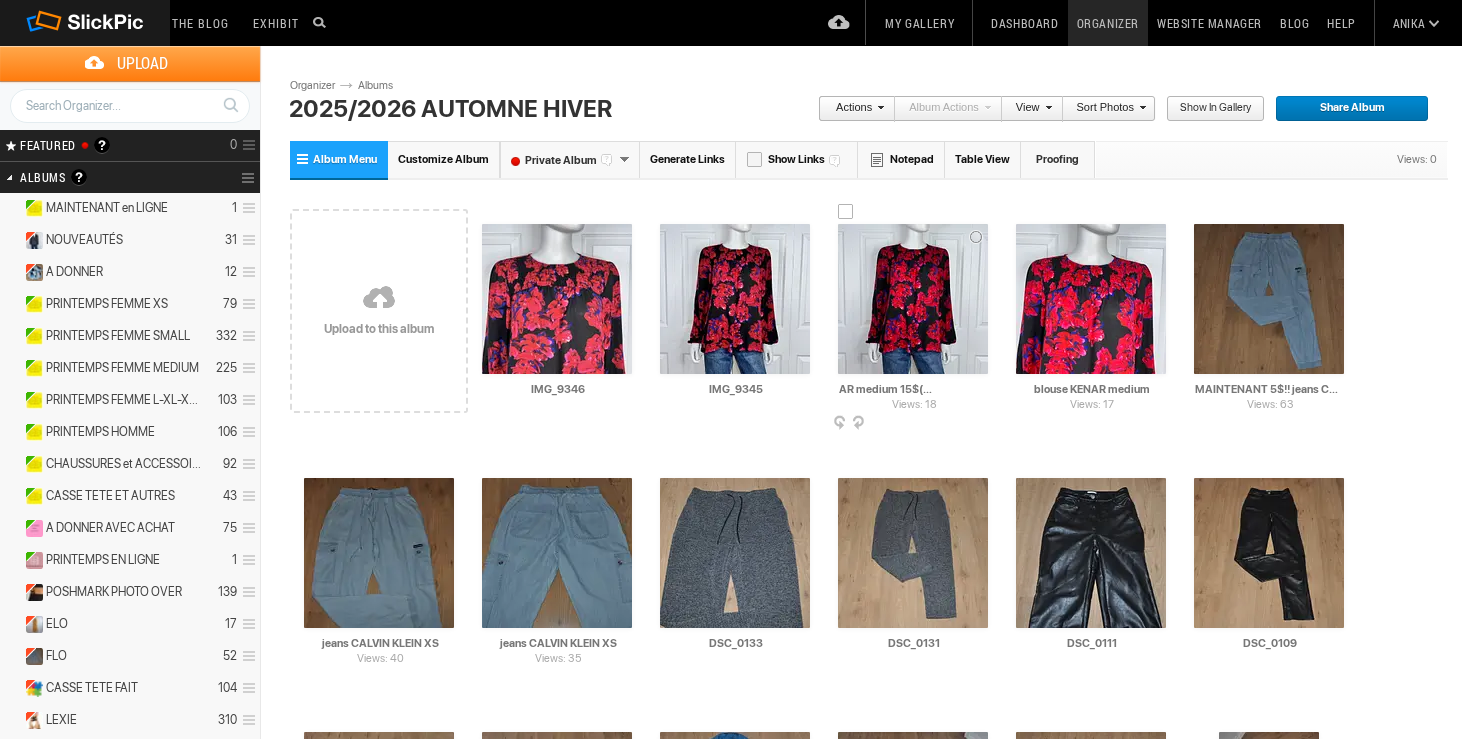 scroll, scrollTop: 0, scrollLeft: 57, axis: horizontal 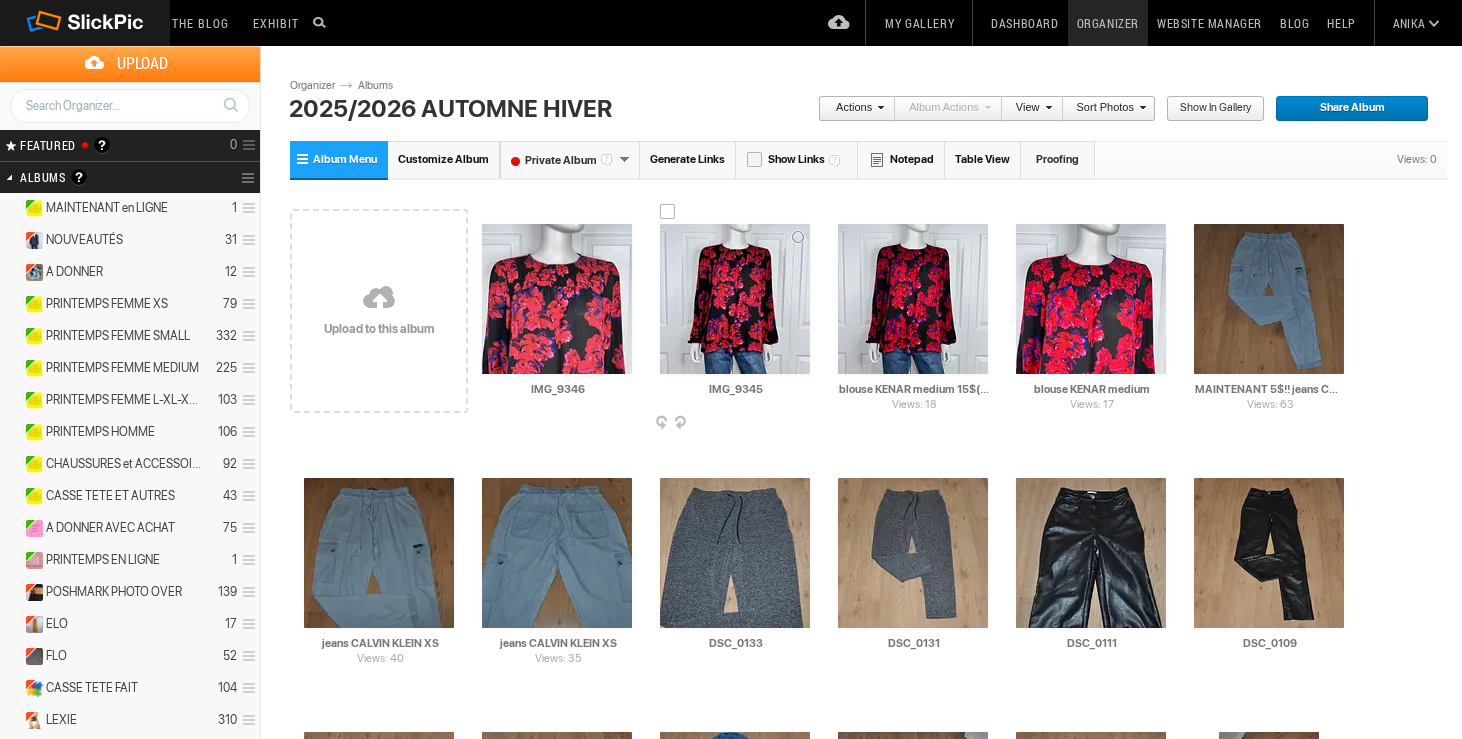 drag, startPoint x: 988, startPoint y: 390, endPoint x: 811, endPoint y: 390, distance: 177 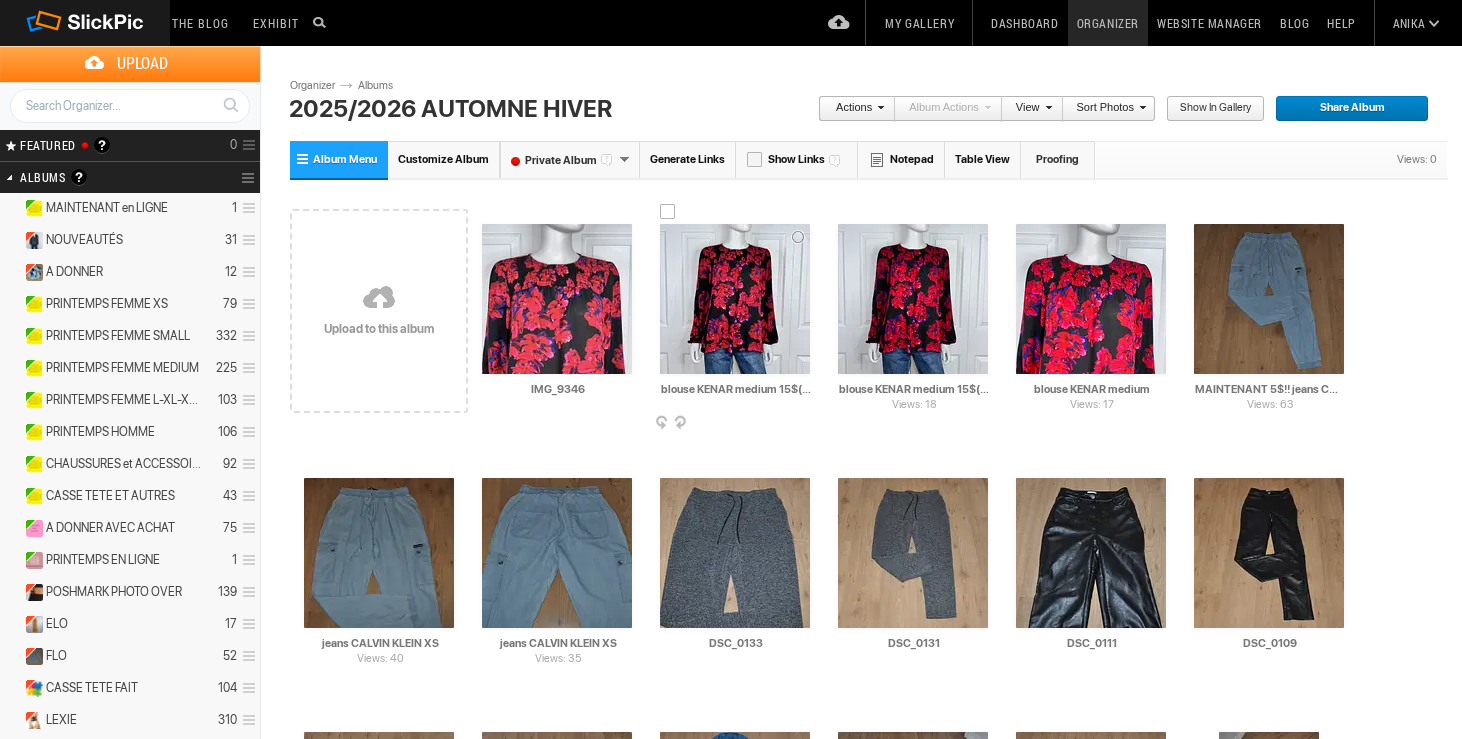 scroll, scrollTop: 0, scrollLeft: 56, axis: horizontal 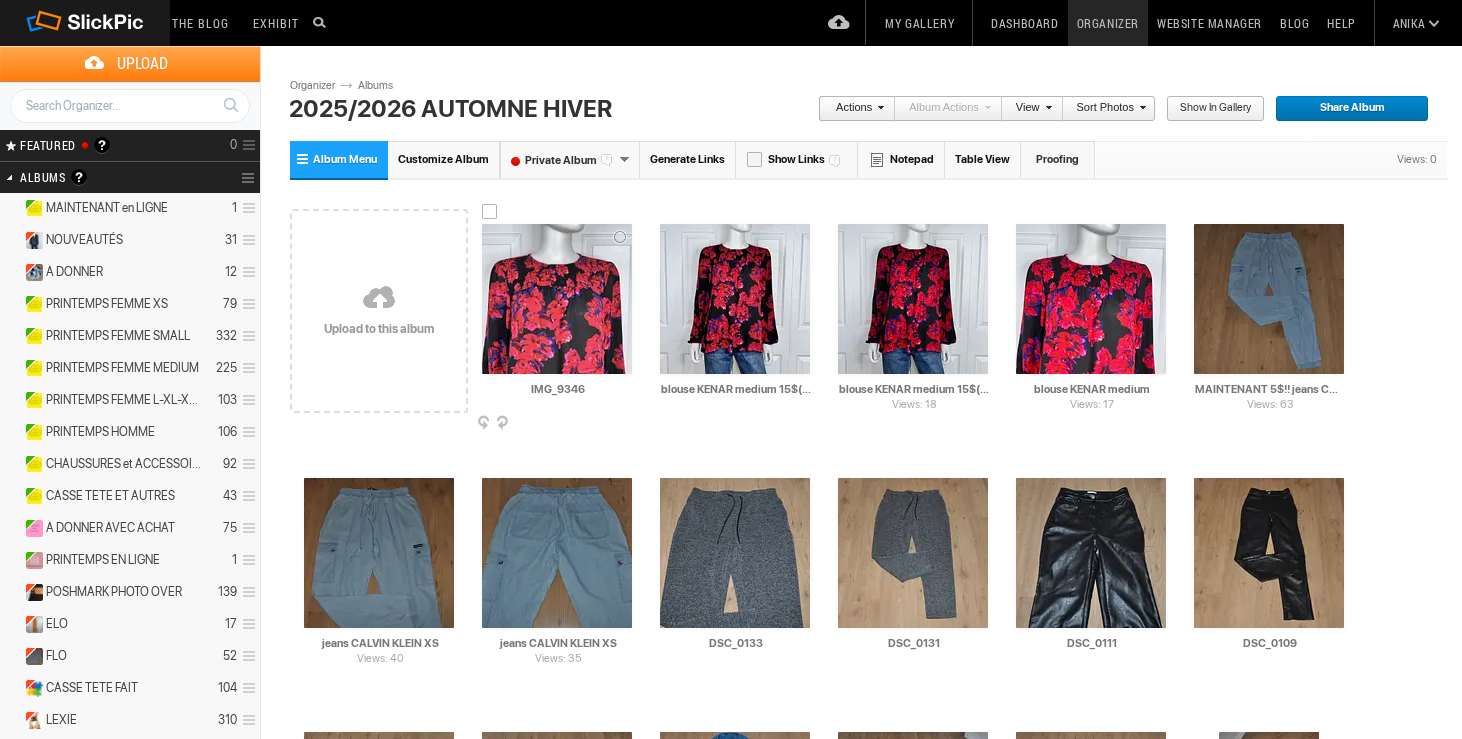 type on "blouse KENAR medium 15$(comme neuf)" 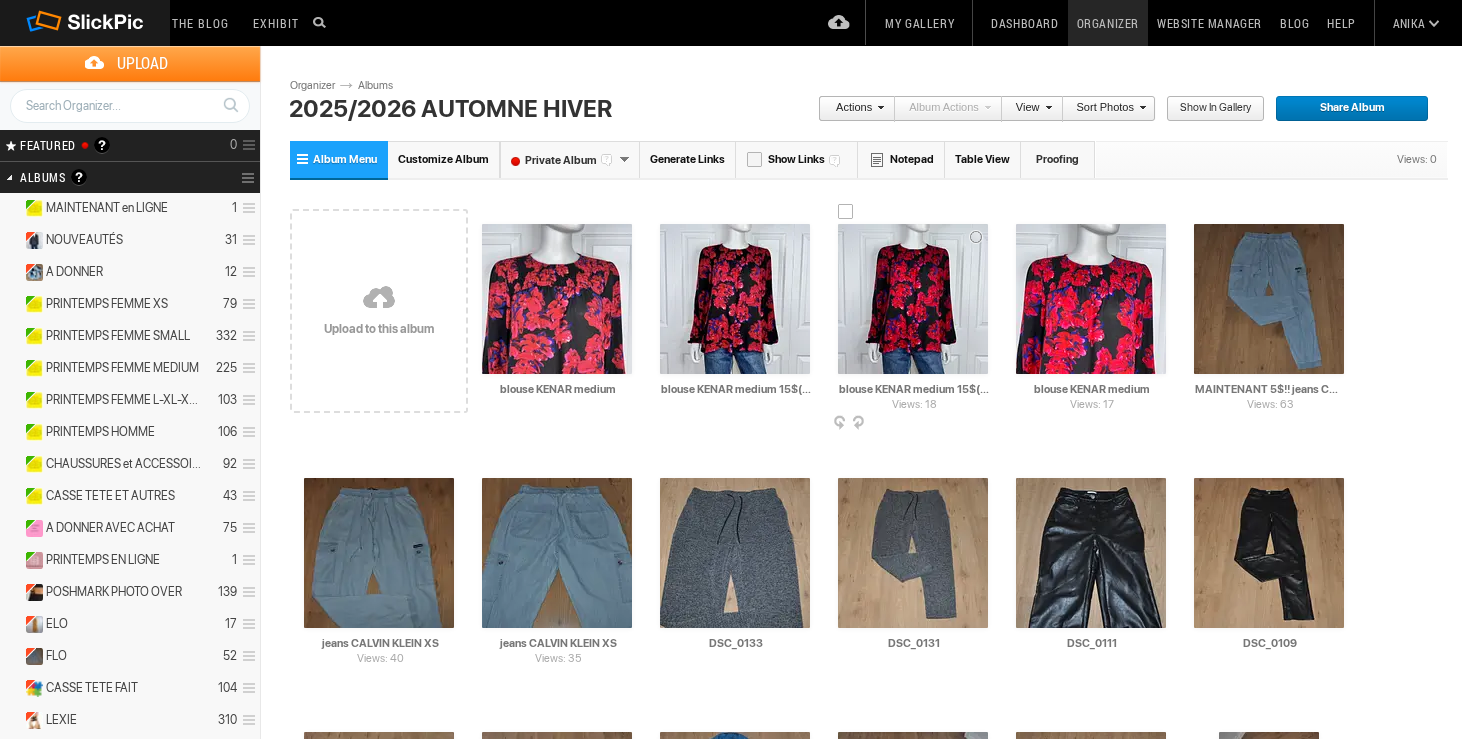 click at bounding box center [846, 212] 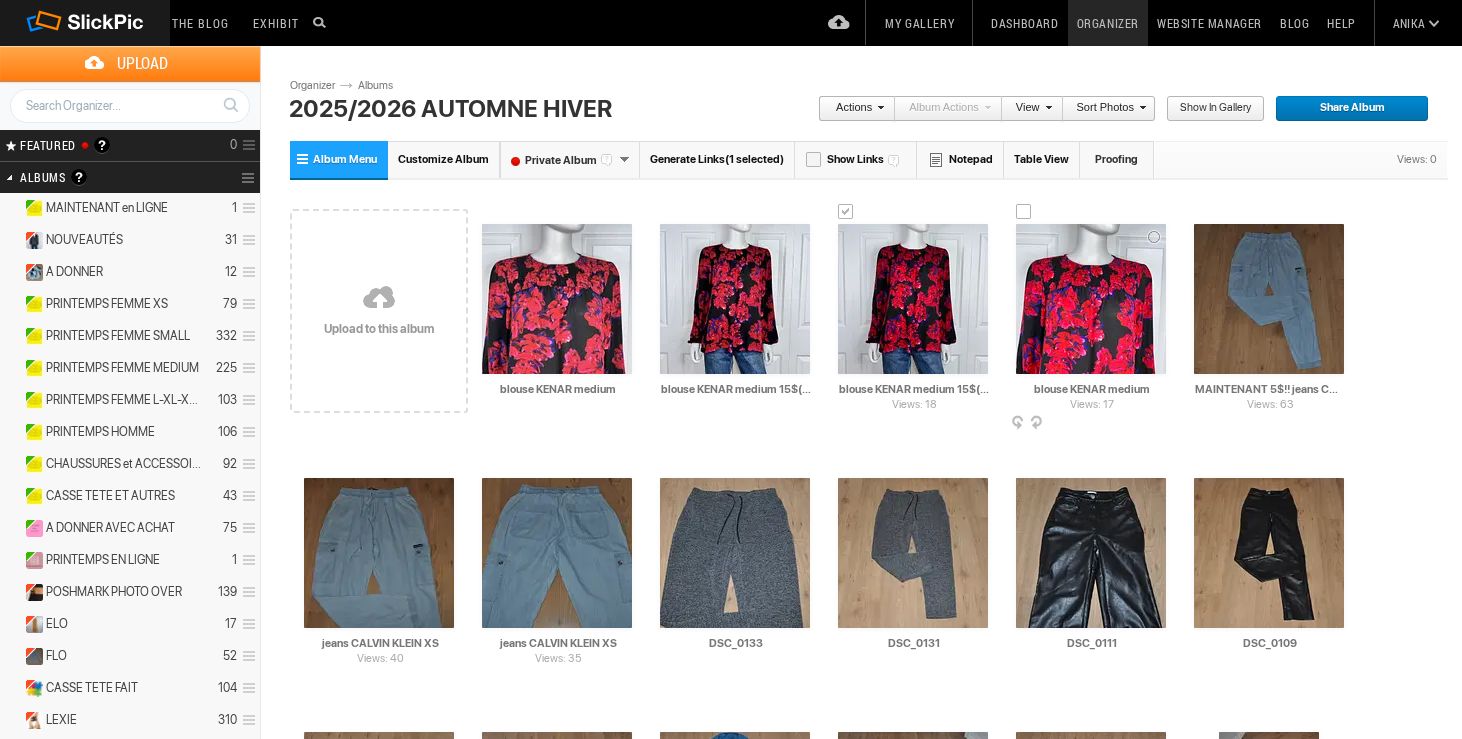 click at bounding box center [1024, 212] 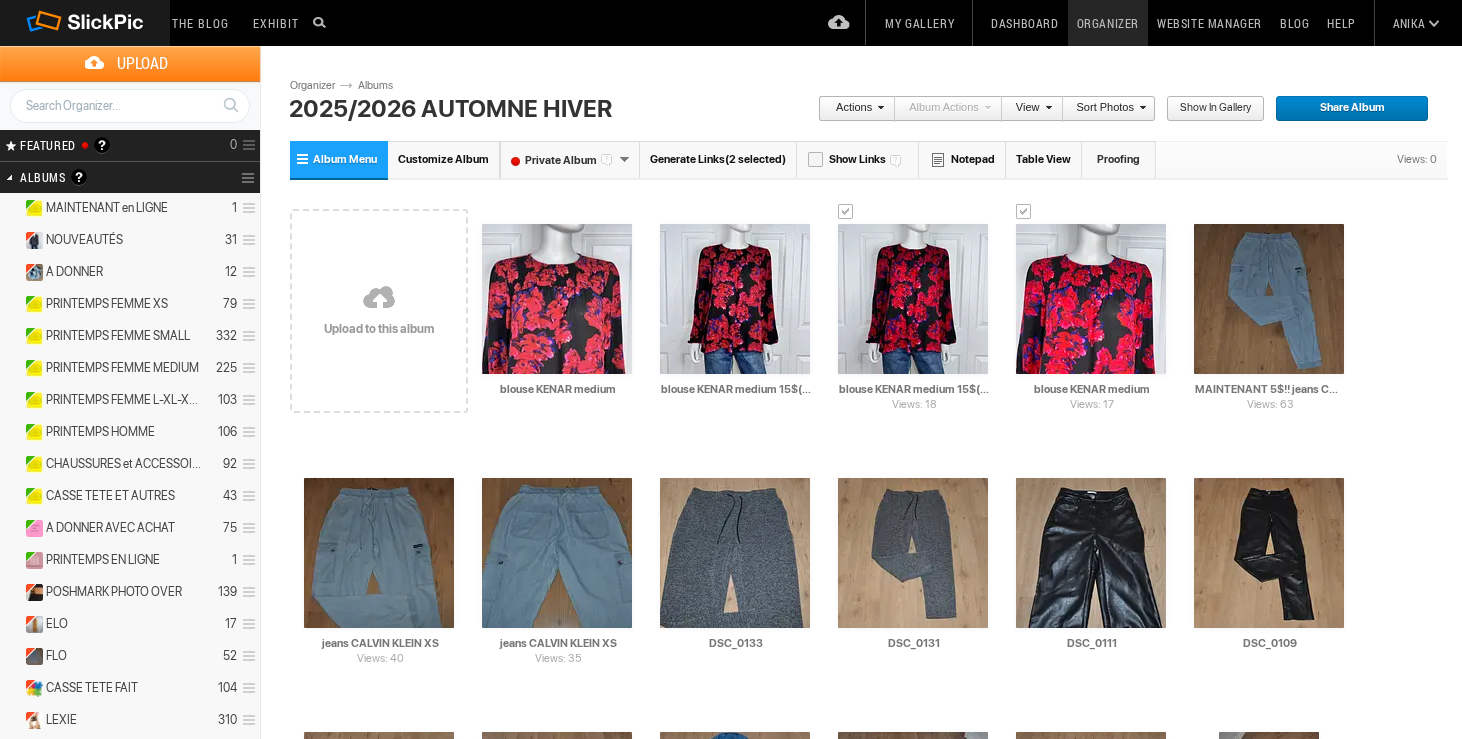 type on "blouse KENAR medium" 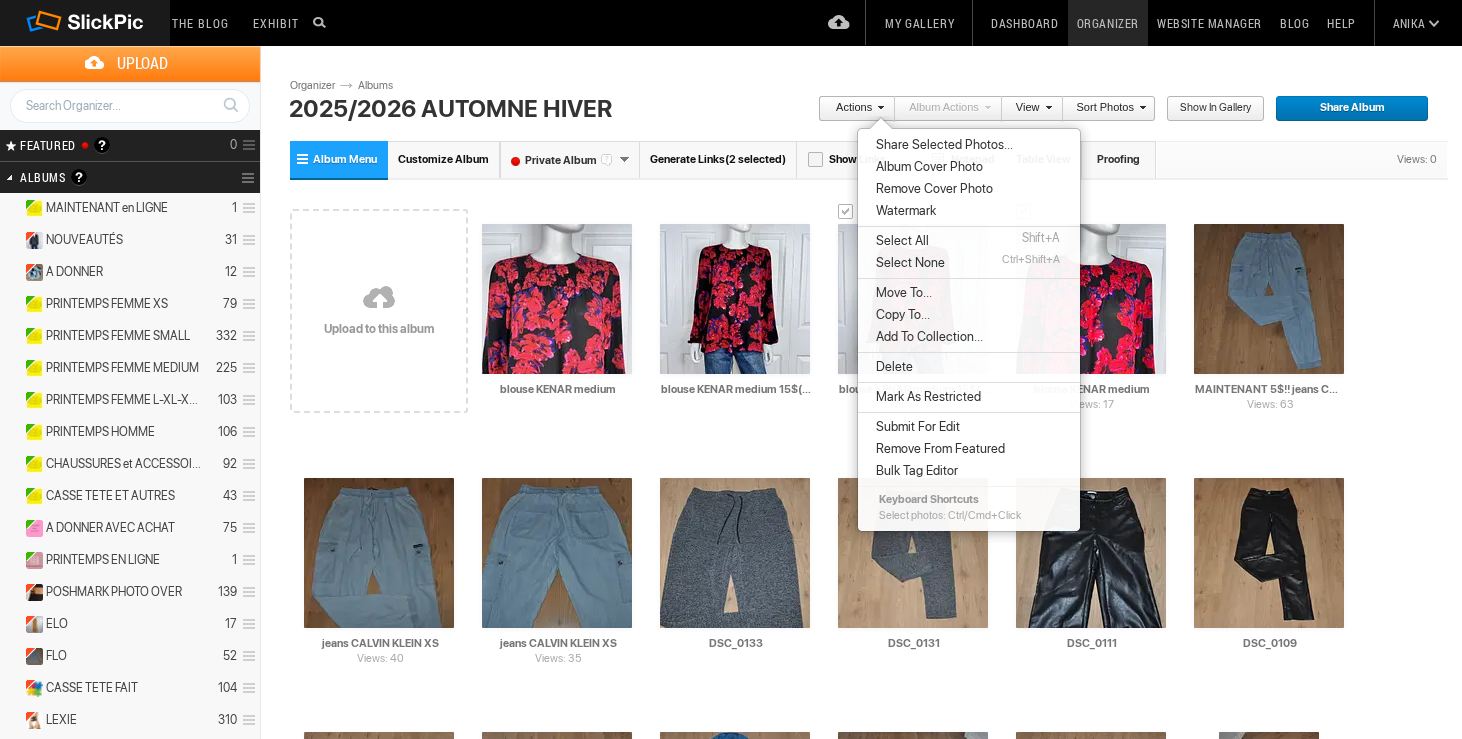 click on "Delete" at bounding box center [969, 367] 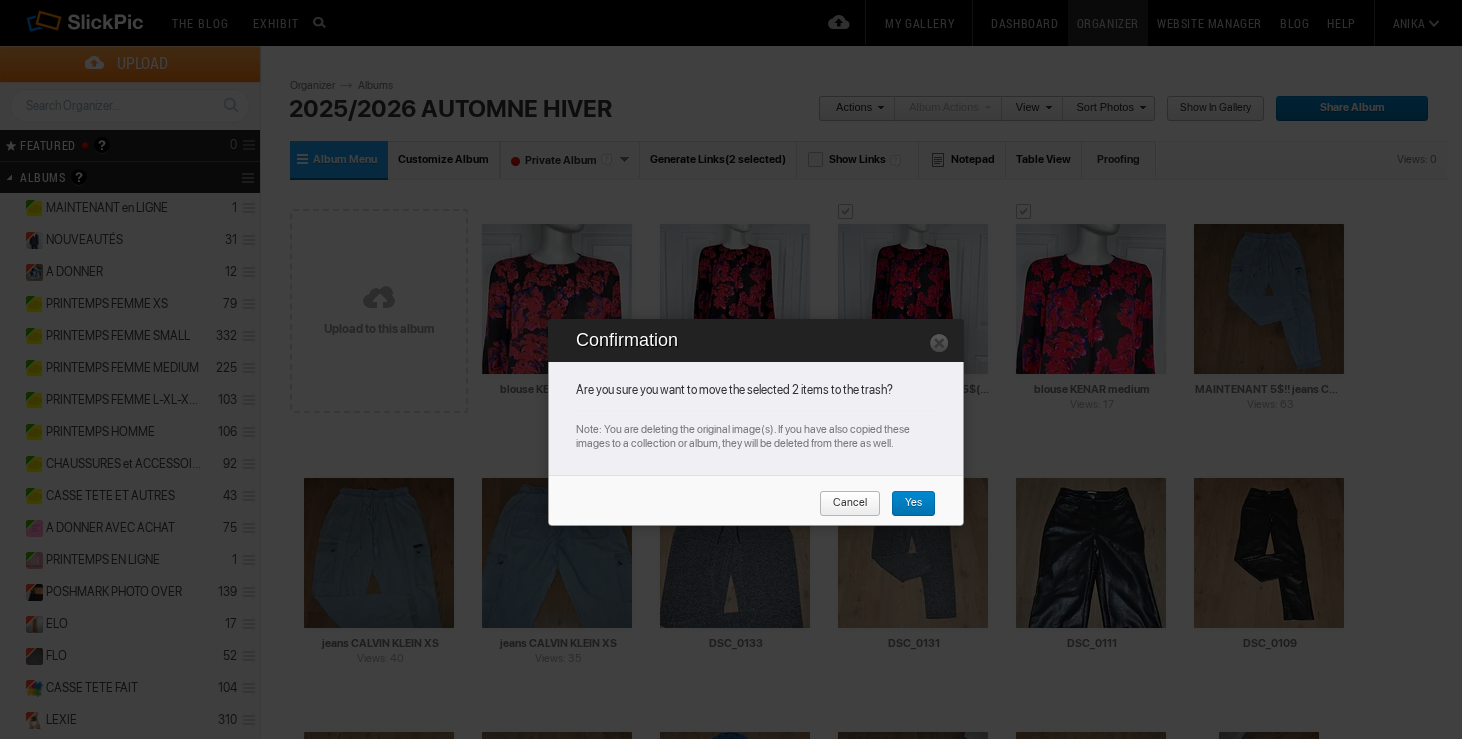 click on "Yes" at bounding box center (913, 504) 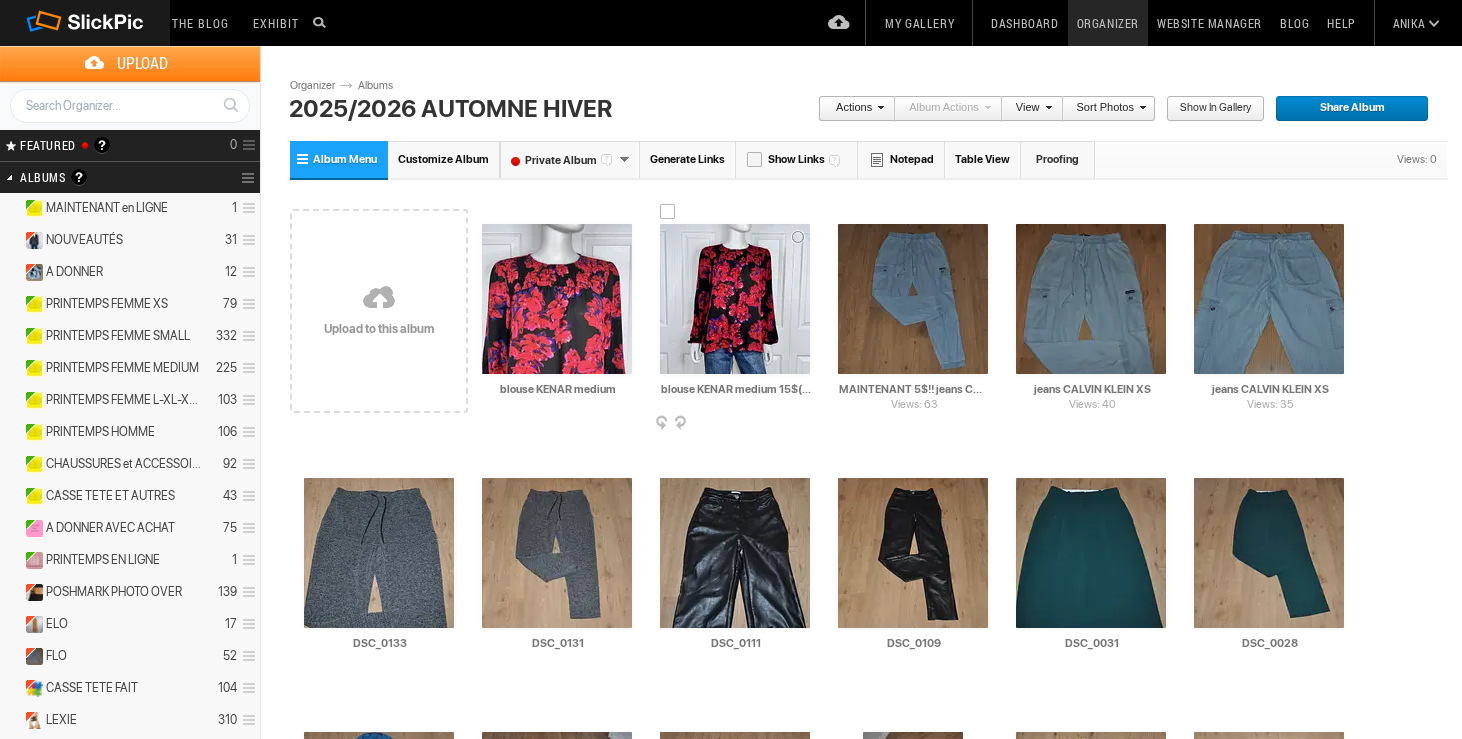 click at bounding box center [668, 212] 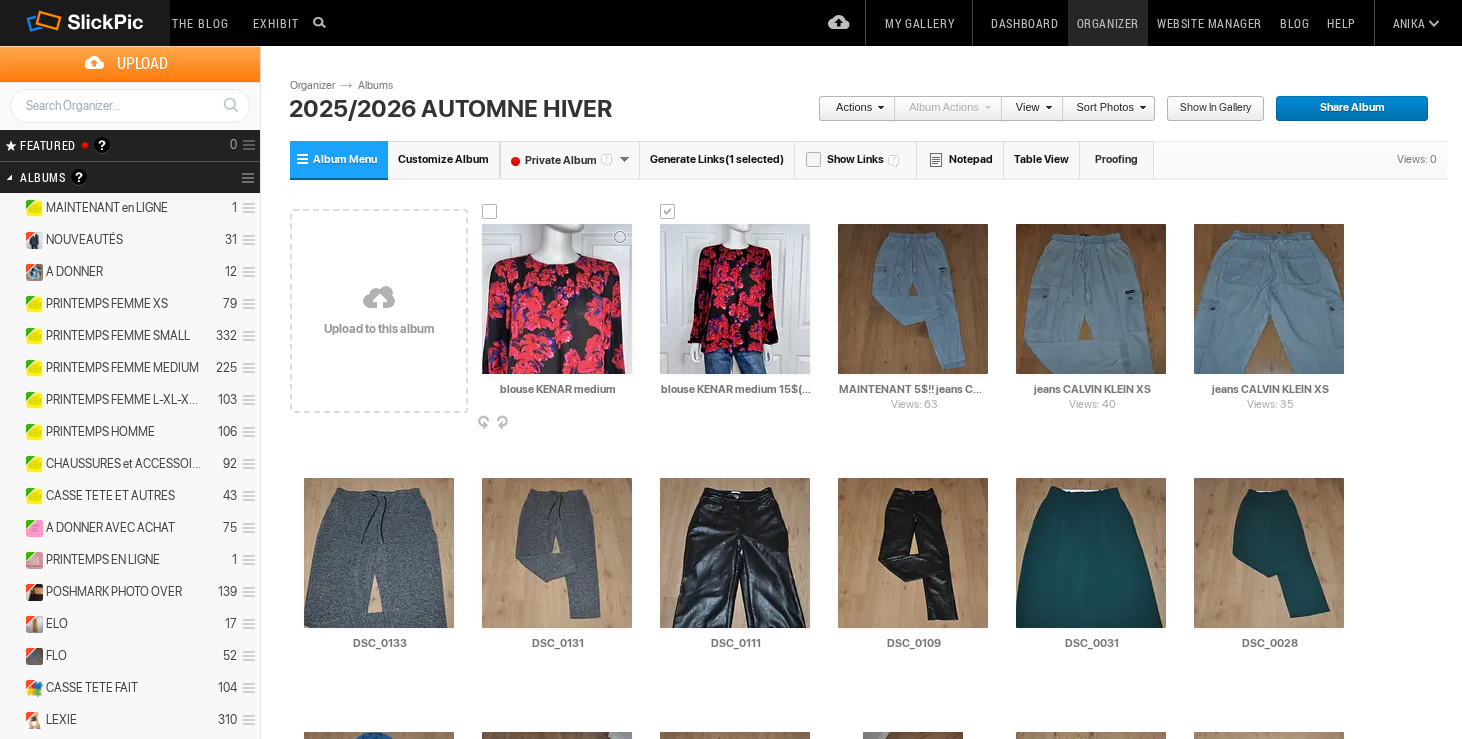 click at bounding box center [490, 212] 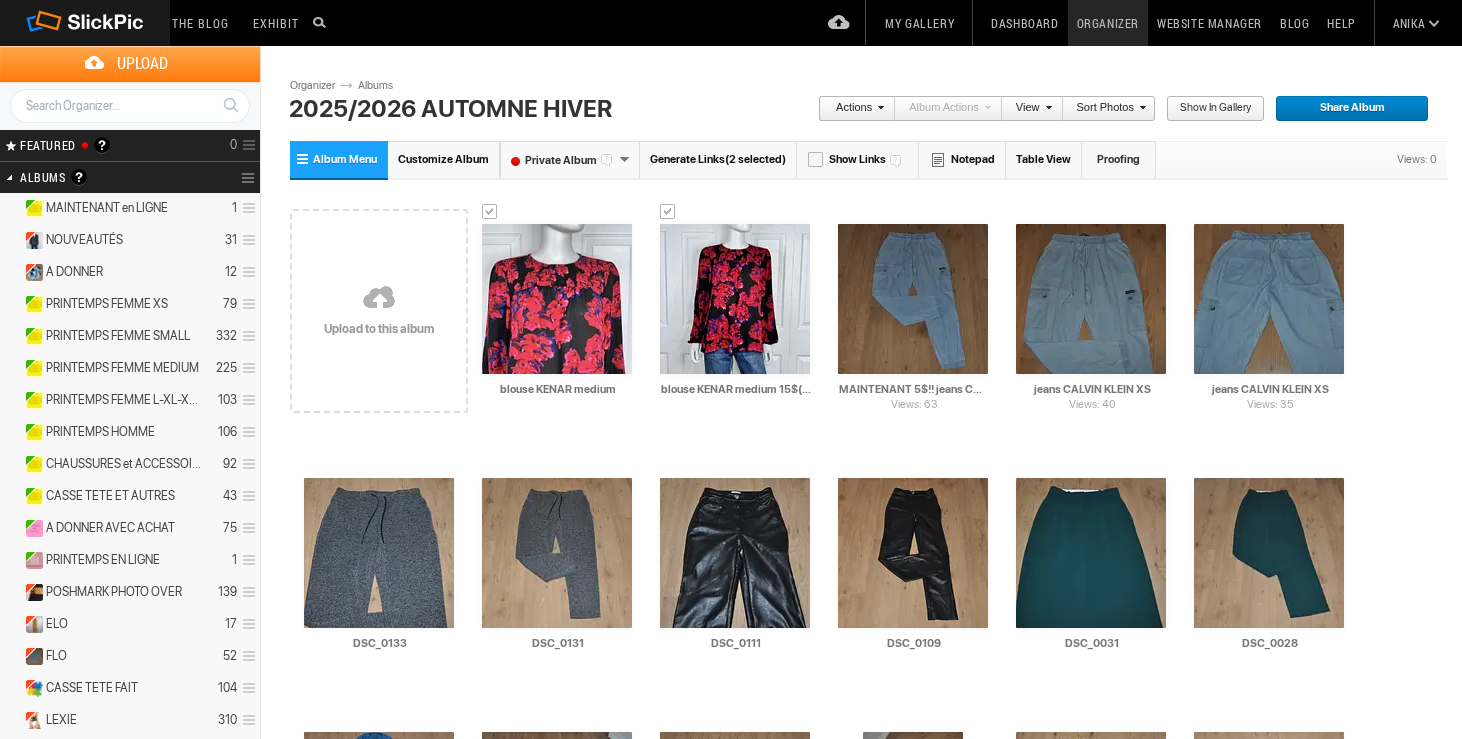 click on "Actions" at bounding box center (851, 109) 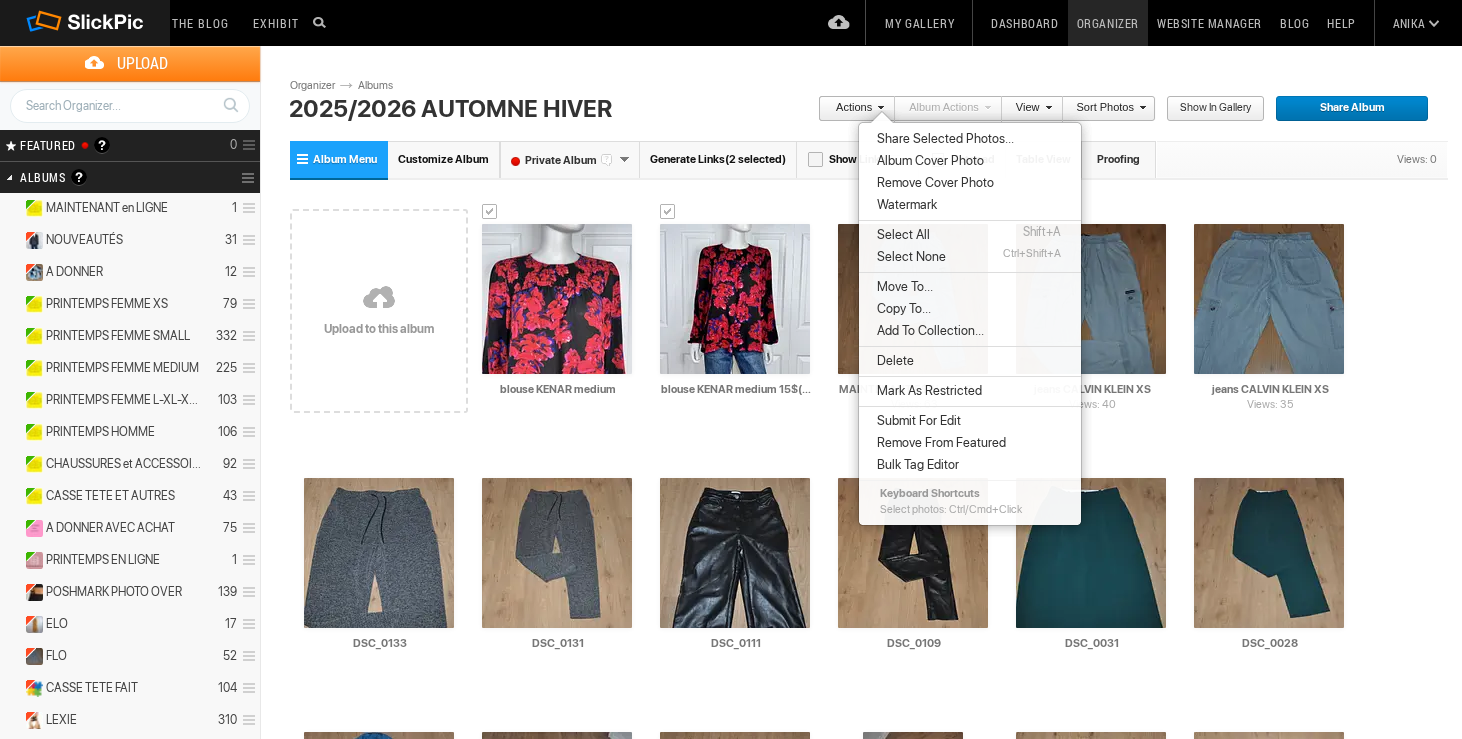 click on "Move To..." at bounding box center (902, 287) 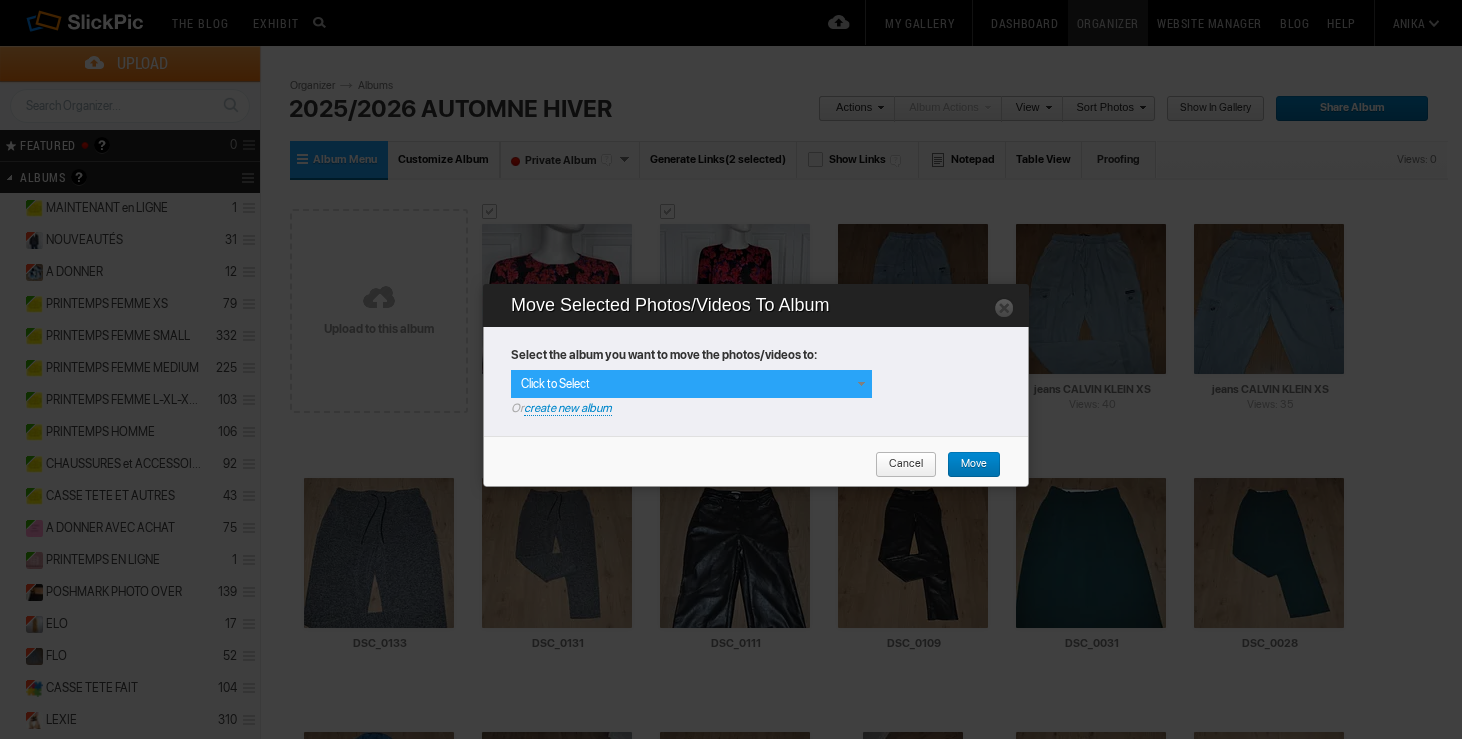 click at bounding box center (861, 384) 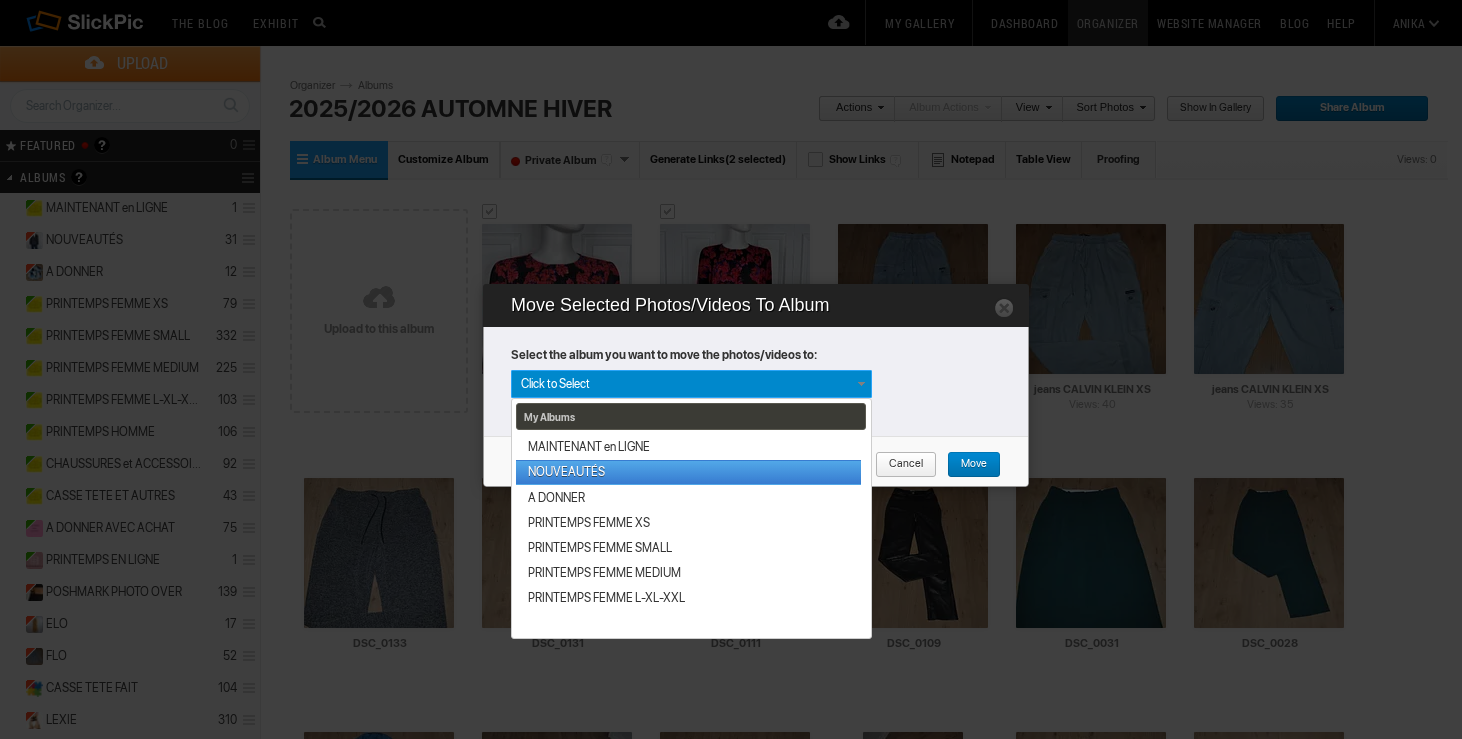 click on "NOUVEAUTÉS" at bounding box center [688, 472] 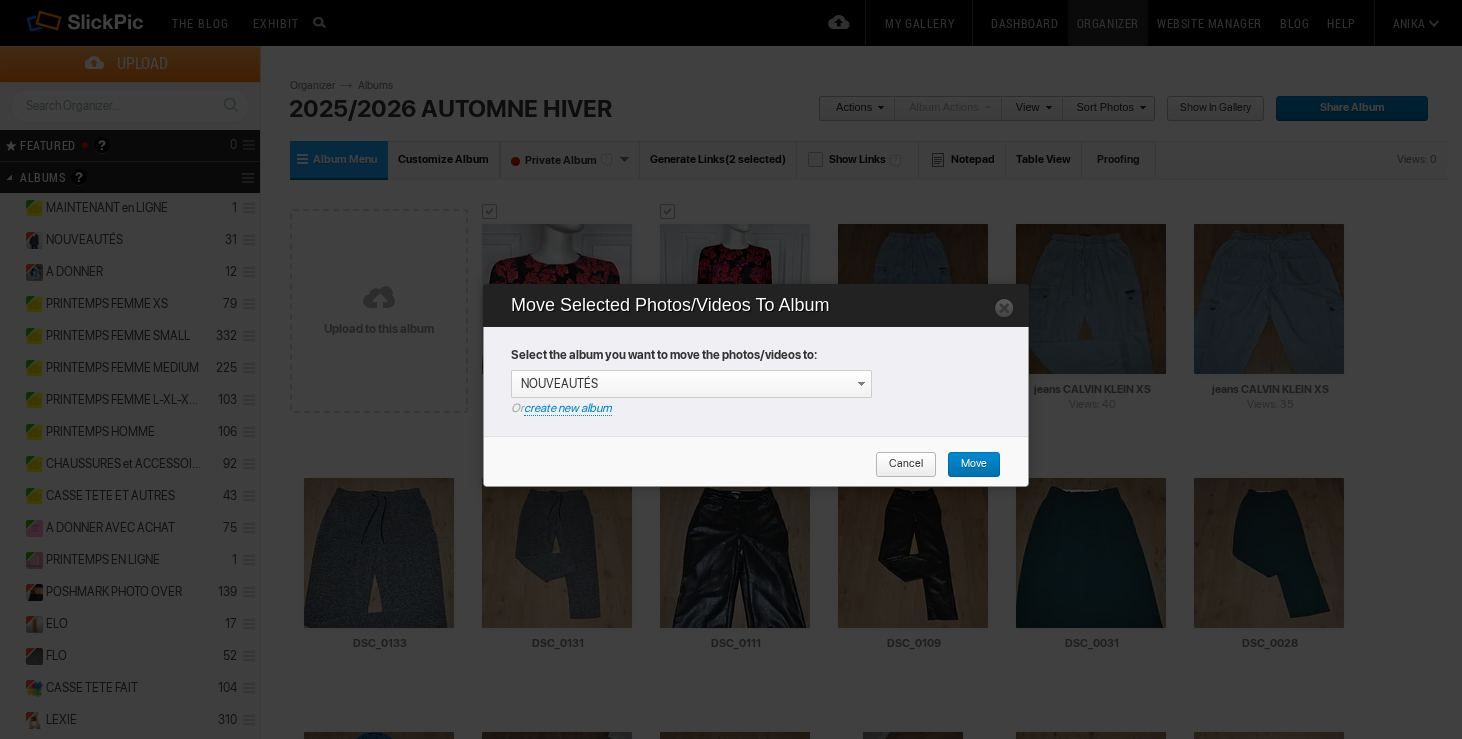 click on "Move" at bounding box center [967, 465] 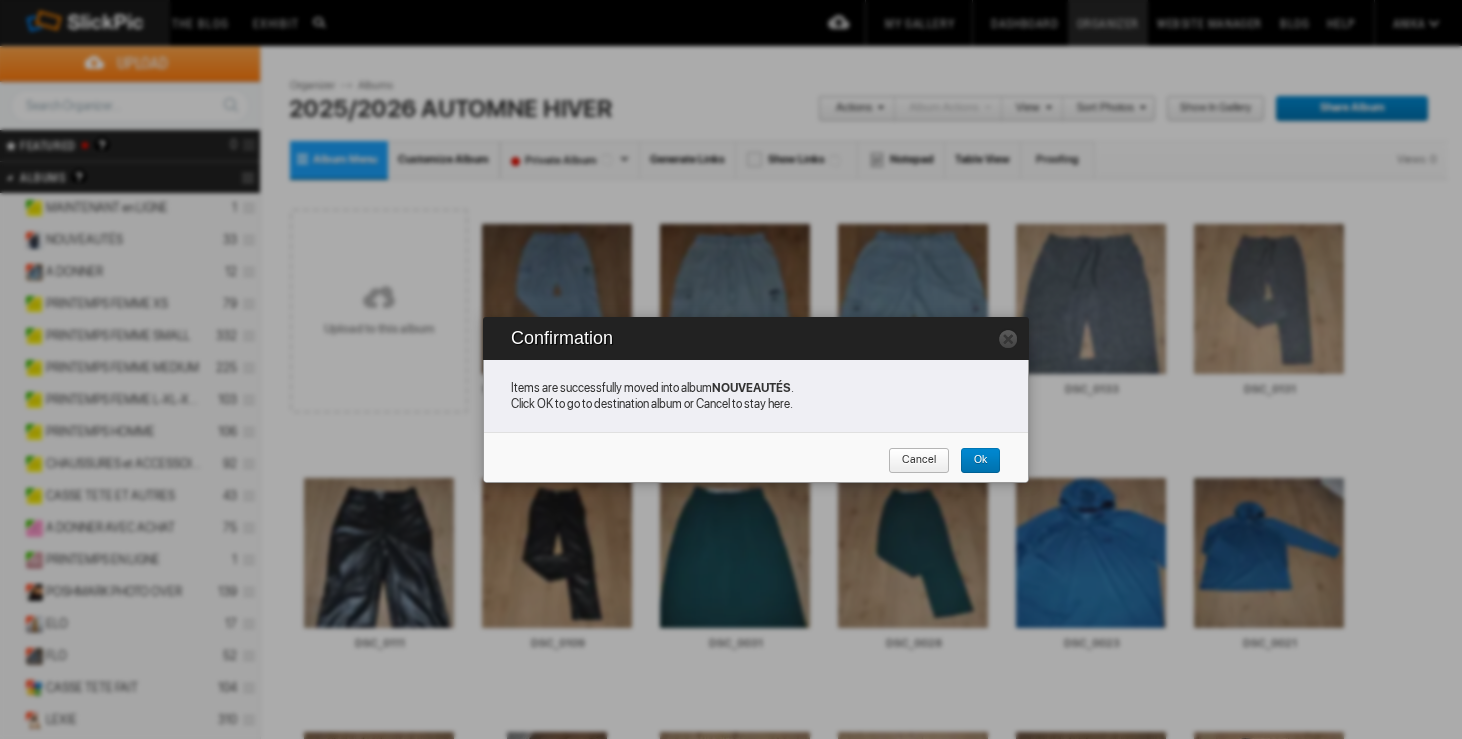 click on "Cancel" at bounding box center (912, 461) 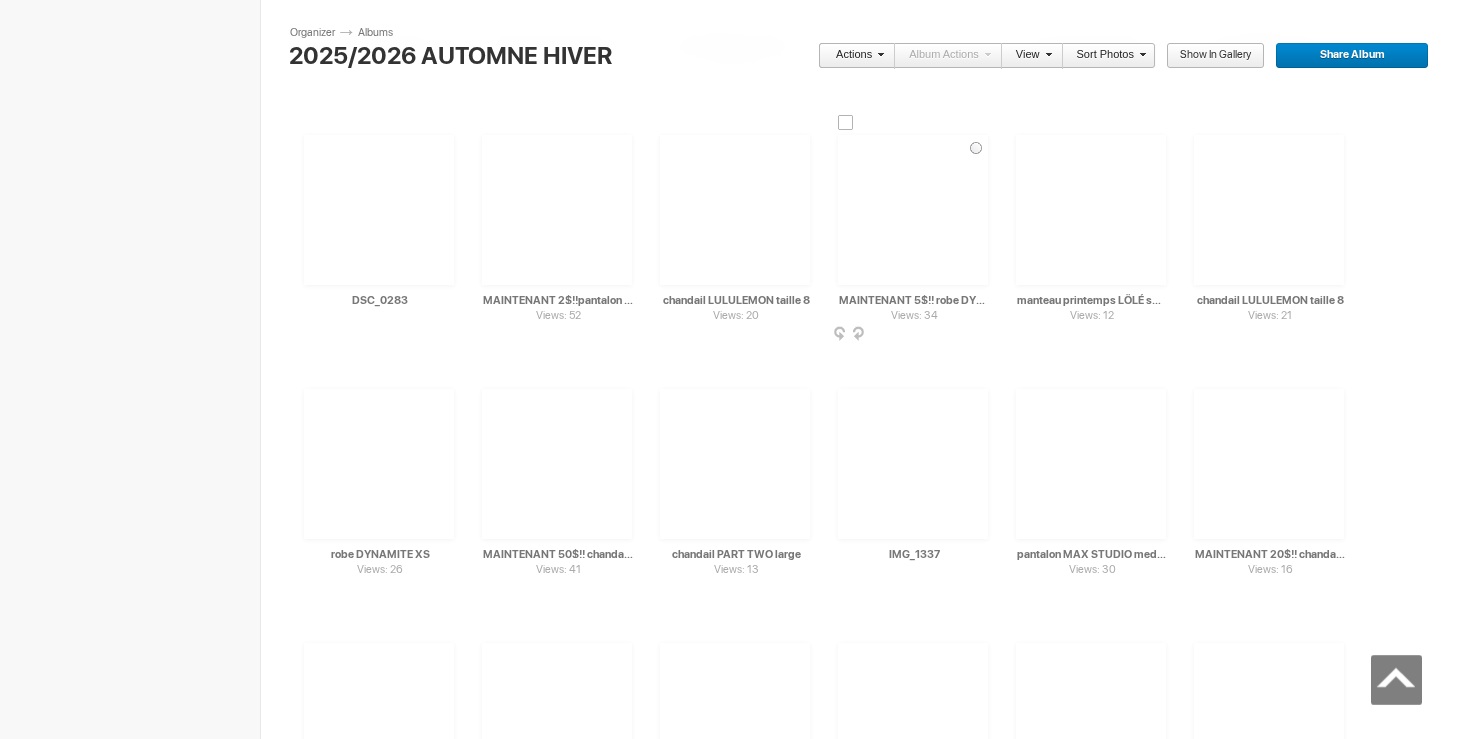 scroll, scrollTop: 19975, scrollLeft: 0, axis: vertical 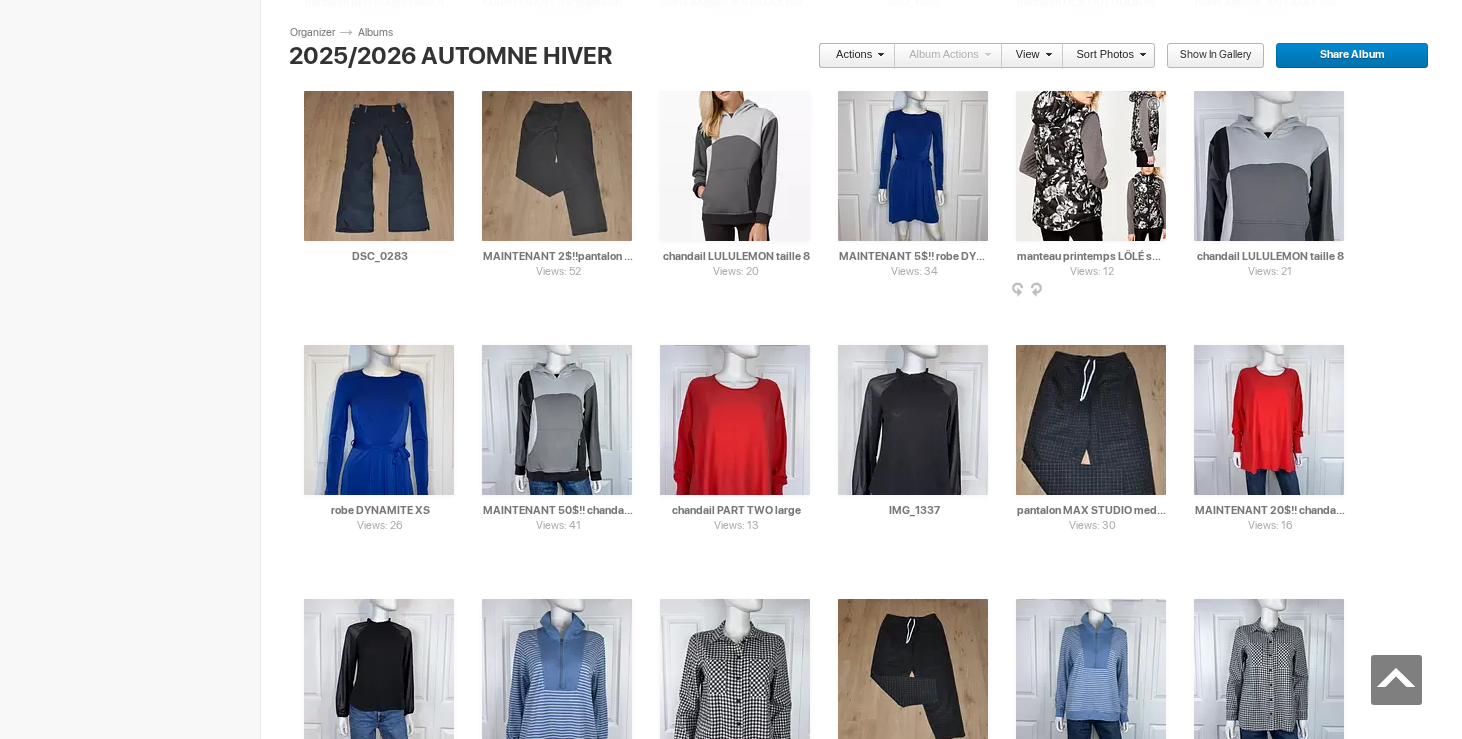 click at bounding box center [1164, 291] 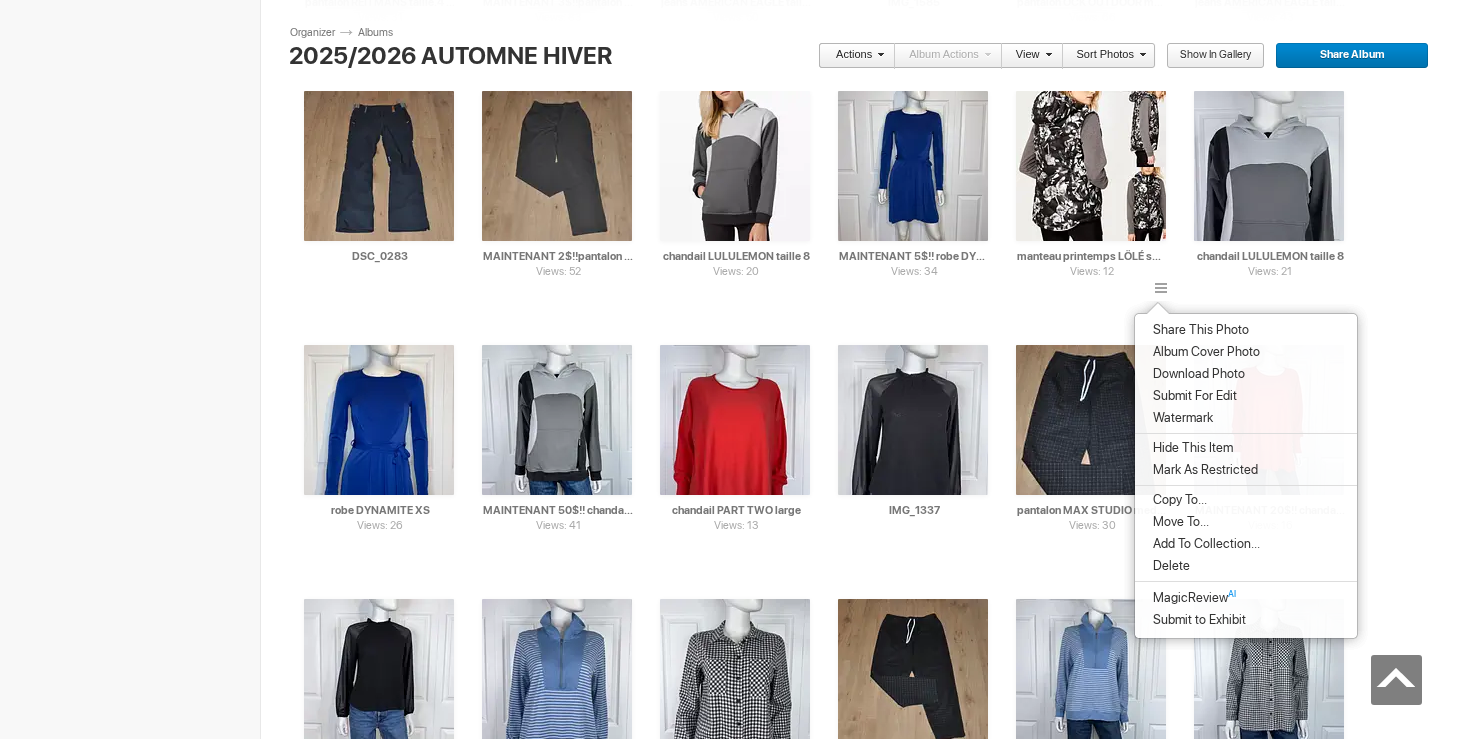 click on "Delete" at bounding box center (1168, 566) 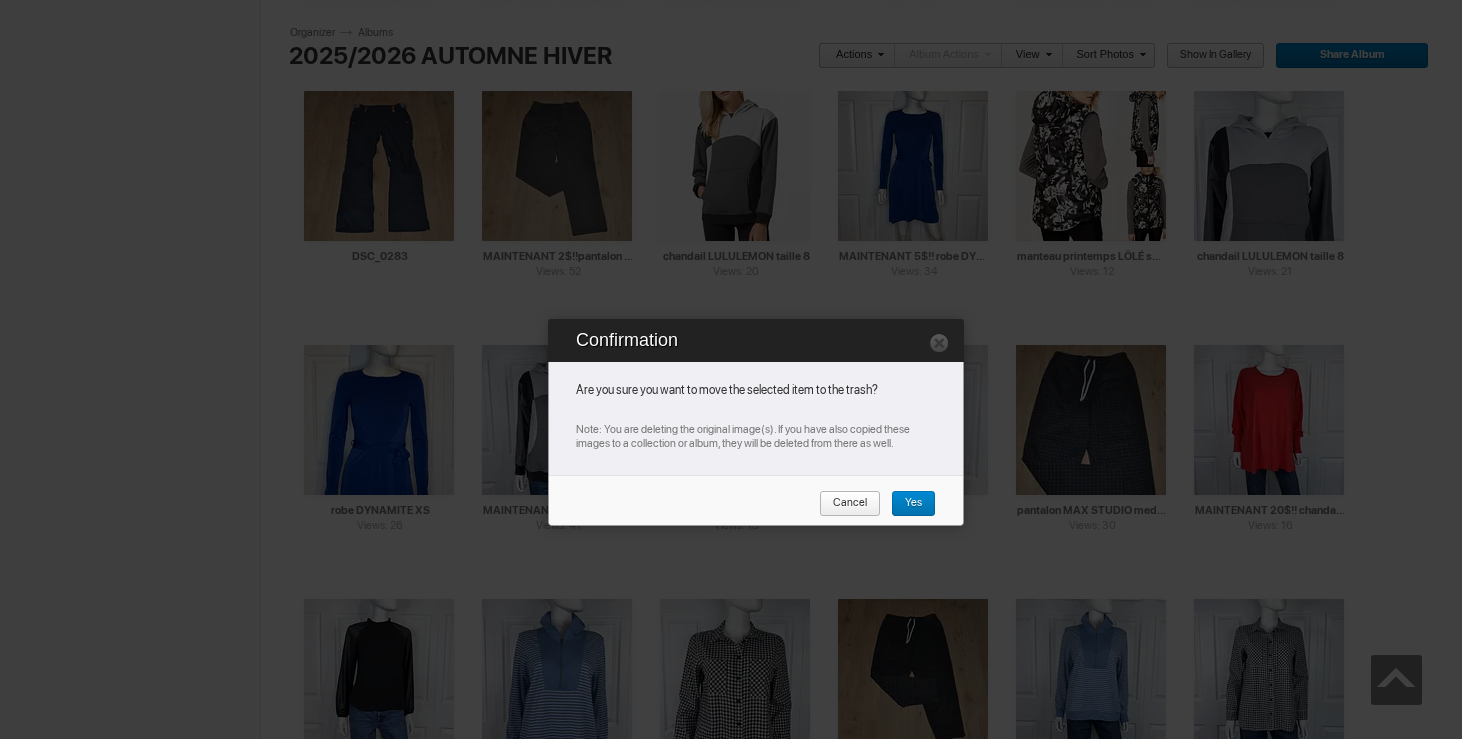 click on "Yes" at bounding box center [906, 504] 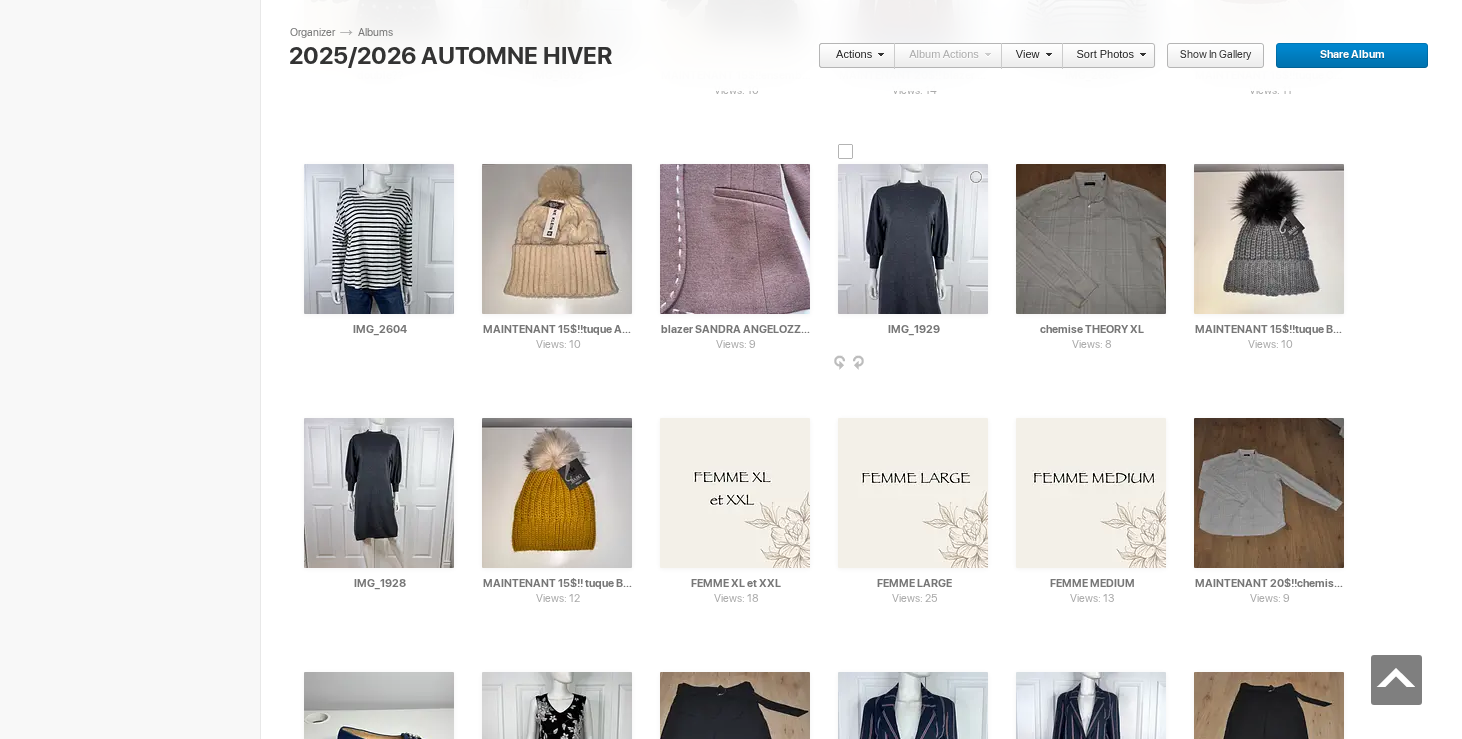 scroll, scrollTop: 21477, scrollLeft: 0, axis: vertical 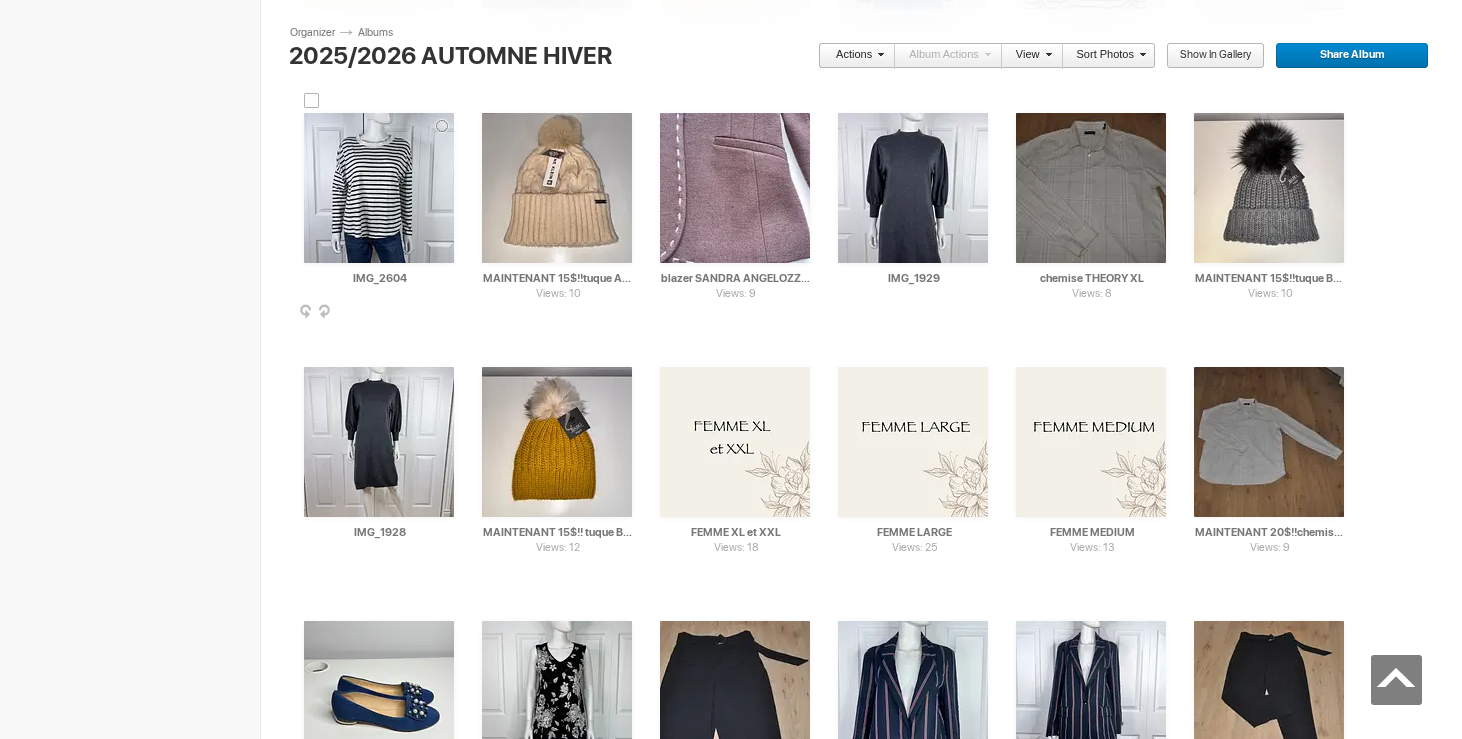 click at bounding box center (379, 188) 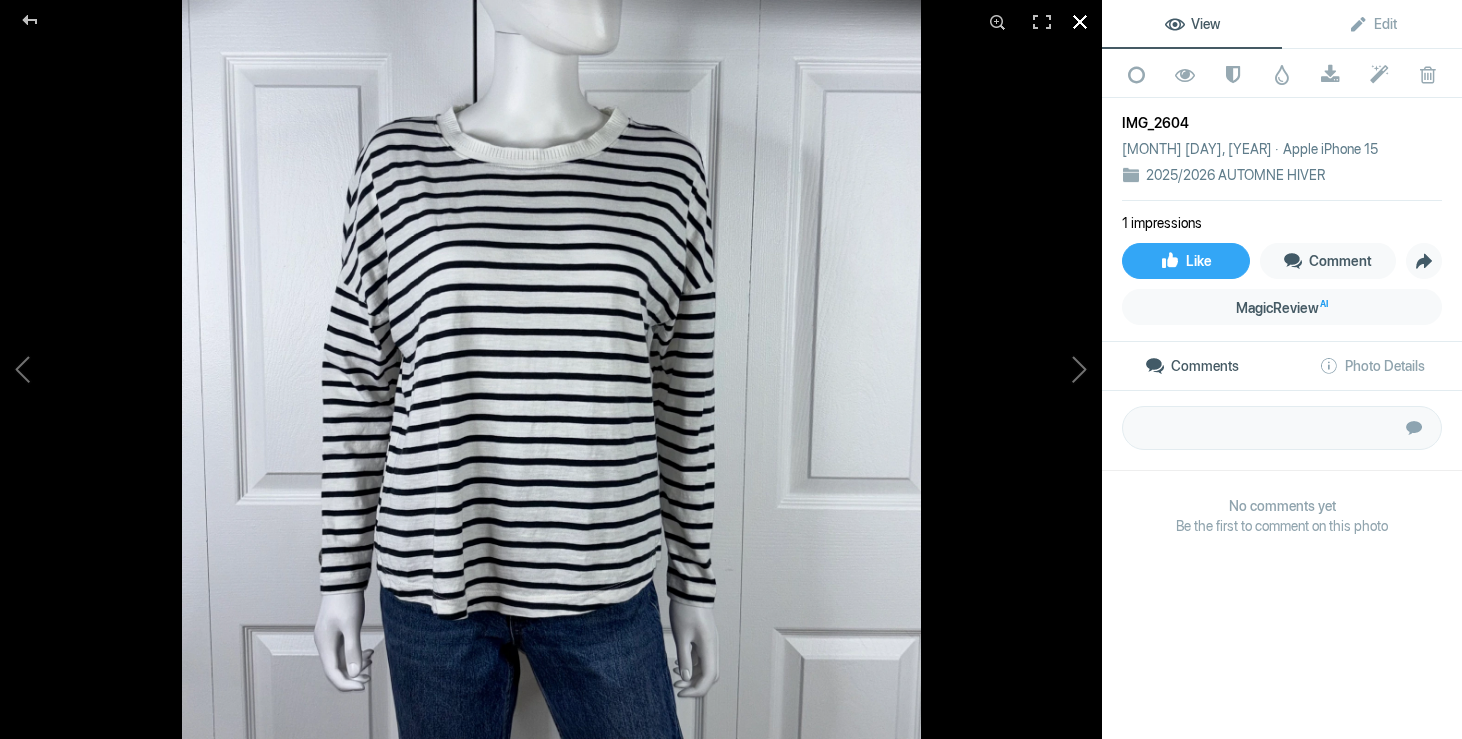 click 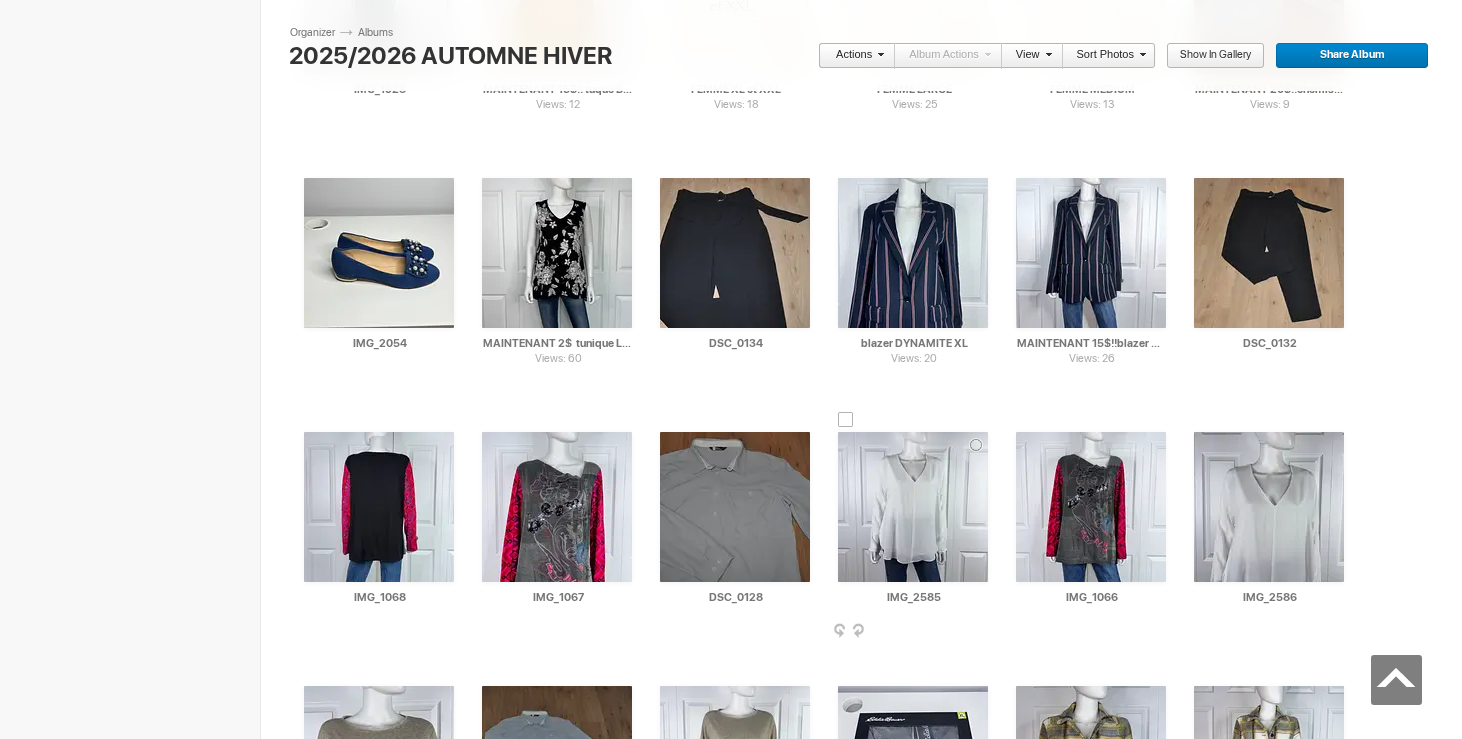 scroll, scrollTop: 21923, scrollLeft: 0, axis: vertical 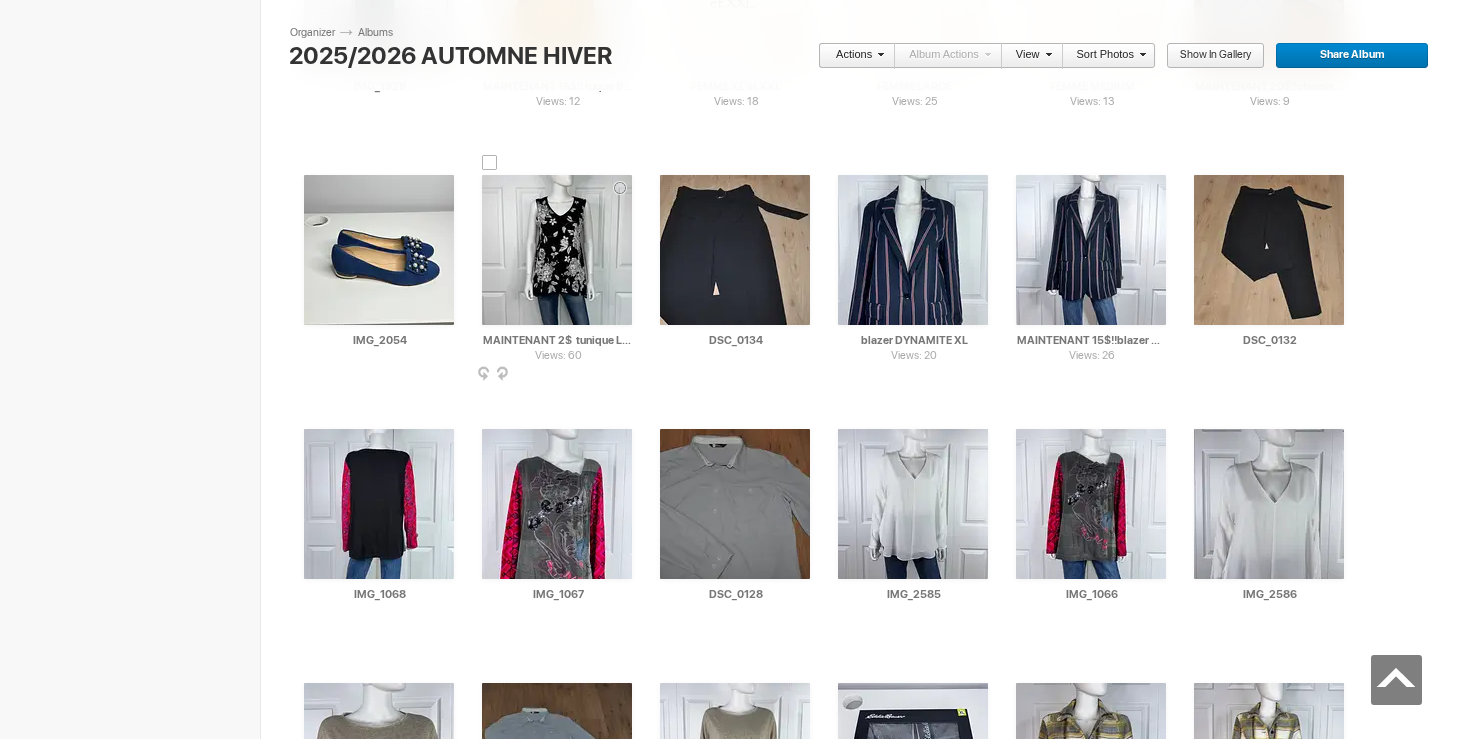 click at bounding box center [630, 375] 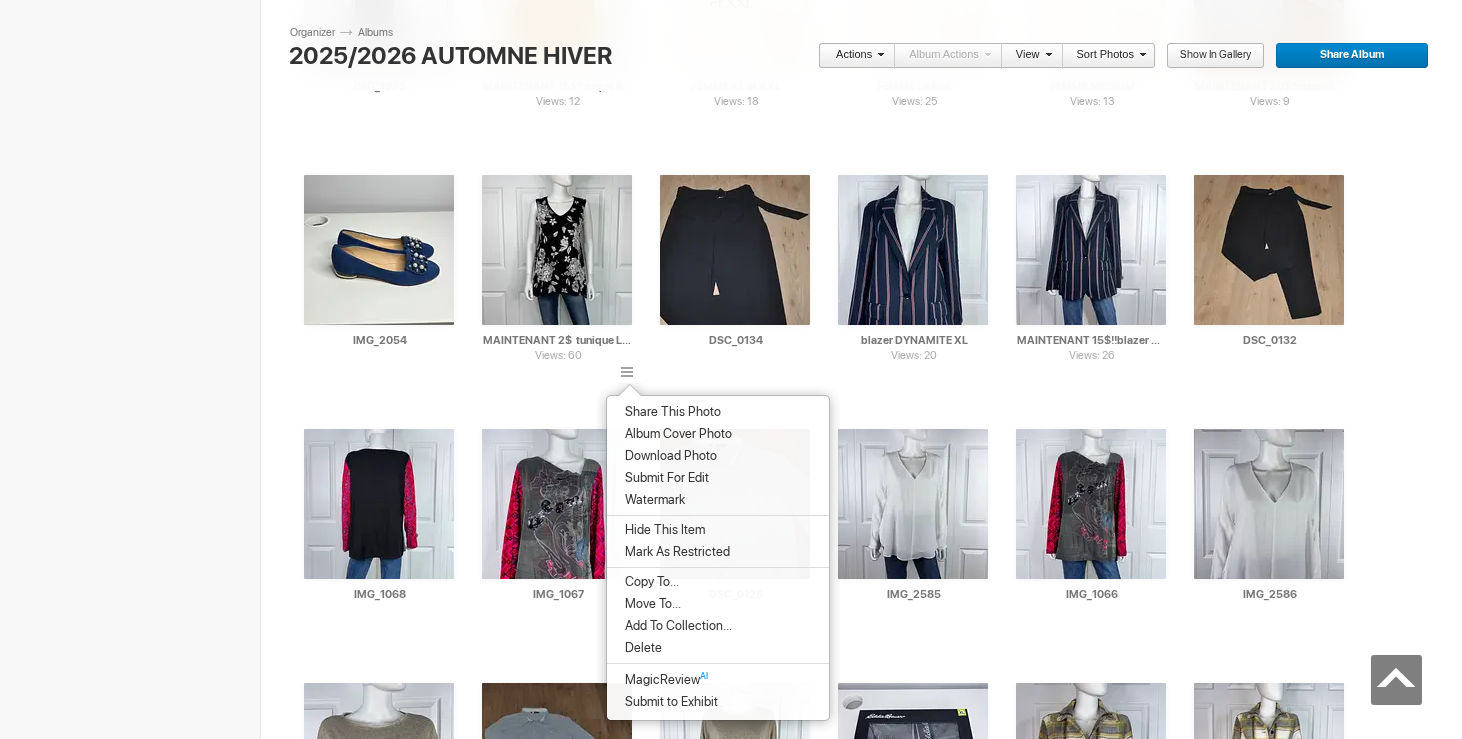 click on "Delete" at bounding box center [718, 648] 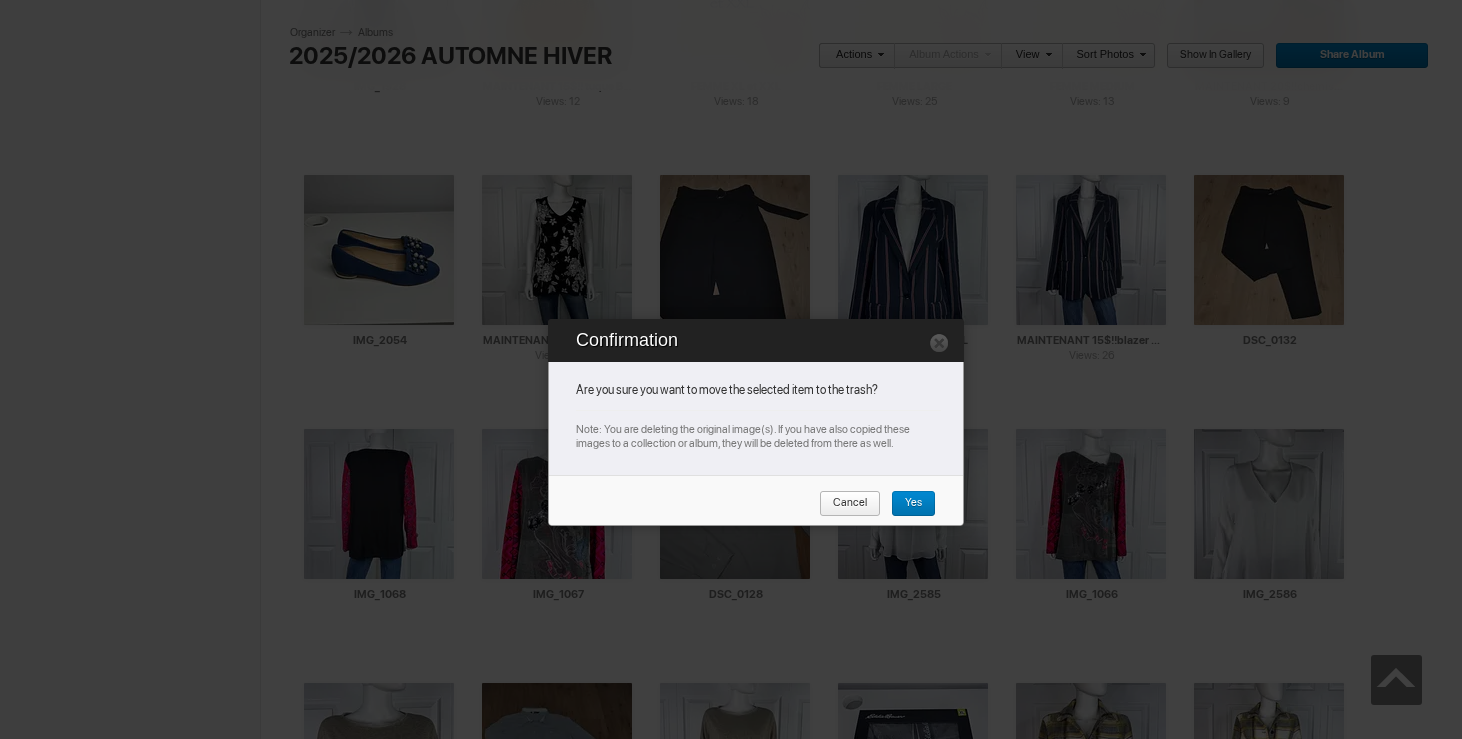 click on "Yes" at bounding box center (906, 504) 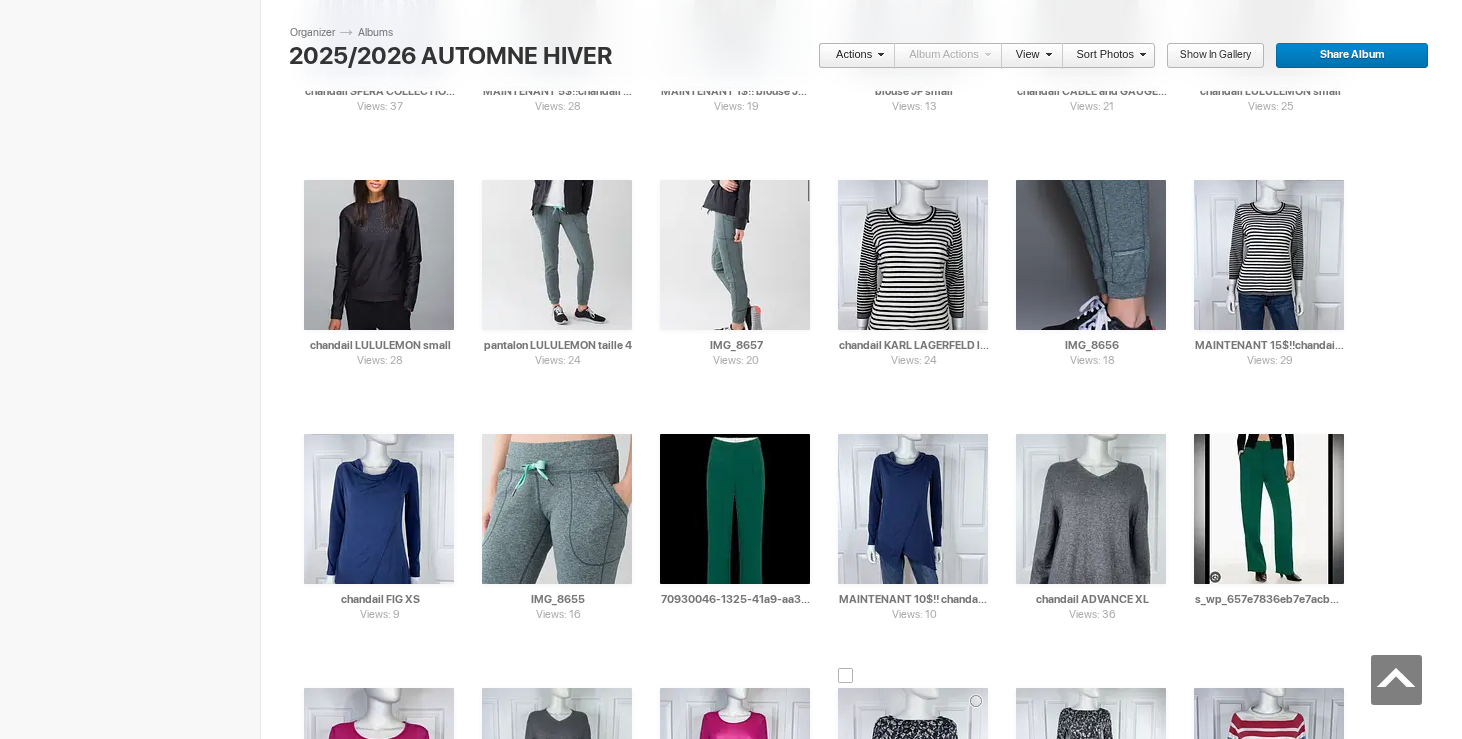 scroll, scrollTop: 32964, scrollLeft: 0, axis: vertical 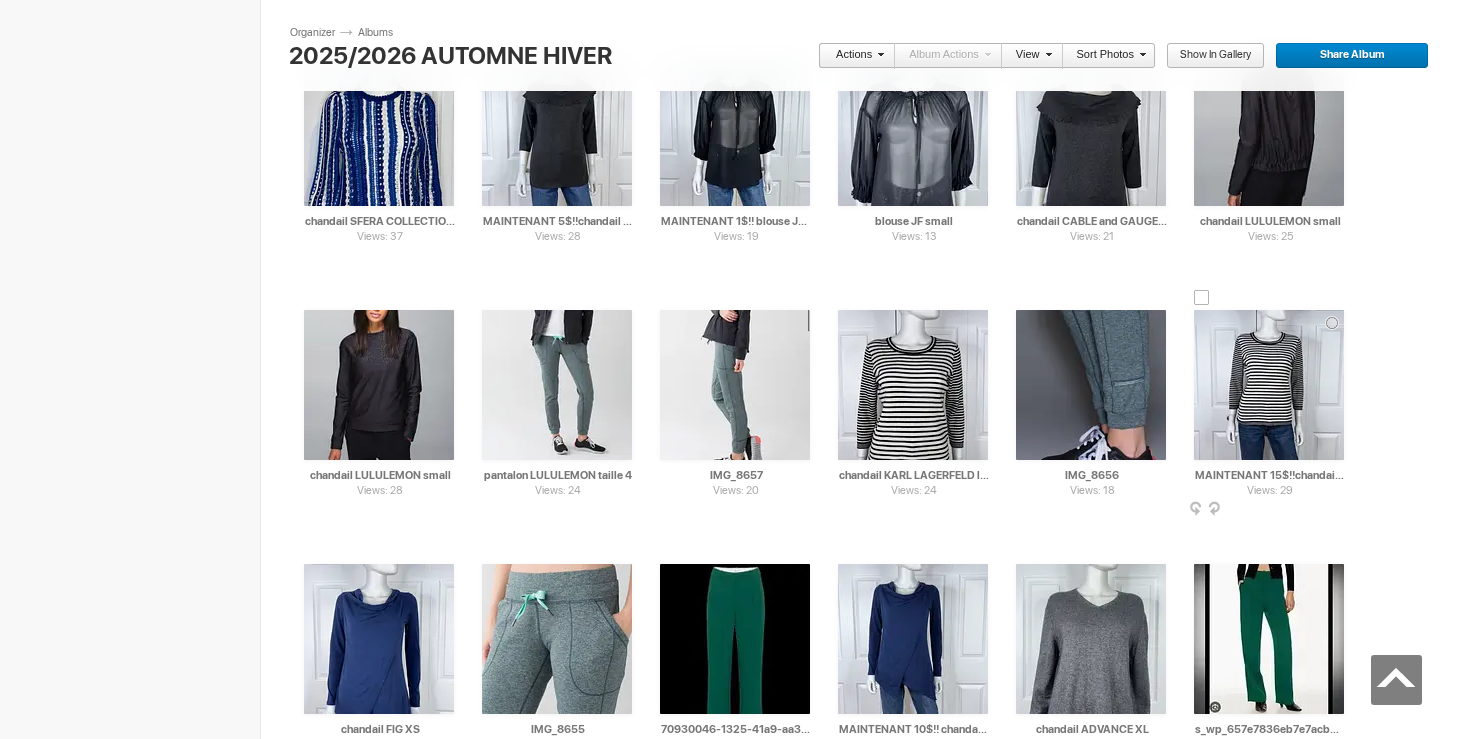 click at bounding box center (1269, 385) 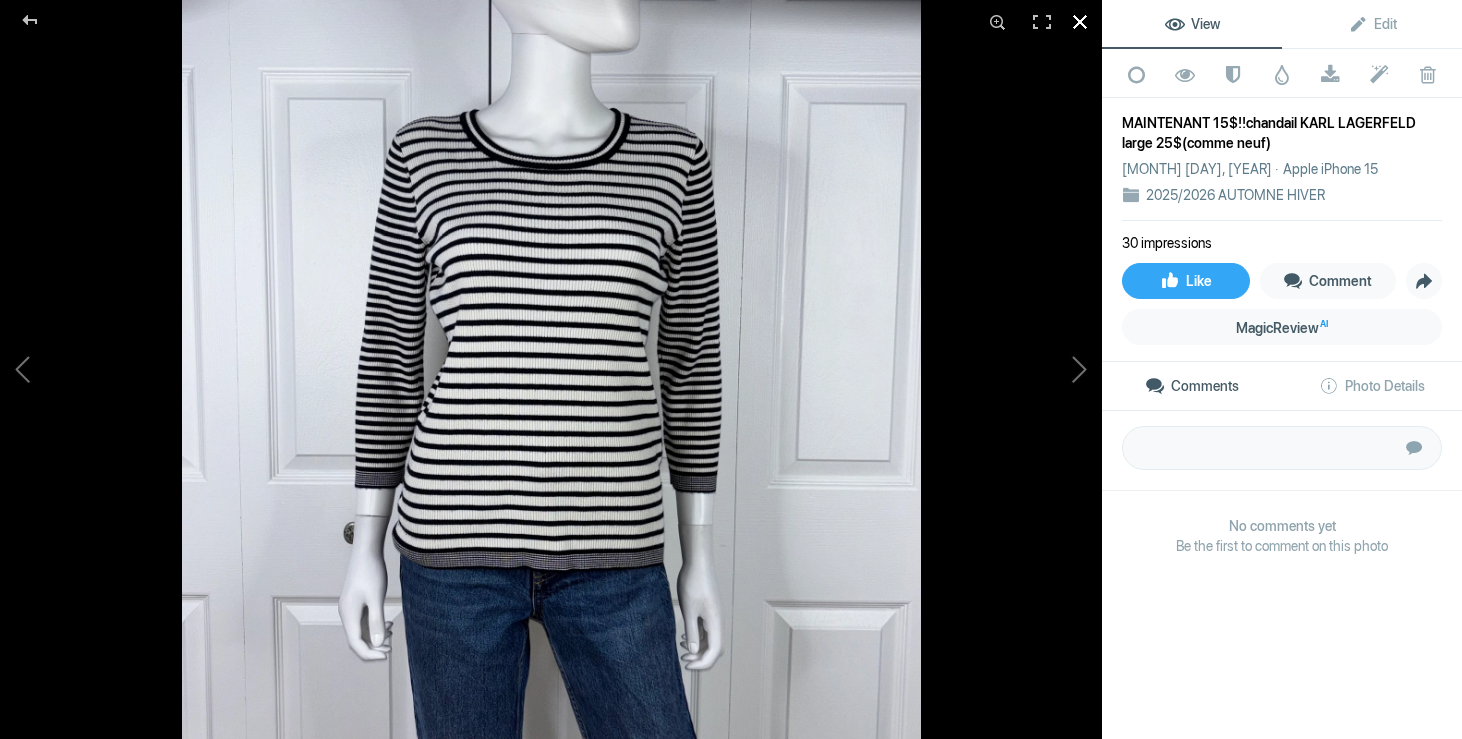 click 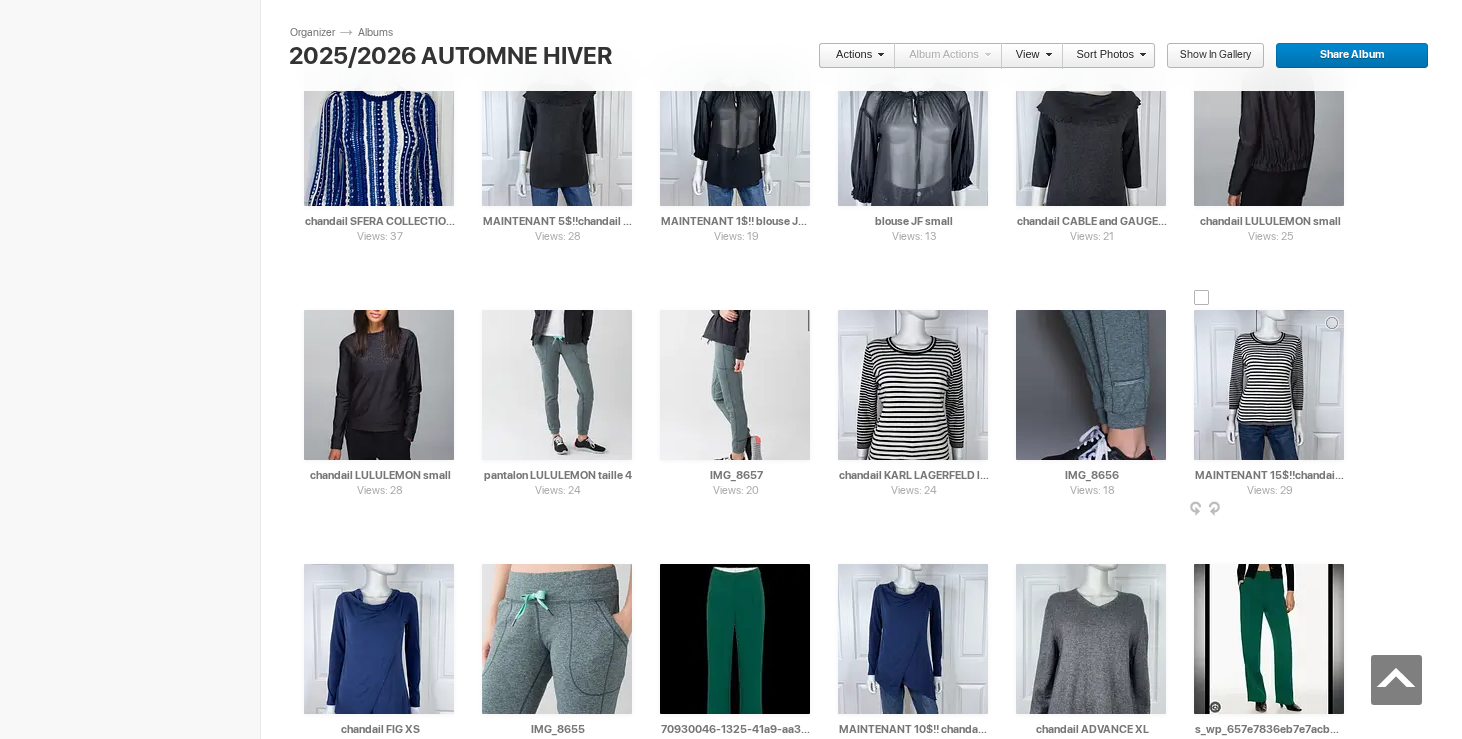 drag, startPoint x: 1295, startPoint y: 474, endPoint x: 1196, endPoint y: 464, distance: 99.50377 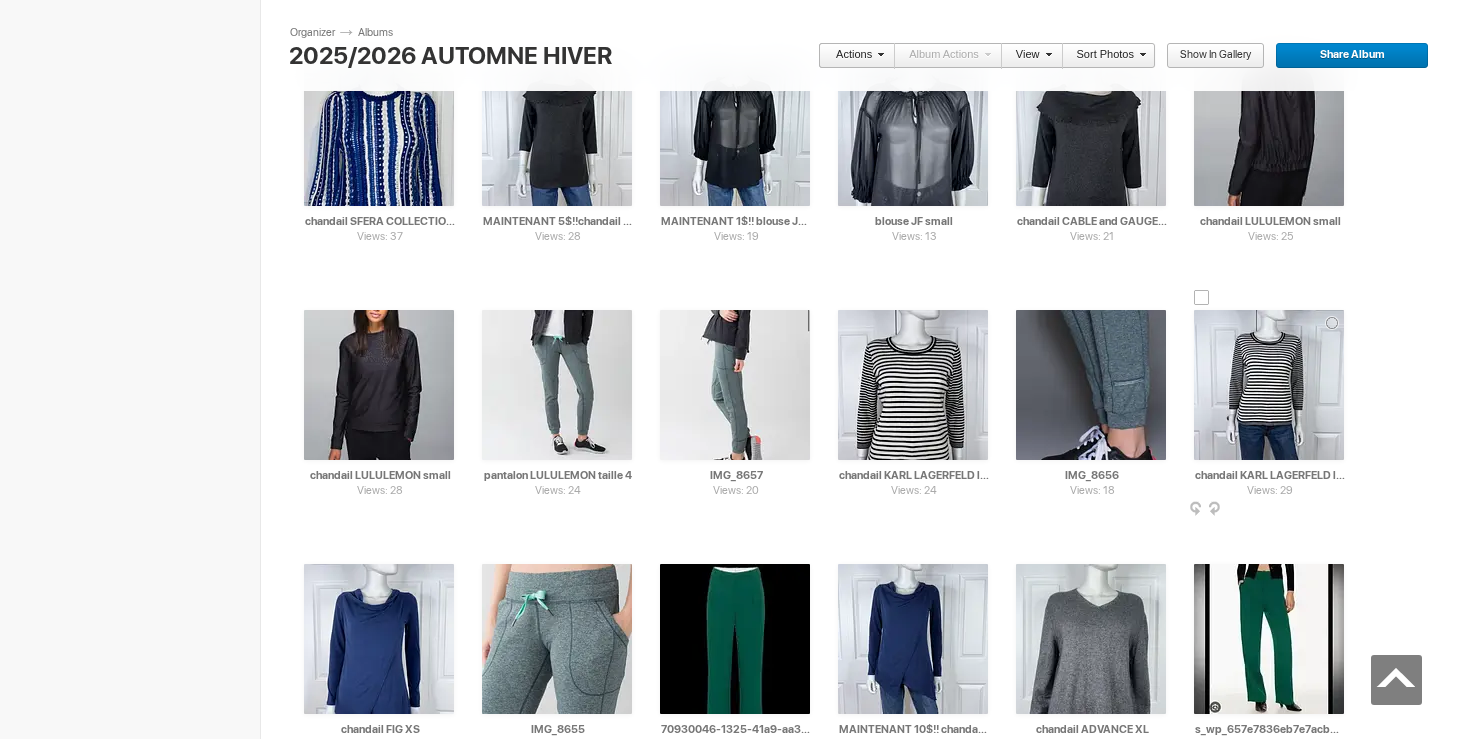 click on "chandail KARL LAGERFELD large 25$(comme neuf)" at bounding box center [1270, 475] 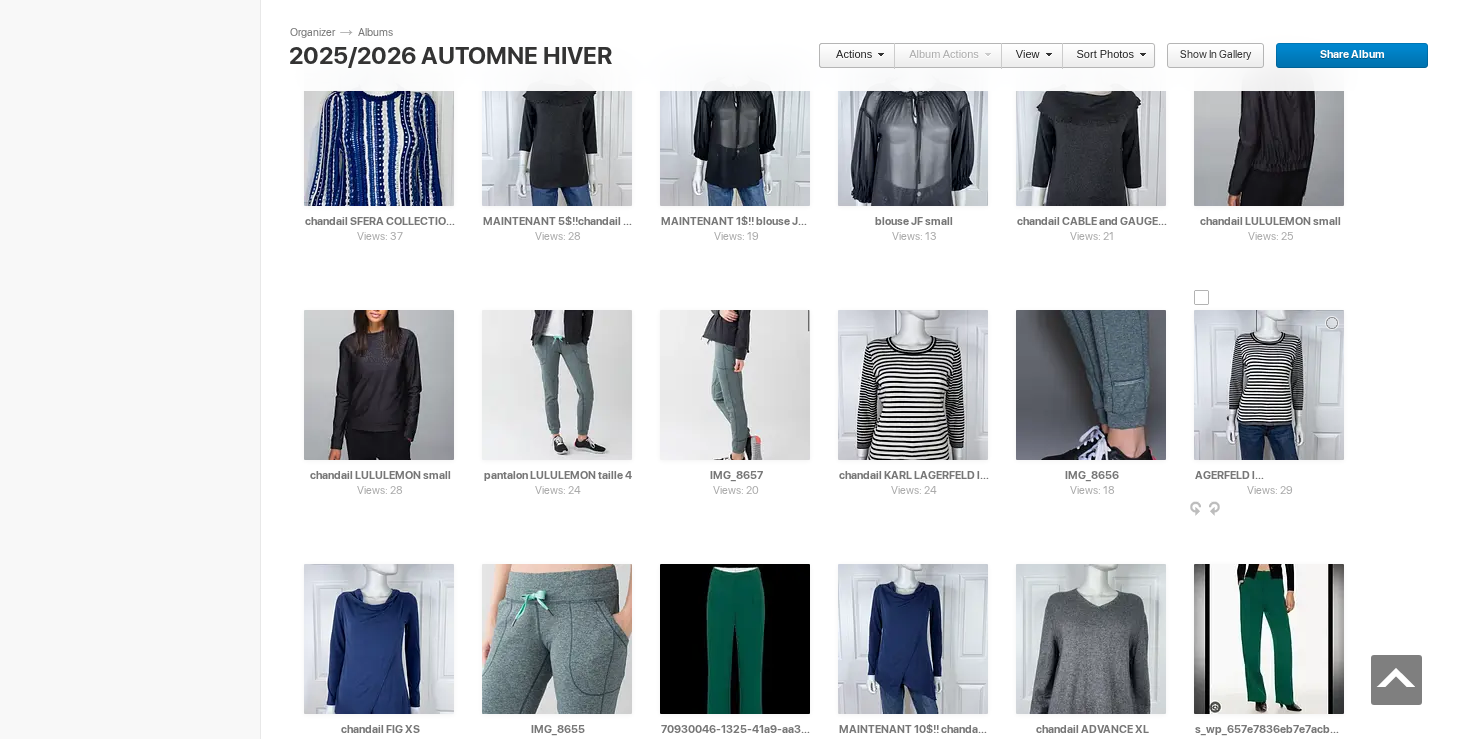 scroll, scrollTop: 0, scrollLeft: 106, axis: horizontal 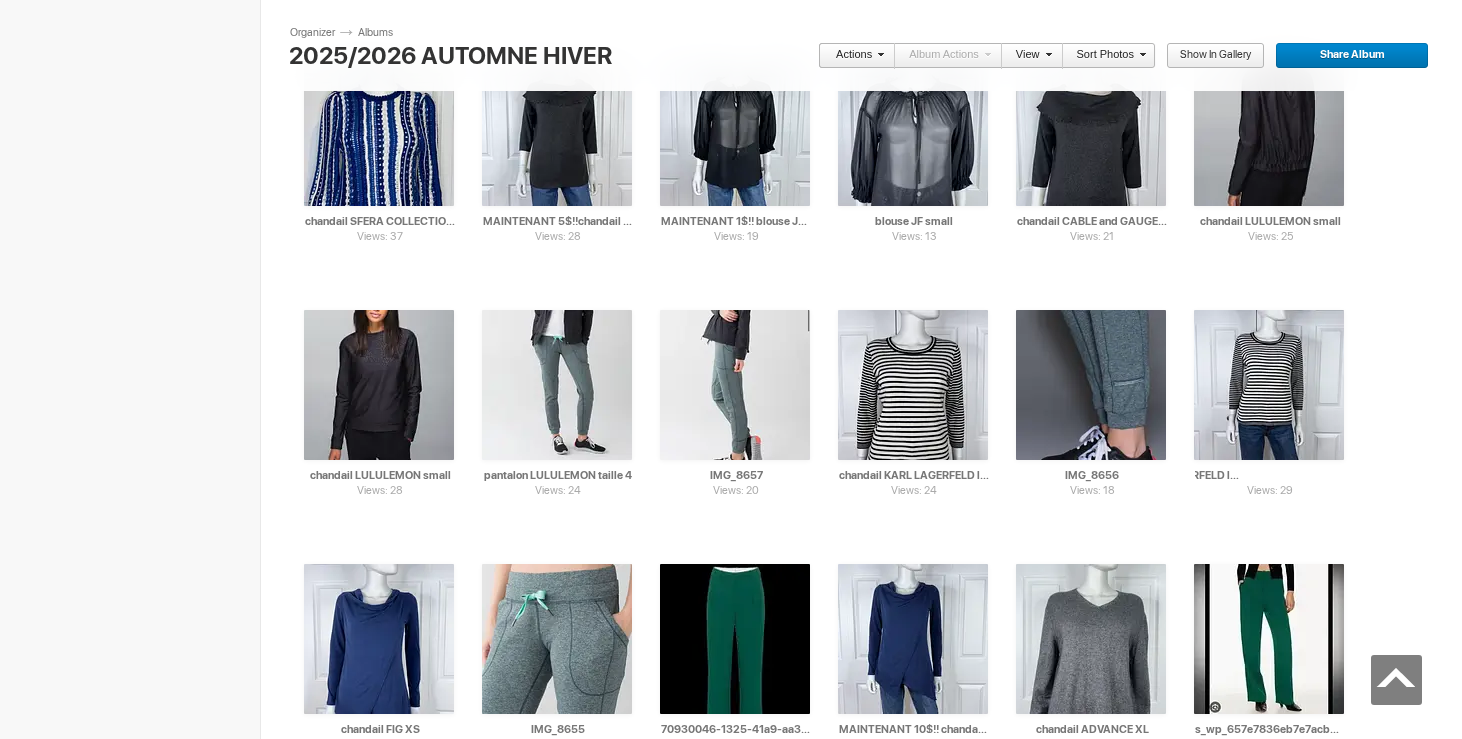 drag, startPoint x: 1319, startPoint y: 473, endPoint x: 1372, endPoint y: 476, distance: 53.08484 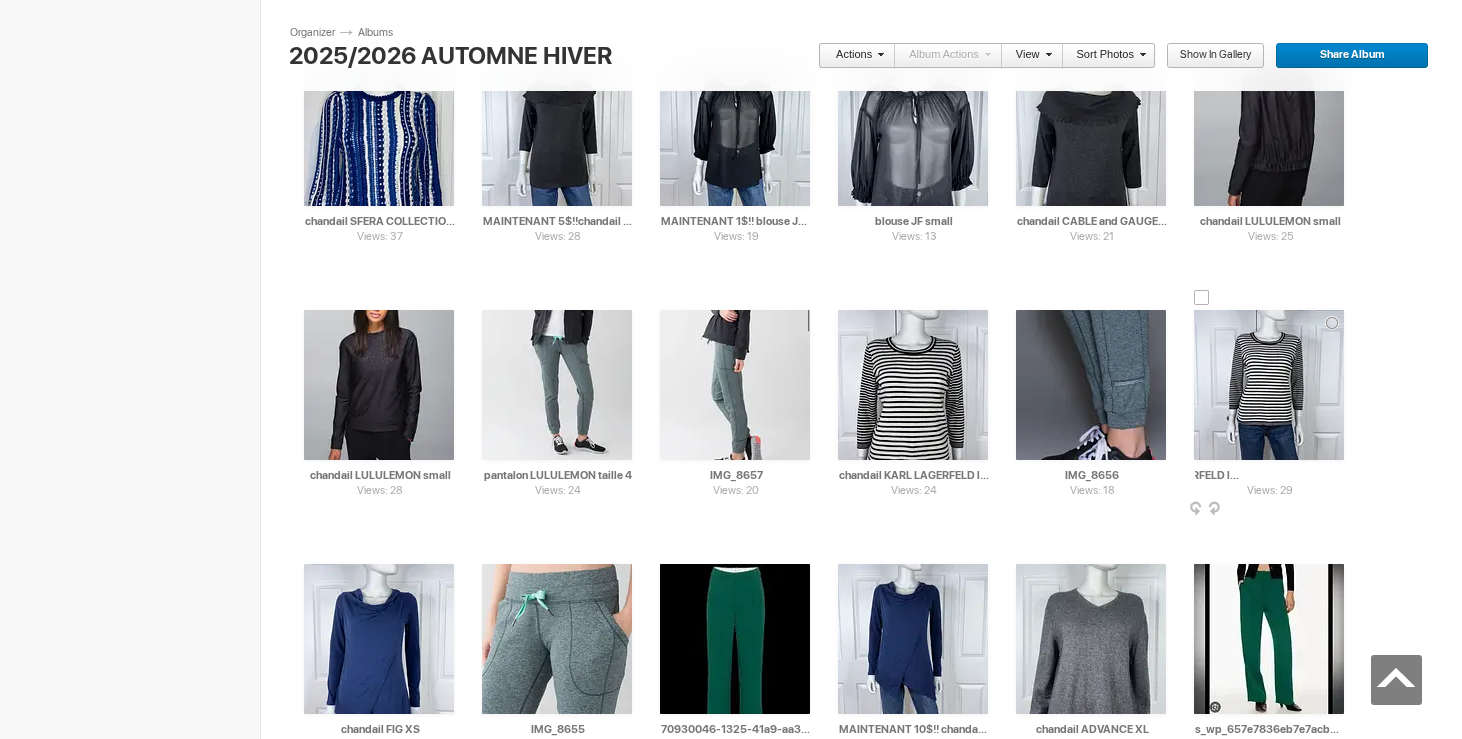 click on "chandail KARL LAGERFELD large 20$(comme neuf)" at bounding box center (1270, 475) 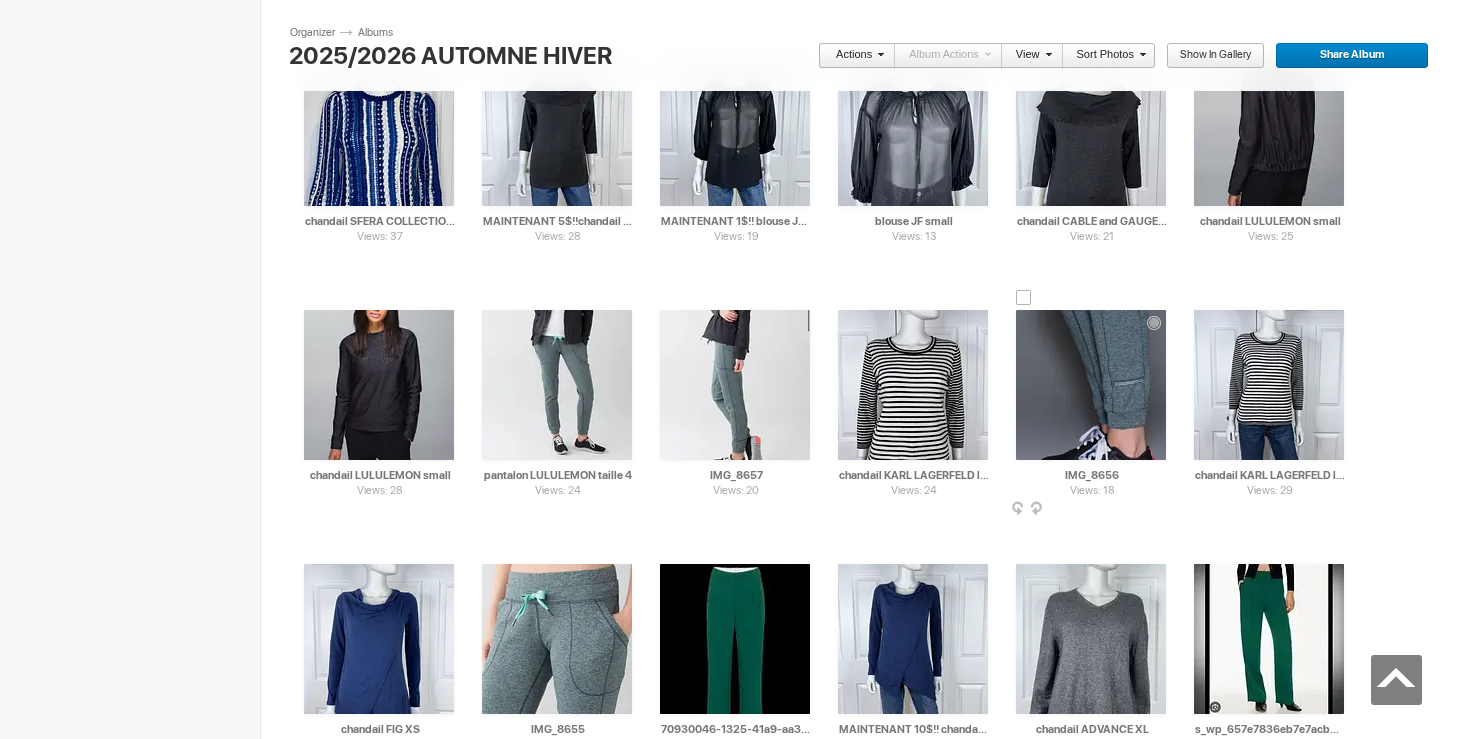 drag, startPoint x: 1250, startPoint y: 475, endPoint x: 1151, endPoint y: 472, distance: 99.04544 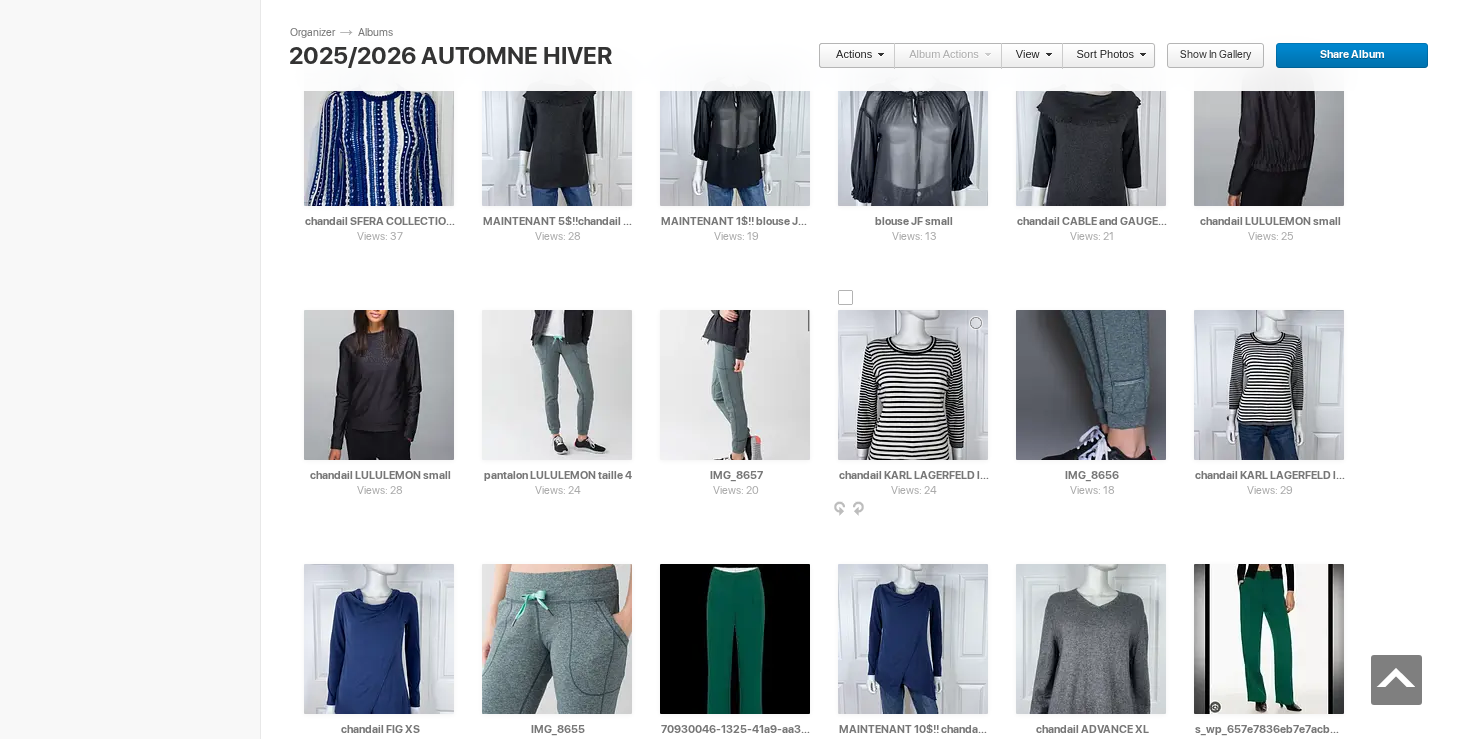 click at bounding box center [913, 385] 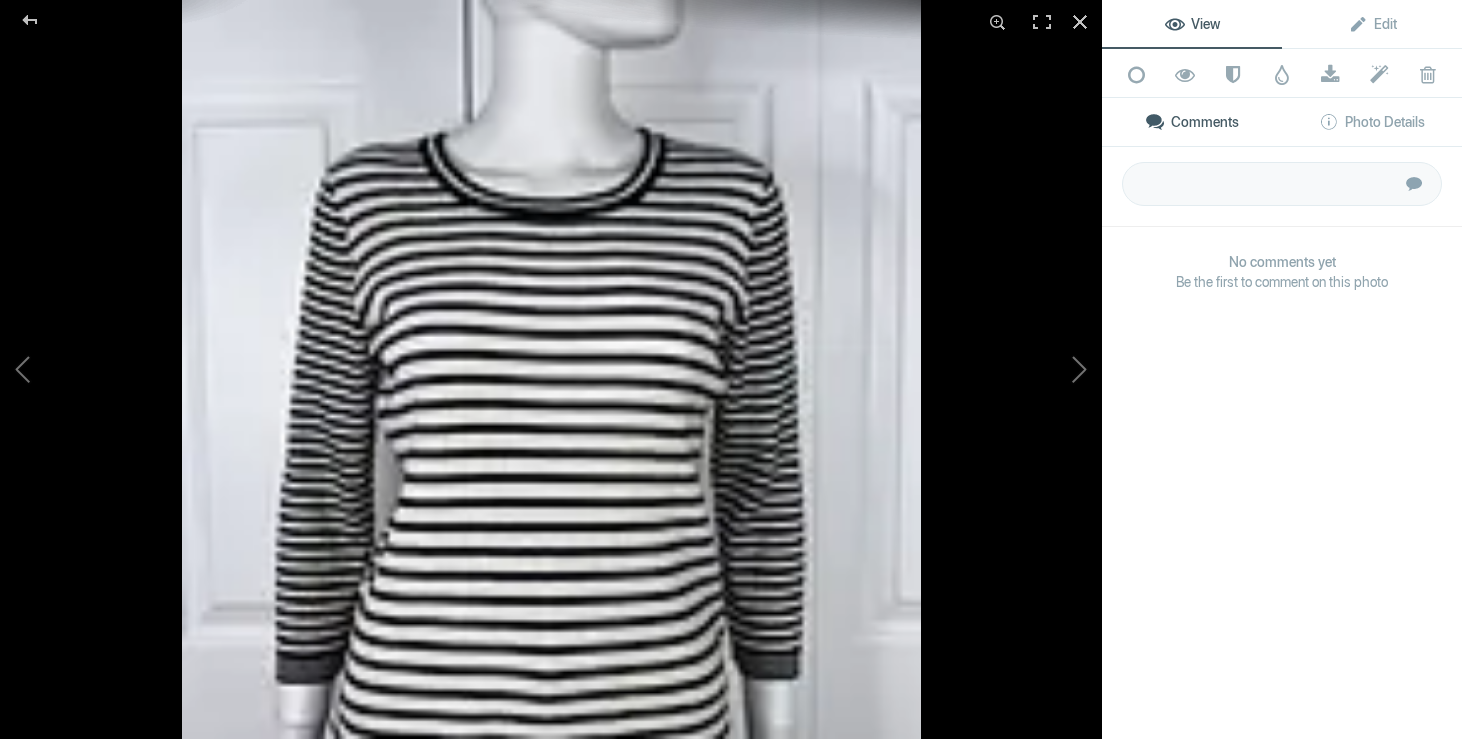 type on "chandail KARL LAGERFELD large 20$(comme neuf)" 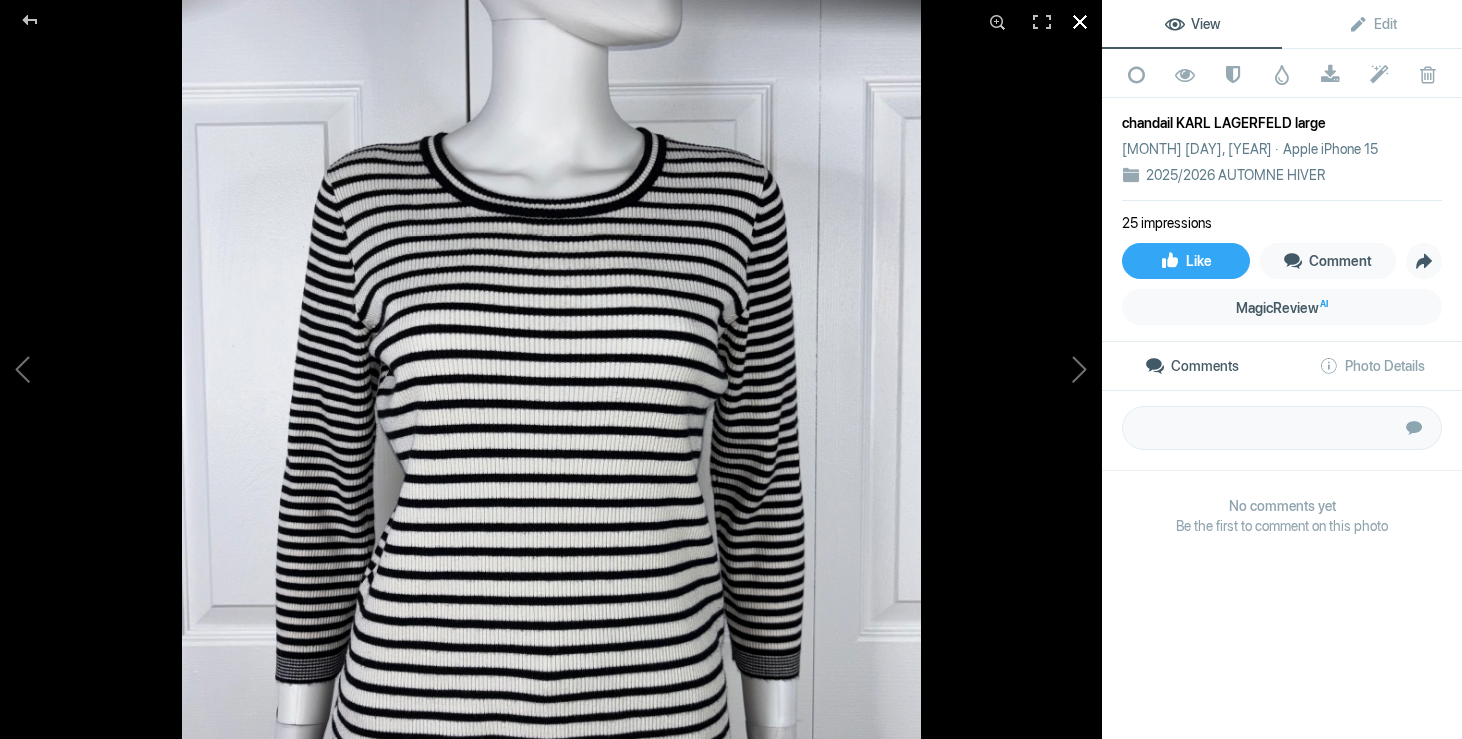 click 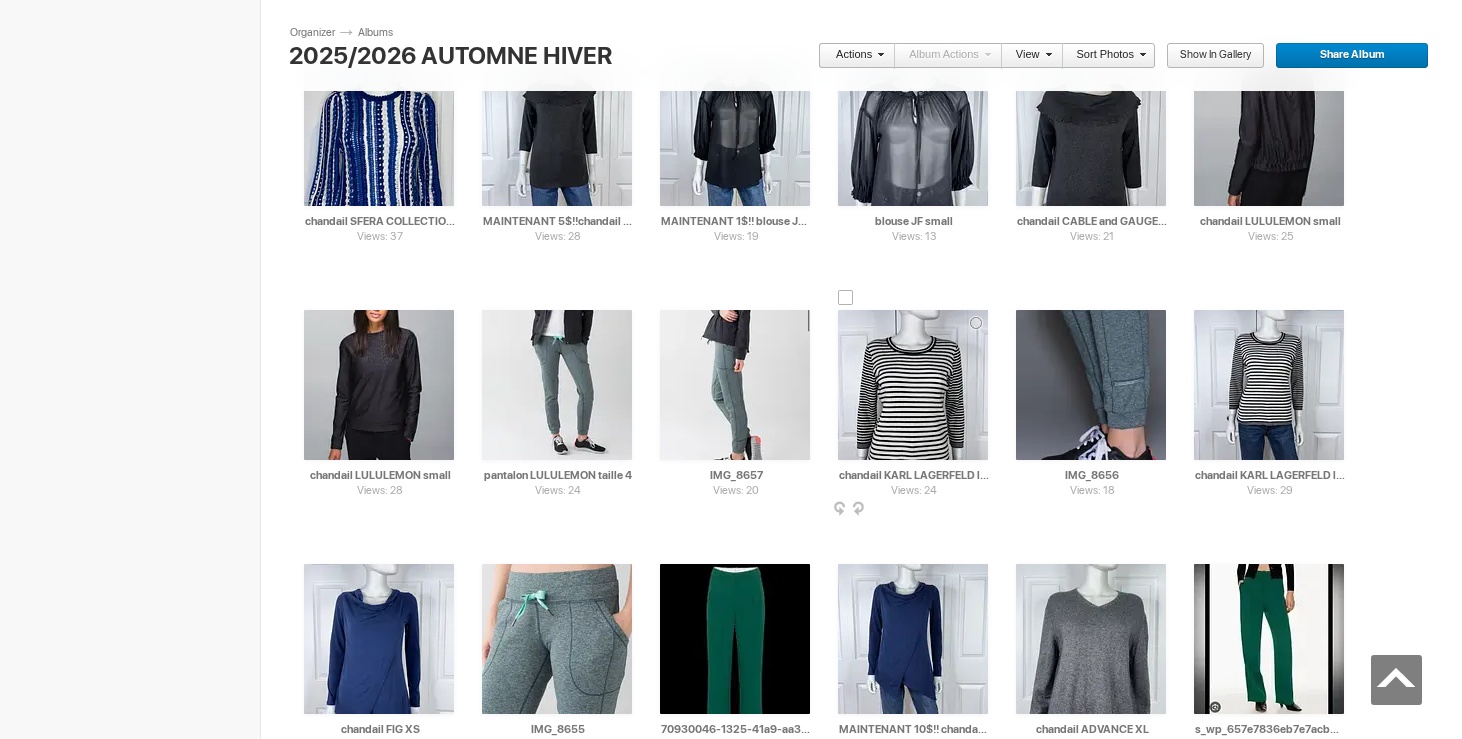 click at bounding box center [846, 298] 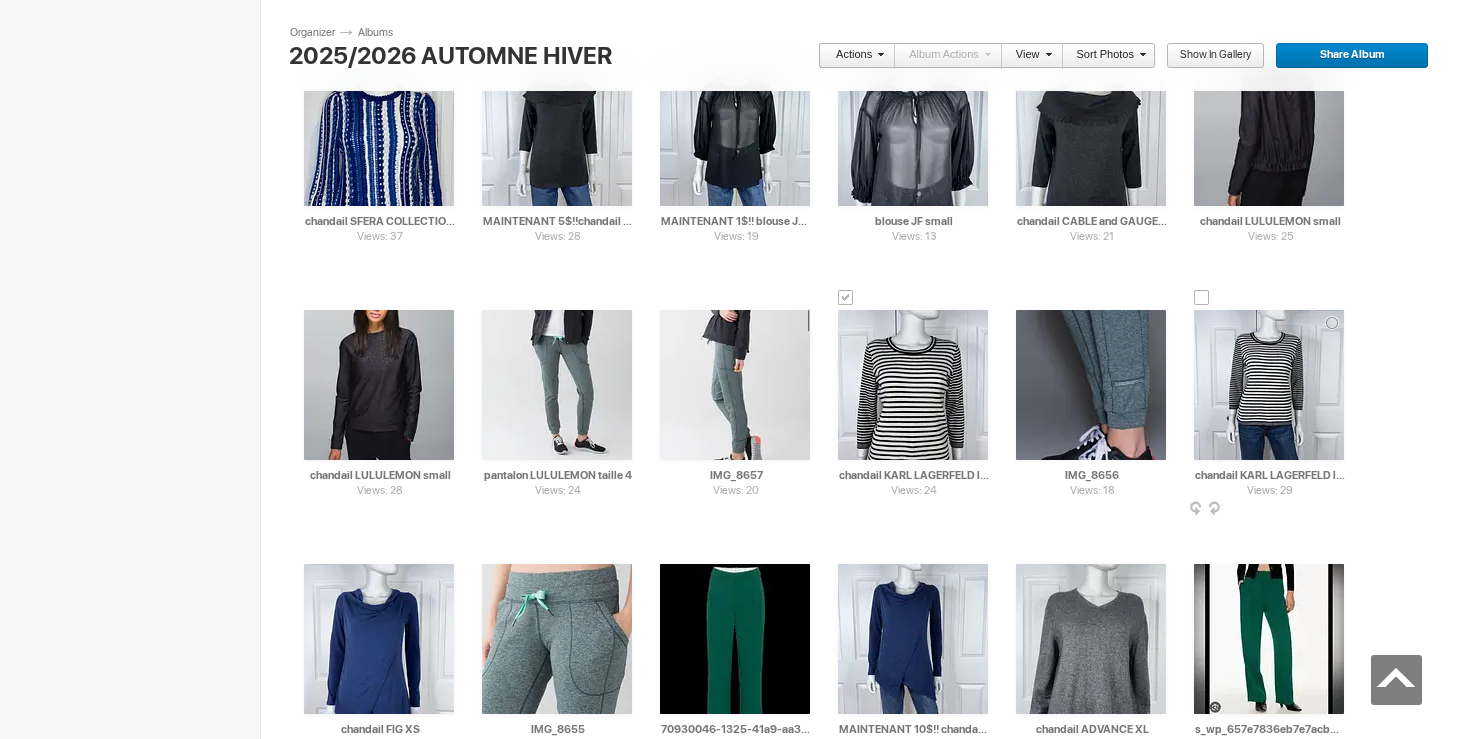 click at bounding box center (1202, 298) 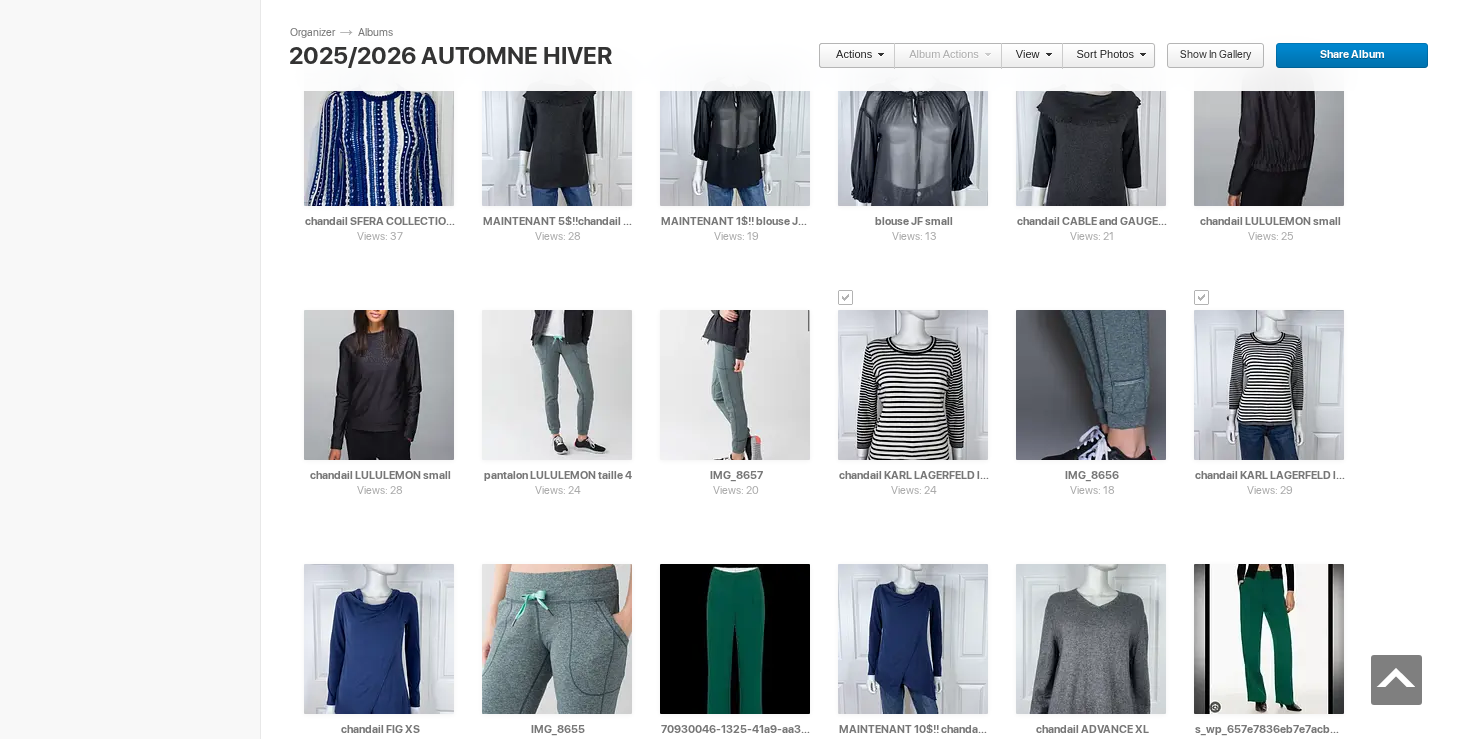 click at bounding box center (878, 54) 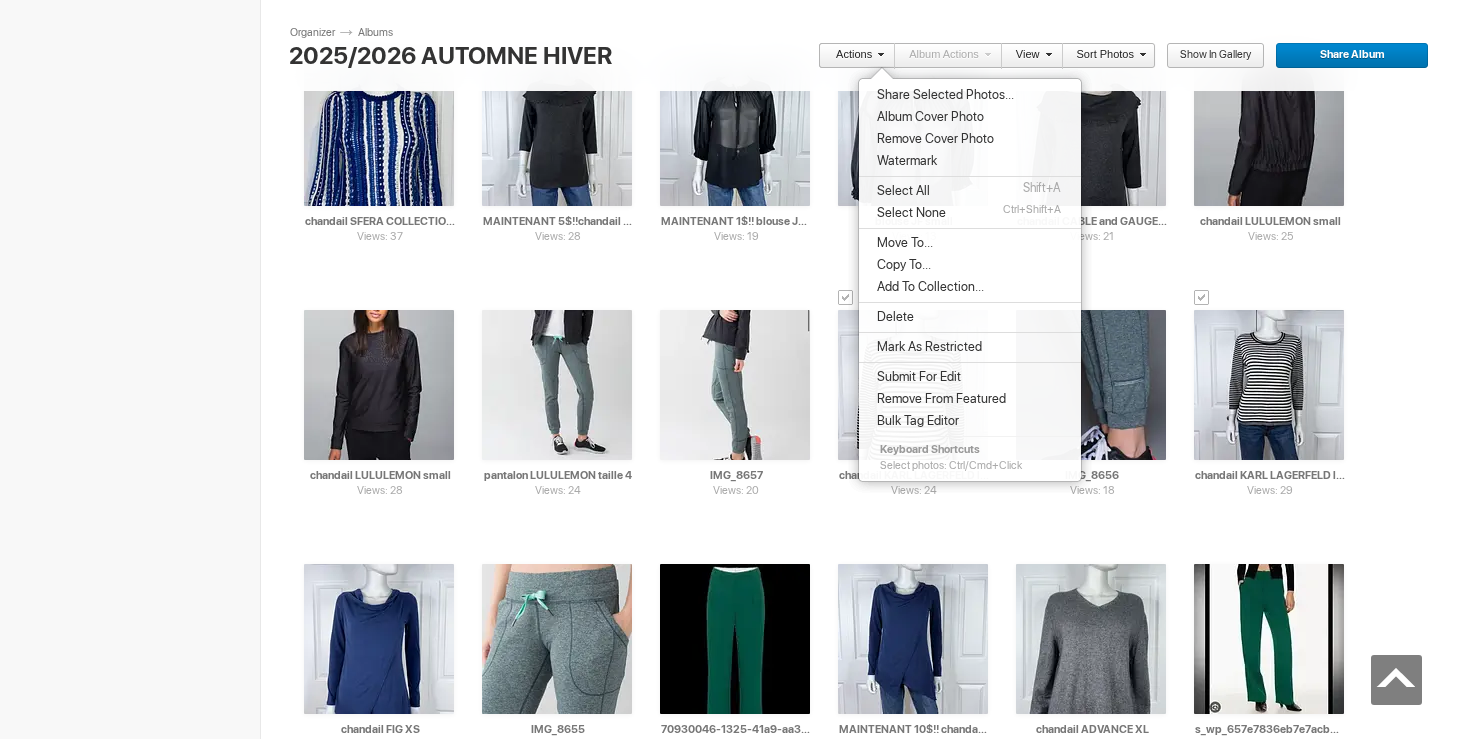 click on "Move To..." at bounding box center [902, 243] 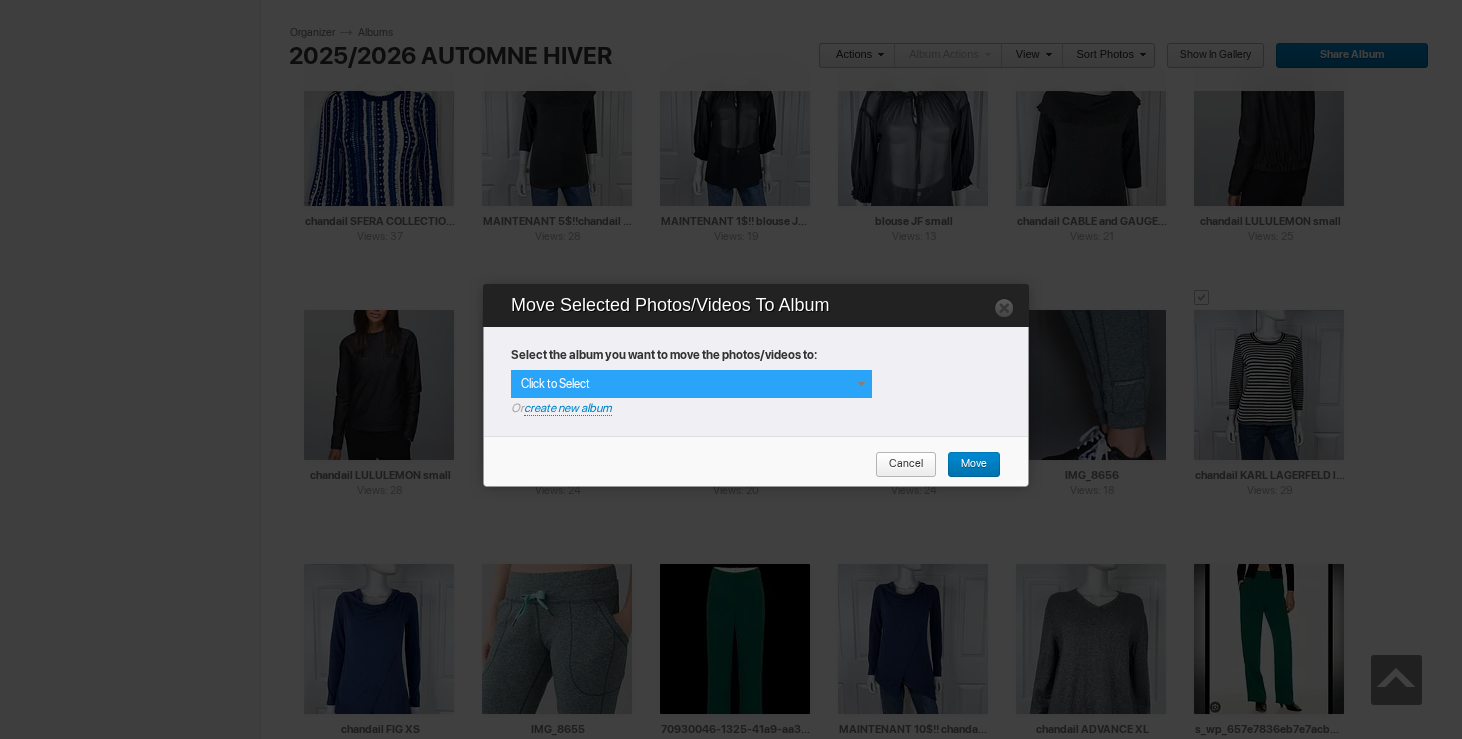 click at bounding box center (861, 384) 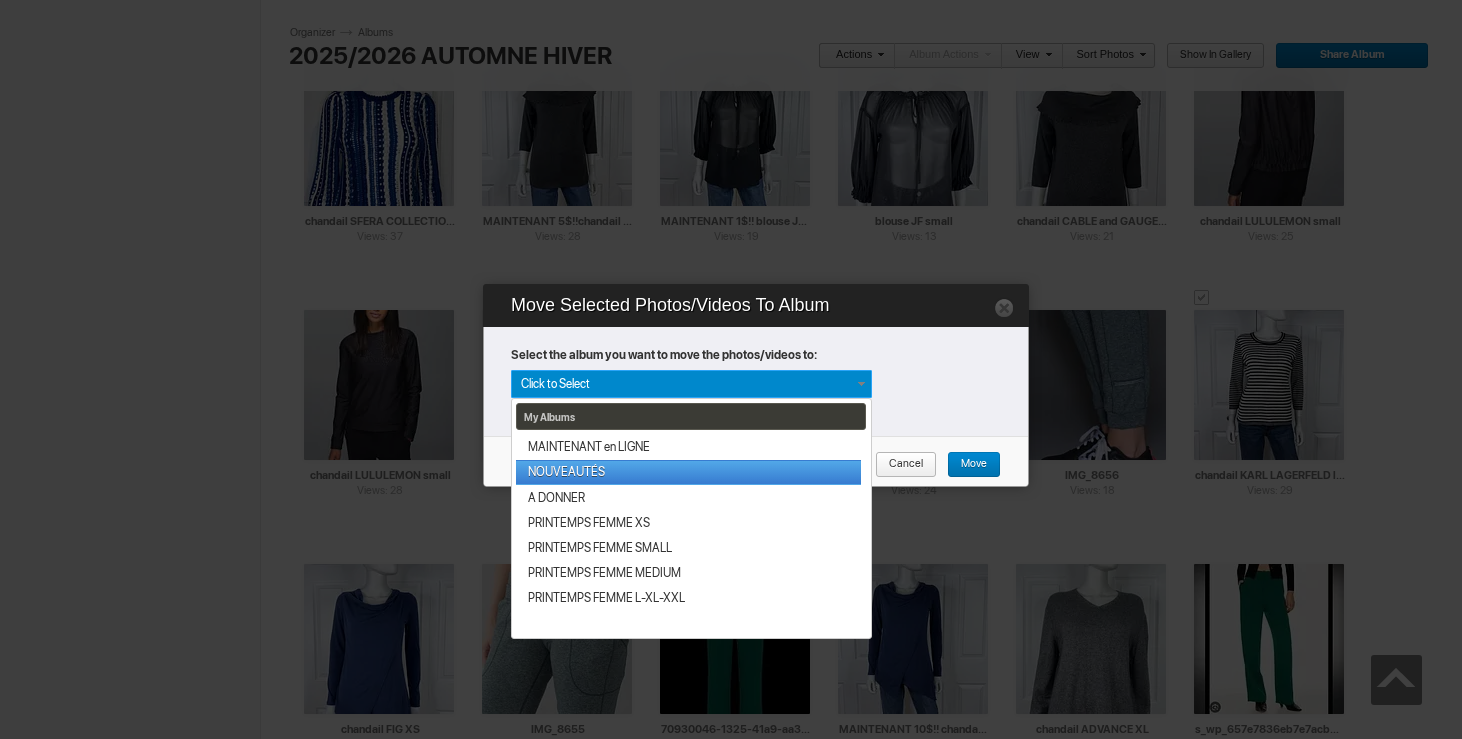 click on "NOUVEAUTÉS" at bounding box center (688, 472) 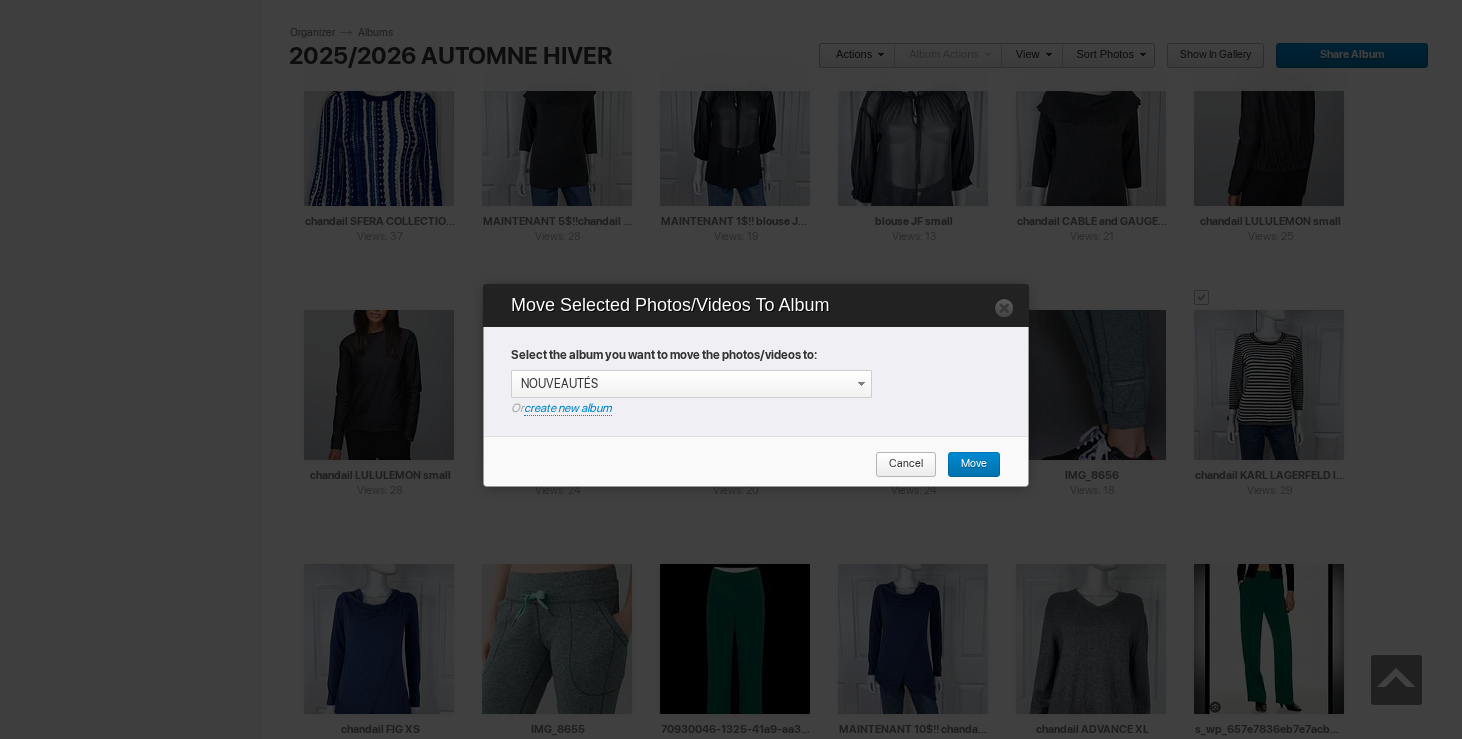 click on "Move" at bounding box center (967, 465) 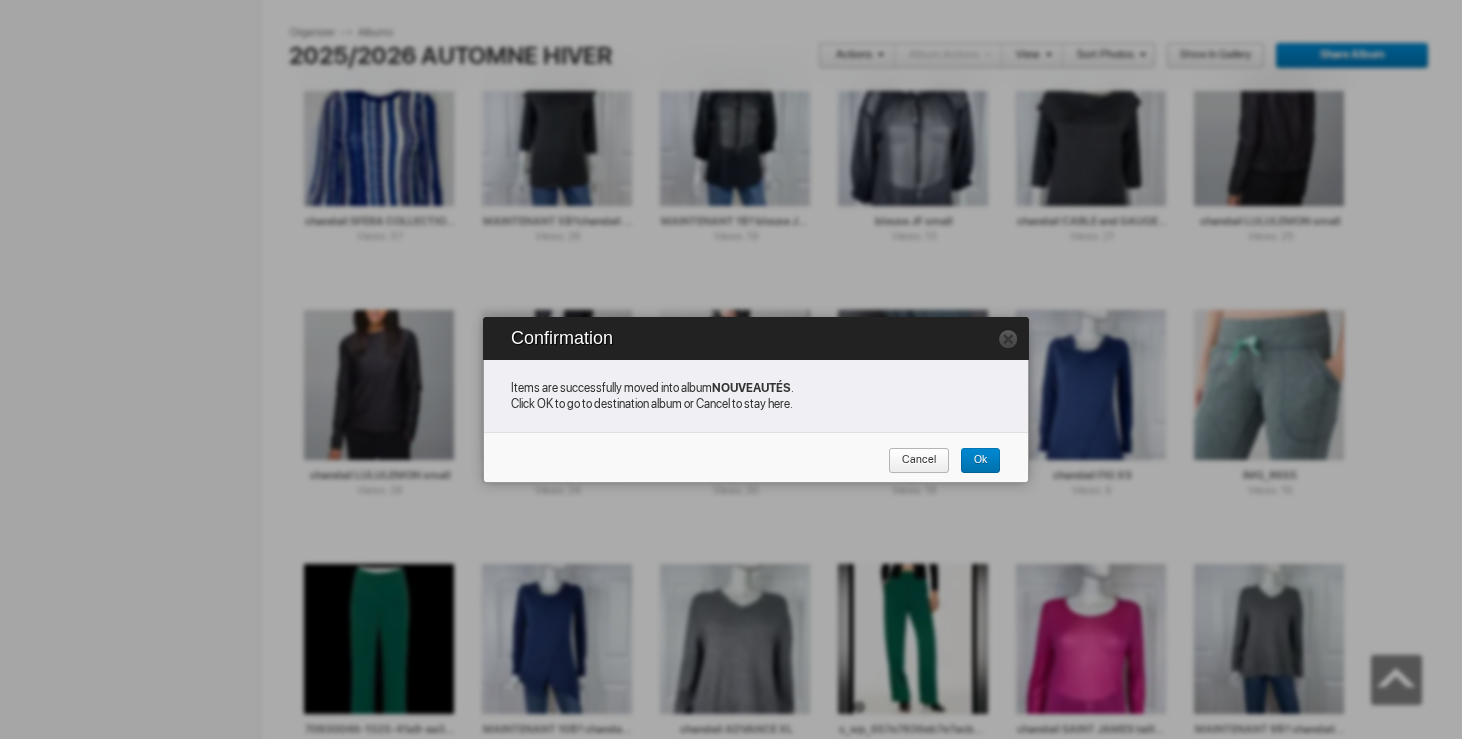 click on "Cancel" at bounding box center (912, 461) 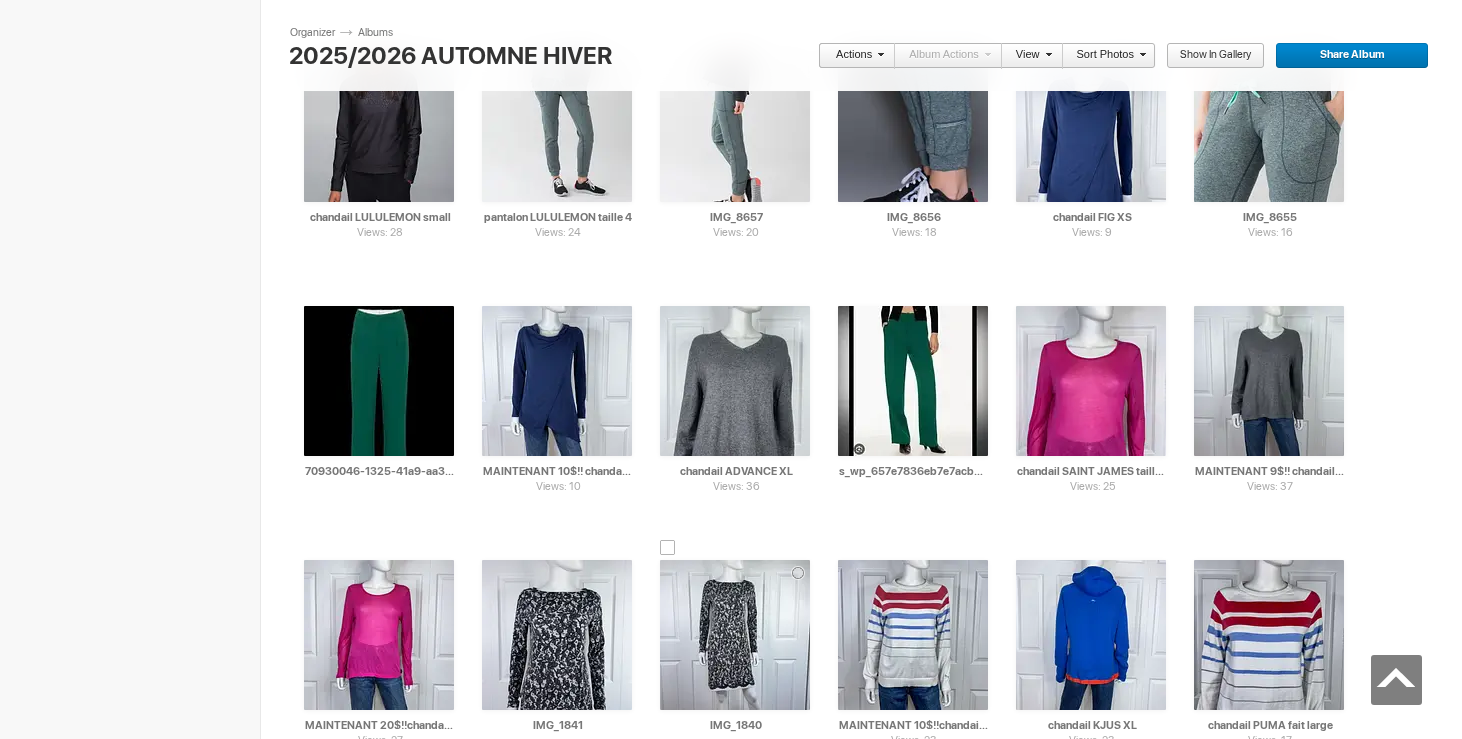 scroll, scrollTop: 33235, scrollLeft: 0, axis: vertical 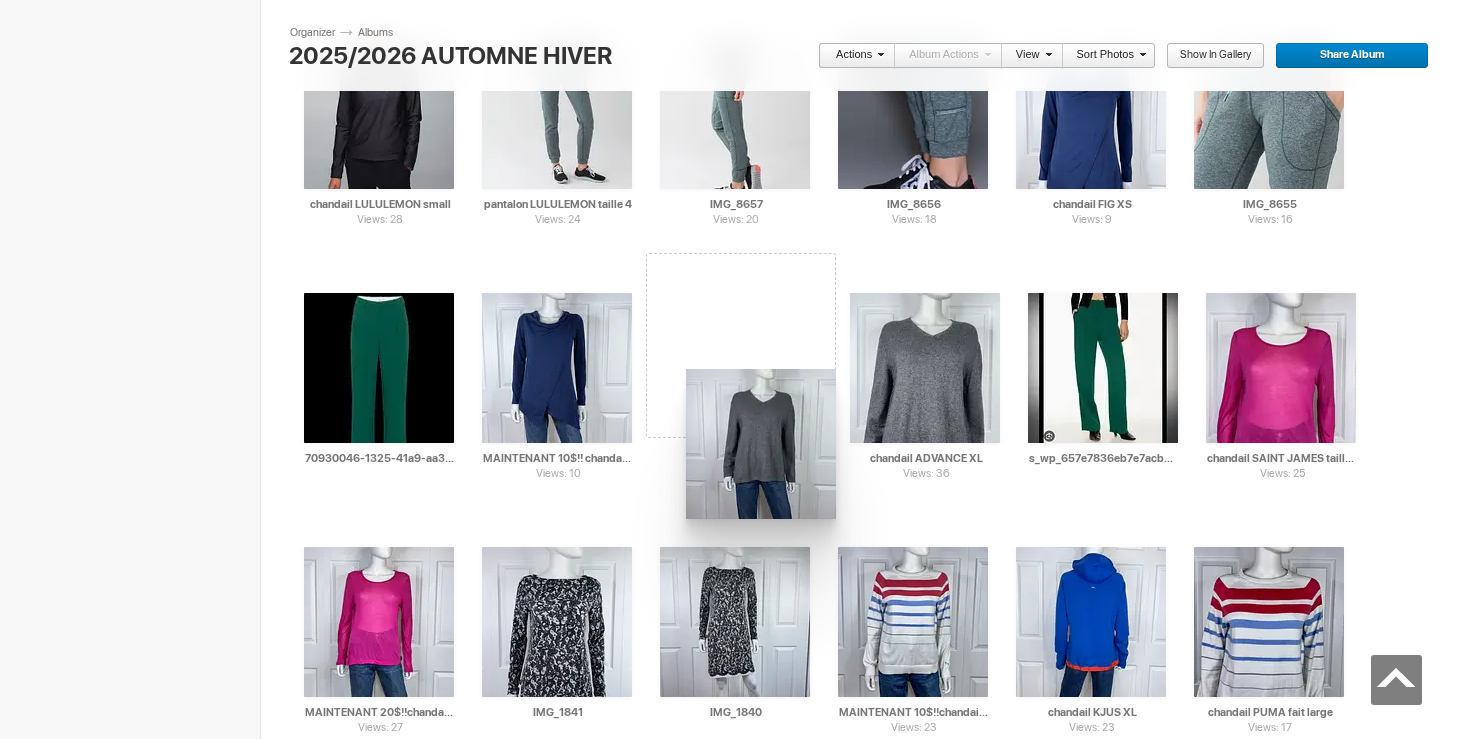 drag, startPoint x: 1289, startPoint y: 363, endPoint x: 684, endPoint y: 367, distance: 605.01324 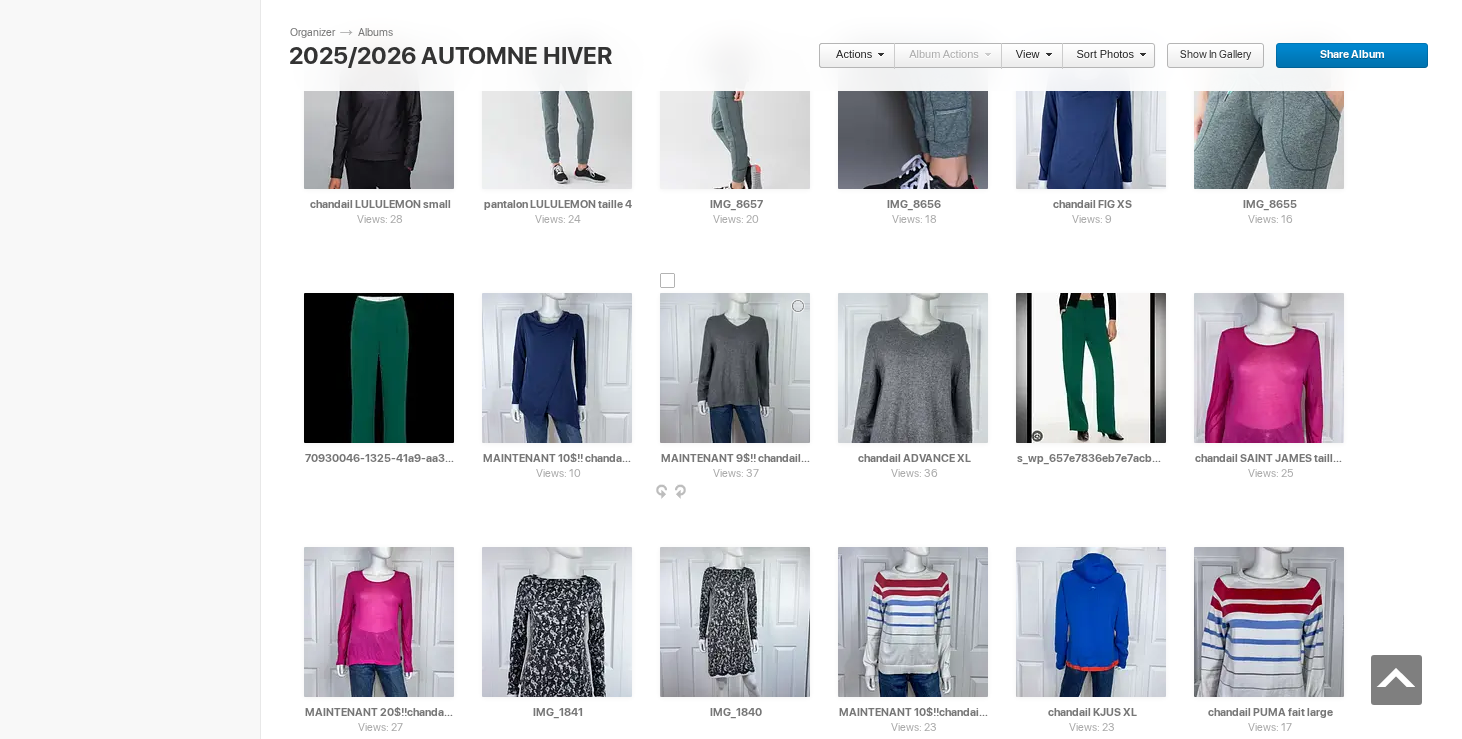 click at bounding box center [668, 281] 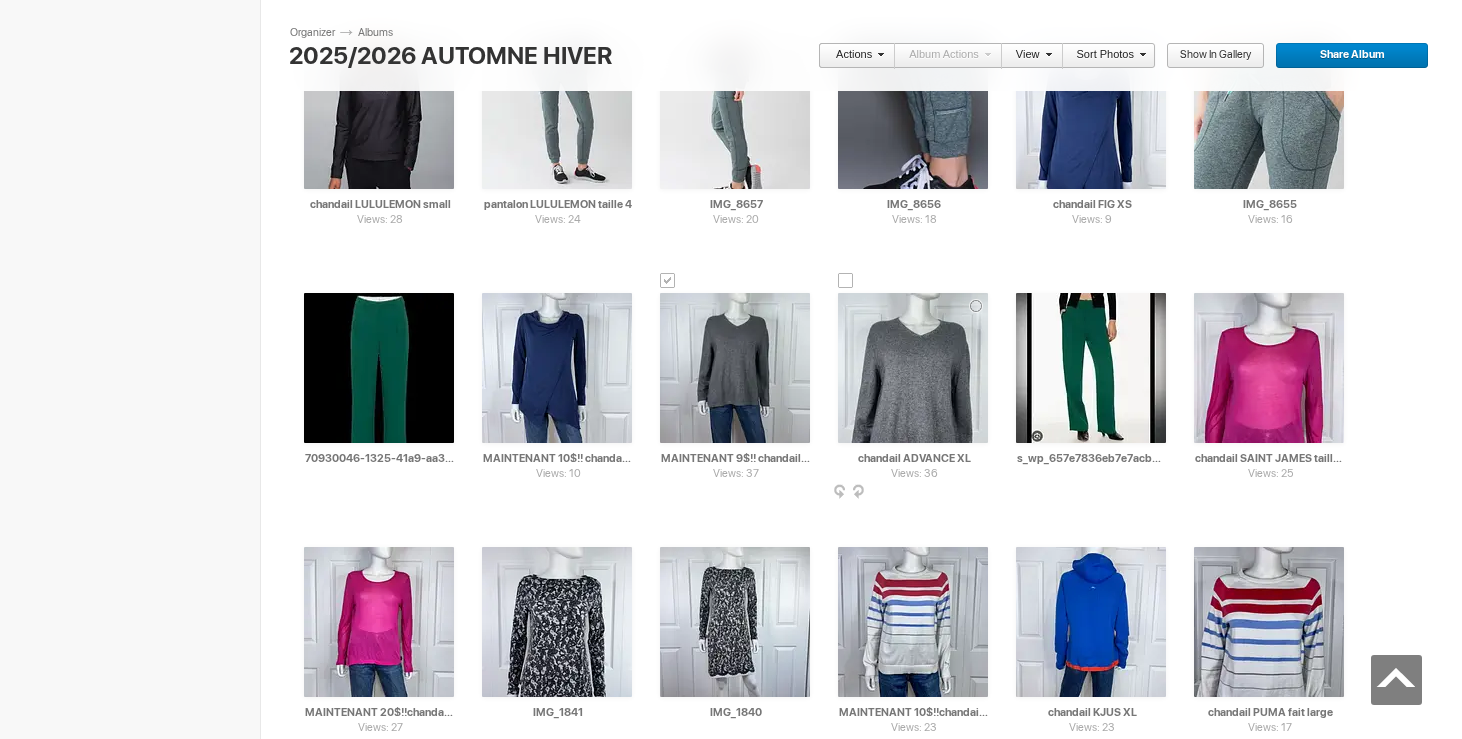 click at bounding box center [846, 281] 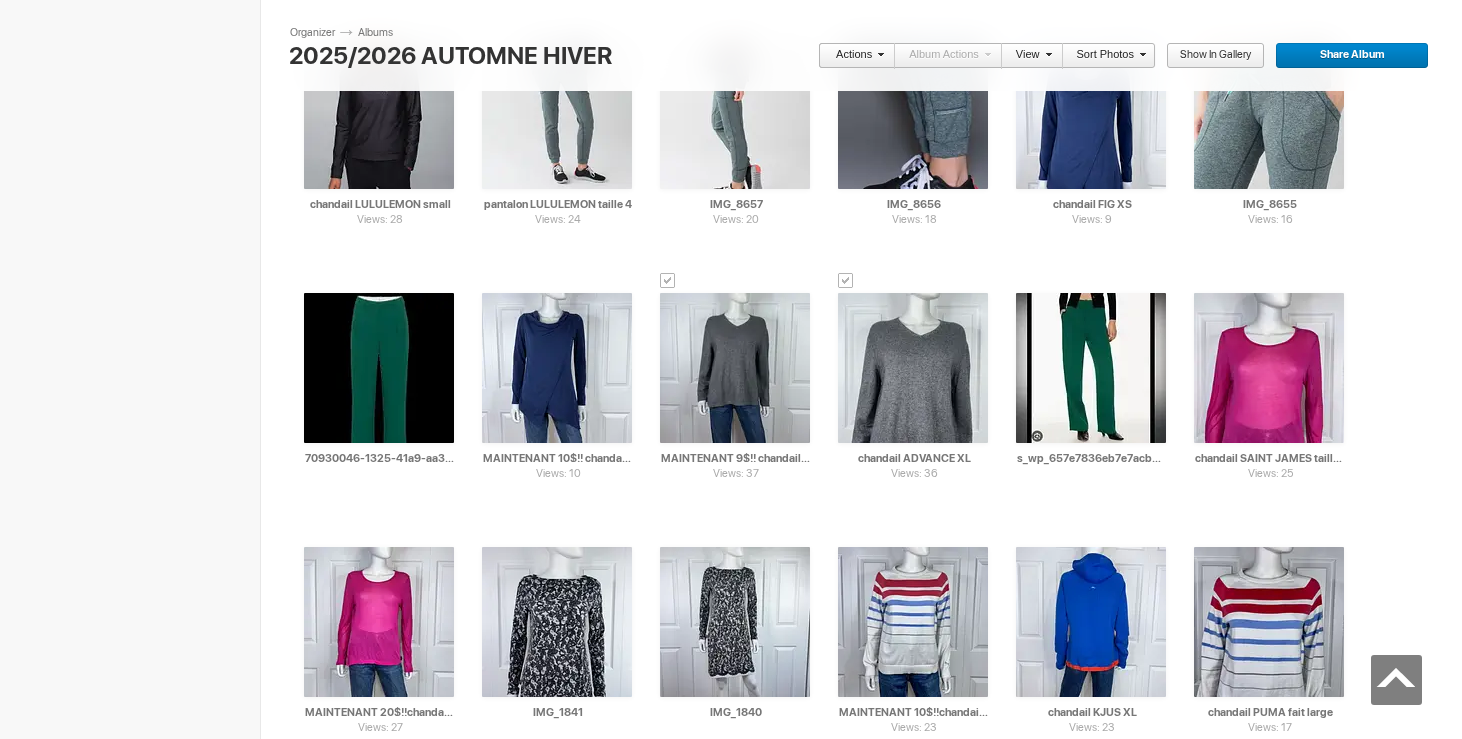 click on "Actions" at bounding box center (851, 56) 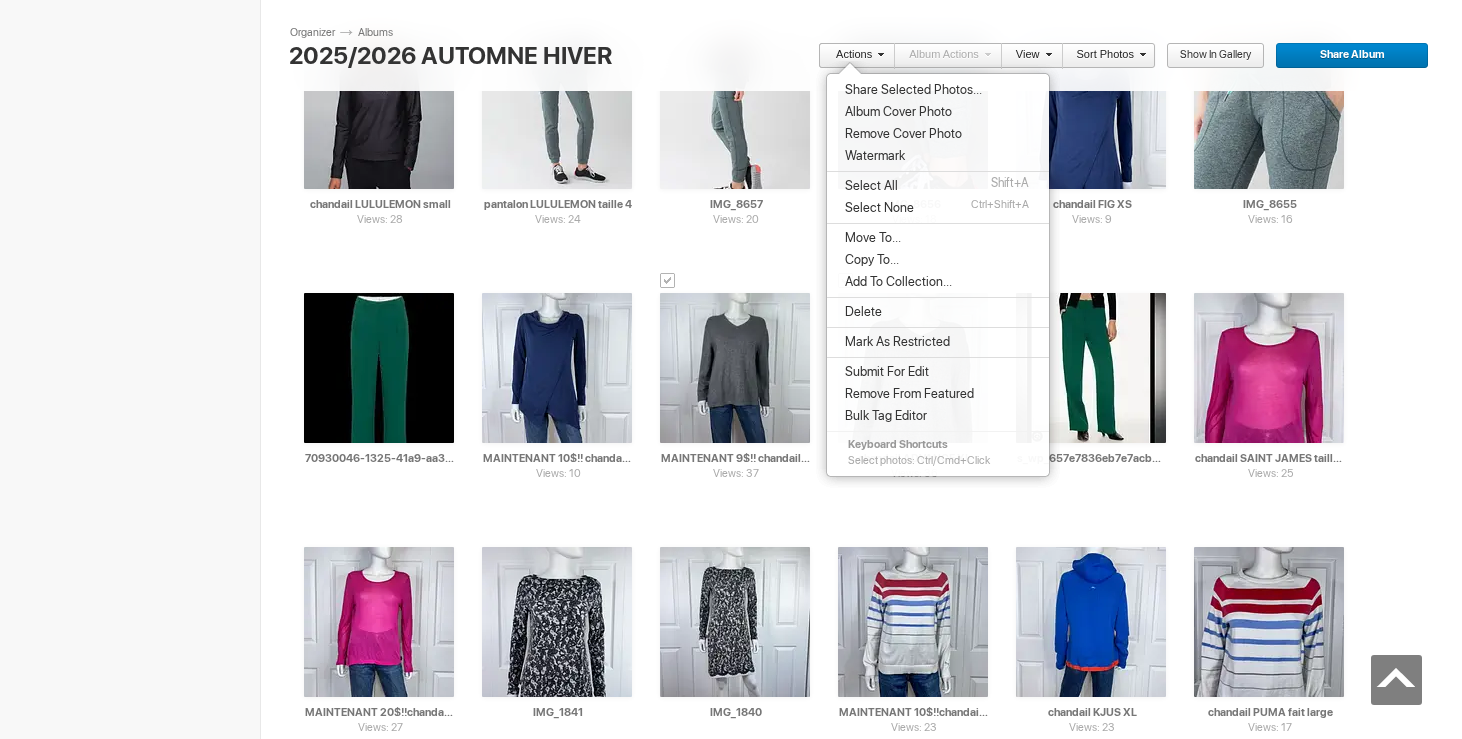 click on "Move To..." at bounding box center [938, 238] 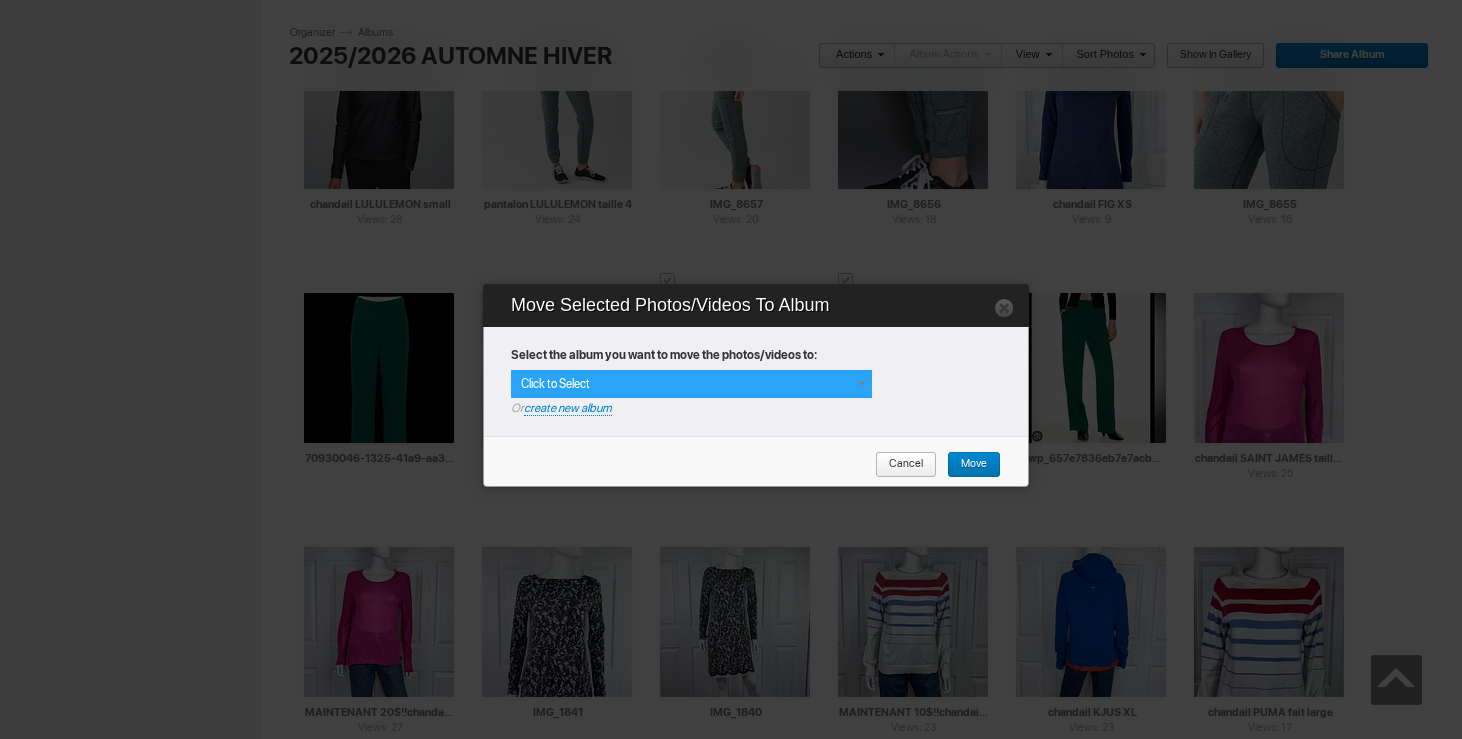 click at bounding box center [861, 384] 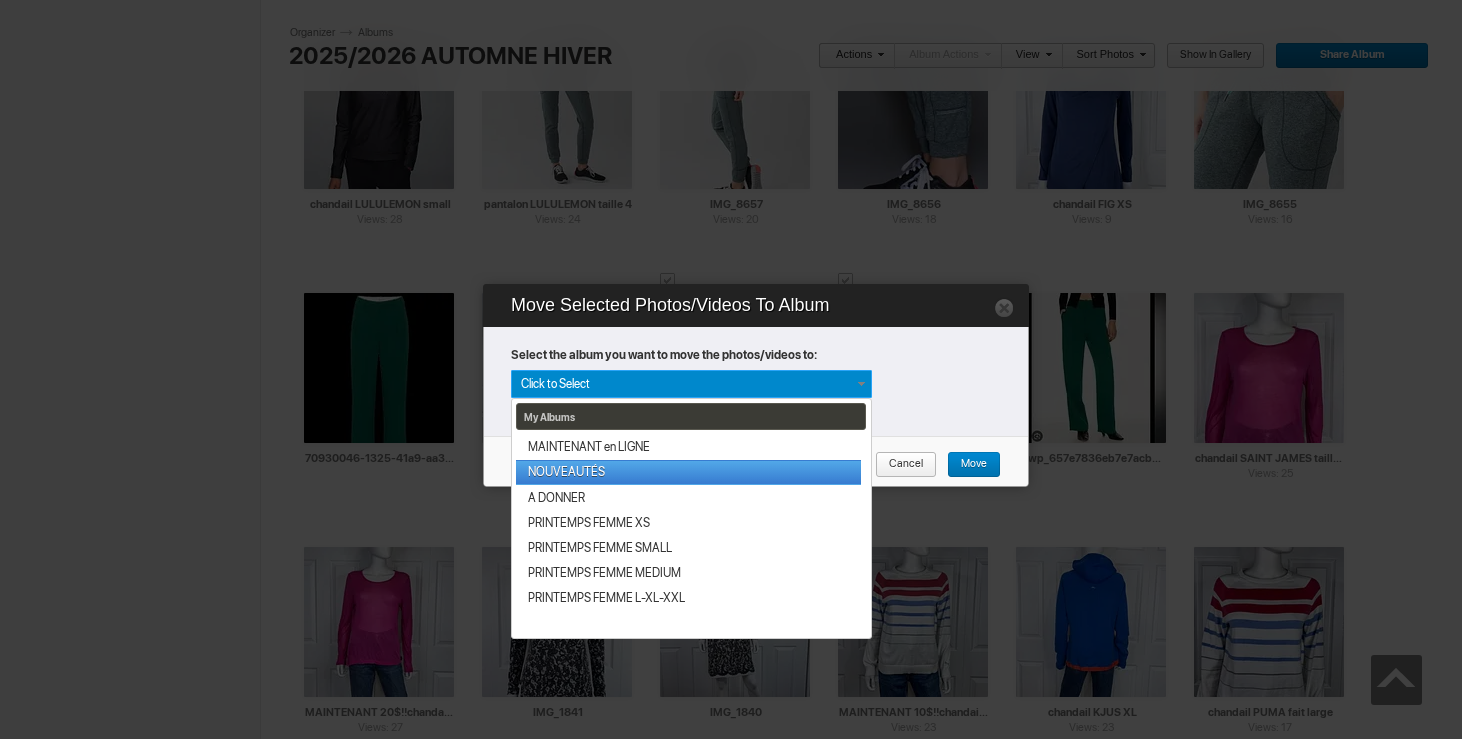 click on "NOUVEAUTÉS" at bounding box center (688, 472) 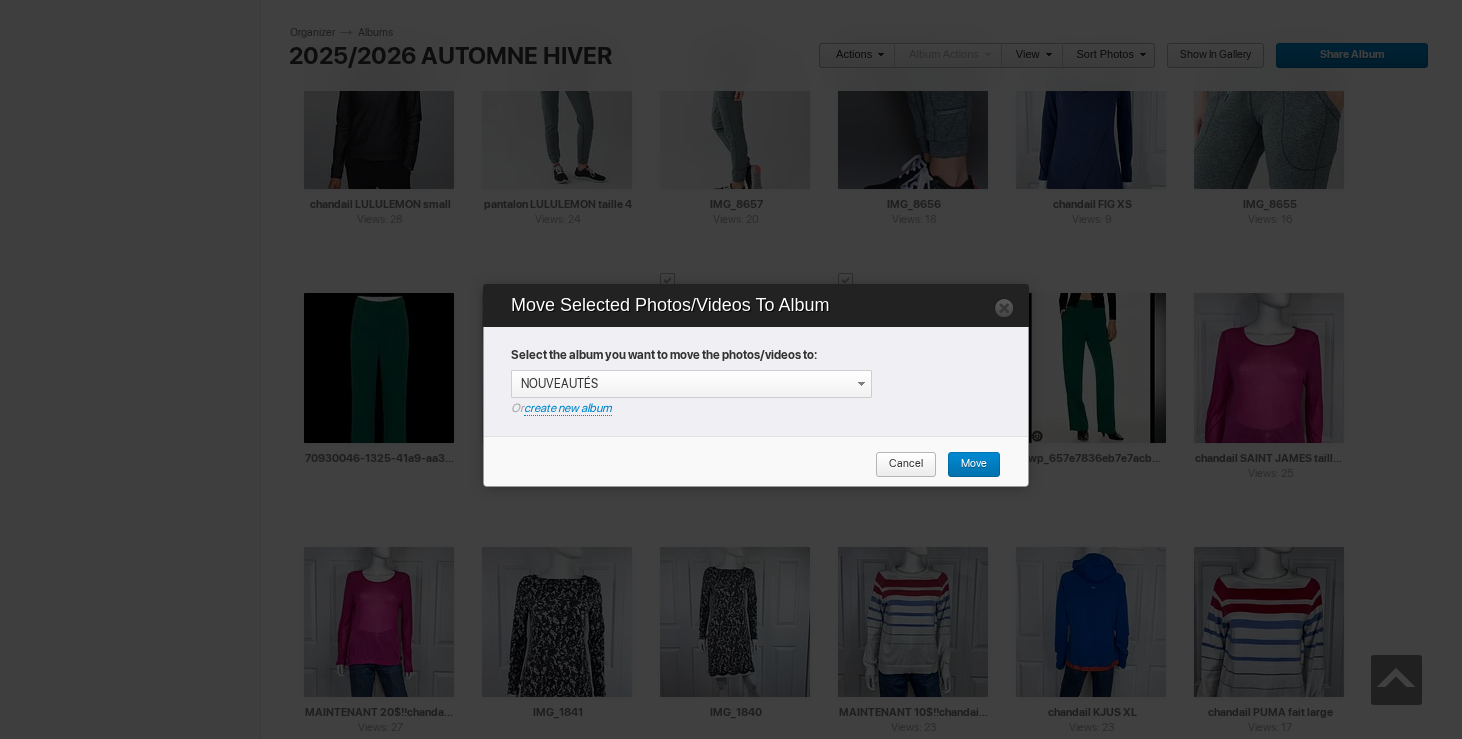 click on "Move" at bounding box center [974, 465] 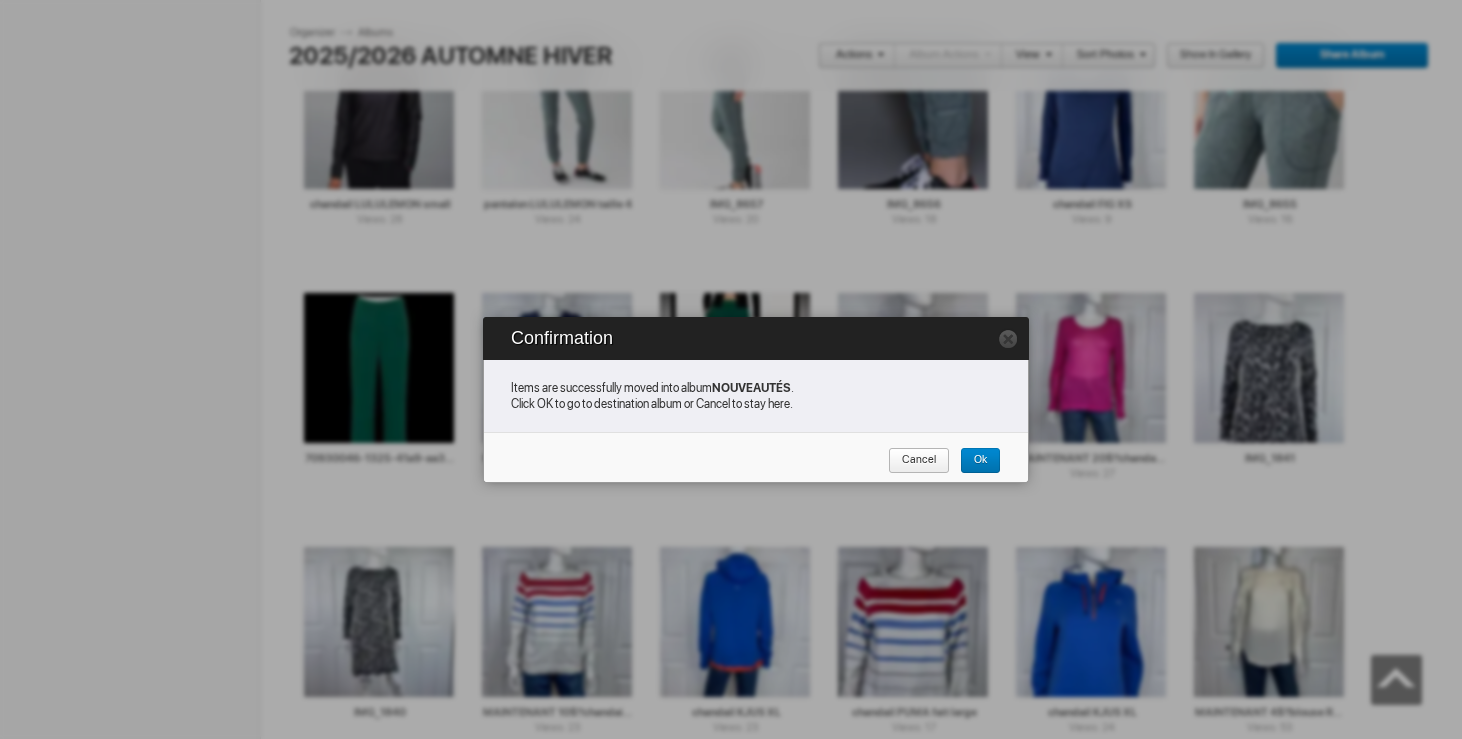 click on "Cancel" at bounding box center (919, 461) 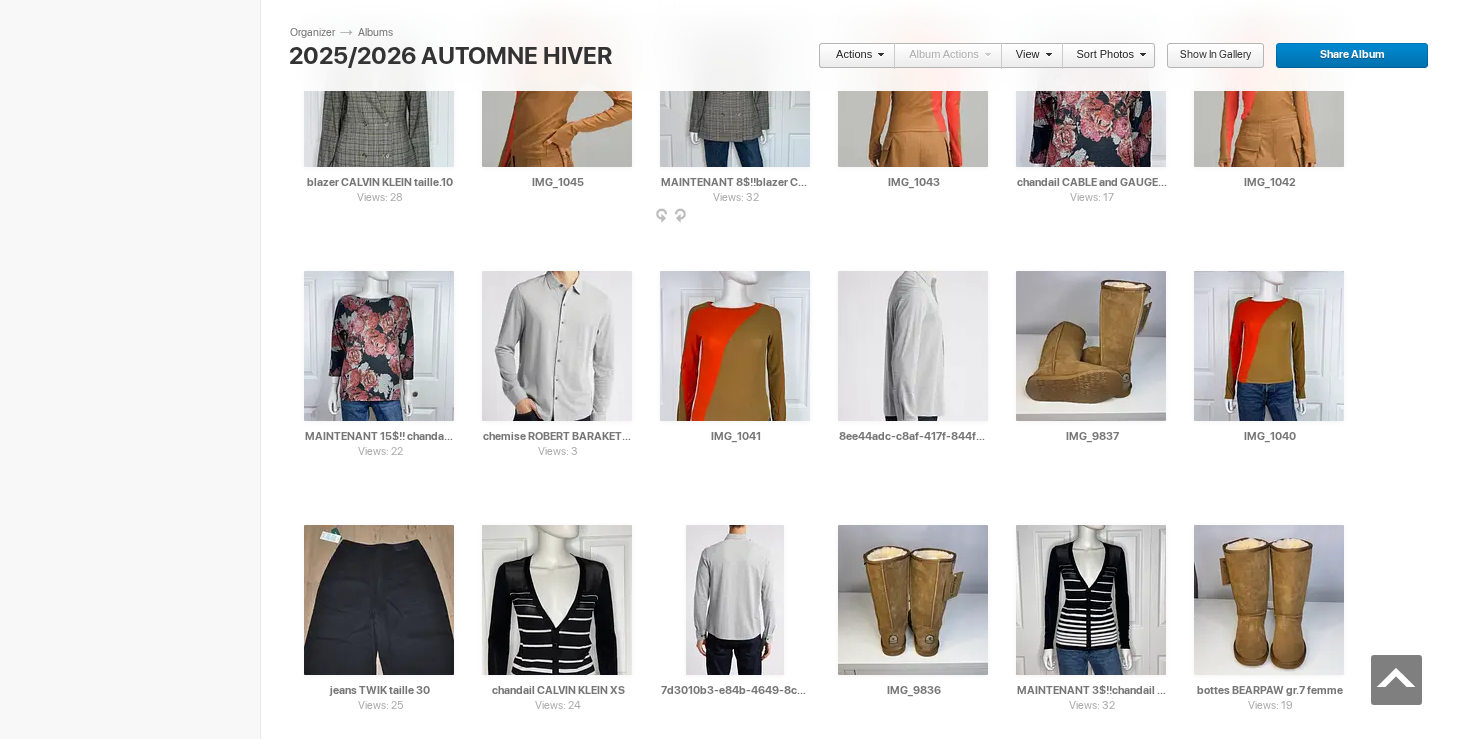 scroll, scrollTop: 24326, scrollLeft: 0, axis: vertical 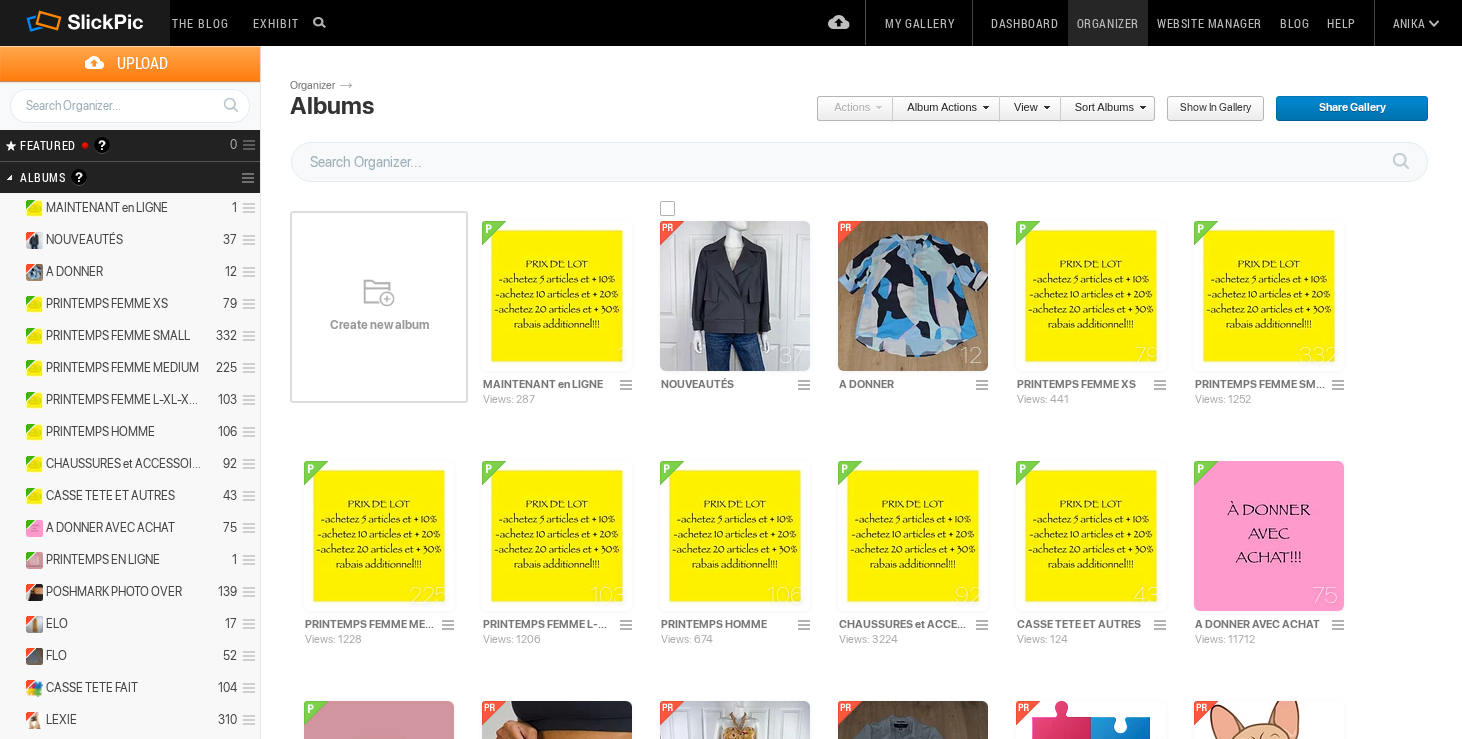 click at bounding box center [735, 296] 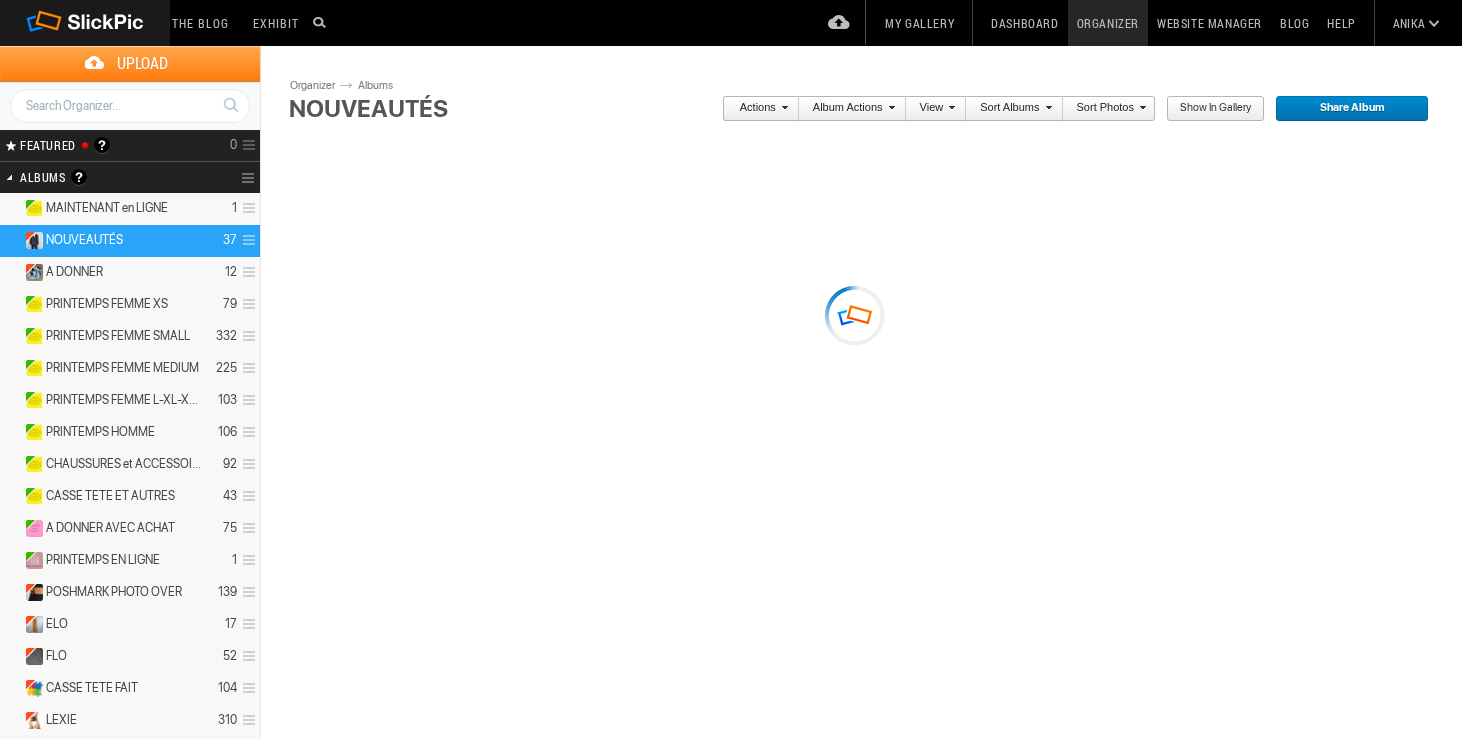 scroll, scrollTop: 0, scrollLeft: 0, axis: both 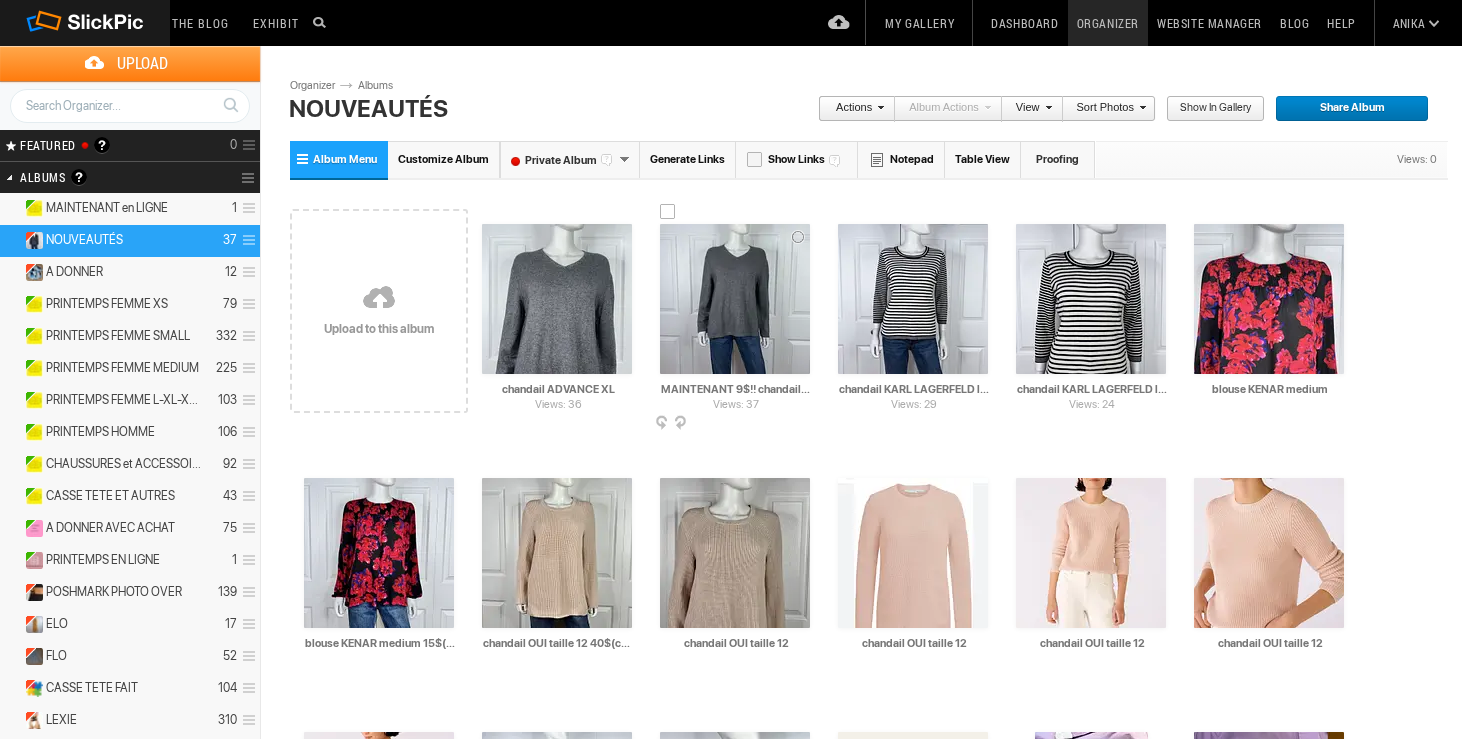click at bounding box center [735, 299] 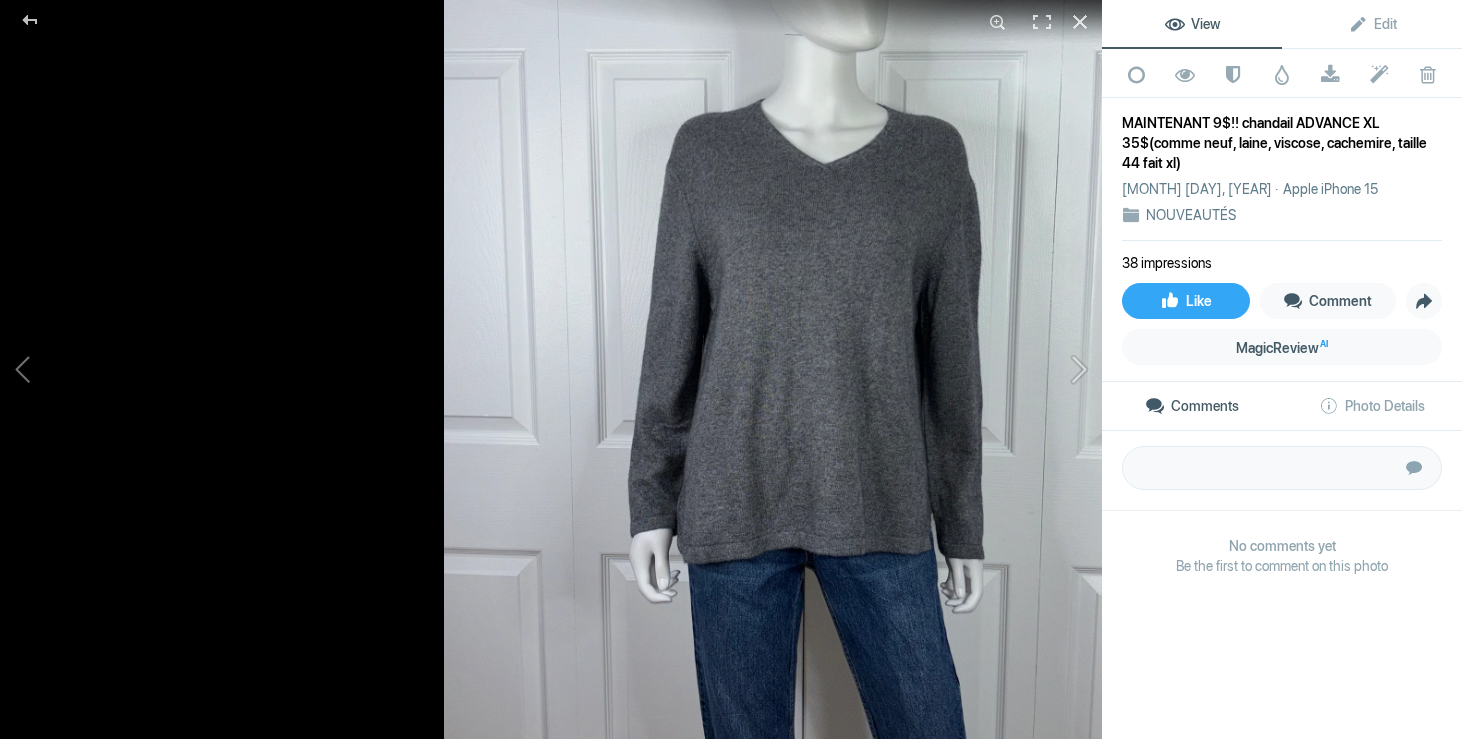 click 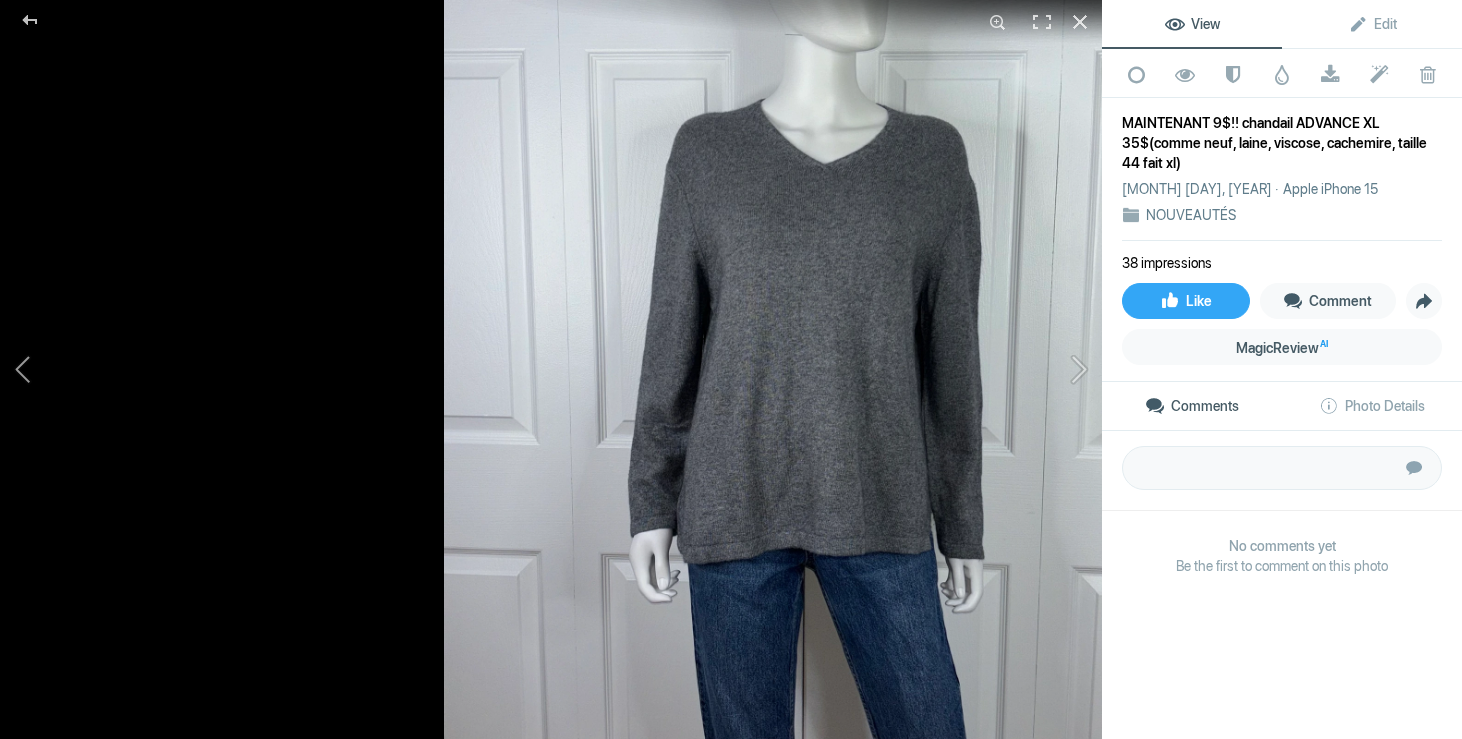 click 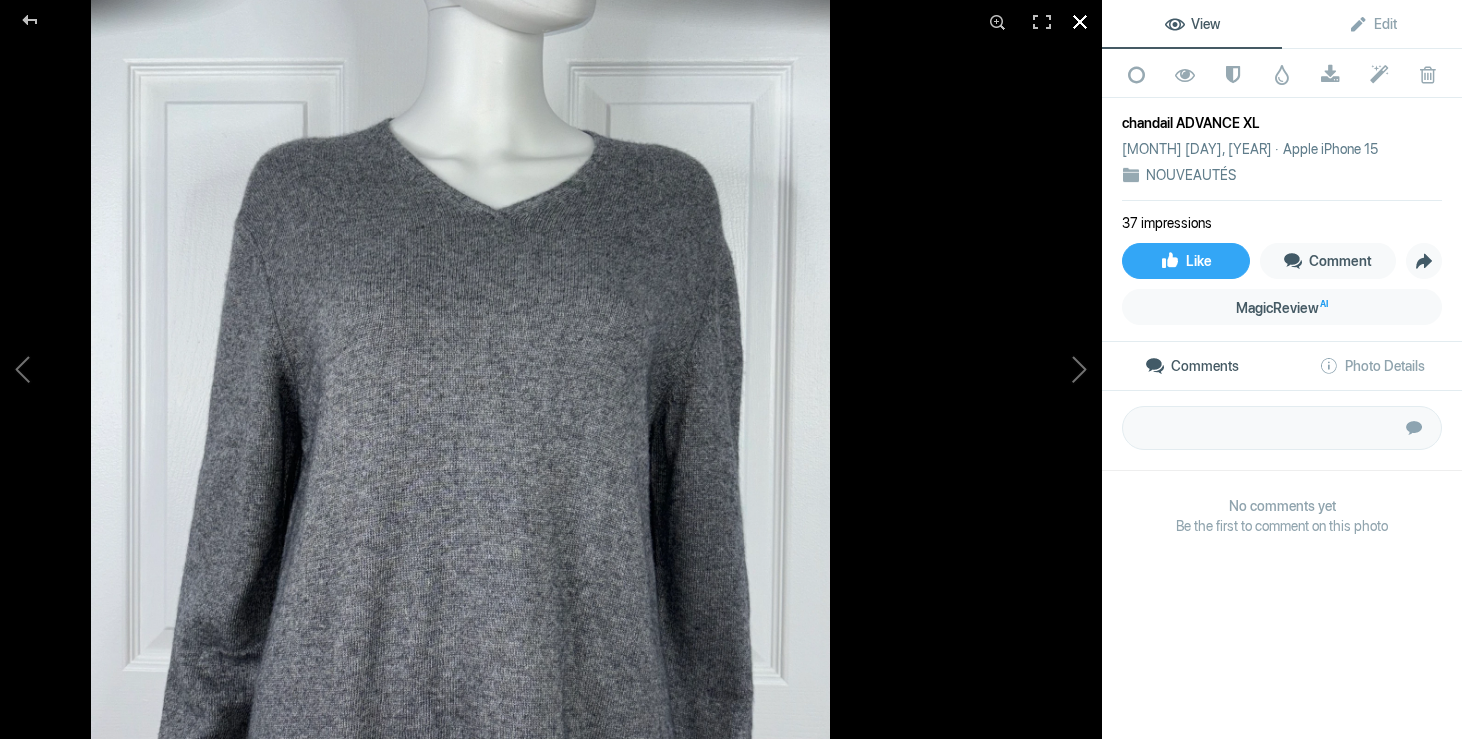 click 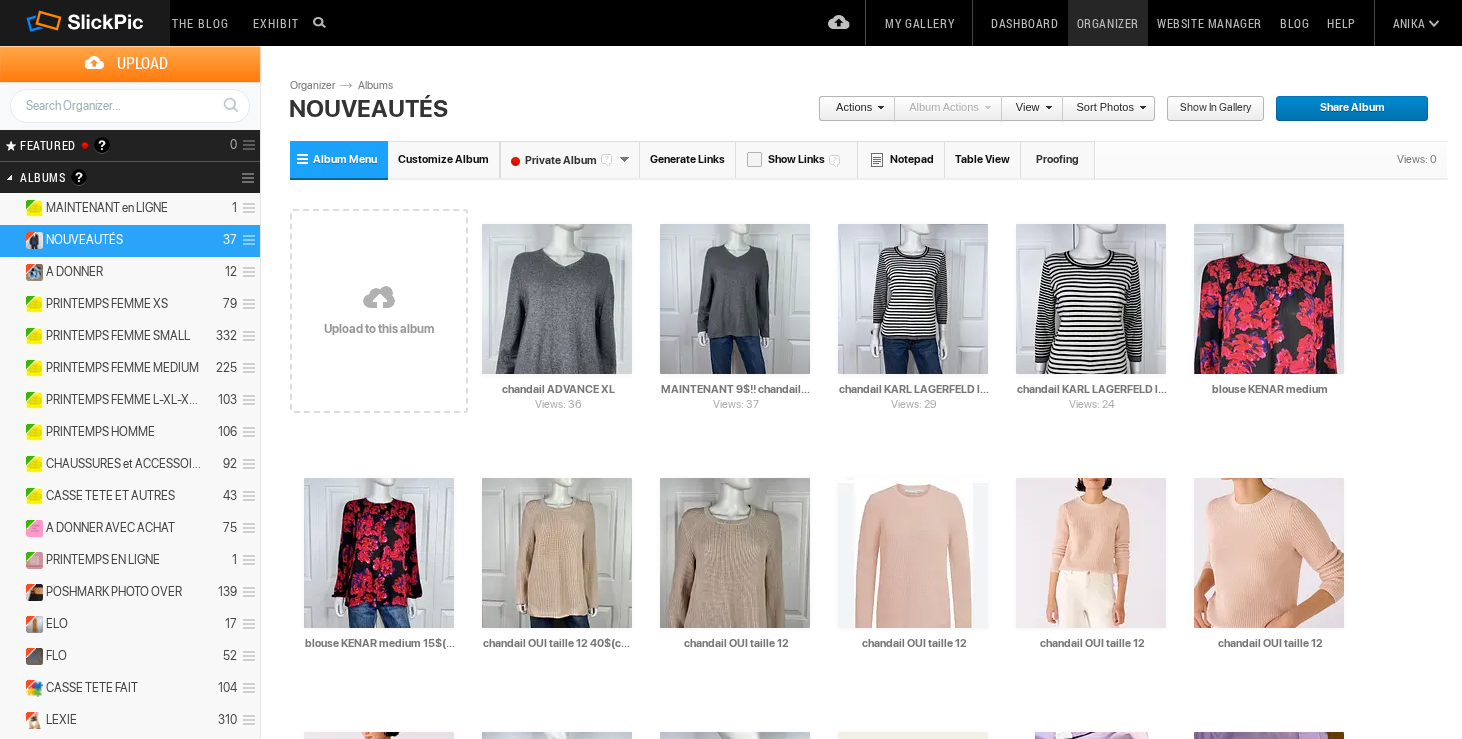 click at bounding box center [379, 299] 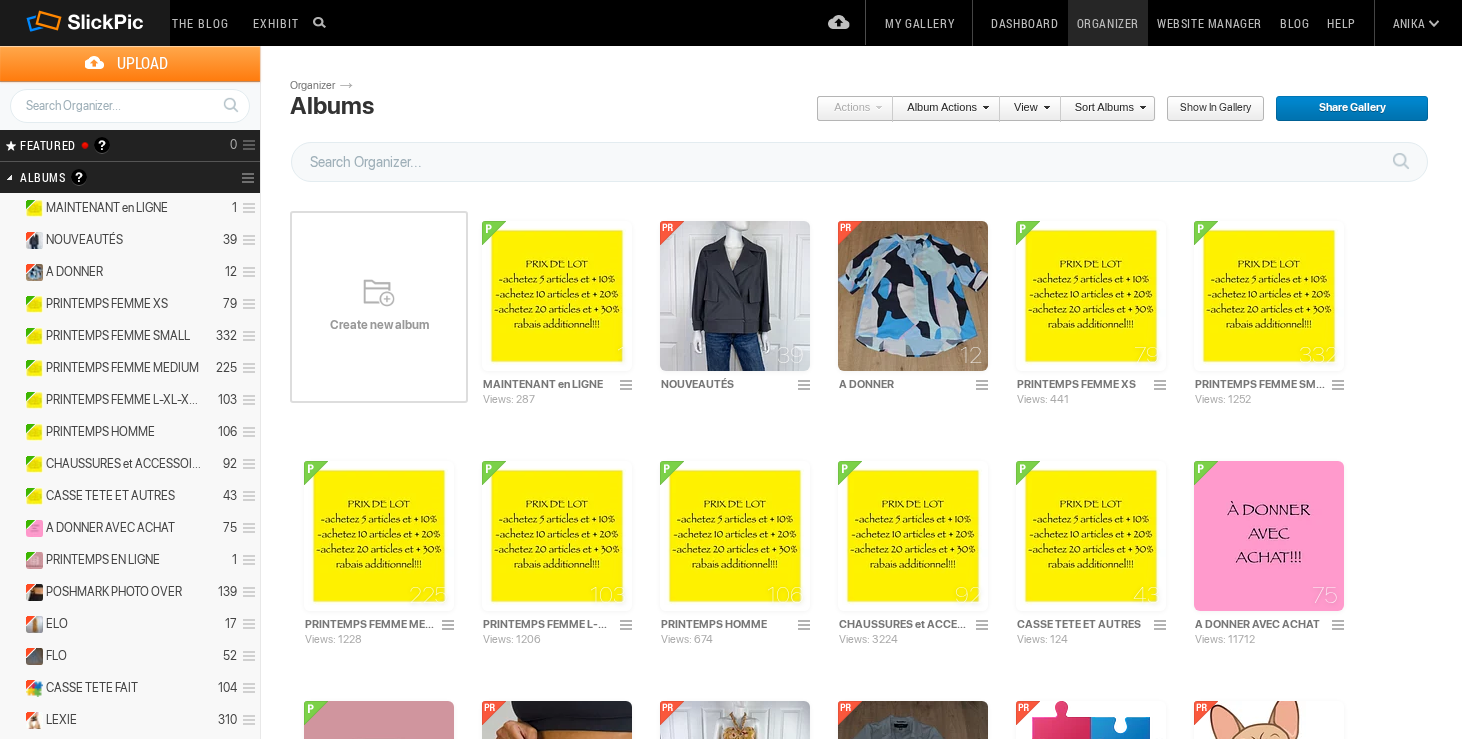 scroll, scrollTop: 0, scrollLeft: 0, axis: both 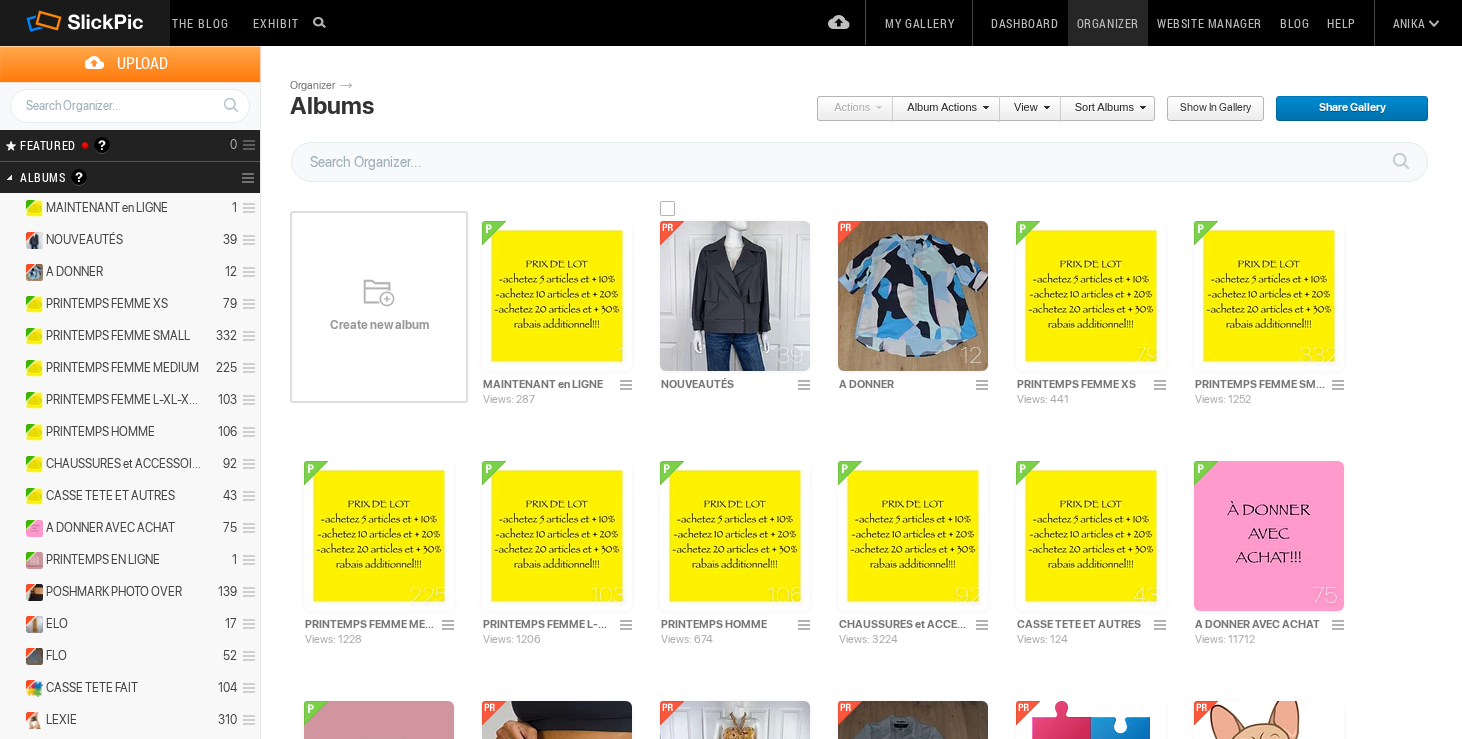 click at bounding box center [735, 296] 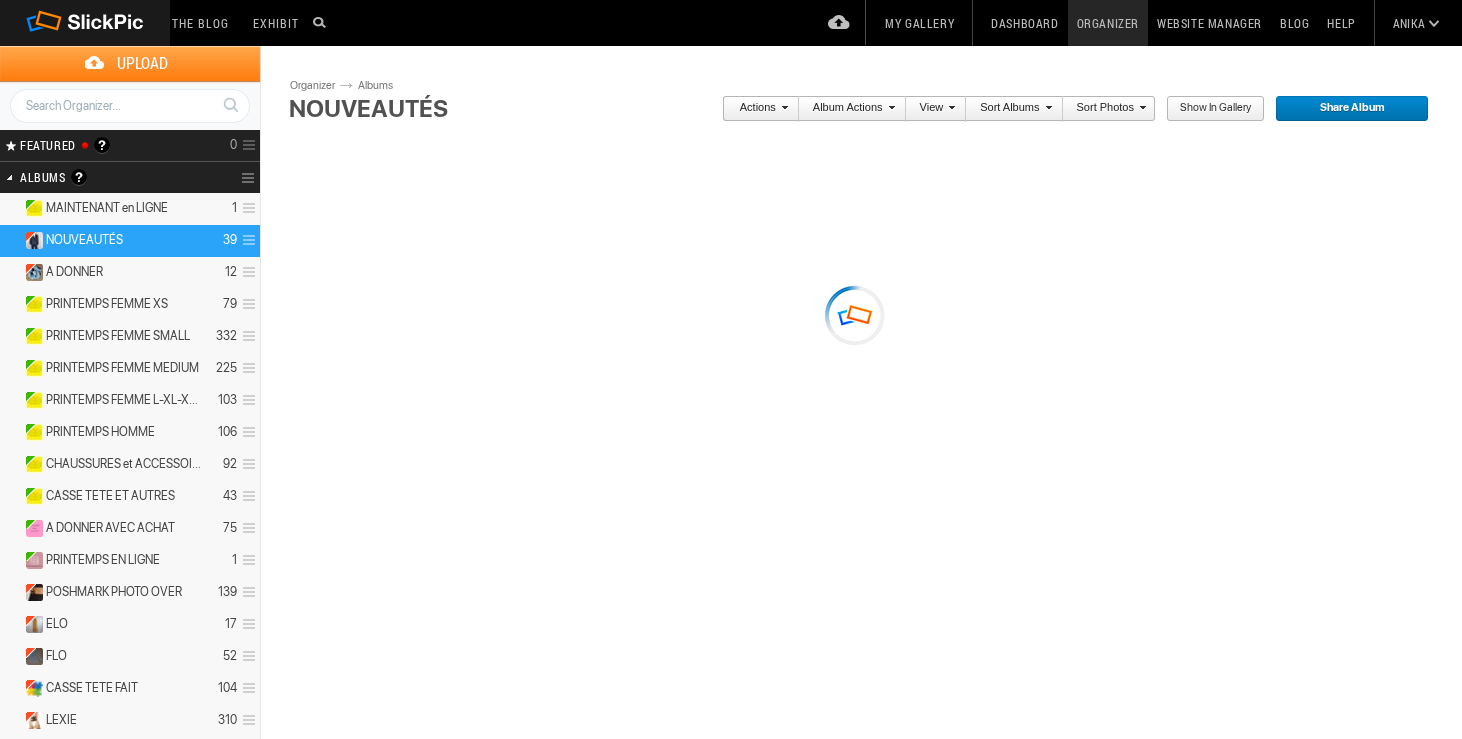 scroll, scrollTop: 0, scrollLeft: 0, axis: both 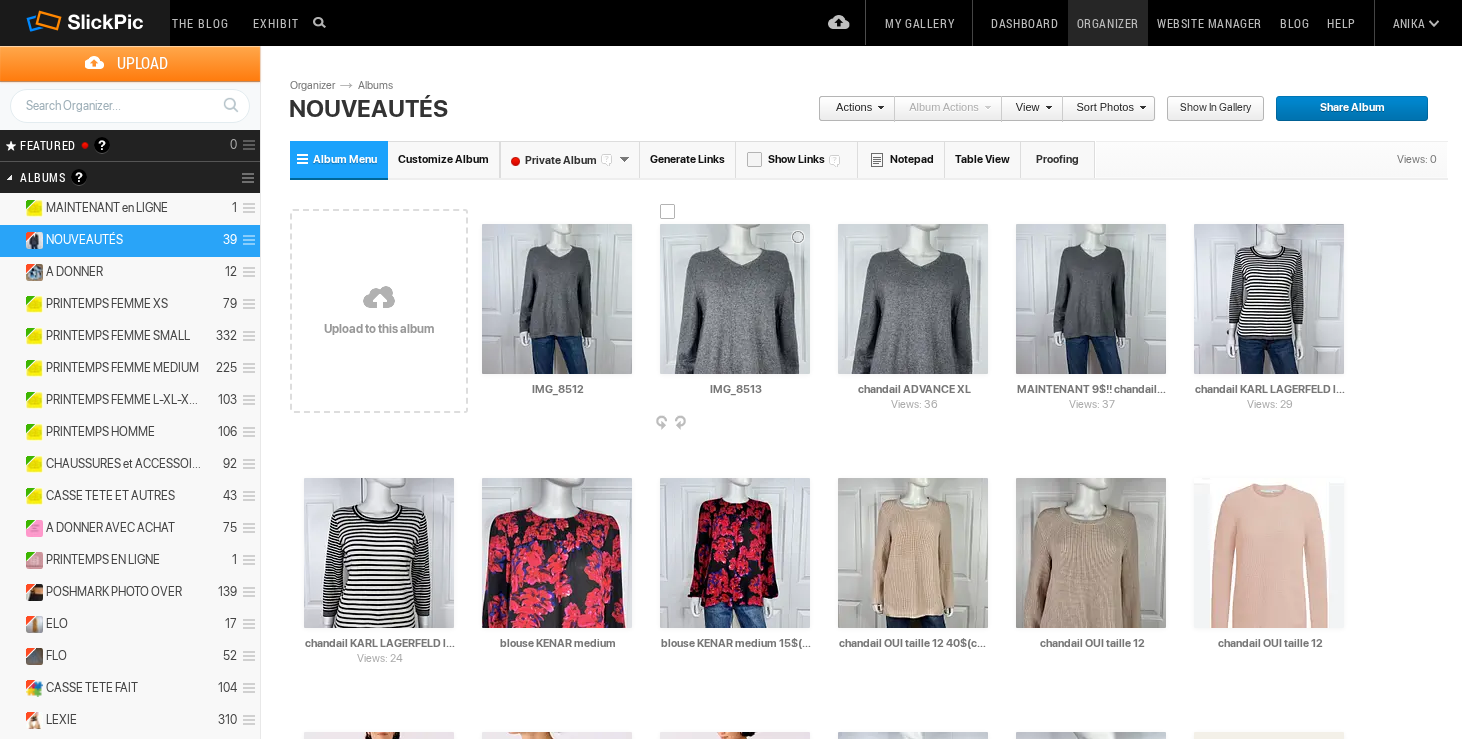 click at bounding box center [735, 299] 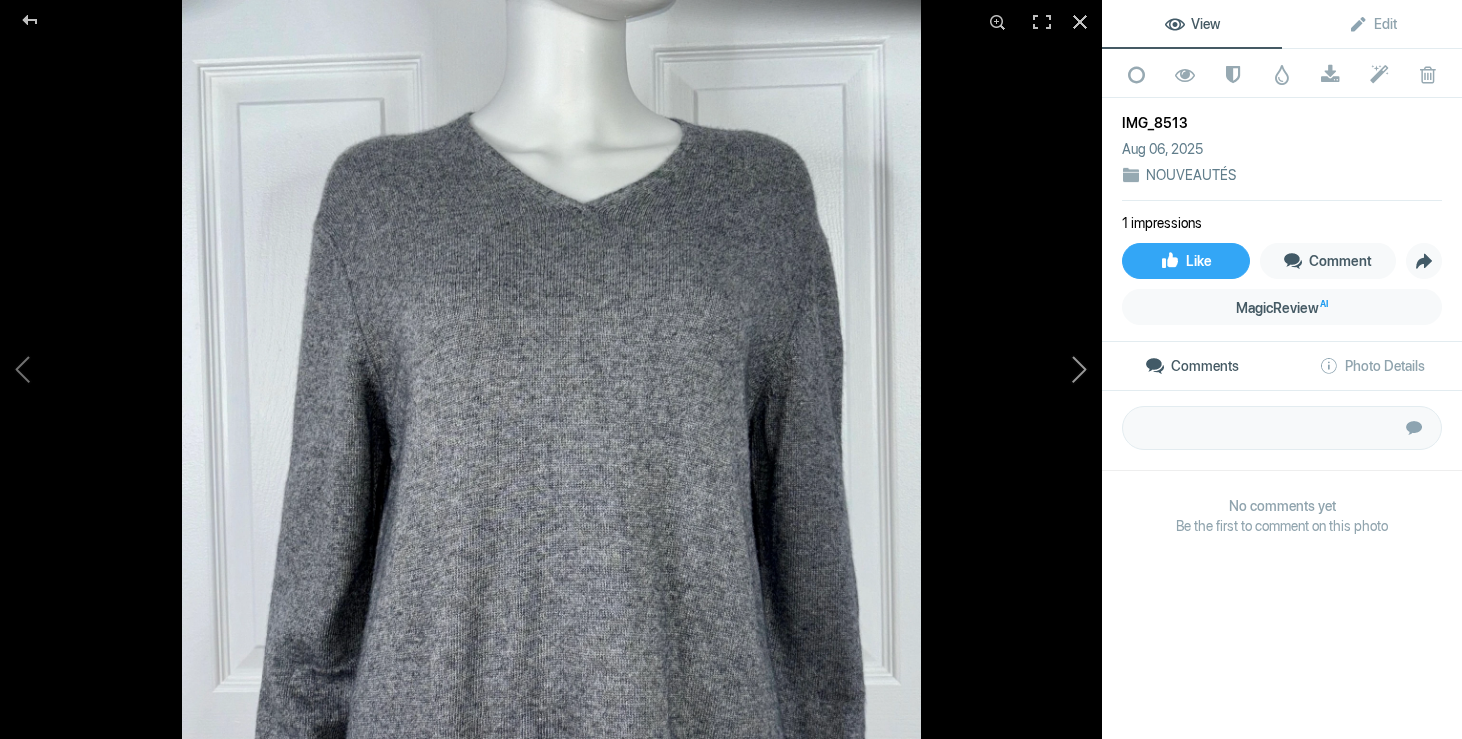 click 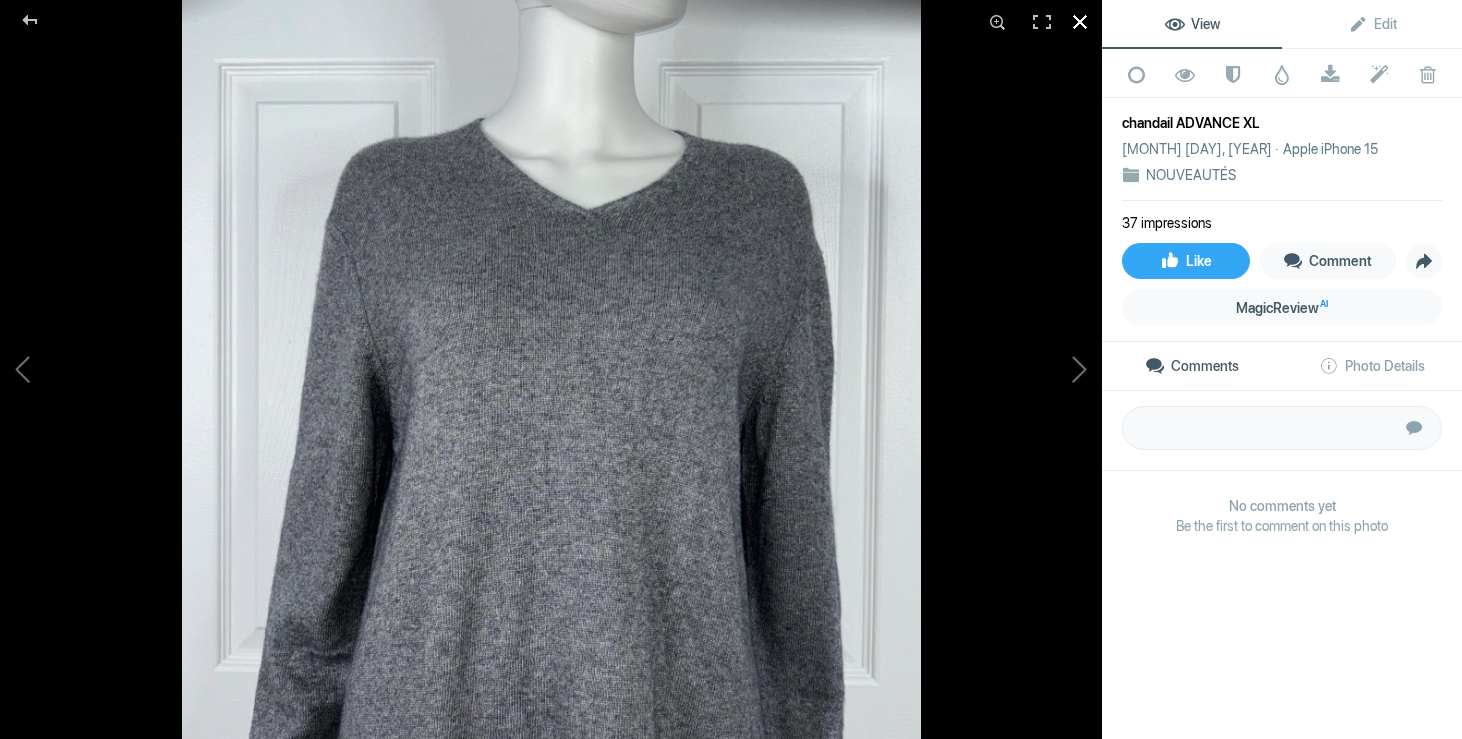 click 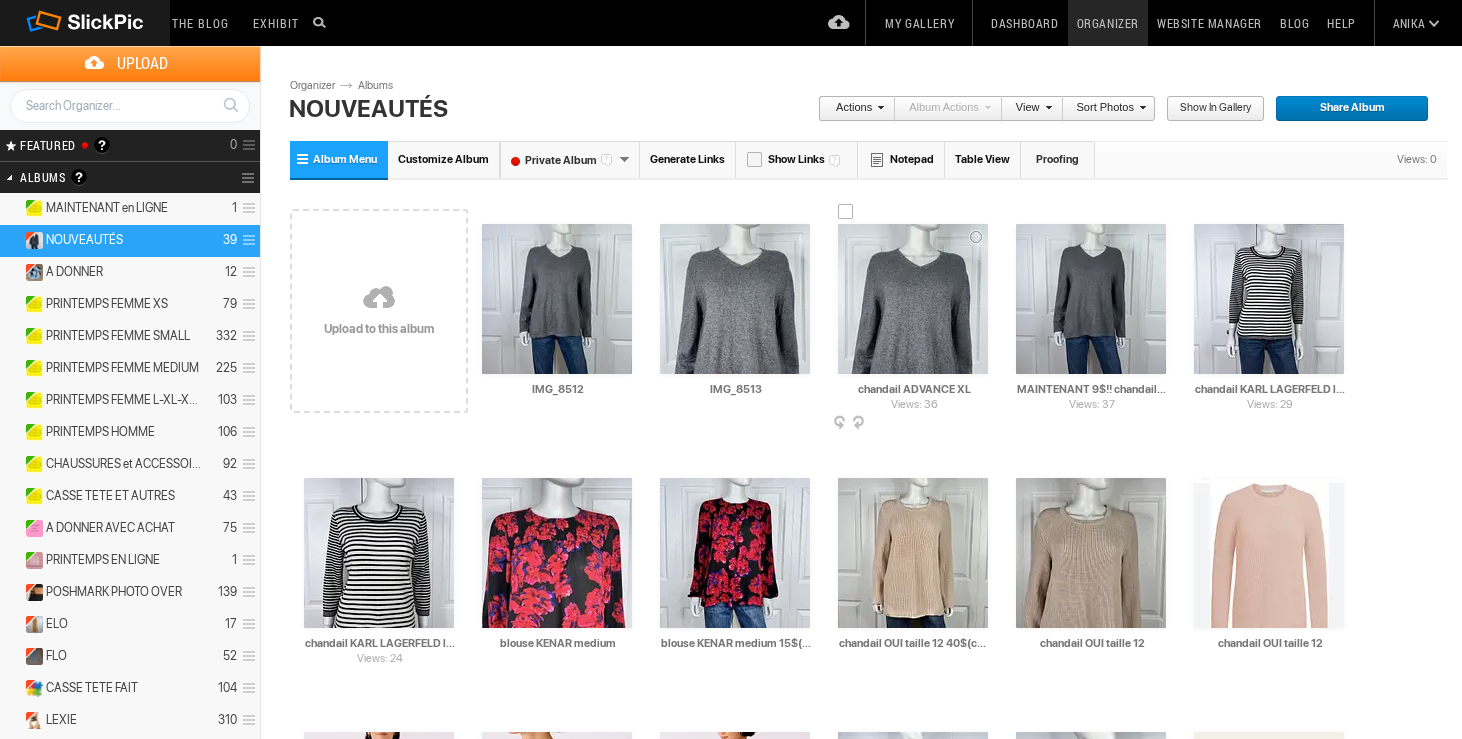 click at bounding box center [986, 424] 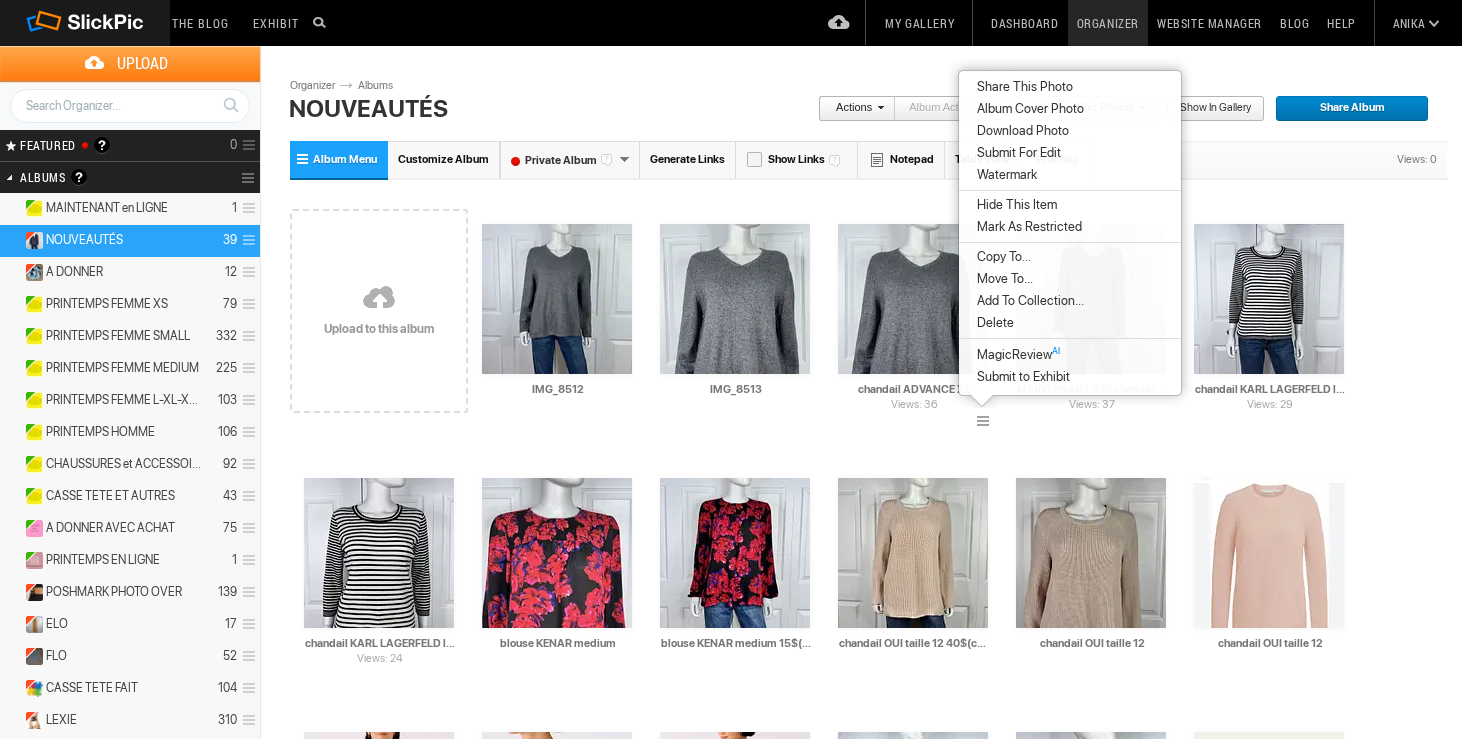 click on "Delete" at bounding box center [992, 323] 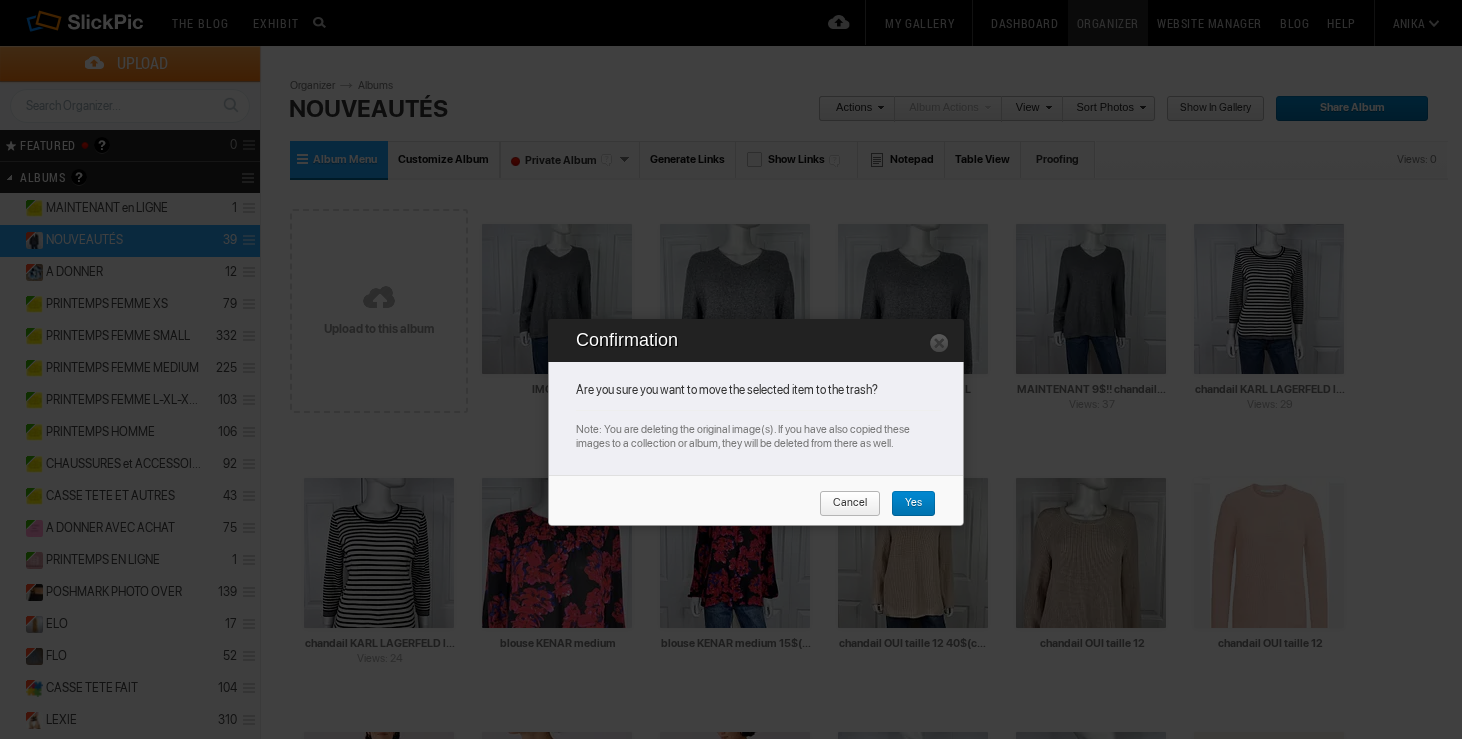 click on "Yes" at bounding box center (913, 504) 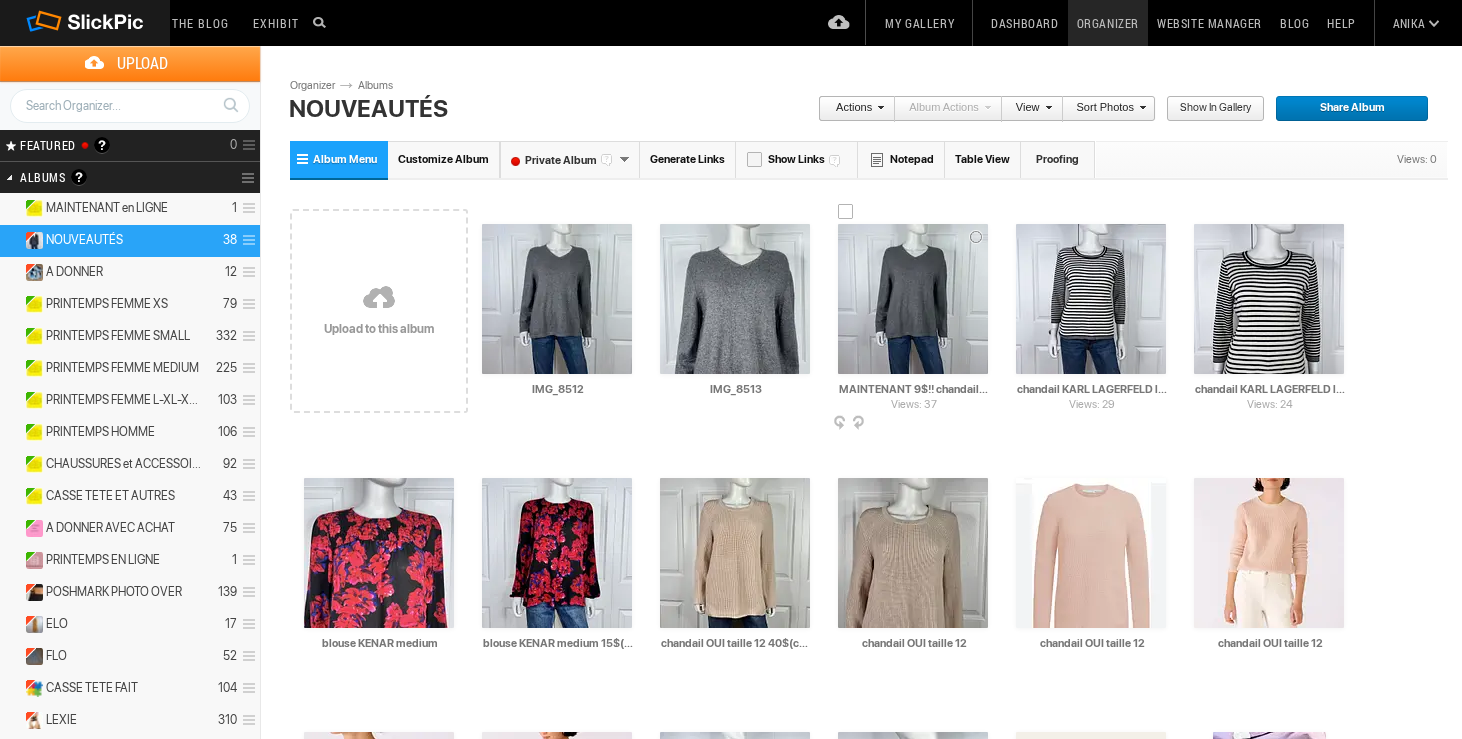 drag, startPoint x: 937, startPoint y: 390, endPoint x: 843, endPoint y: 380, distance: 94.53042 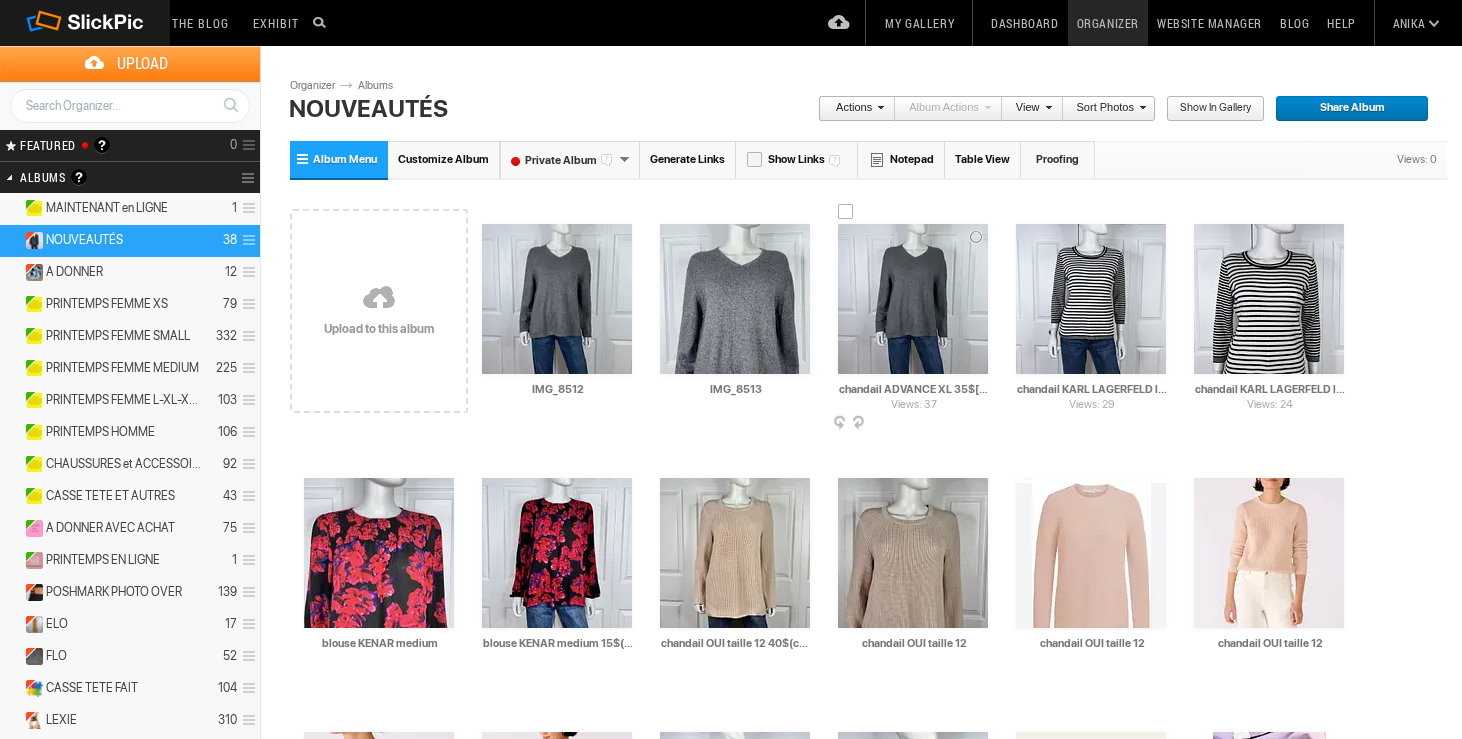 click on "chandail ADVANCE XL 35$[comme neuf, laine, viscose, cachemire, taille 44 fait xl)" at bounding box center [914, 389] 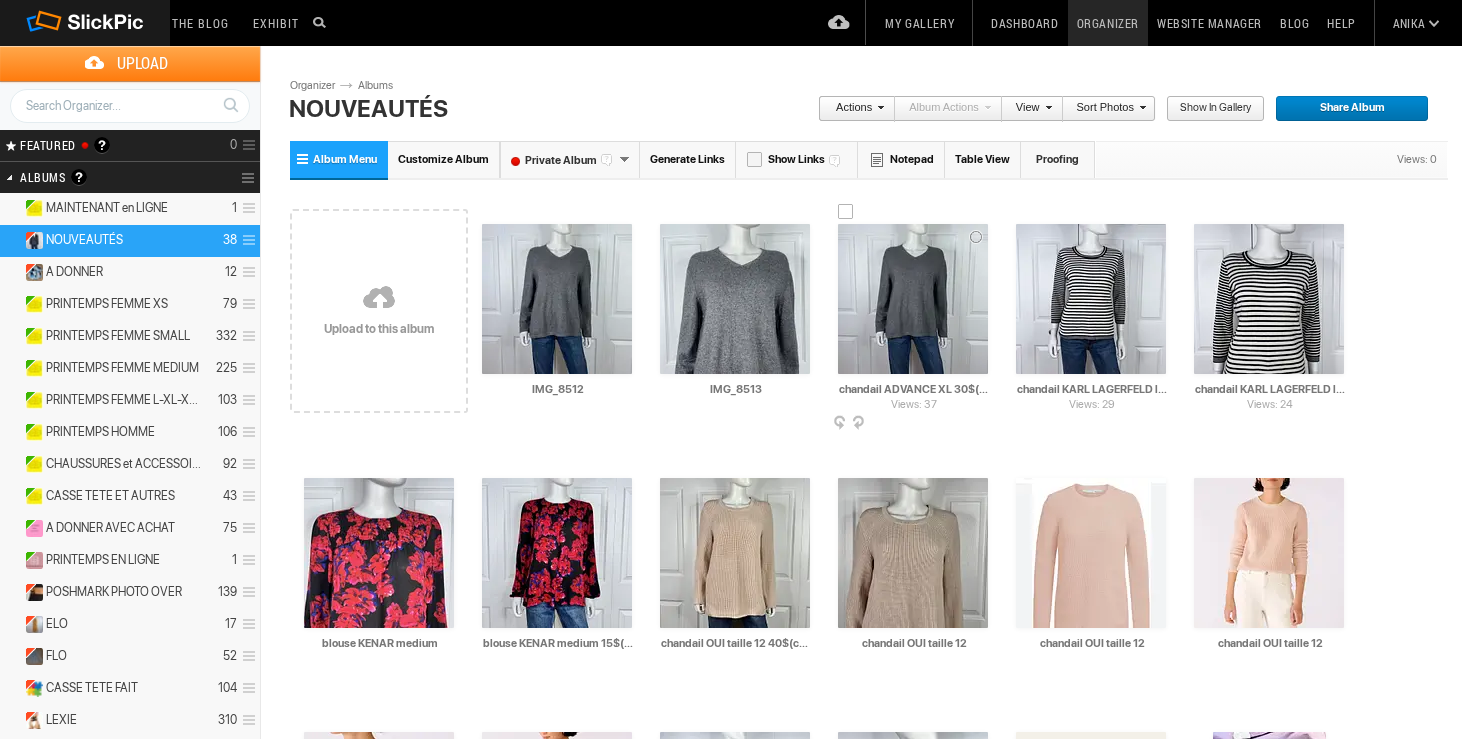 click on "chandail ADVANCE XL 30$(comme neuf, laine, viscose, cachemire, taille 44 fait xl)" at bounding box center (914, 389) 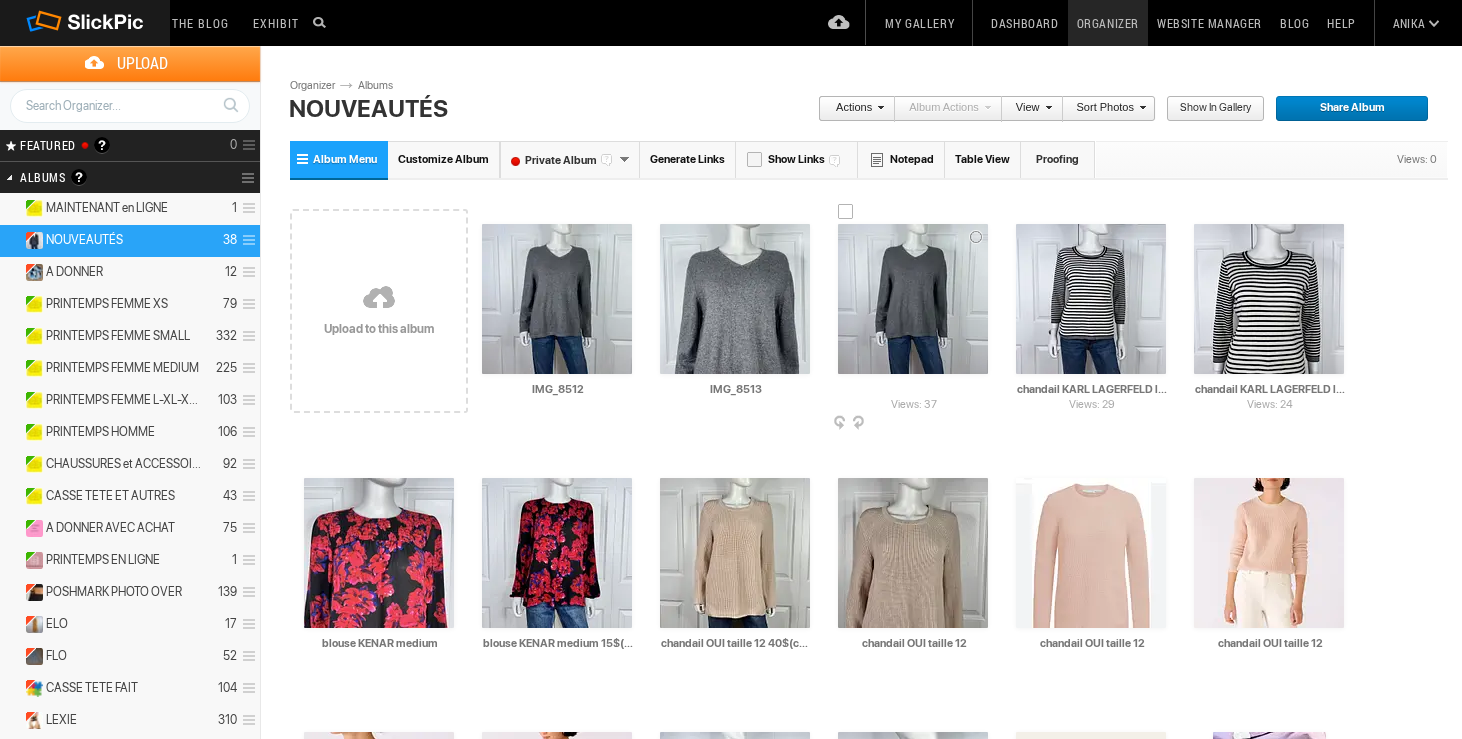 scroll, scrollTop: 0, scrollLeft: 258, axis: horizontal 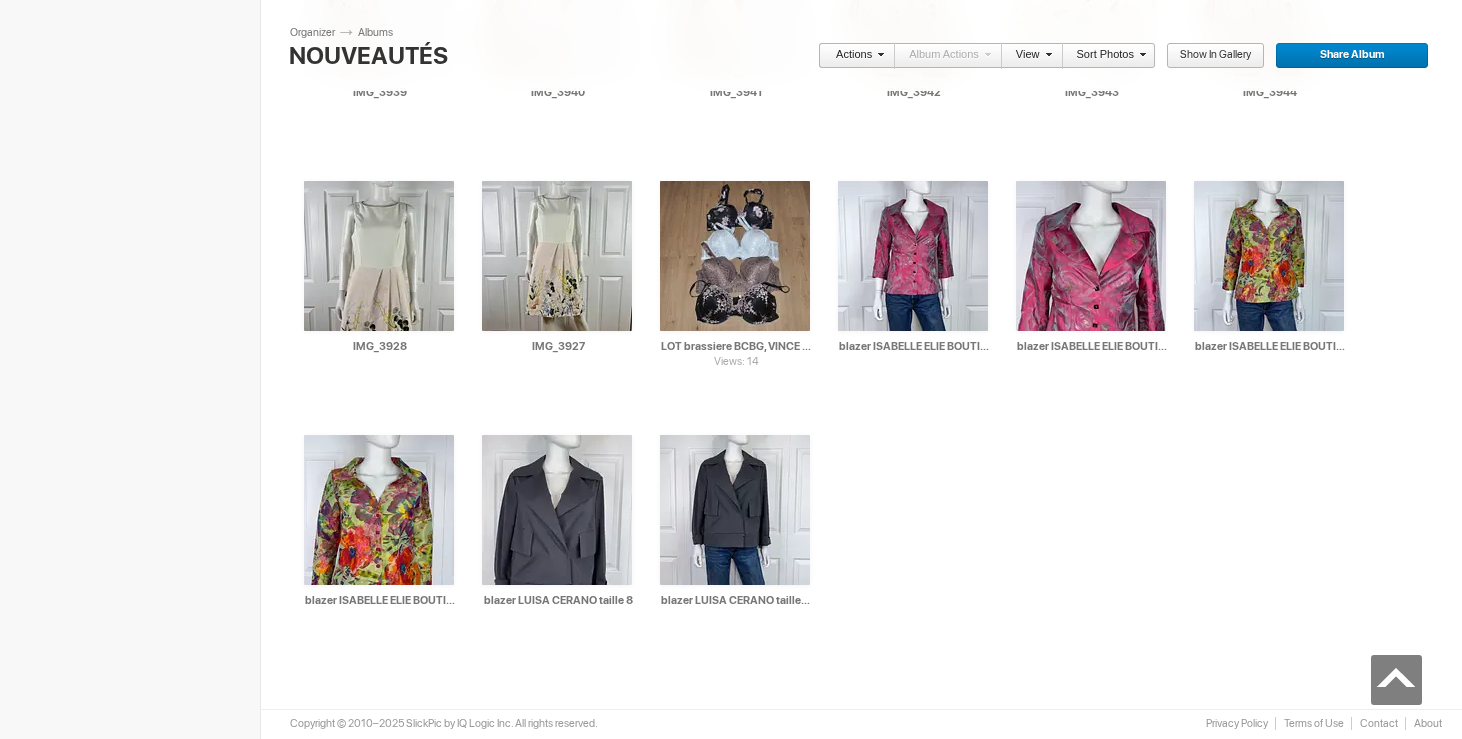 type on "chandail ADVANCE XL 30$(comme neuf, laine, viscose, cachemire, taille 44 fait xl)" 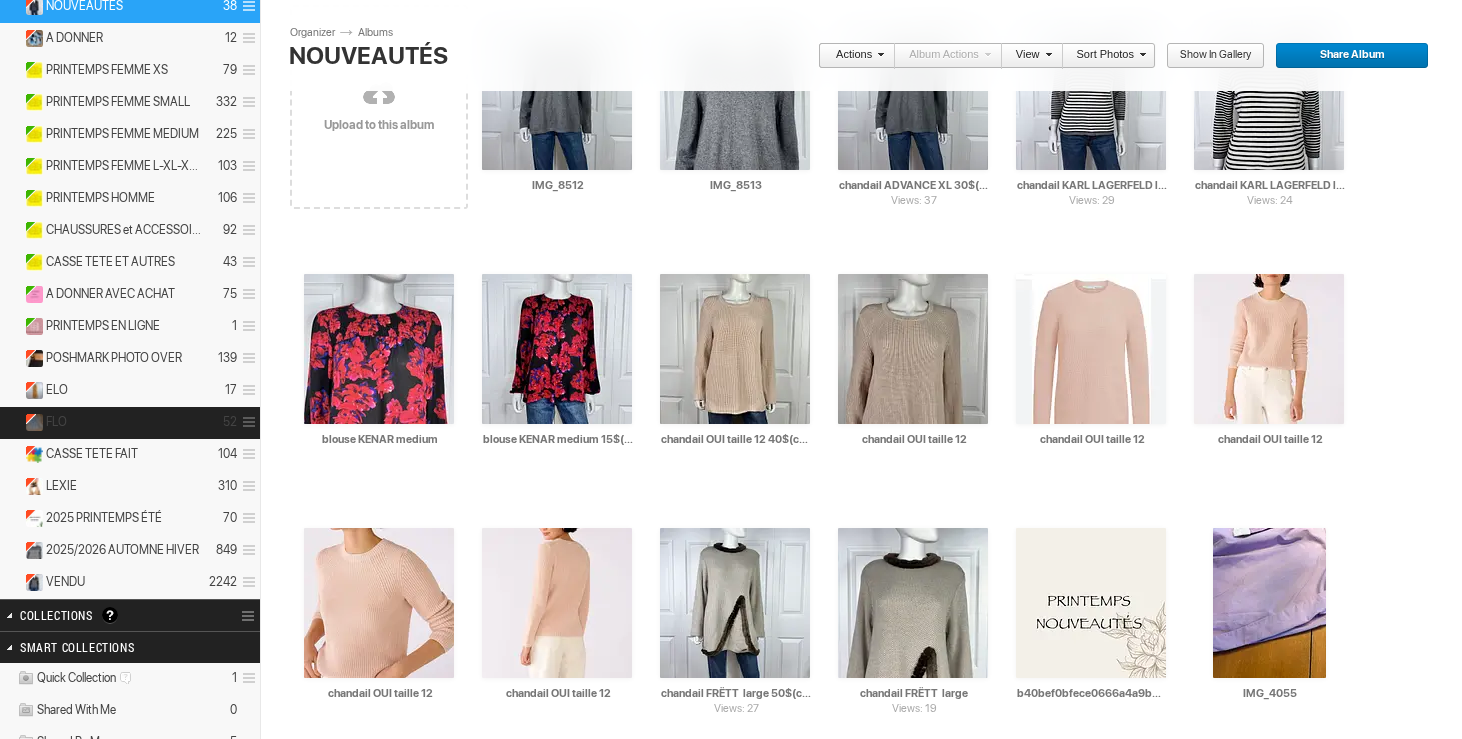 scroll, scrollTop: 270, scrollLeft: 0, axis: vertical 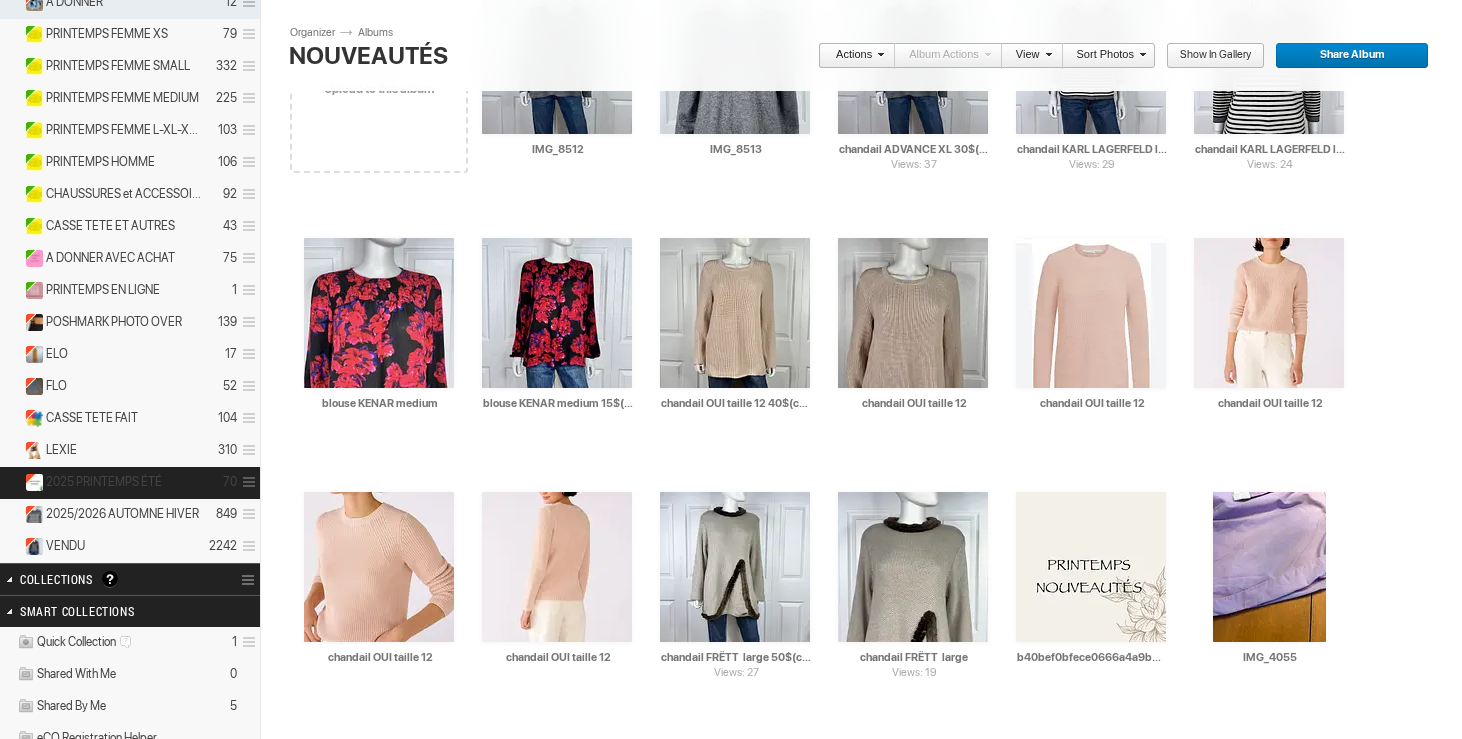 click on "2025 PRINTEMPS ÉTÉ" at bounding box center [104, 482] 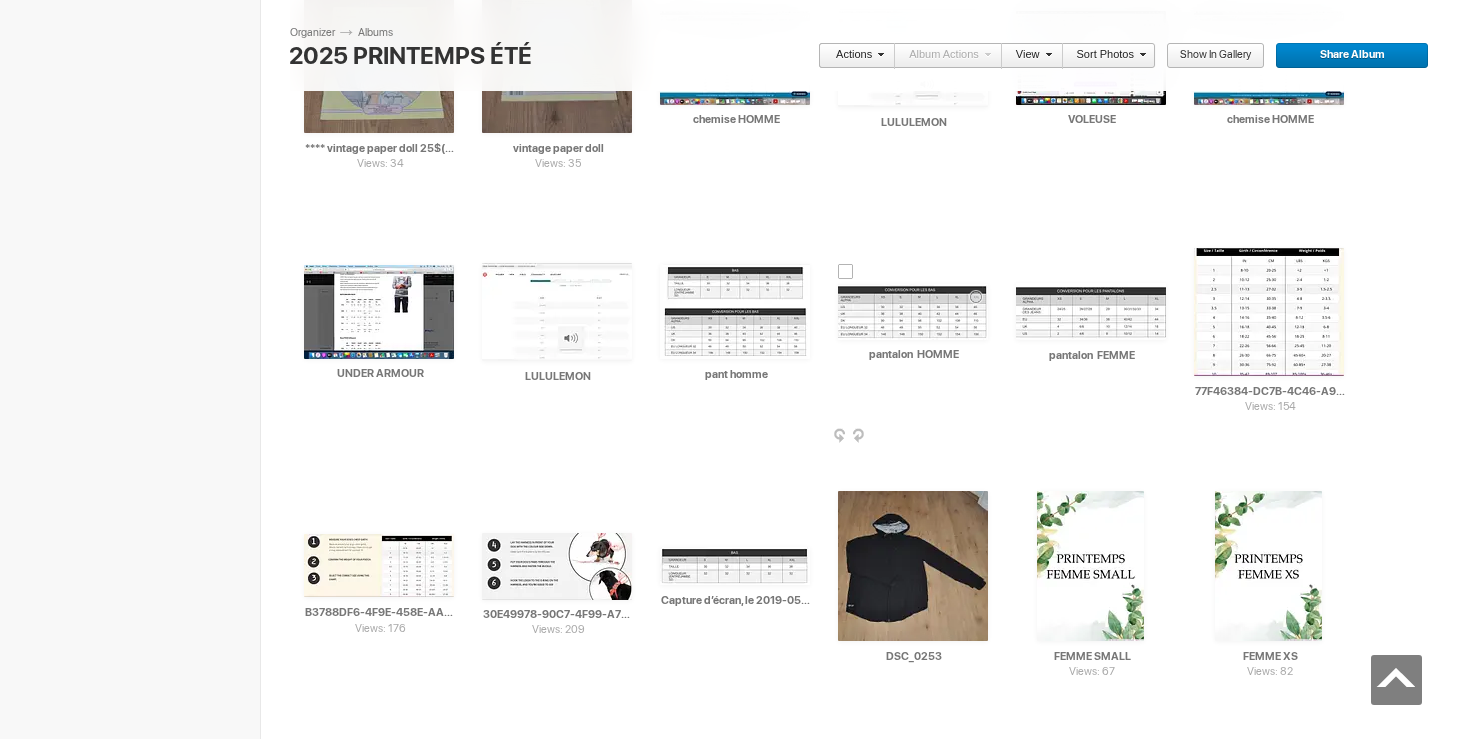 scroll, scrollTop: 2315, scrollLeft: 0, axis: vertical 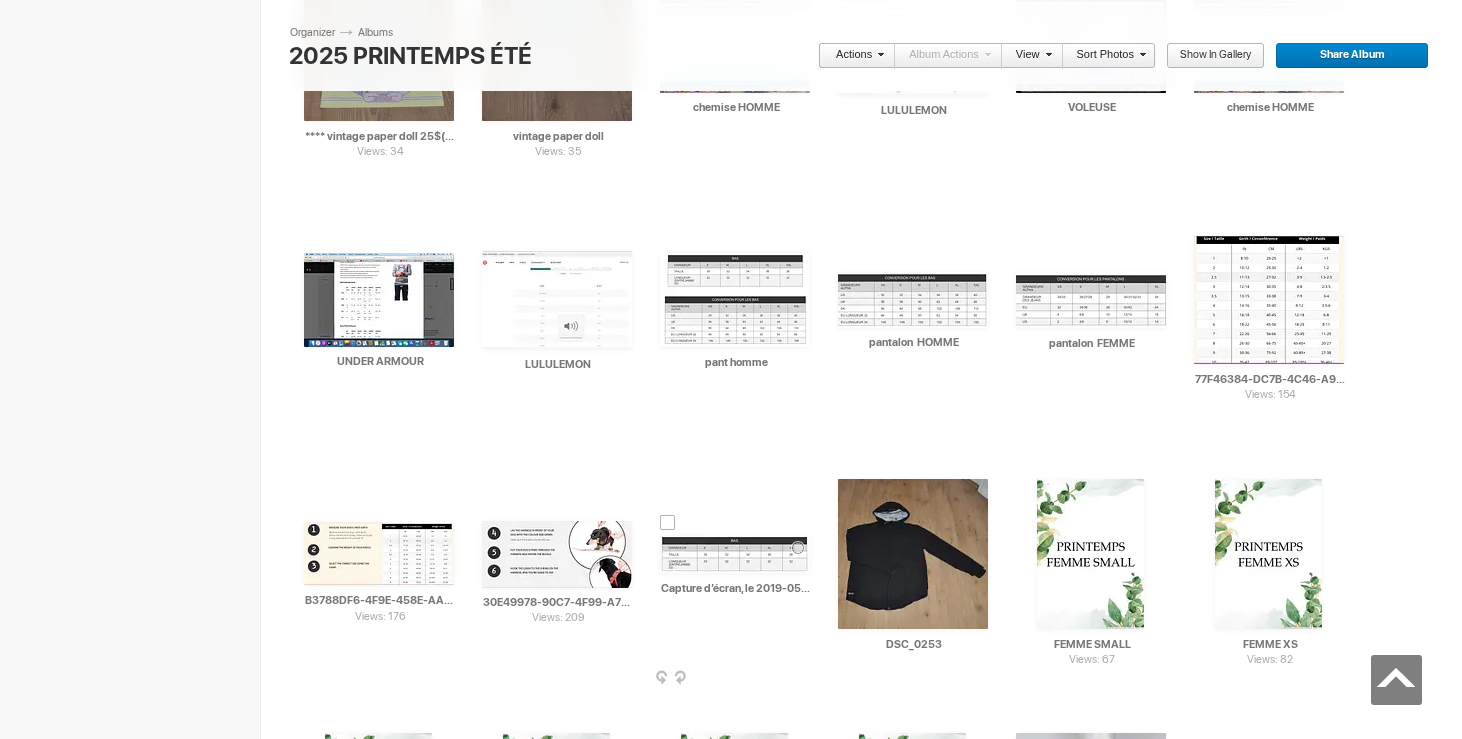 click at bounding box center [735, 554] 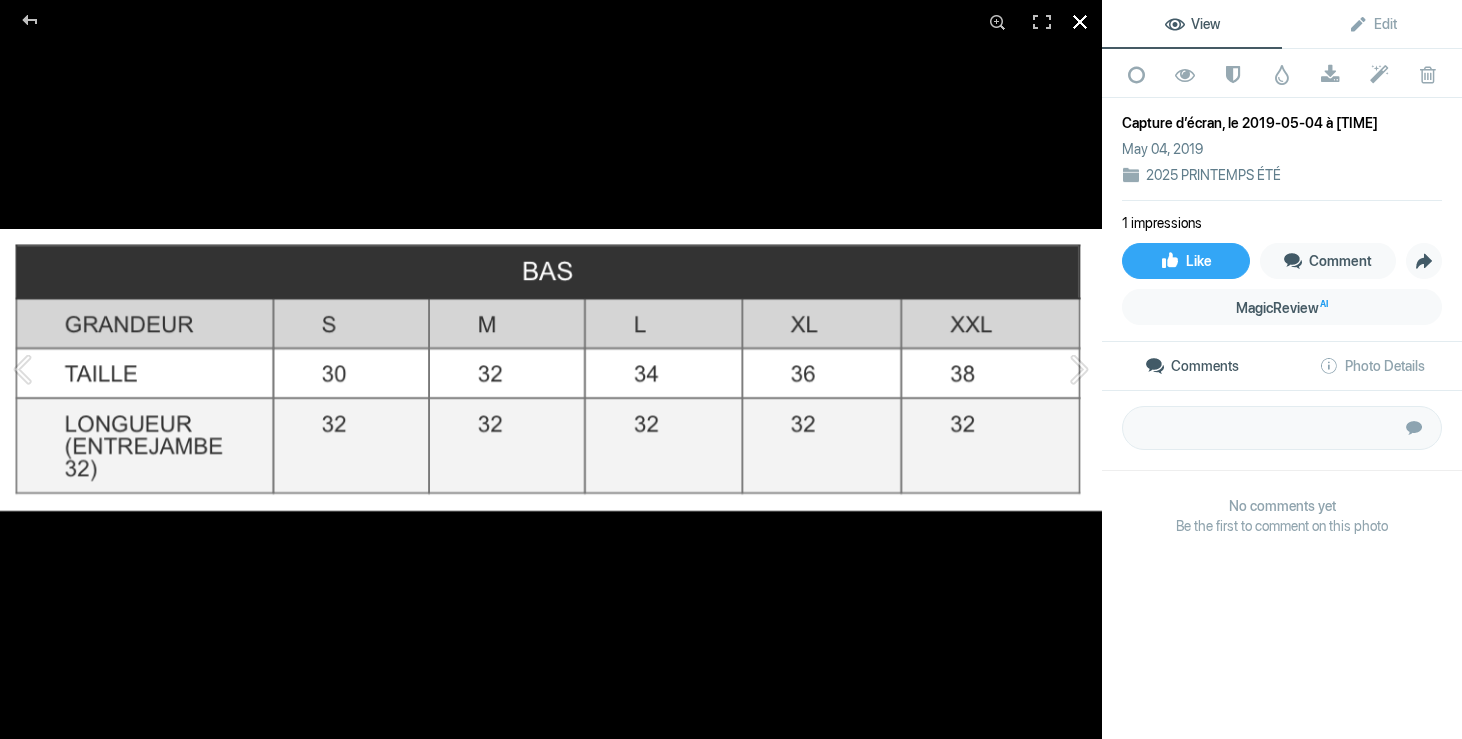 click 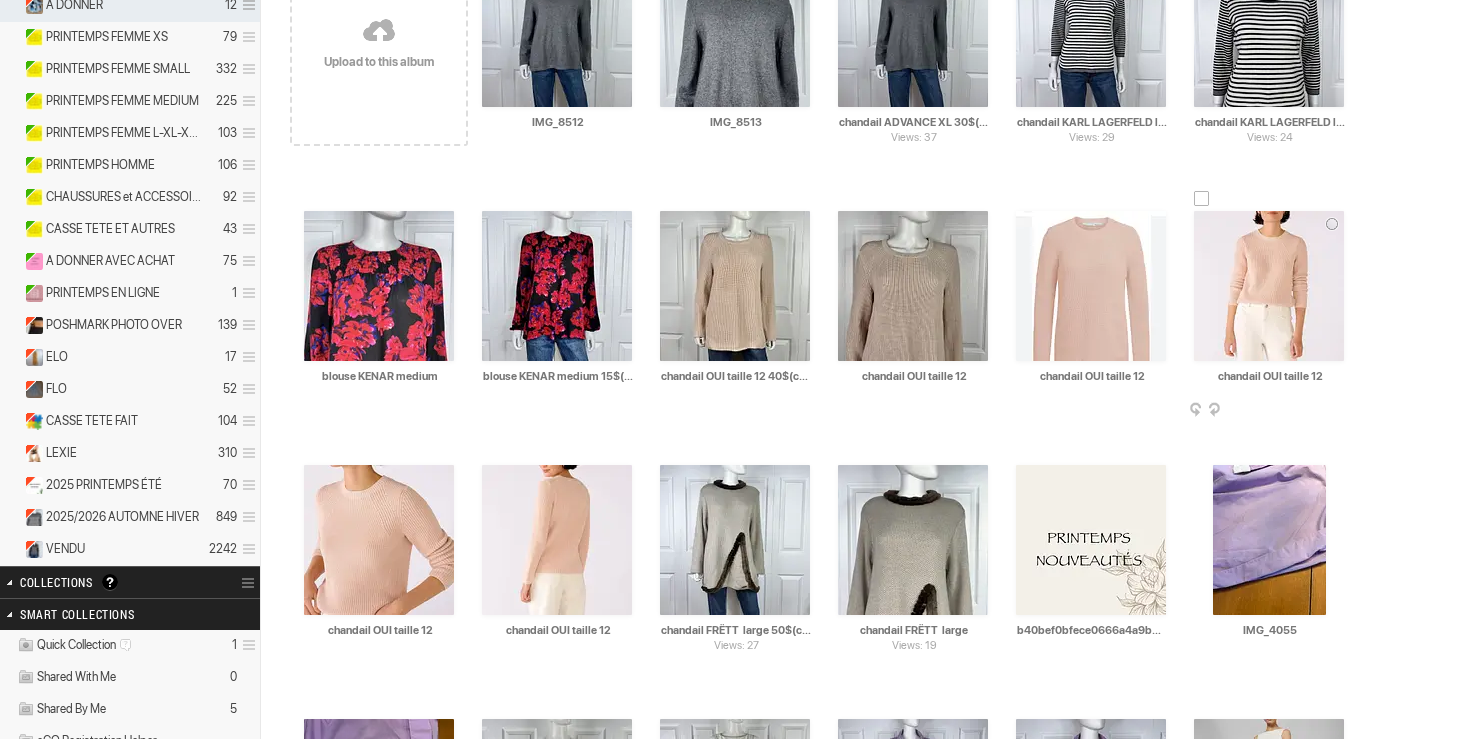 scroll, scrollTop: 0, scrollLeft: 0, axis: both 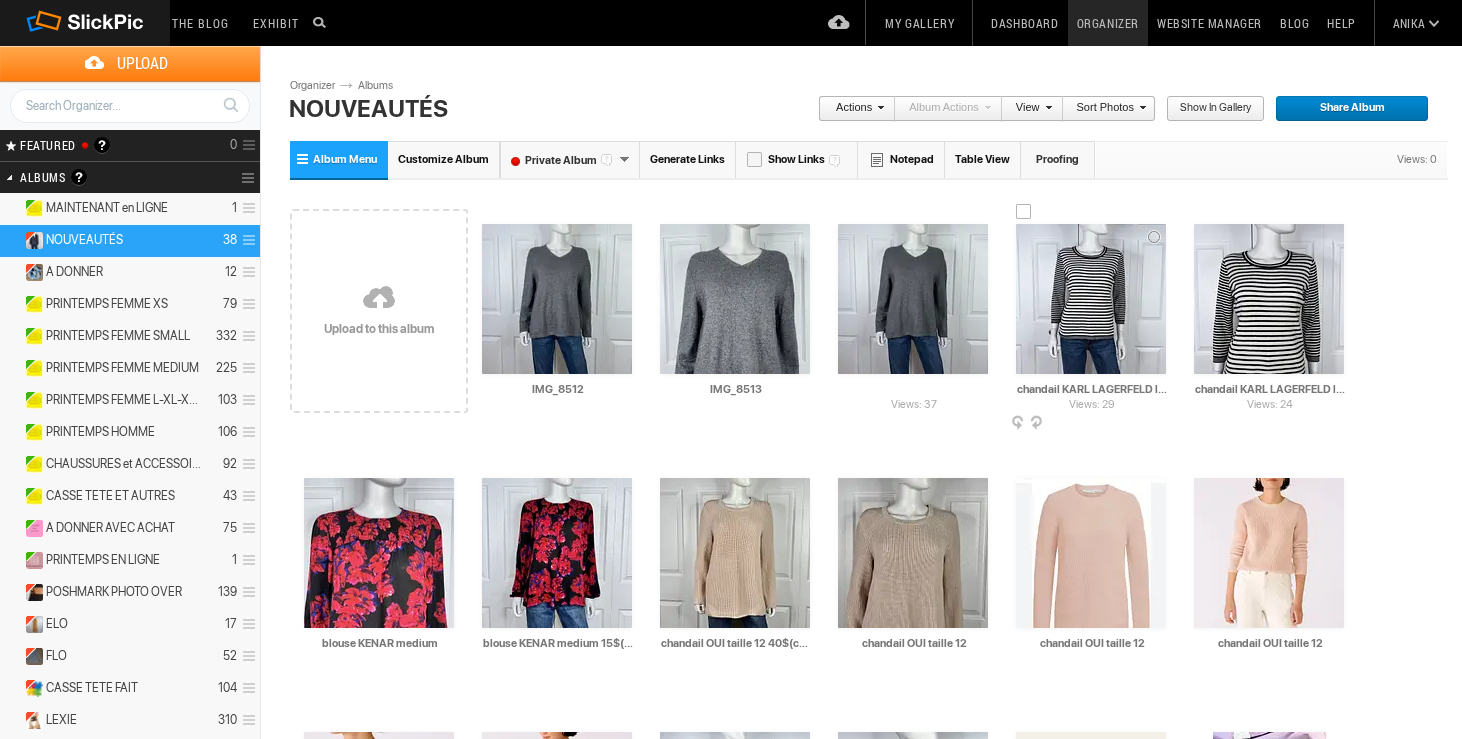 drag, startPoint x: 839, startPoint y: 387, endPoint x: 1000, endPoint y: 372, distance: 161.69725 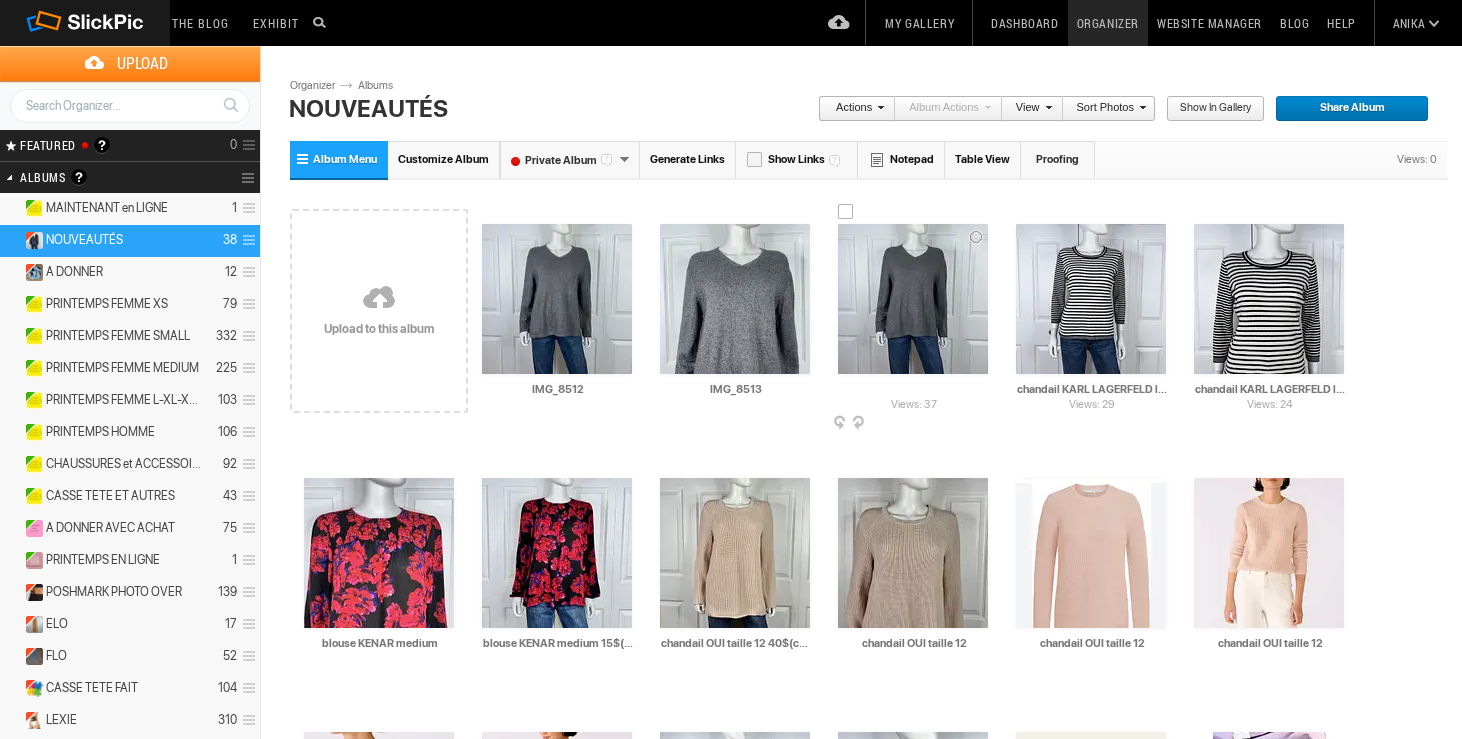 scroll, scrollTop: 0, scrollLeft: 0, axis: both 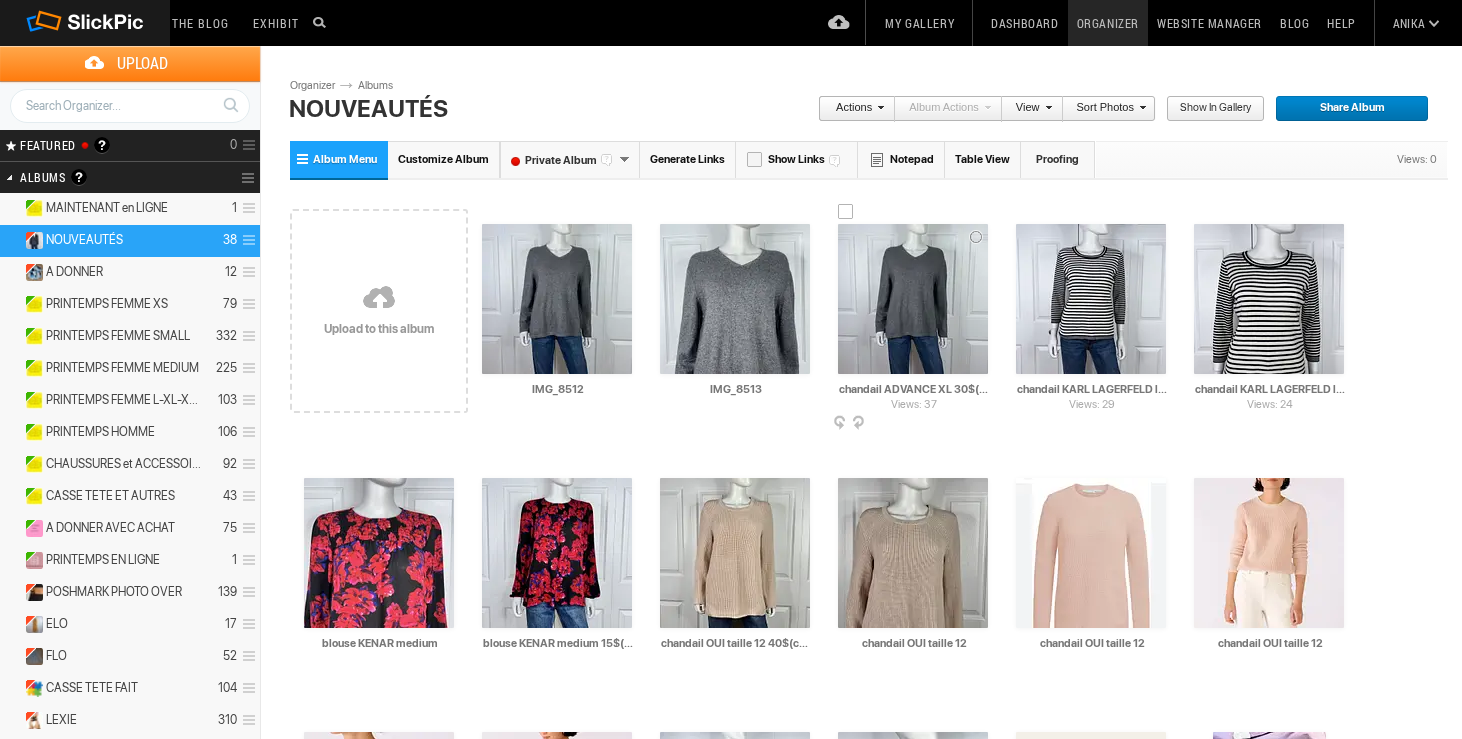 drag, startPoint x: 987, startPoint y: 391, endPoint x: 820, endPoint y: 374, distance: 167.86304 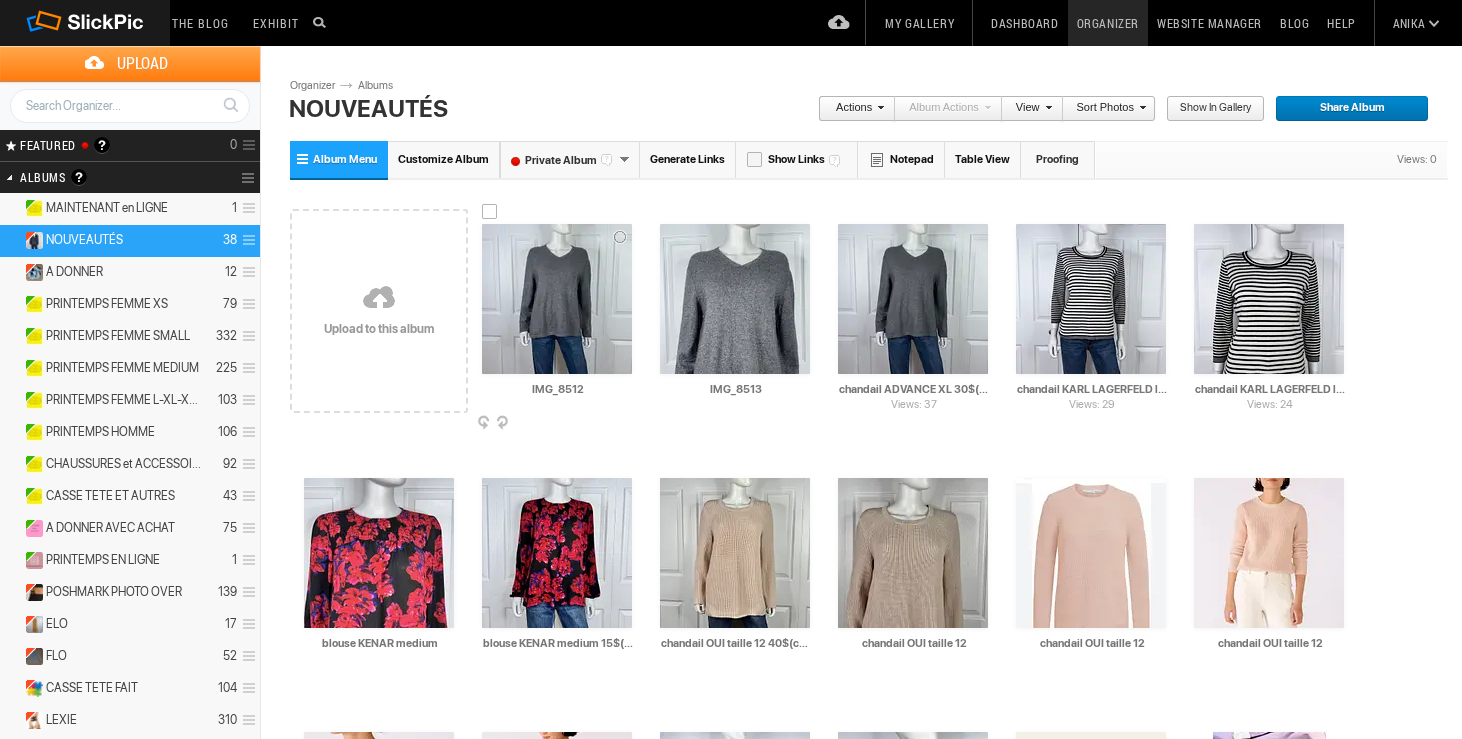 drag, startPoint x: 600, startPoint y: 390, endPoint x: 492, endPoint y: 386, distance: 108.07405 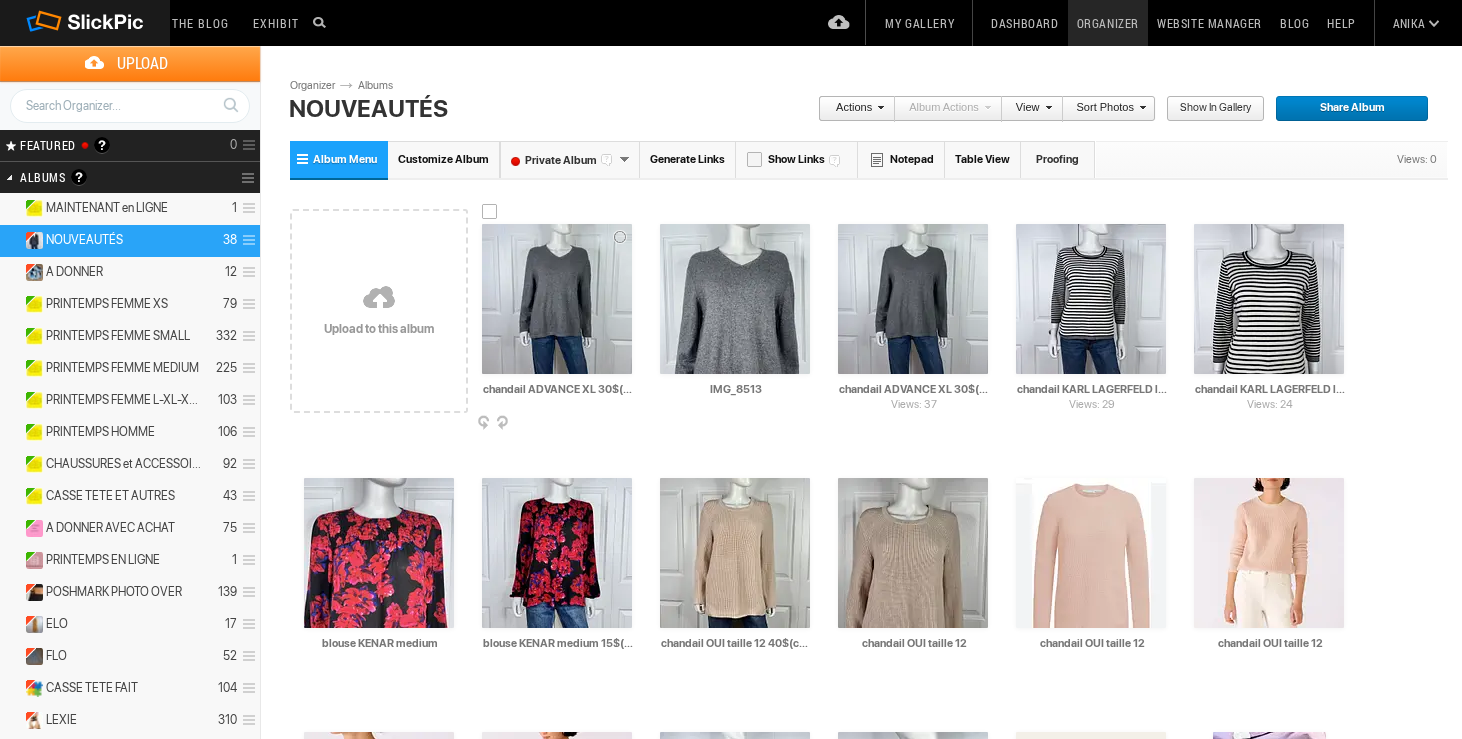 scroll, scrollTop: 0, scrollLeft: 257, axis: horizontal 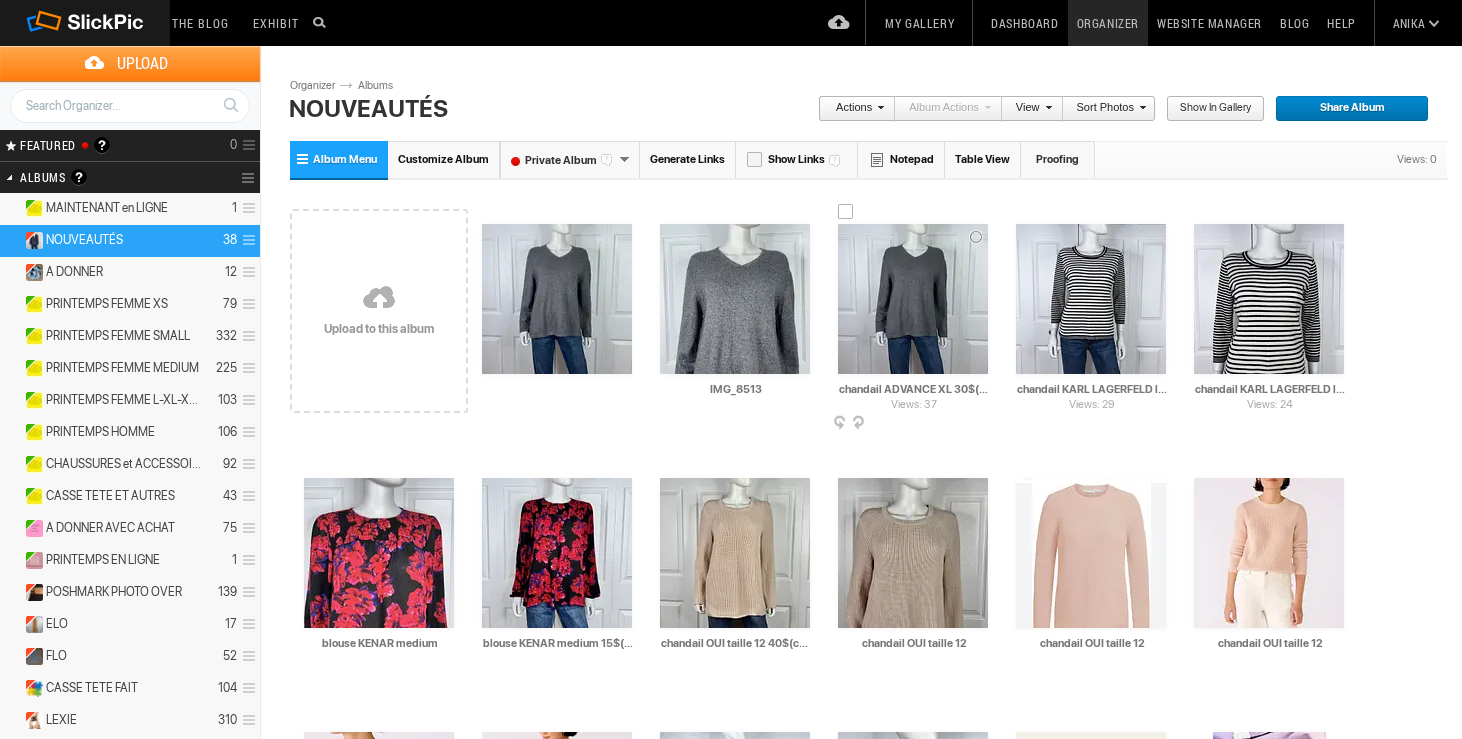 type on "chandail ADVANCE XL 30$(comme neuf, laine, viscose, cachemire, taille 44 fait xl)" 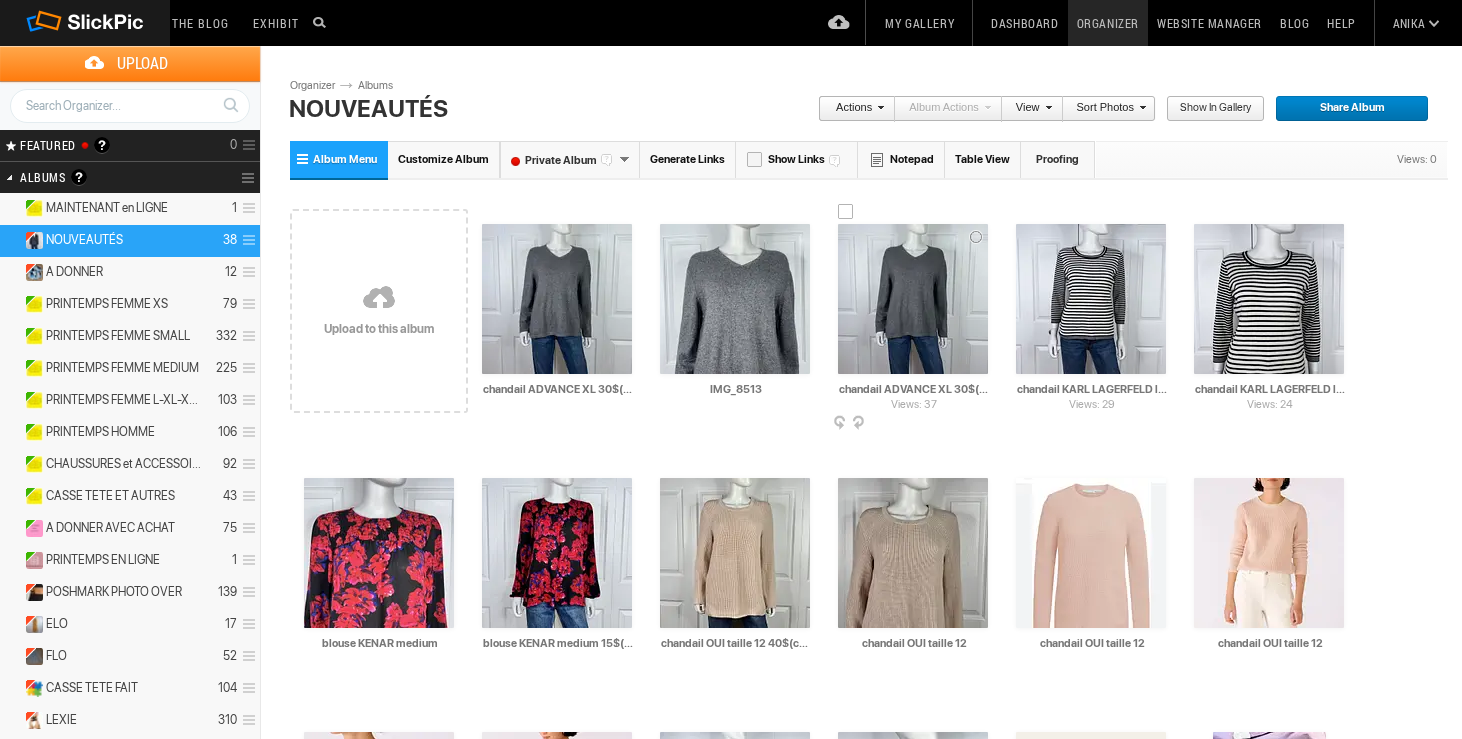 drag, startPoint x: 953, startPoint y: 391, endPoint x: 821, endPoint y: 388, distance: 132.03409 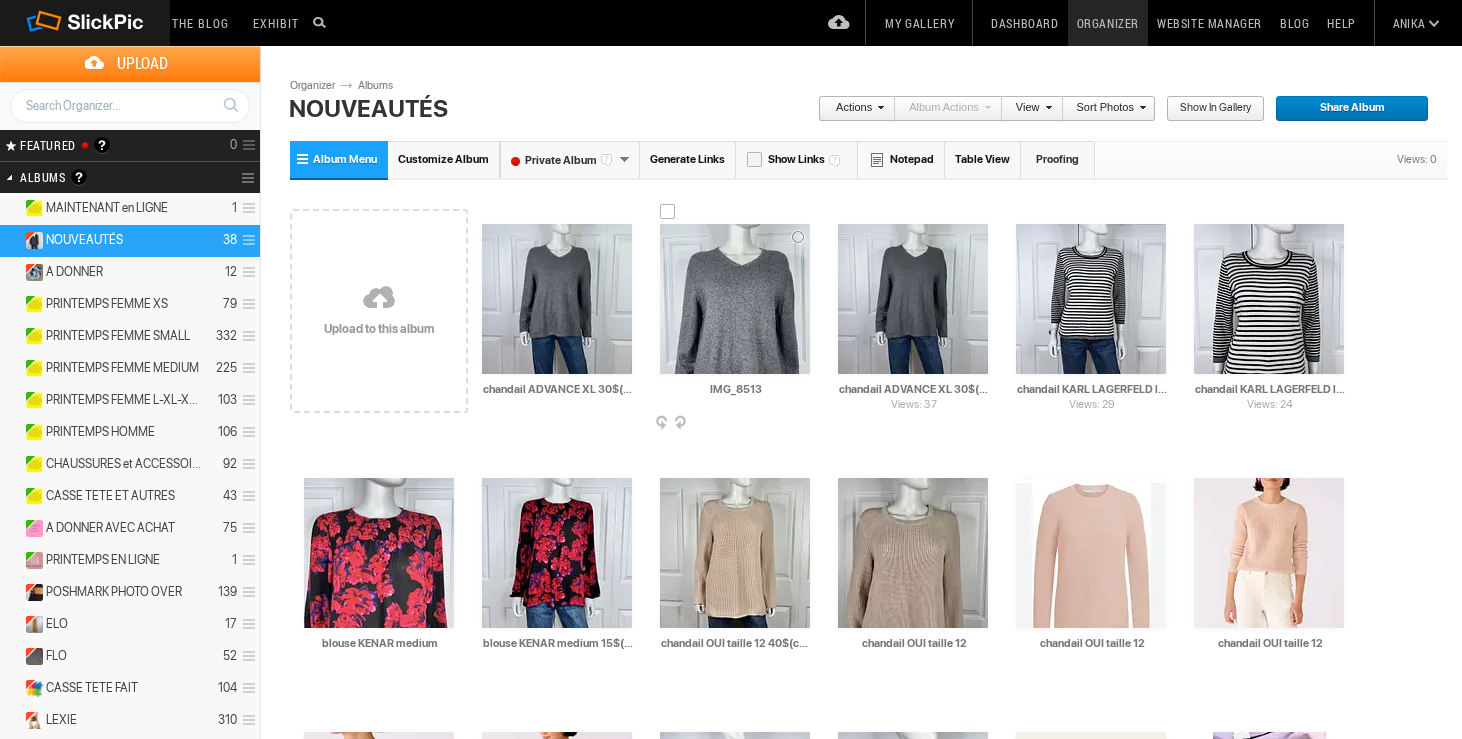 drag, startPoint x: 784, startPoint y: 389, endPoint x: 642, endPoint y: 382, distance: 142.17242 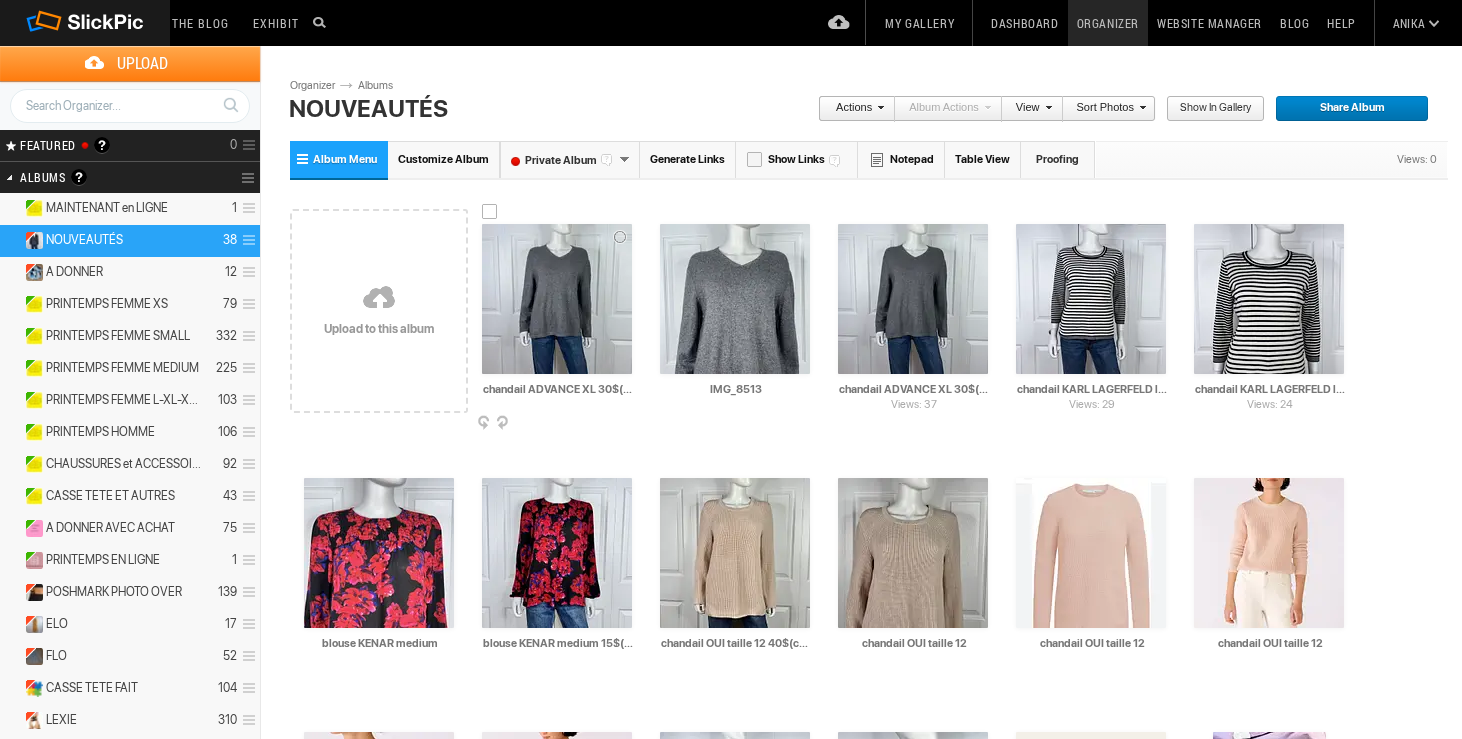 paste on "chandail ADVANCE XL" 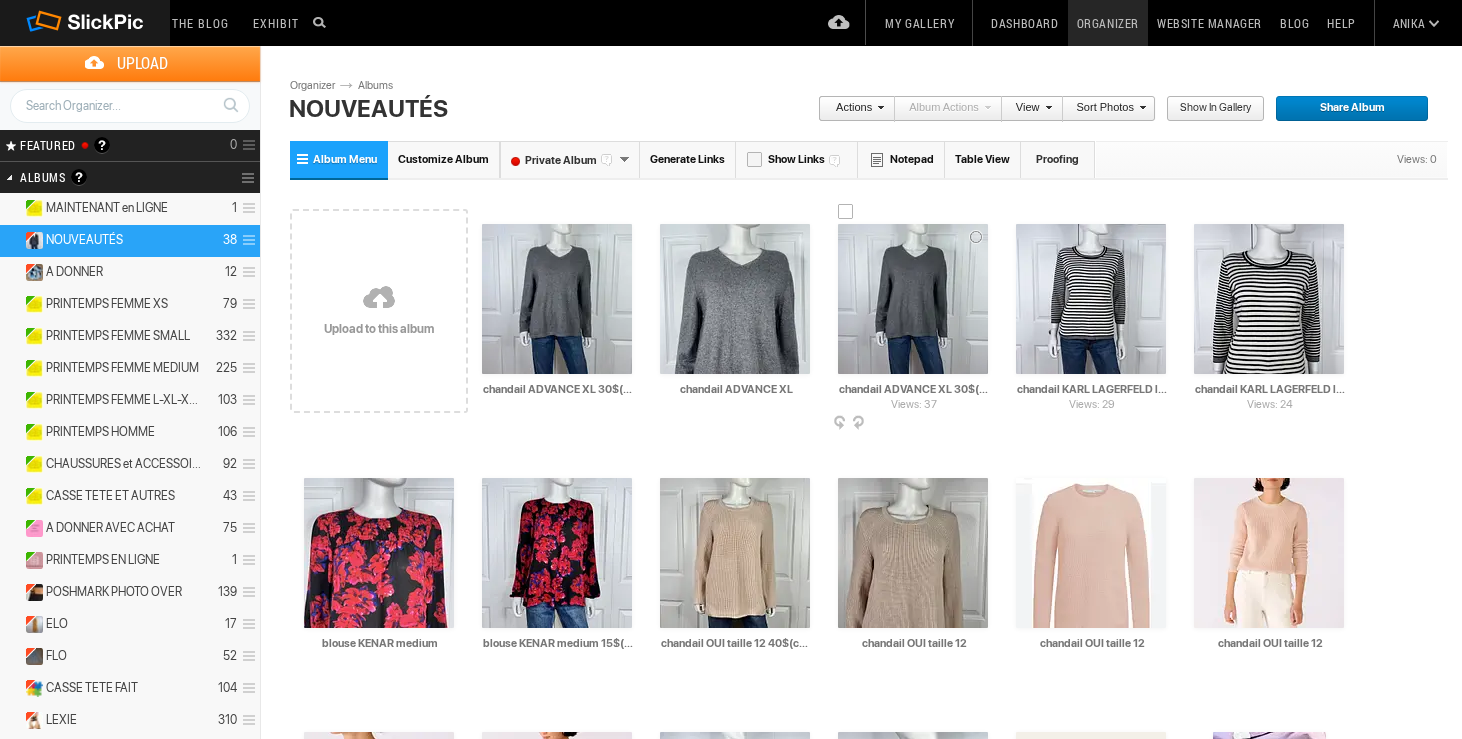 click at bounding box center (986, 424) 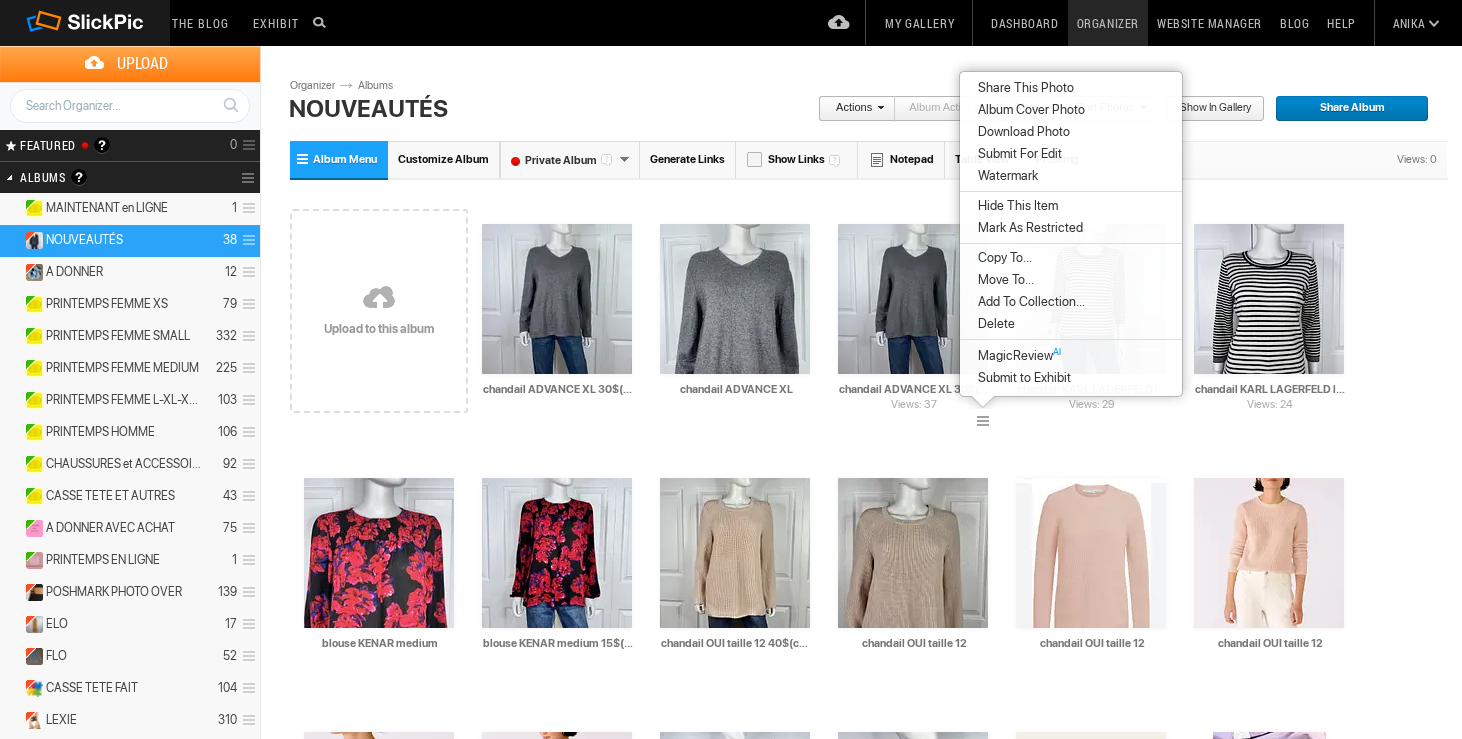 click on "Delete" at bounding box center [993, 324] 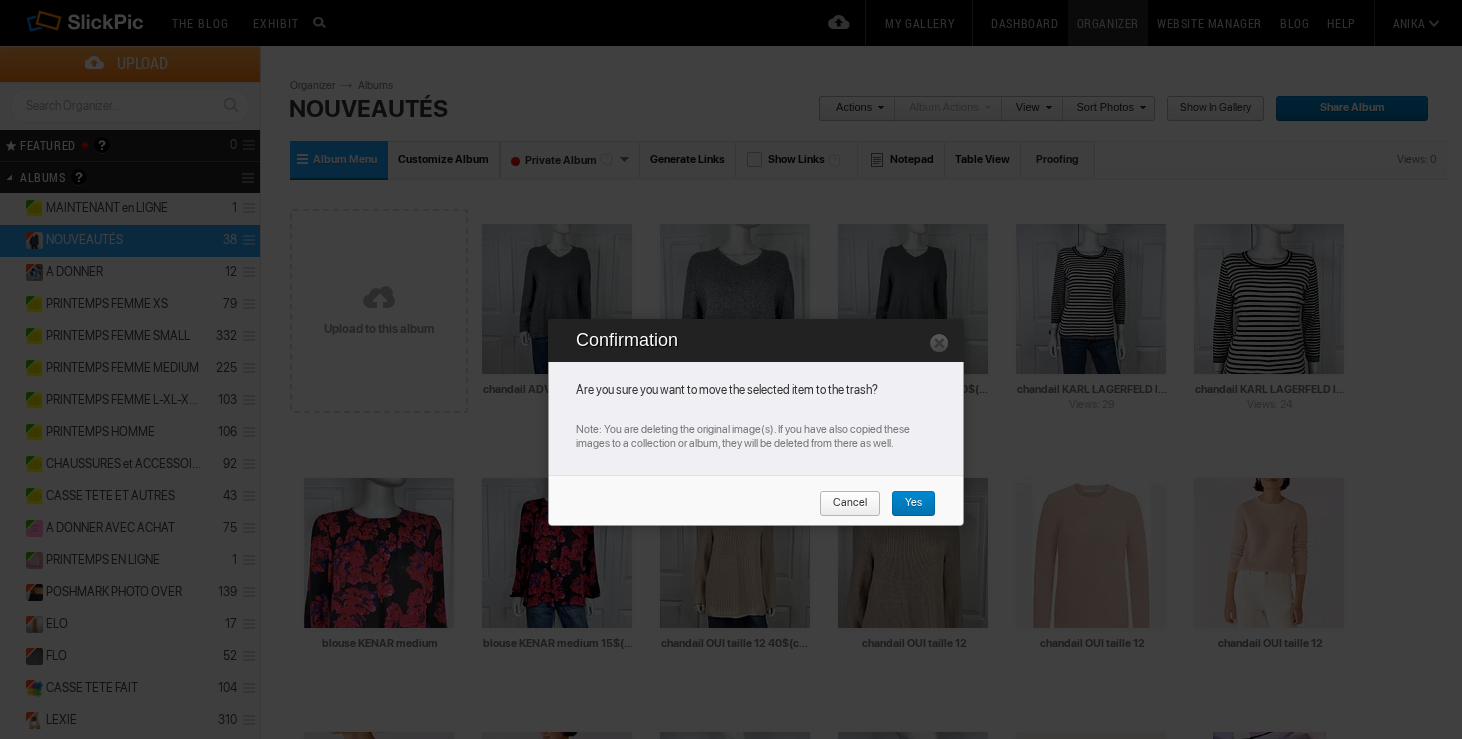 type on "chandail ADVANCE XL" 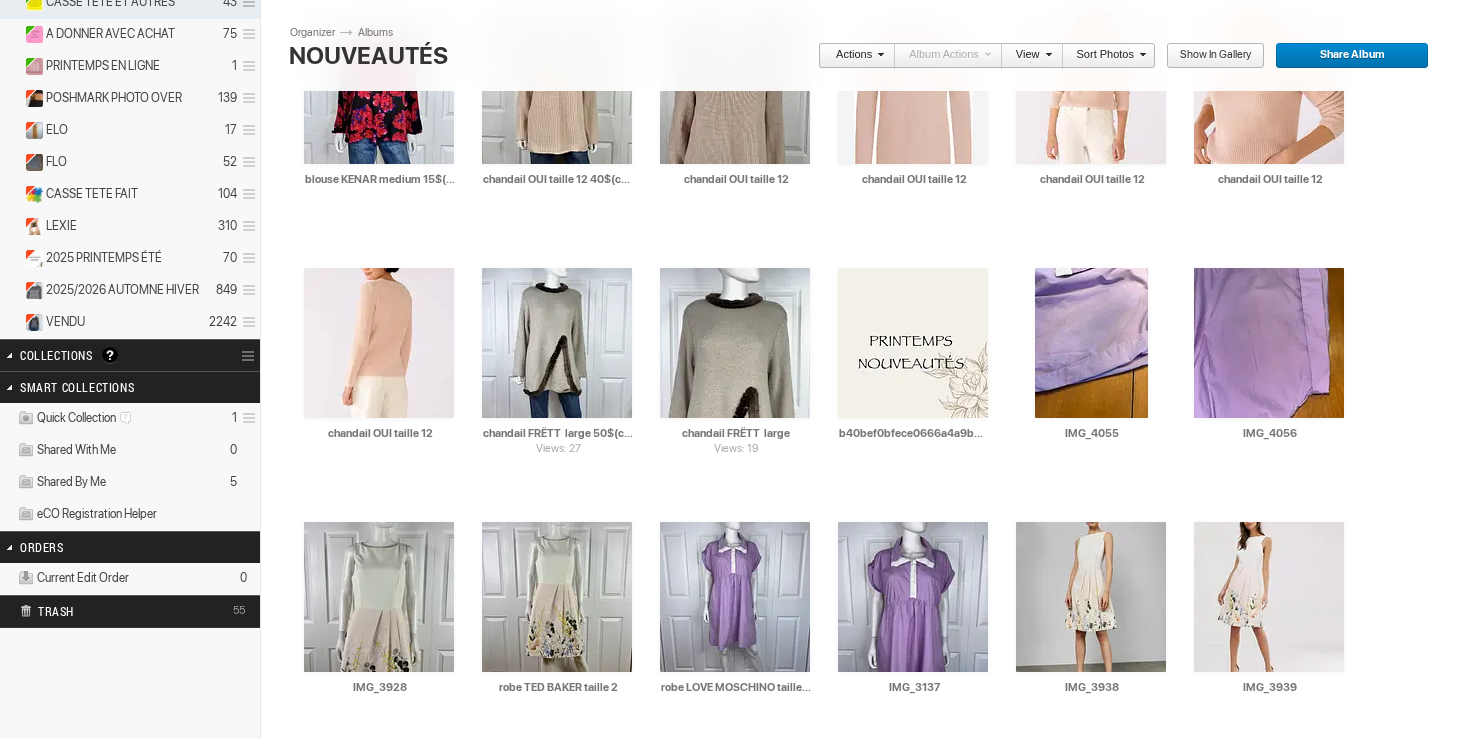 scroll, scrollTop: 422, scrollLeft: 0, axis: vertical 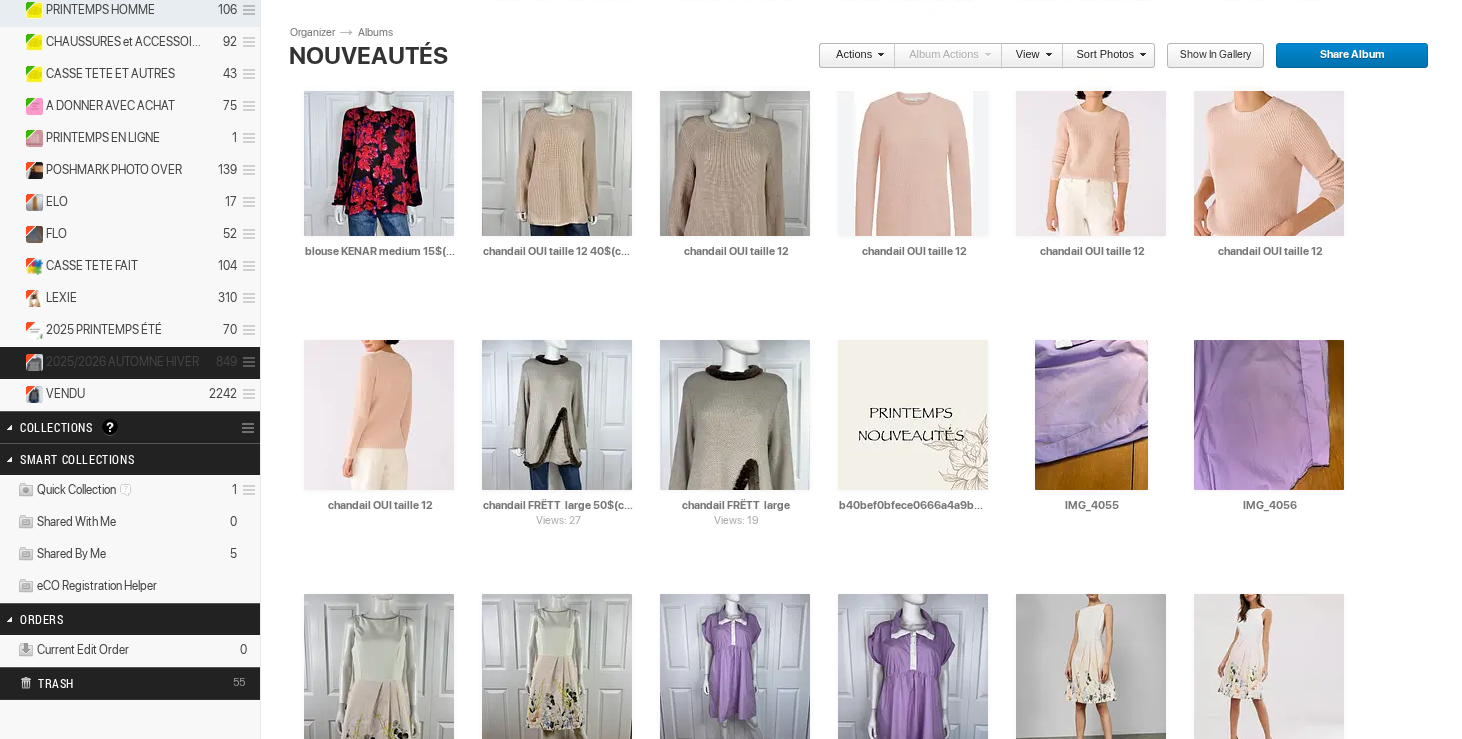 click on "2025/2026 AUTOMNE HIVER" at bounding box center (122, 362) 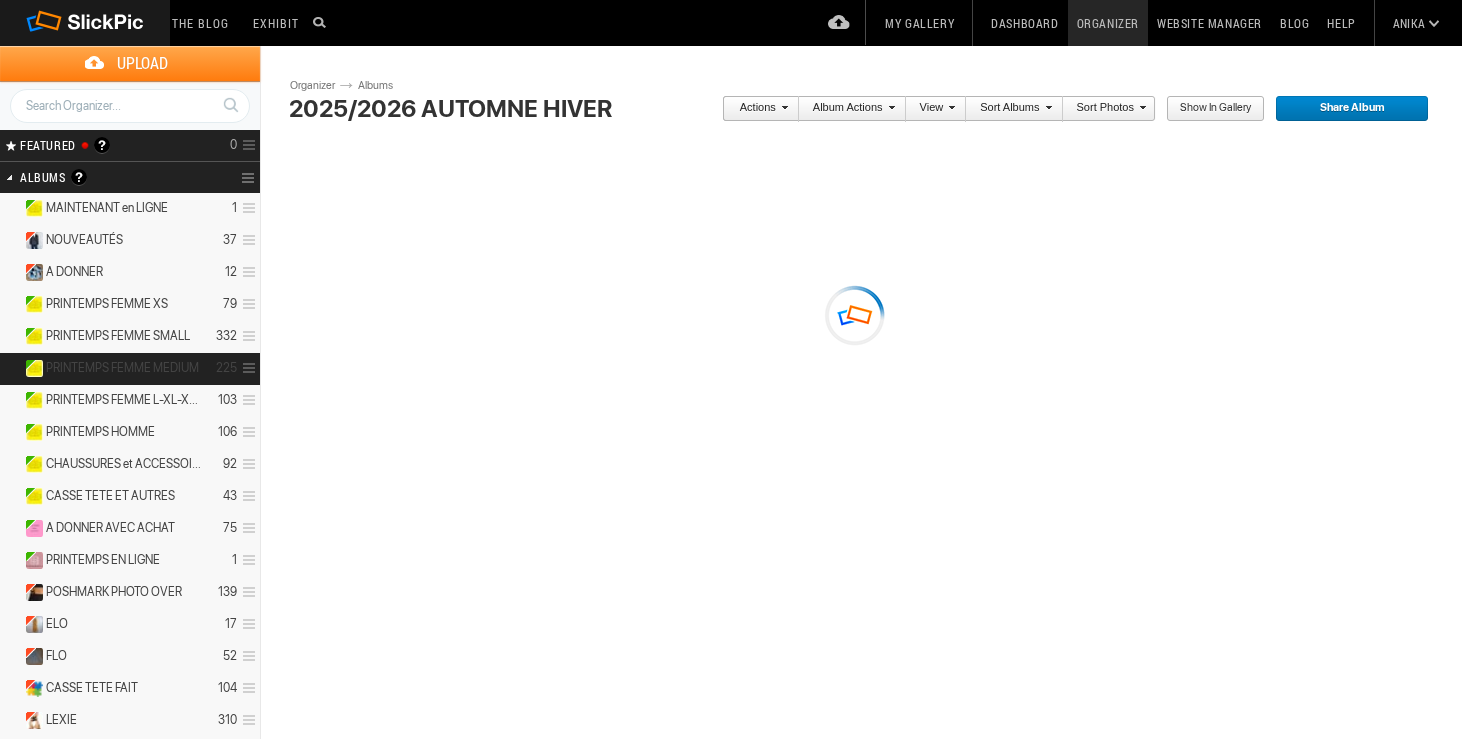 scroll, scrollTop: 0, scrollLeft: 0, axis: both 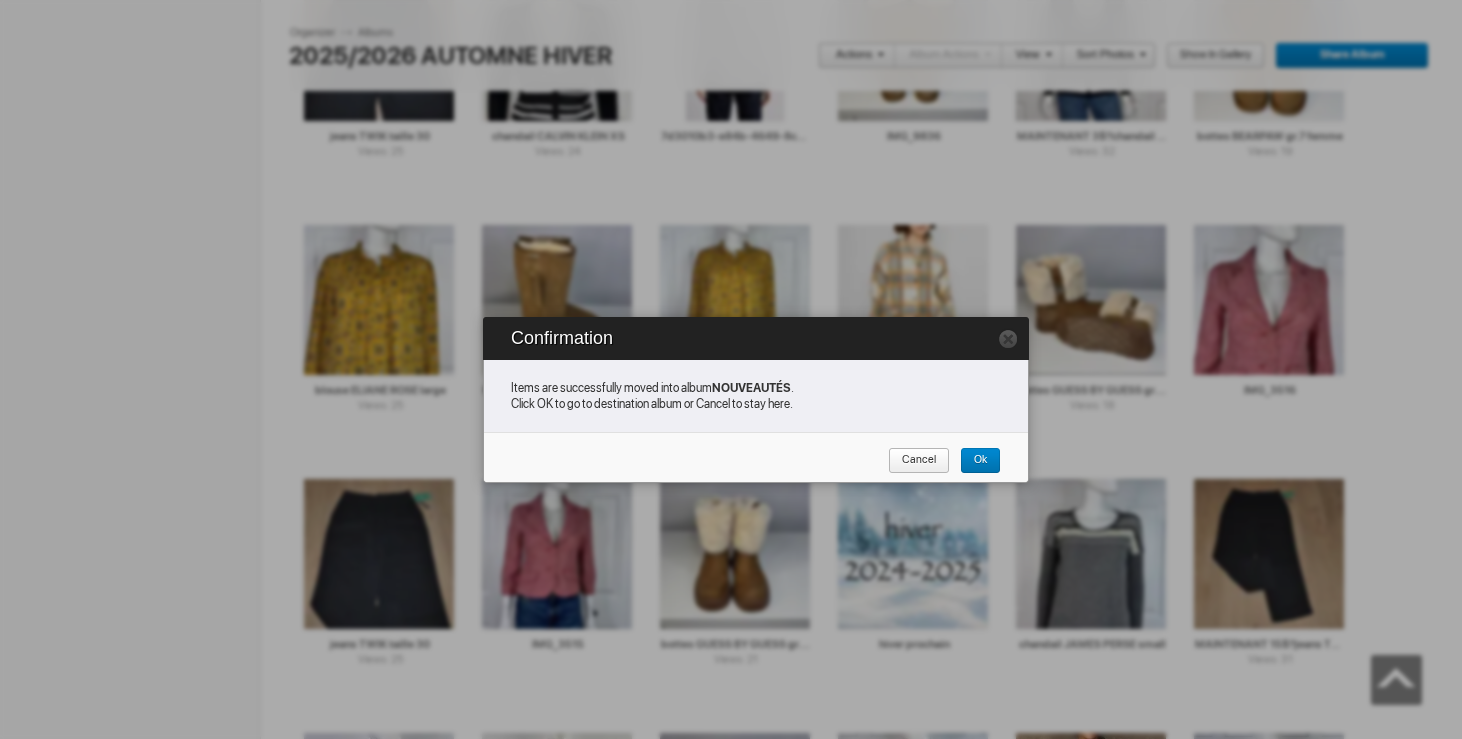 click on "Cancel" at bounding box center [912, 461] 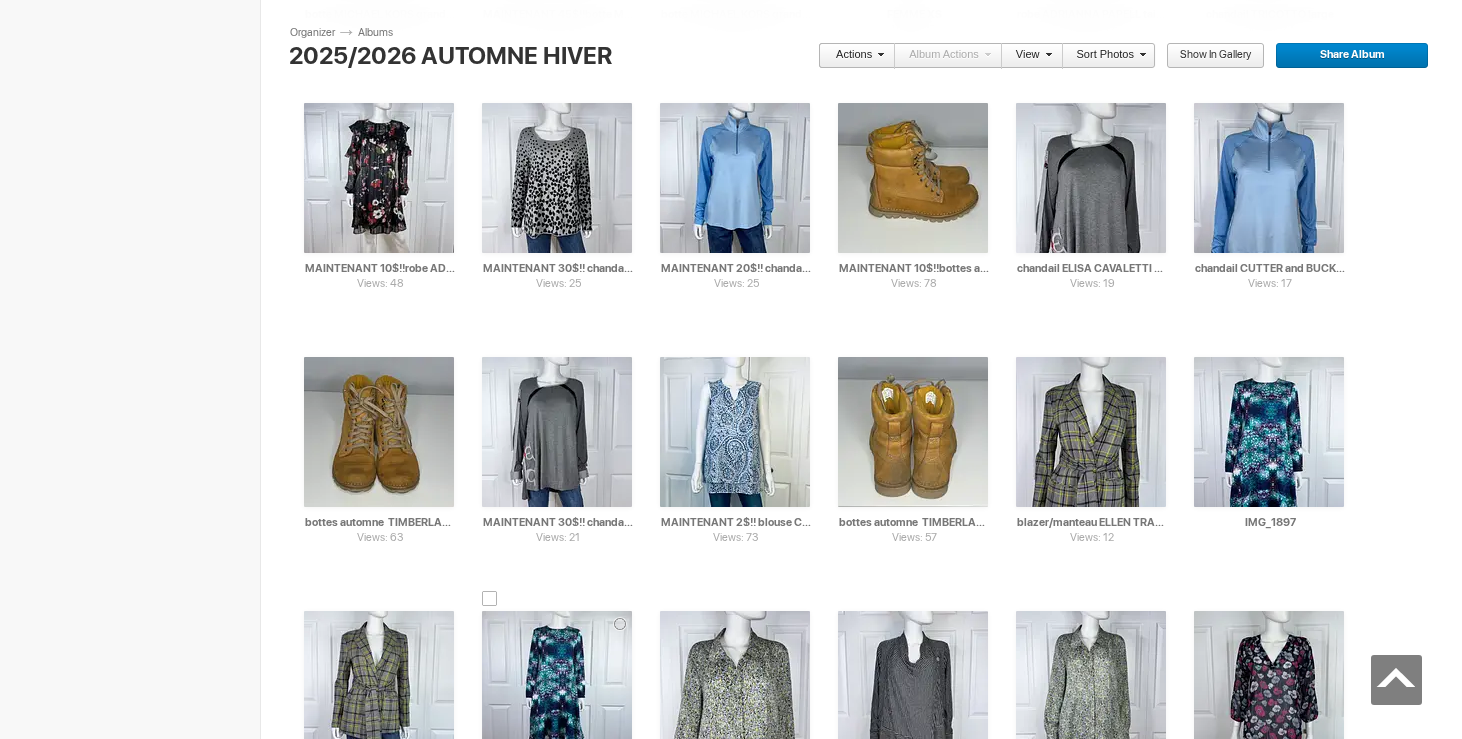scroll, scrollTop: 29542, scrollLeft: 0, axis: vertical 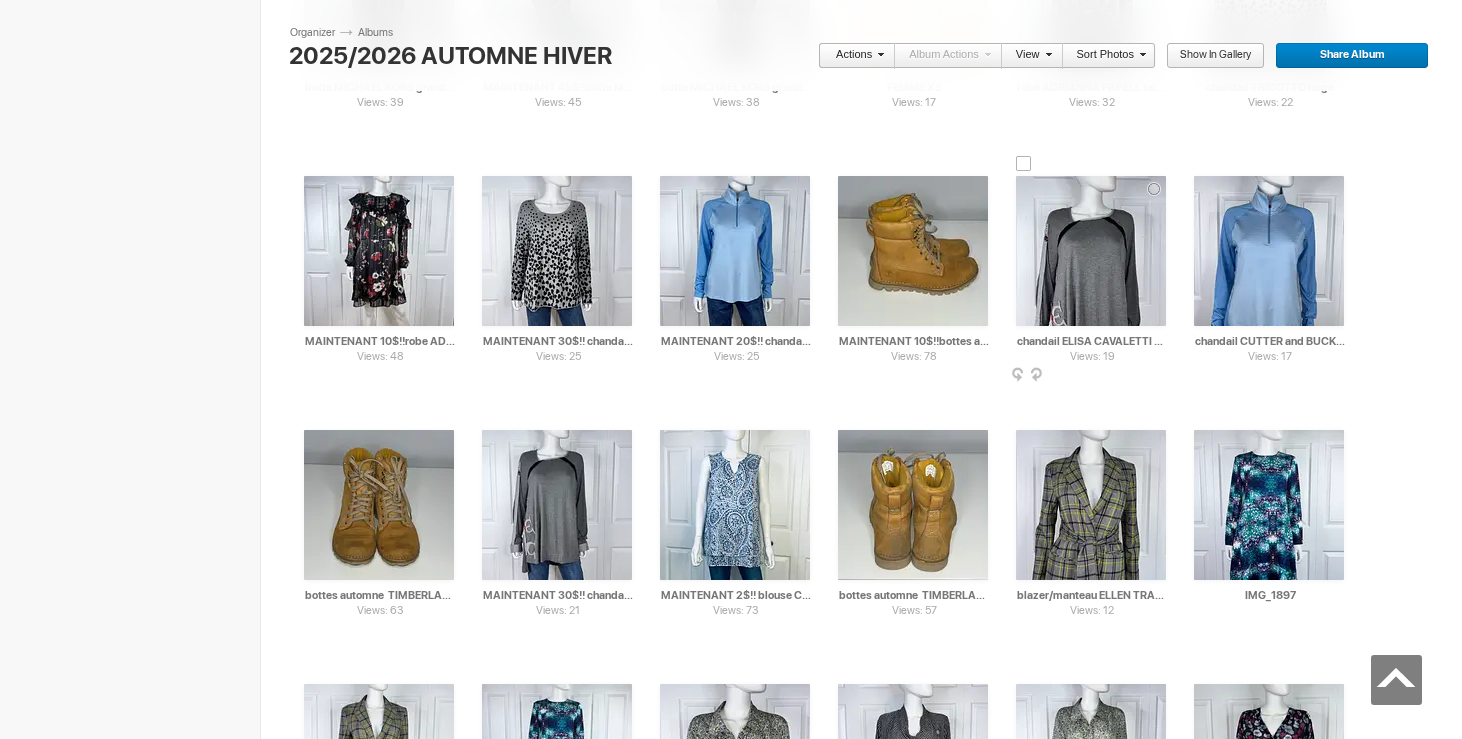 click at bounding box center [1024, 164] 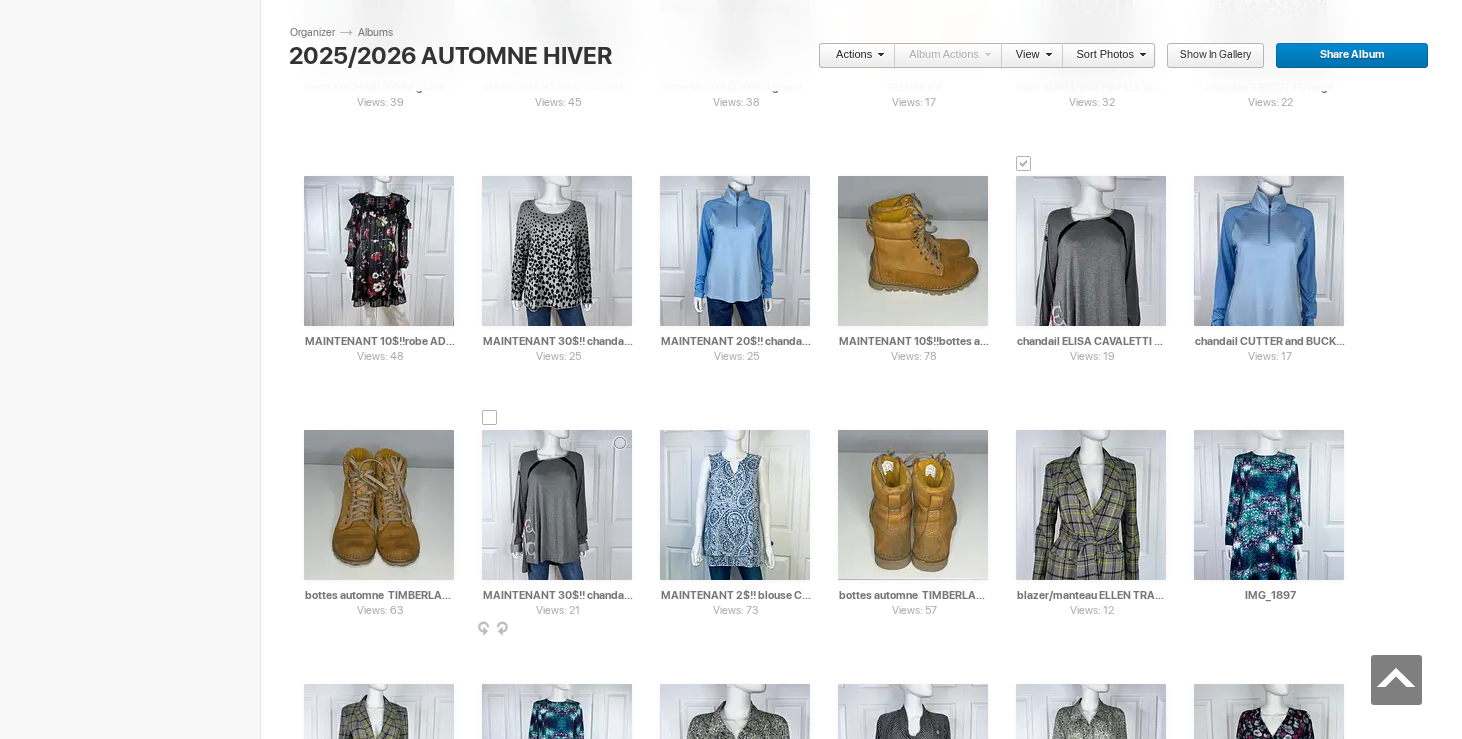 click at bounding box center [490, 418] 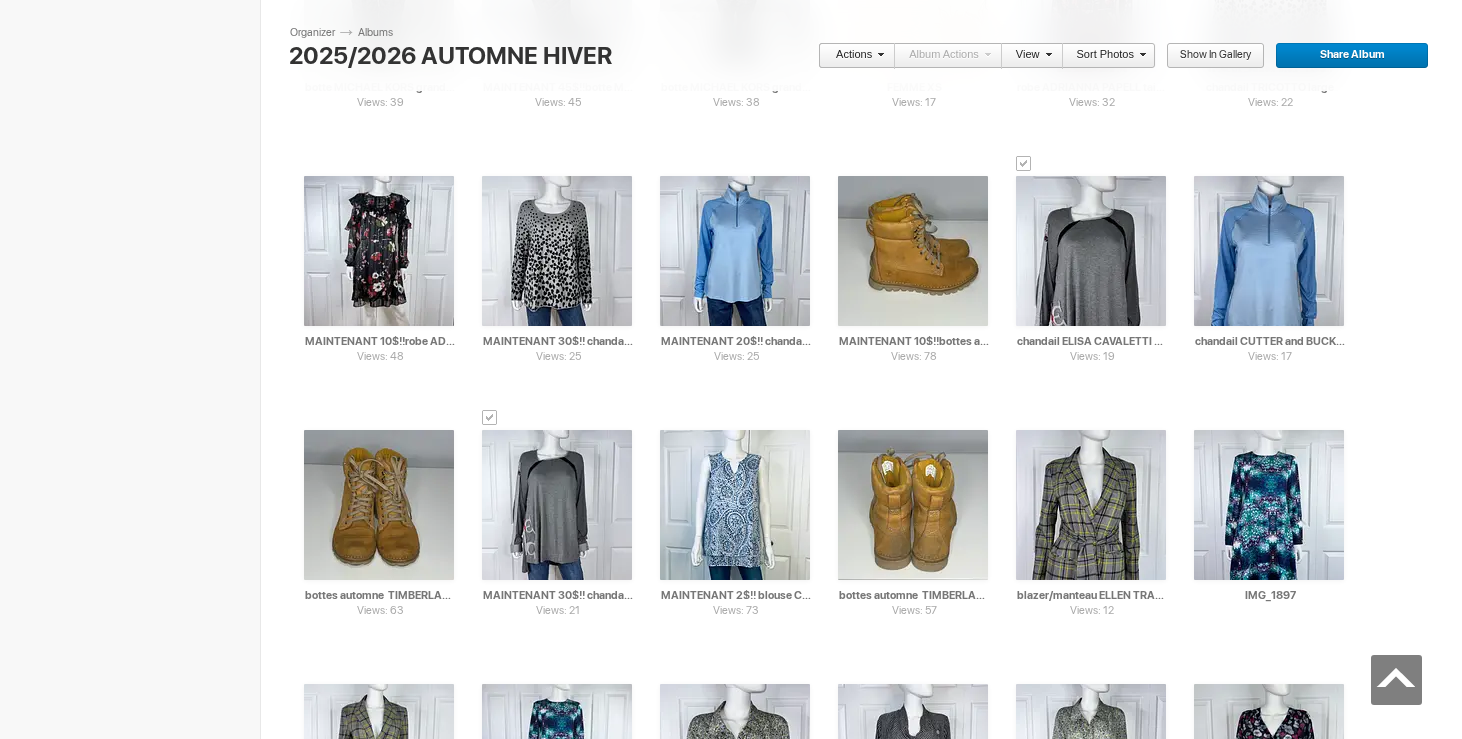 click on "Actions" at bounding box center [851, 56] 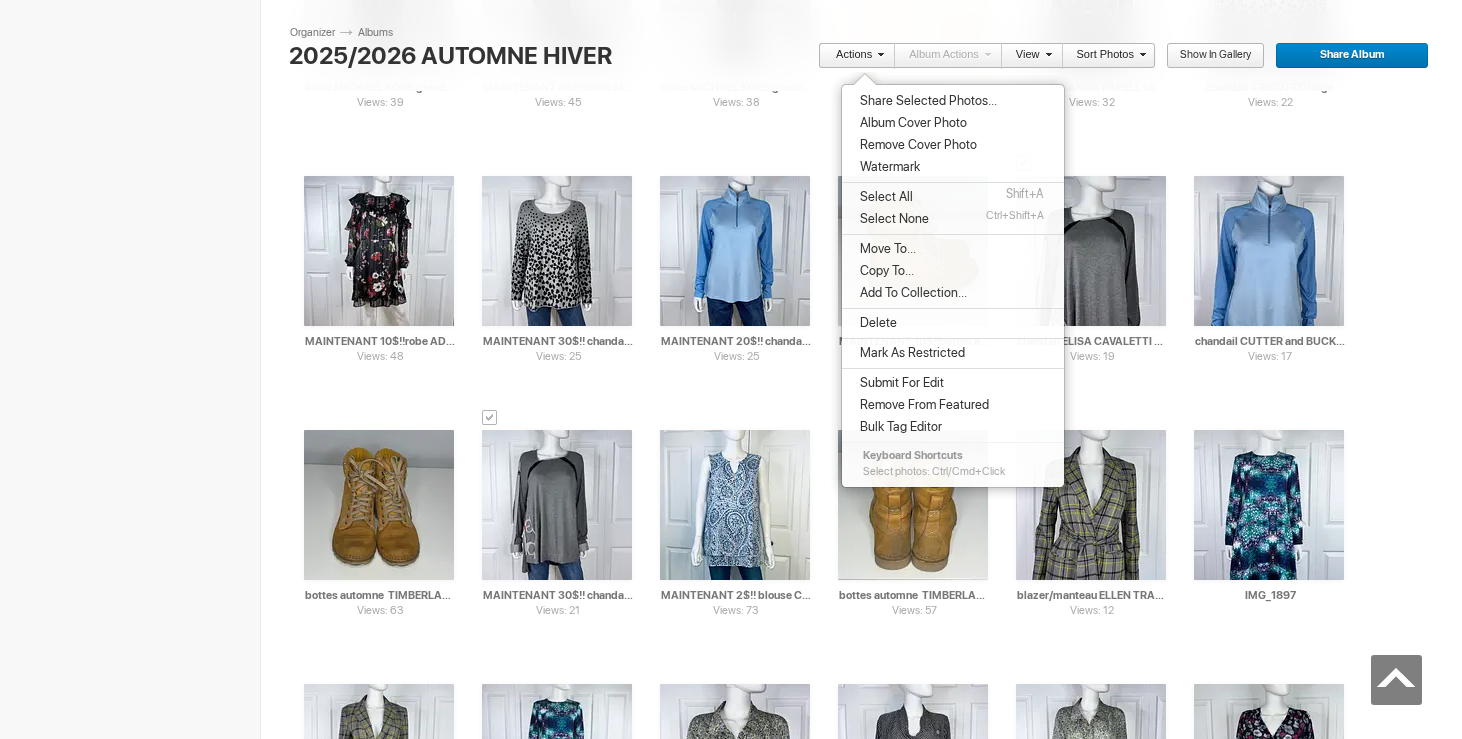 click on "Move To..." at bounding box center (885, 249) 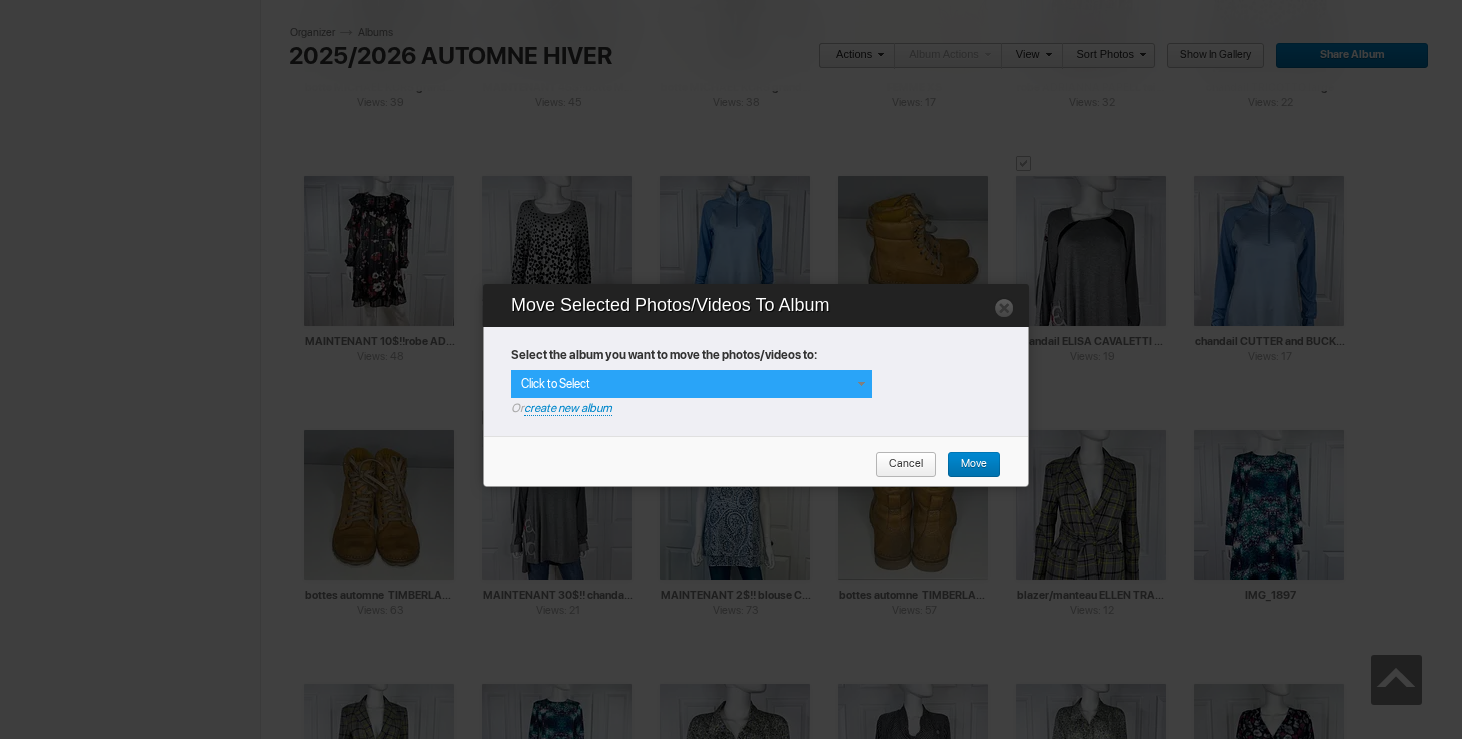 click at bounding box center [861, 384] 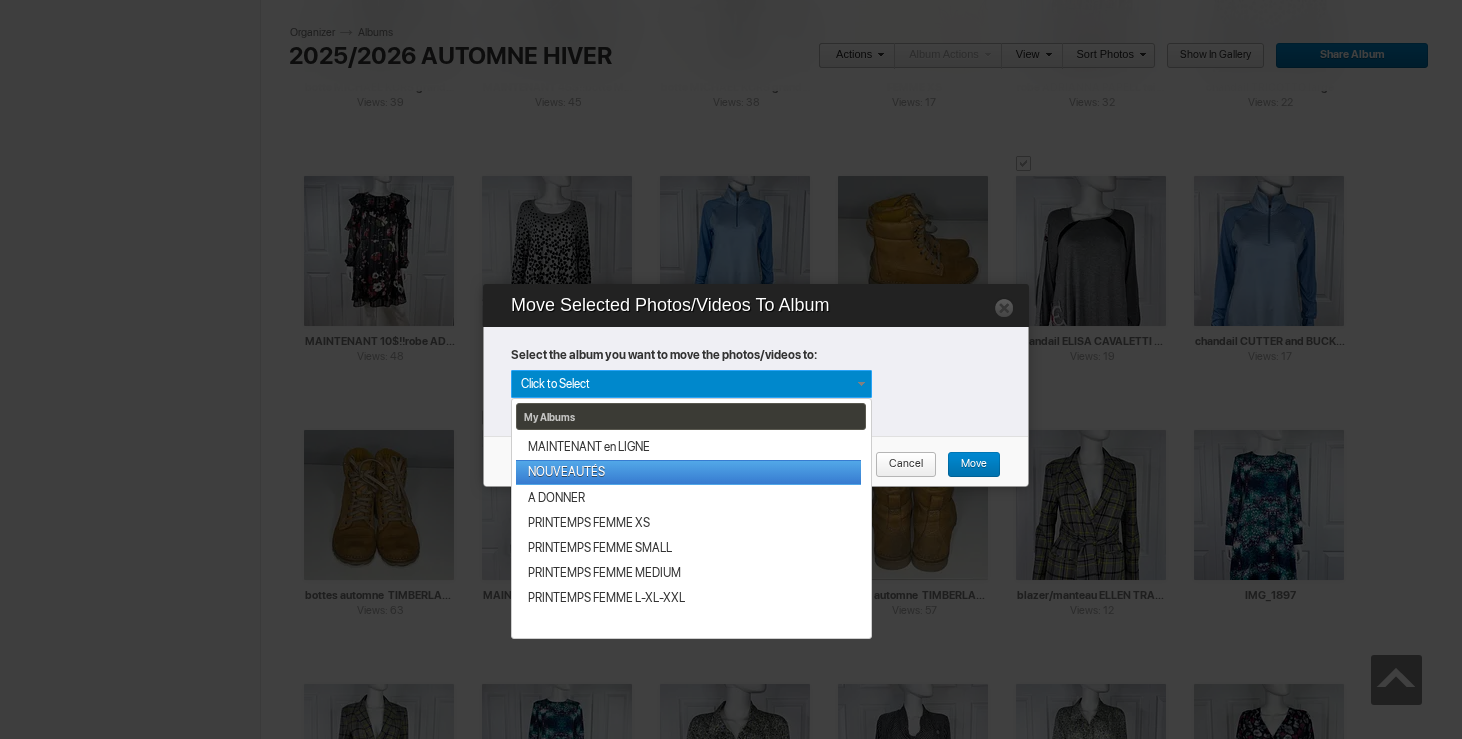 click on "NOUVEAUTÉS" at bounding box center [688, 472] 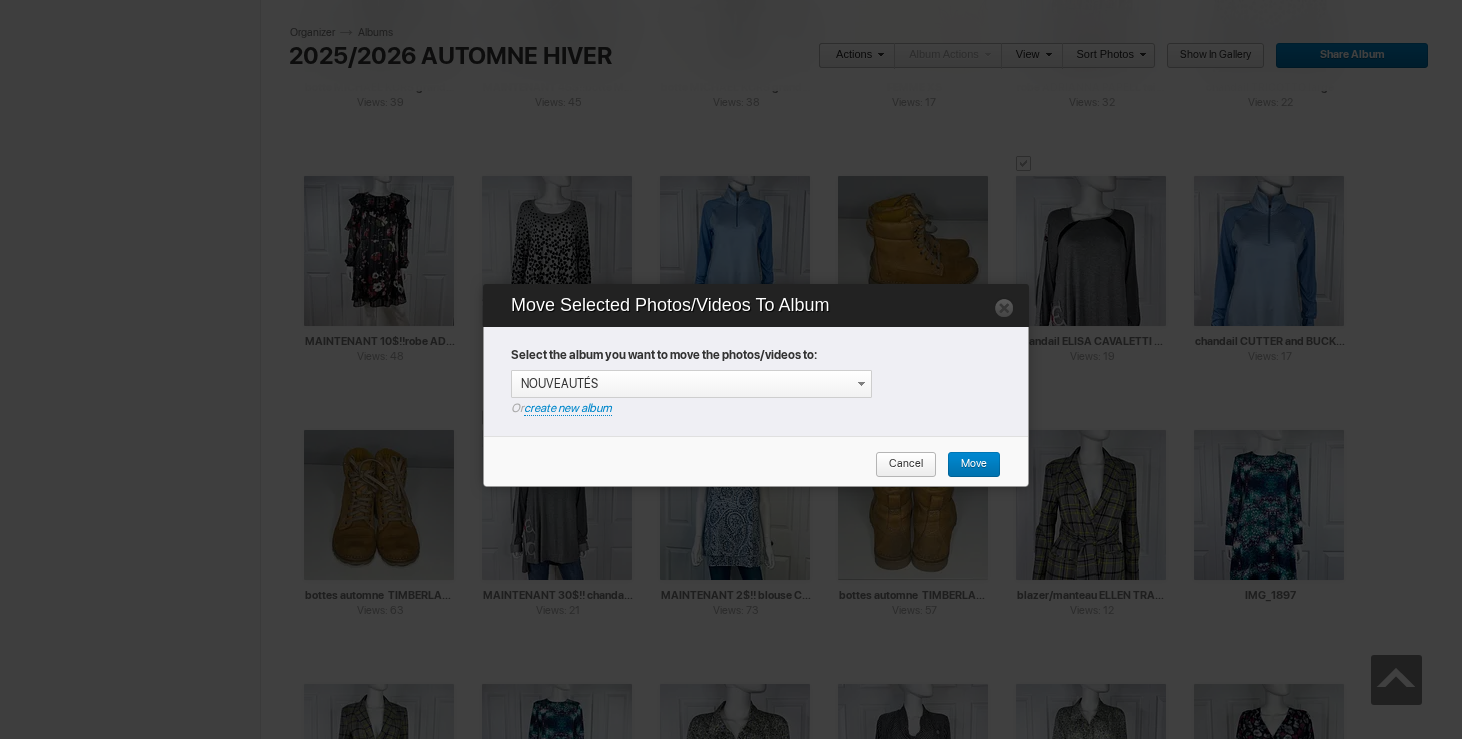 click on "Move" at bounding box center (967, 465) 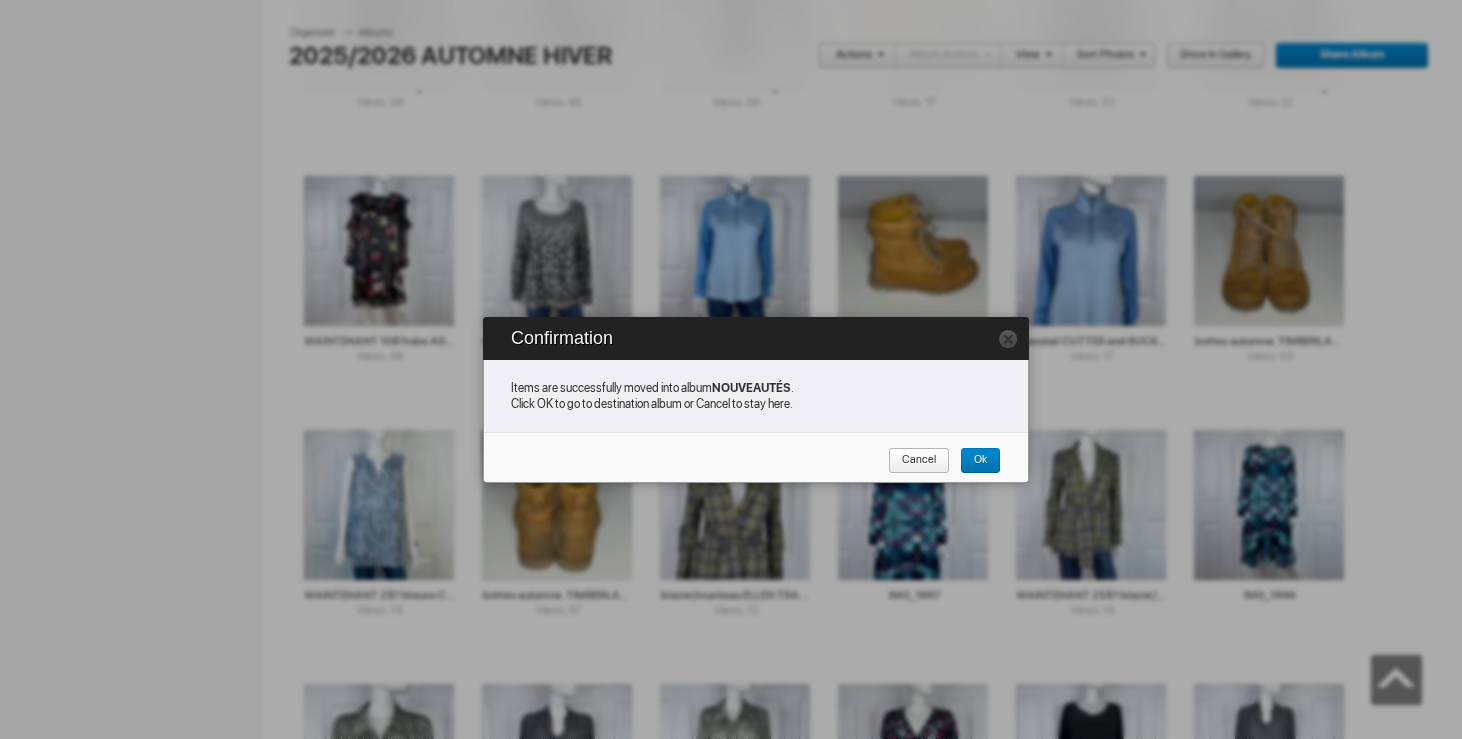 click on "Cancel" at bounding box center (912, 461) 